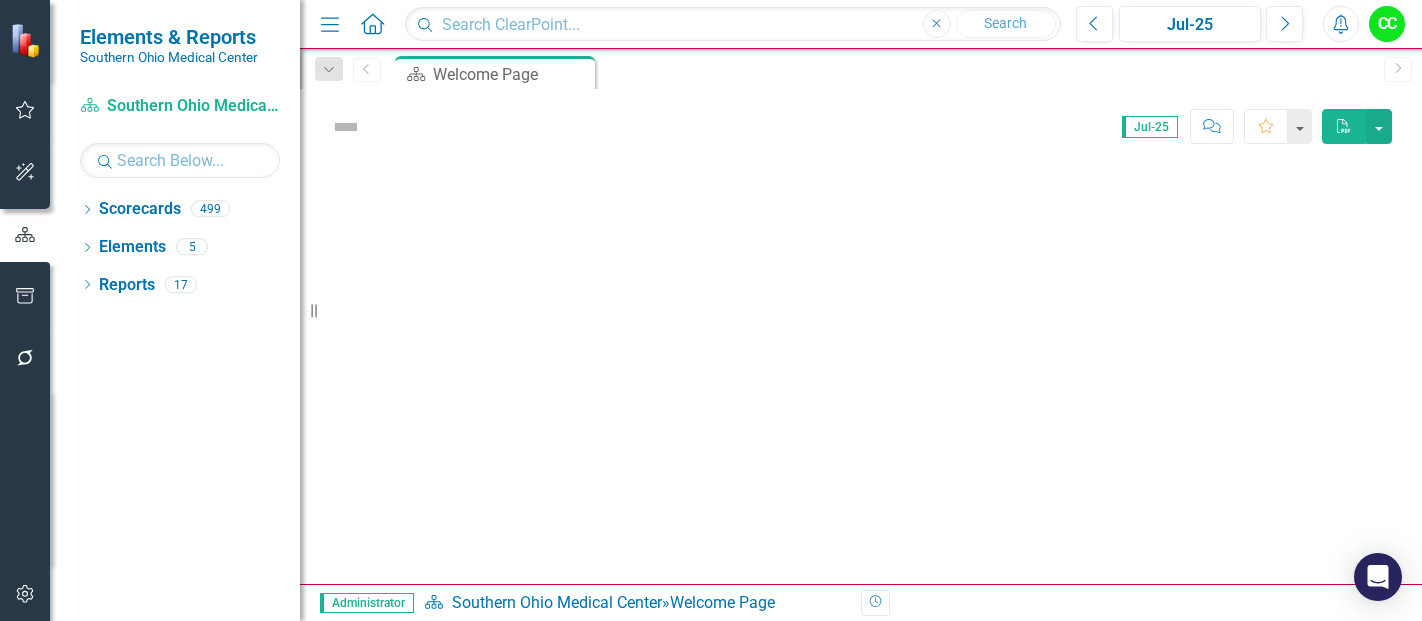 scroll, scrollTop: 0, scrollLeft: 0, axis: both 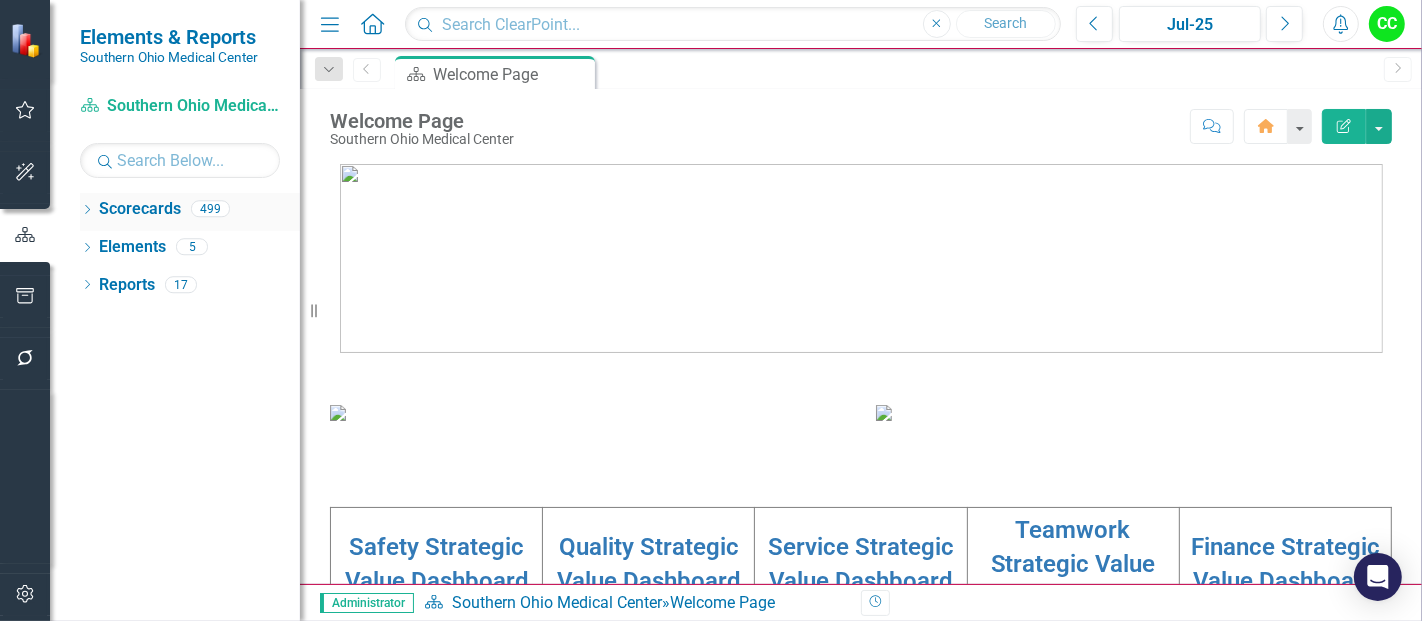 click on "Dropdown" 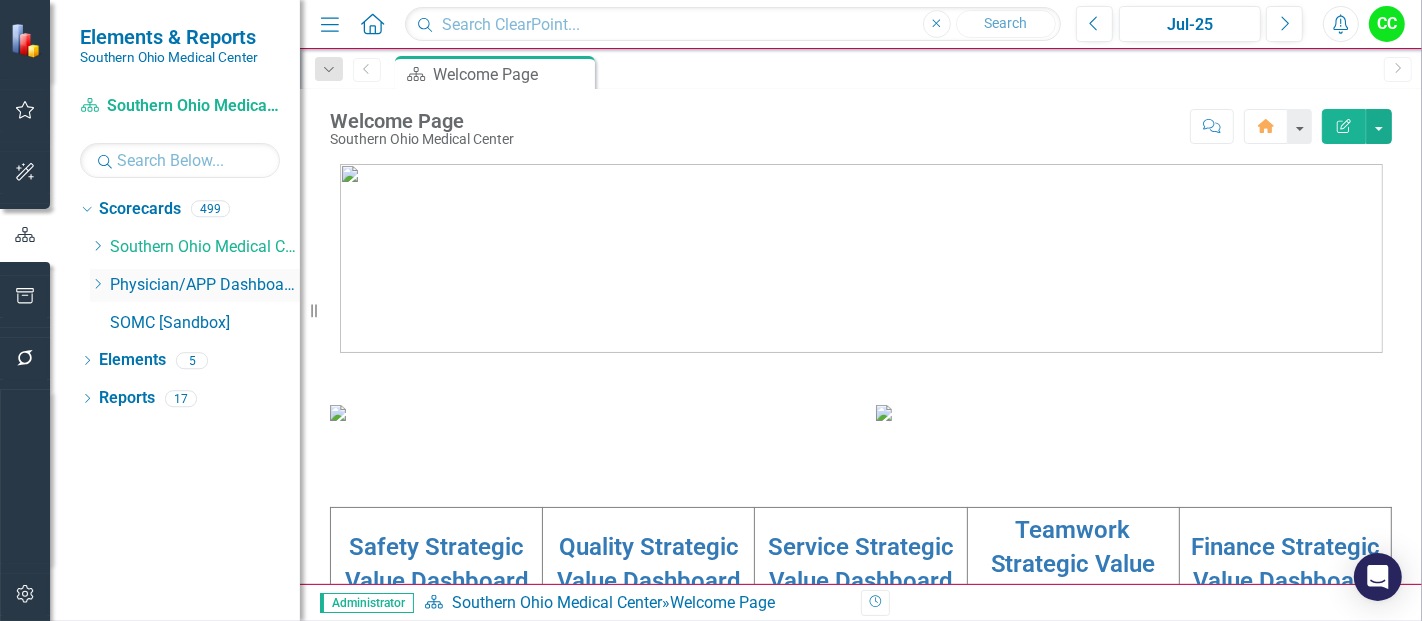 click on "Dropdown" 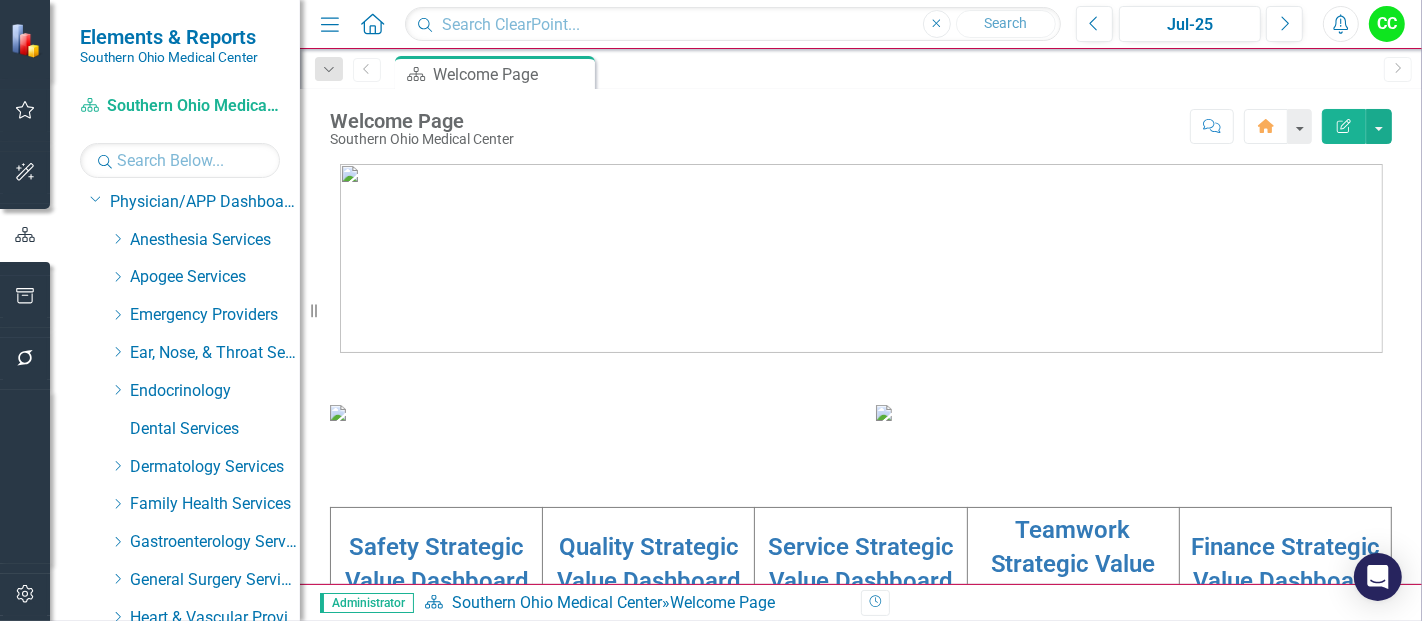 scroll, scrollTop: 82, scrollLeft: 0, axis: vertical 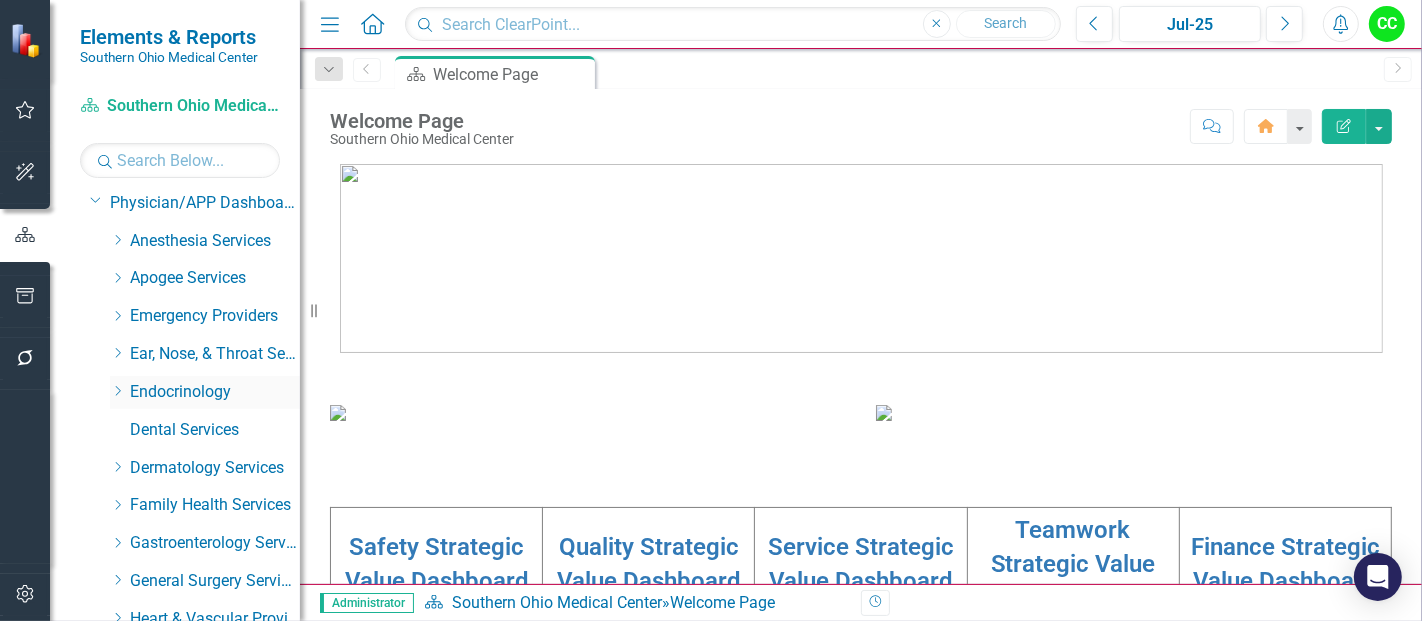 click on "Dropdown" 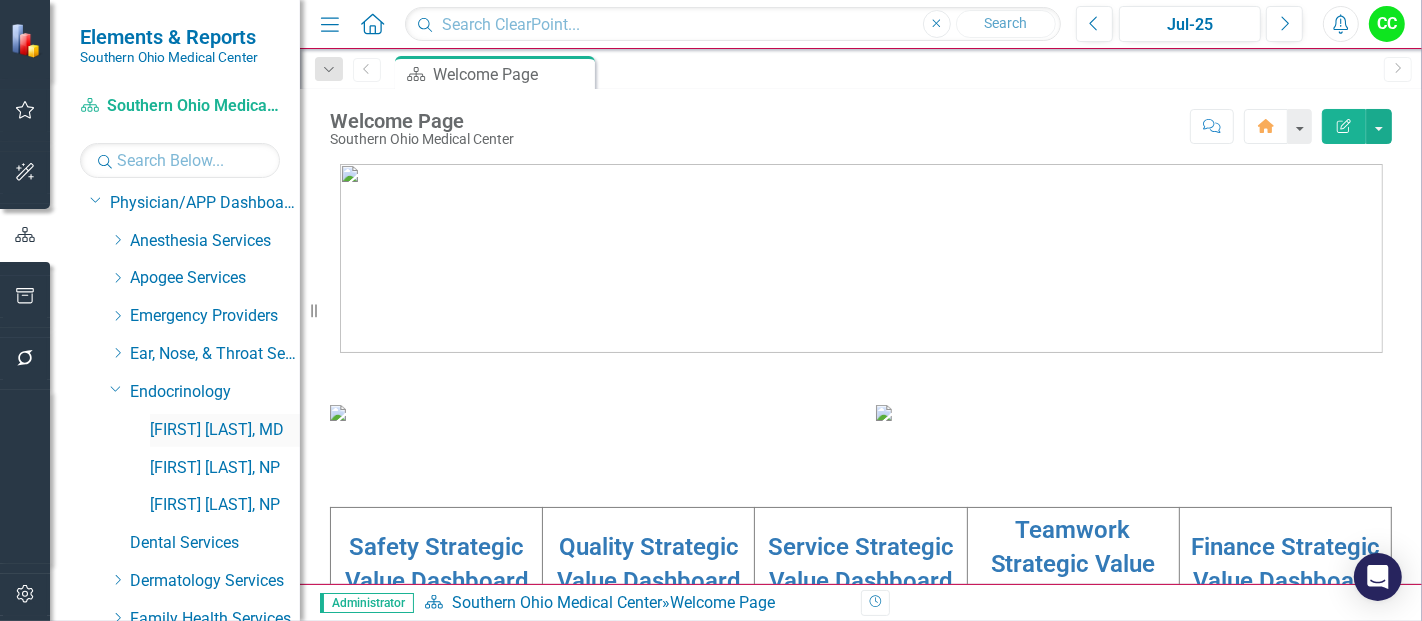click on "[FIRST] [LAST], MD" at bounding box center (225, 430) 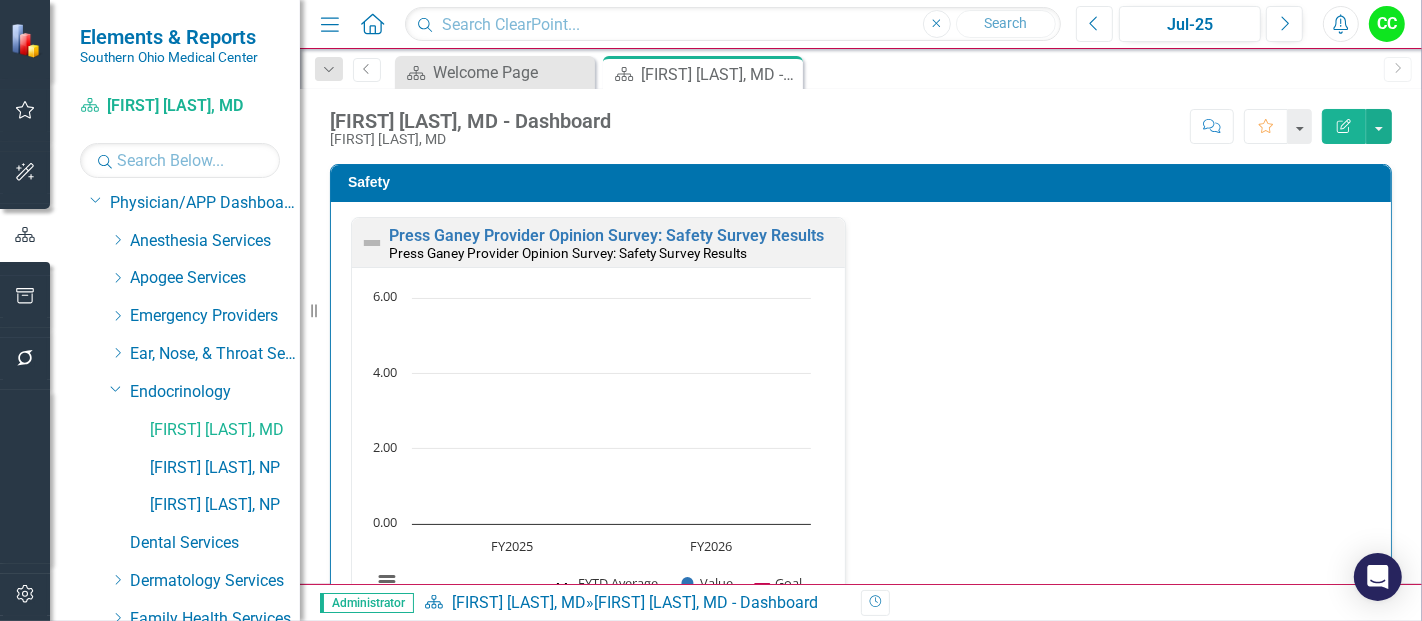 click on "Previous" at bounding box center (1094, 24) 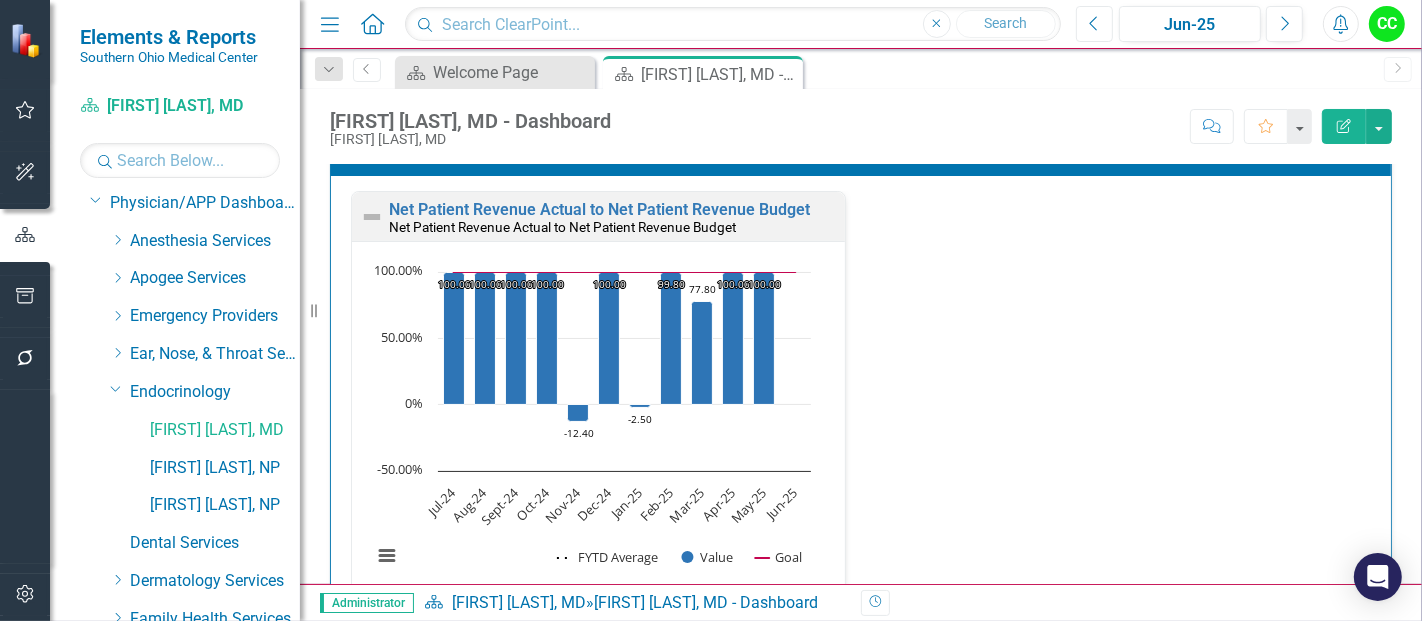 scroll, scrollTop: 2754, scrollLeft: 0, axis: vertical 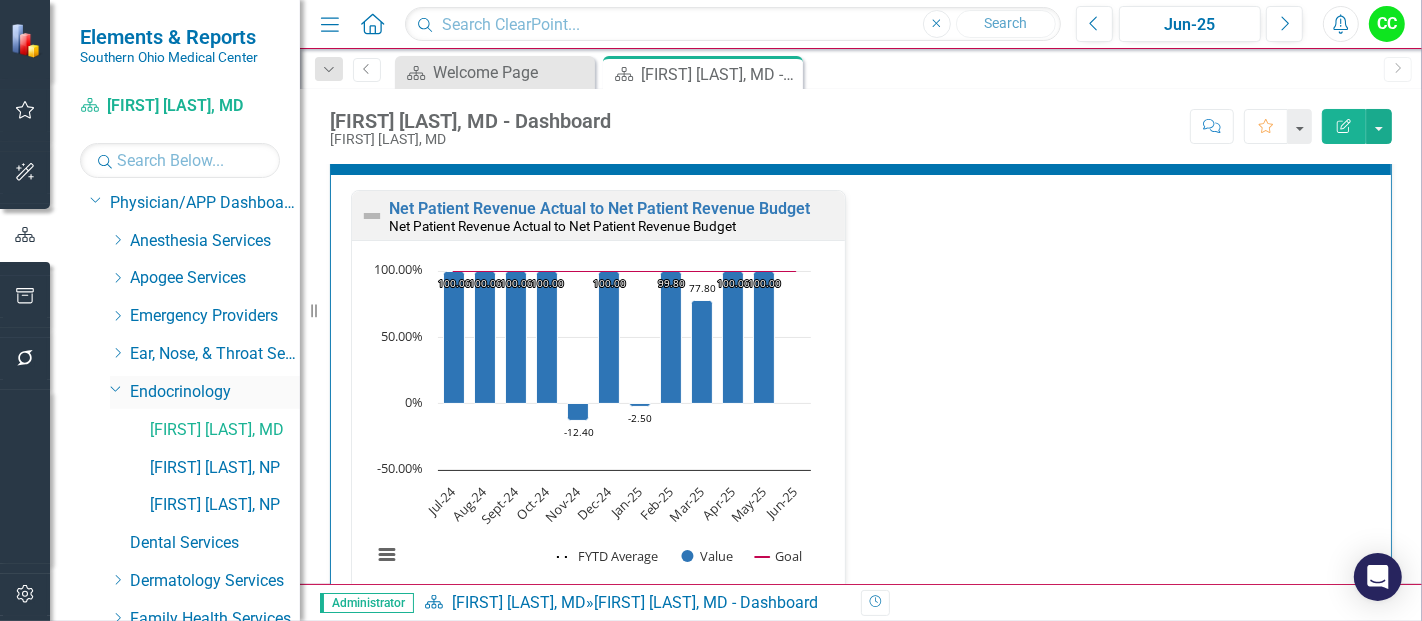 click on "Dropdown" 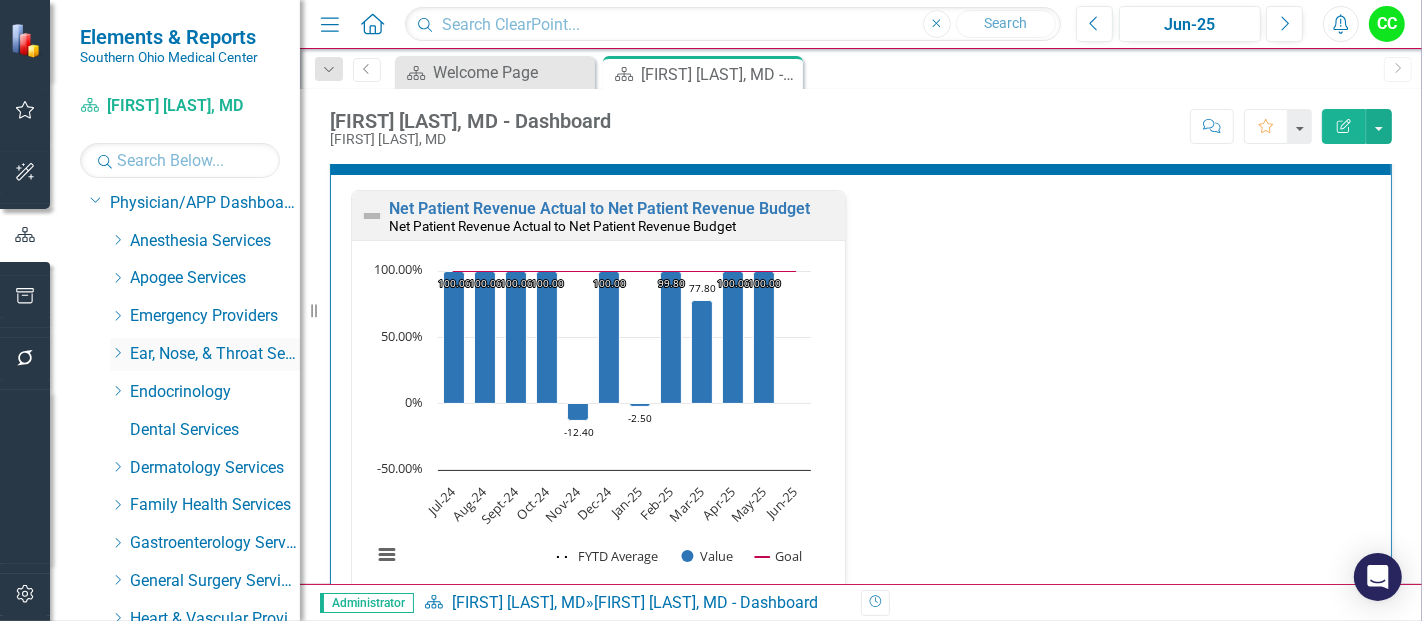 click on "Dropdown Ear, Nose, & Throat Services" at bounding box center (205, 354) 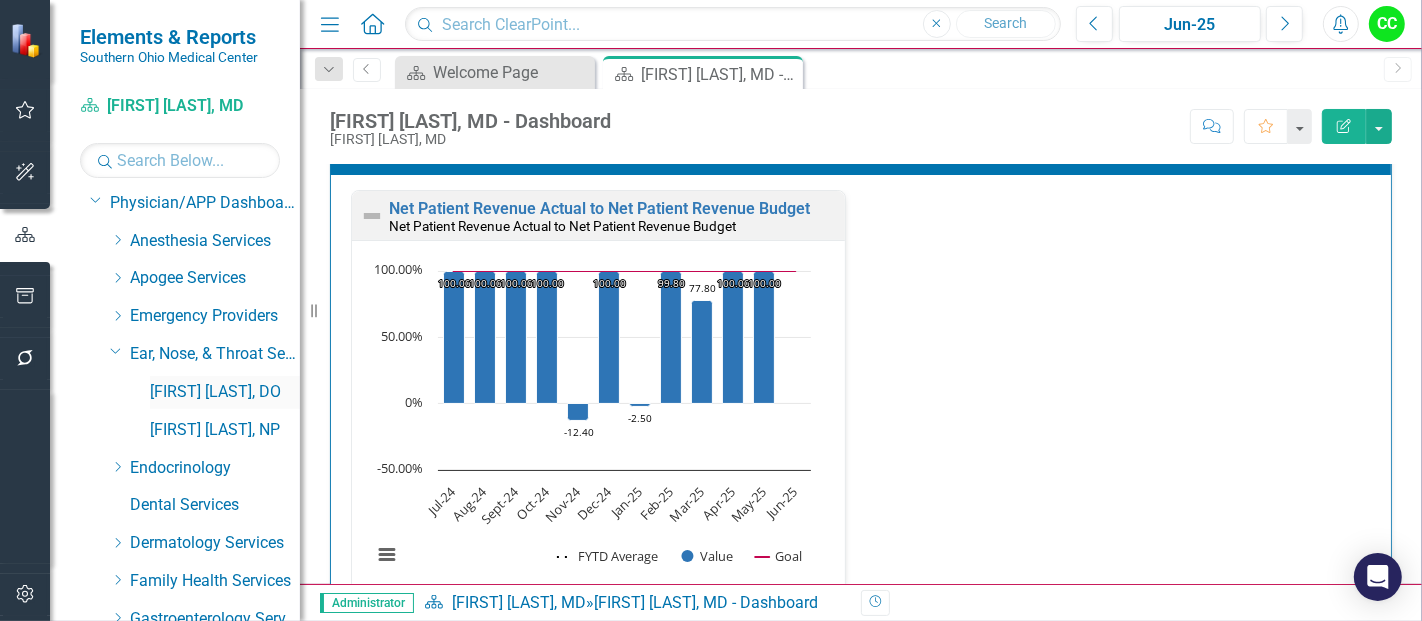 click on "[FIRST] [LAST], DO" at bounding box center [225, 392] 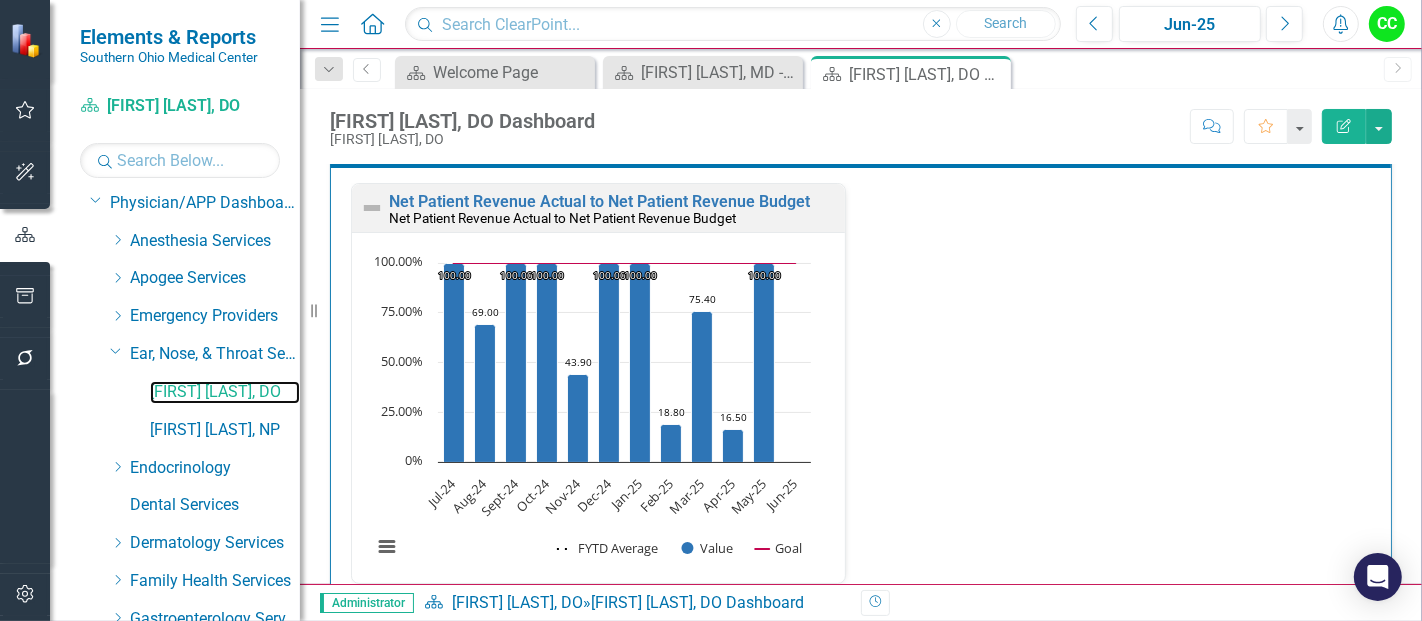 scroll, scrollTop: 3224, scrollLeft: 0, axis: vertical 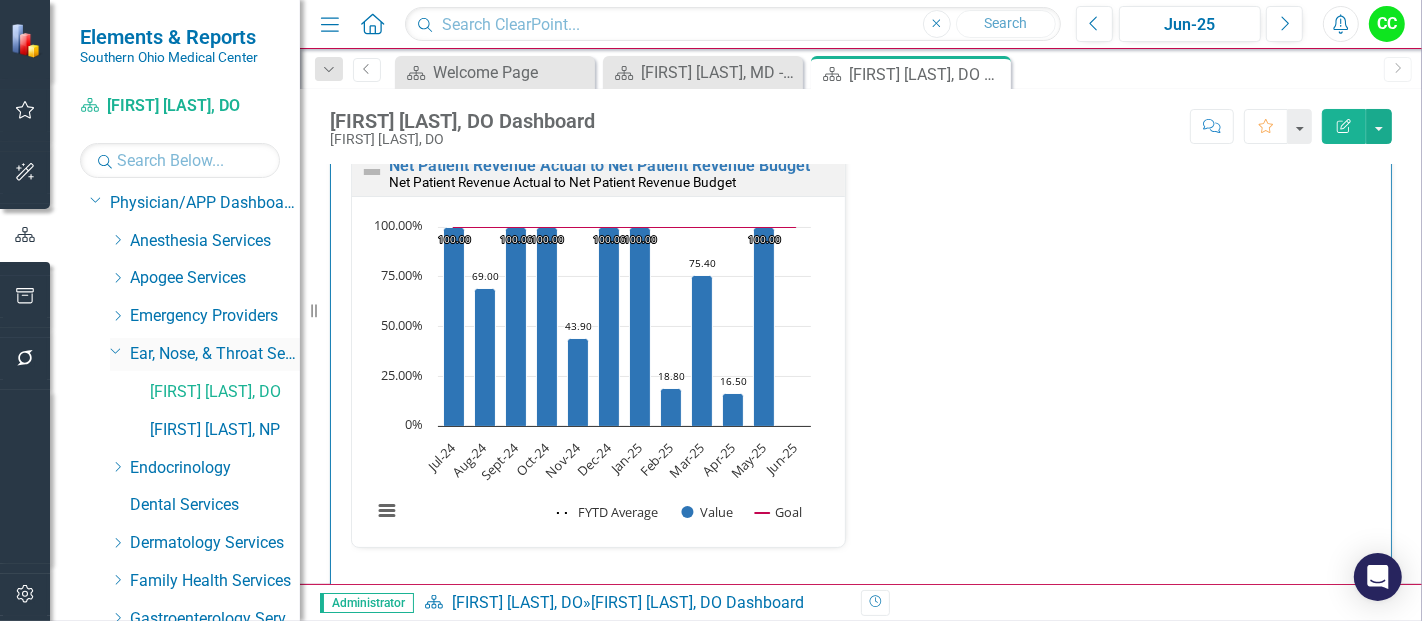 click on "Dropdown" 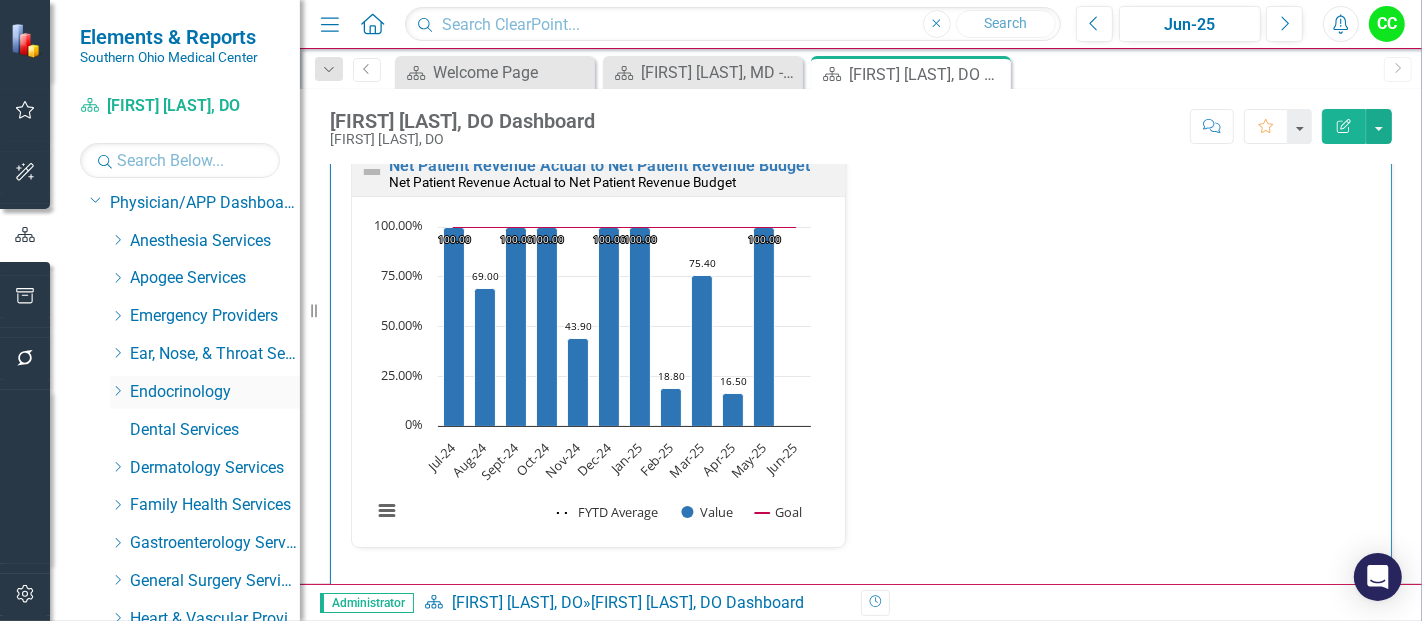 click on "Dropdown Endocrinology" at bounding box center (205, 392) 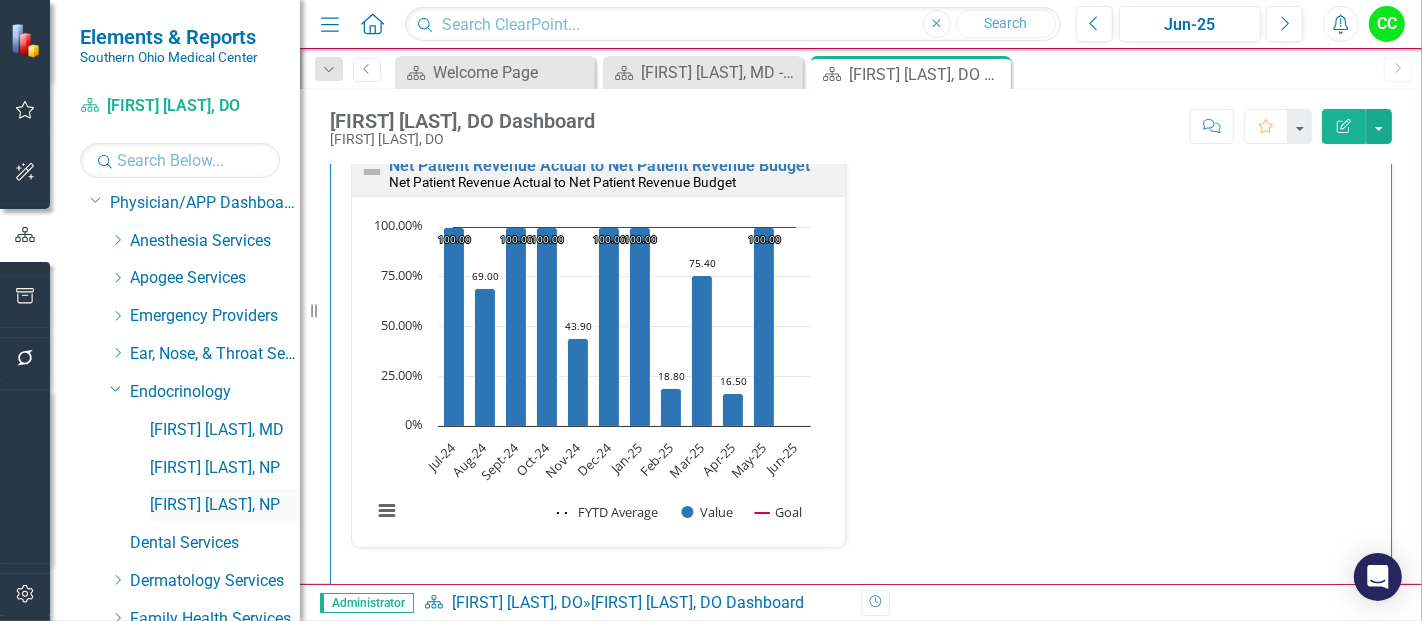 click on "[FIRST] [LAST], NP" at bounding box center (225, 505) 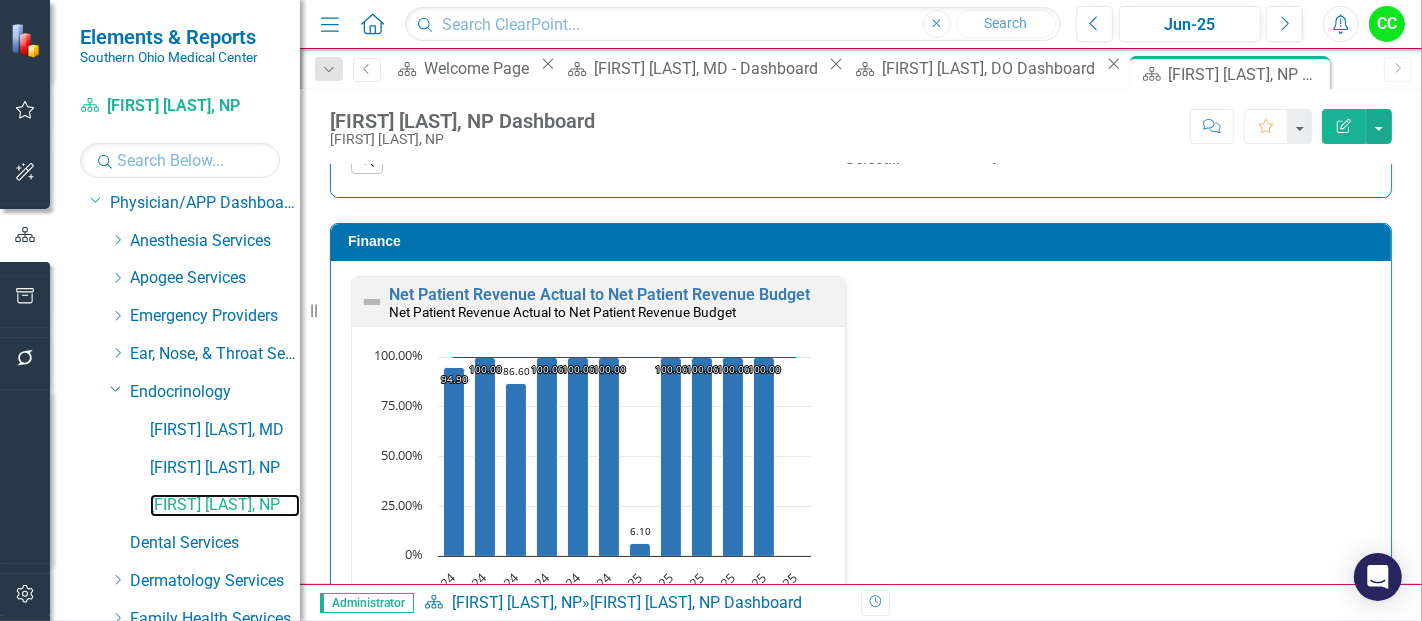 scroll, scrollTop: 2782, scrollLeft: 0, axis: vertical 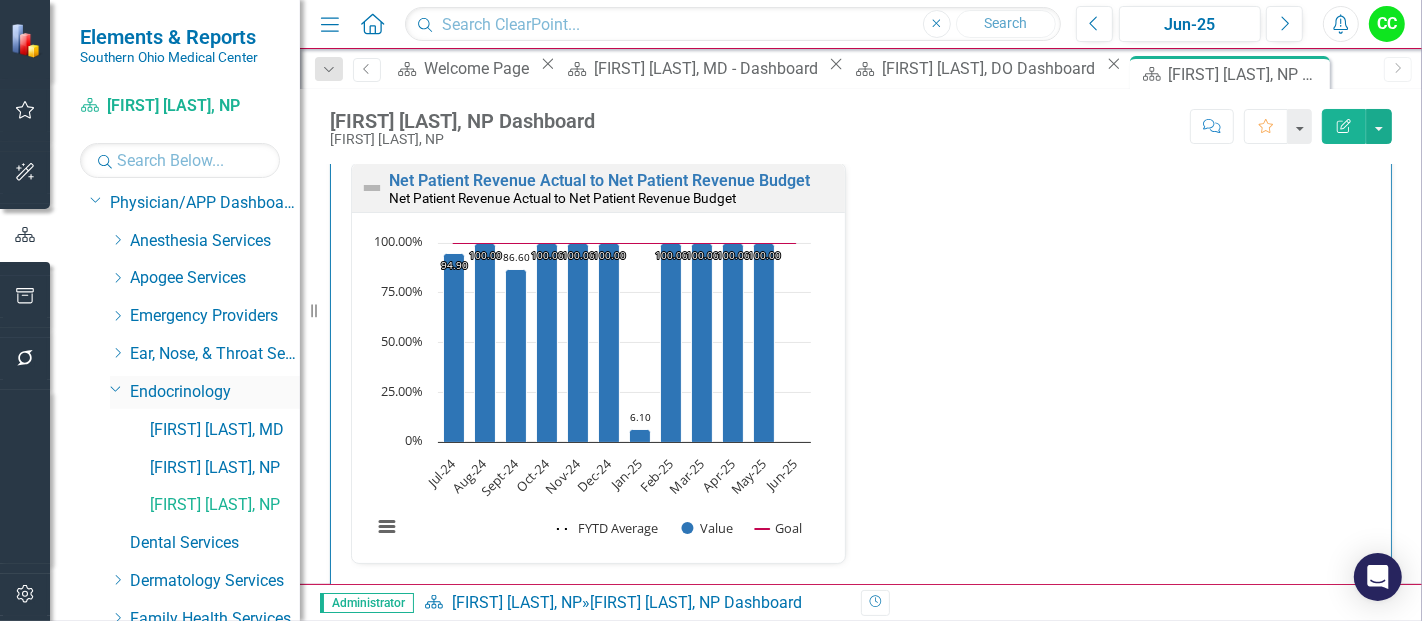 click on "Dropdown" 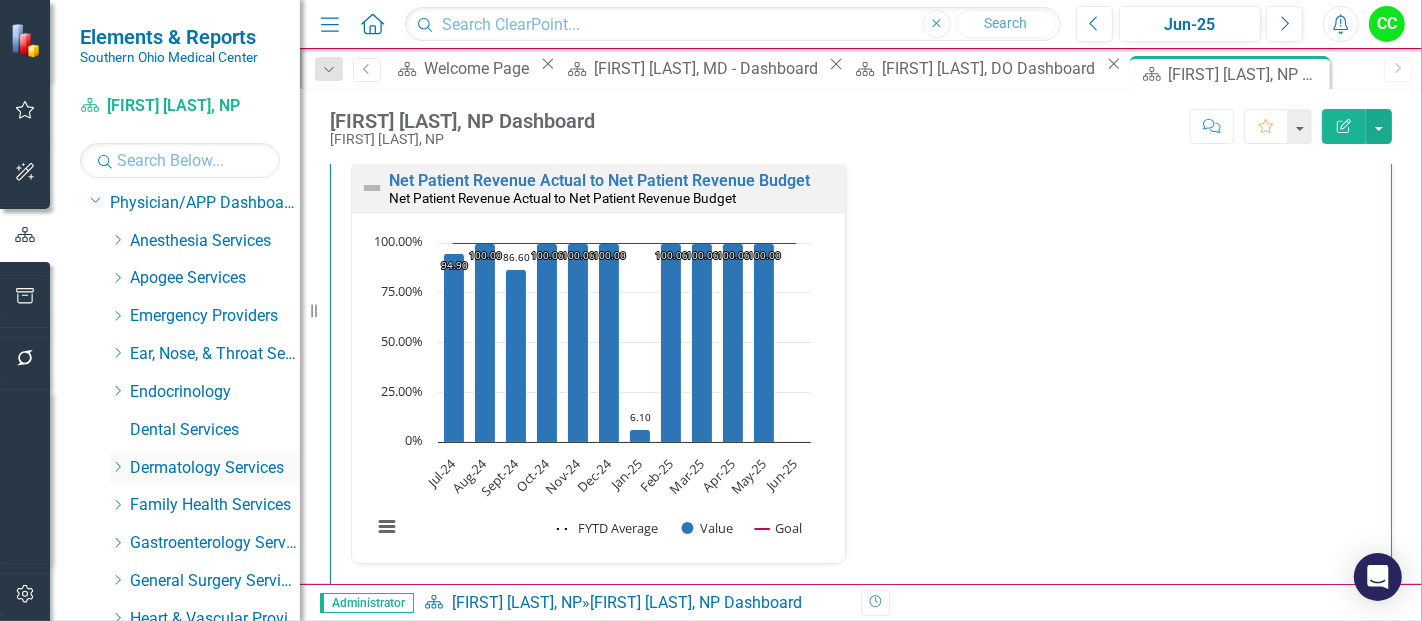 click on "Dropdown" 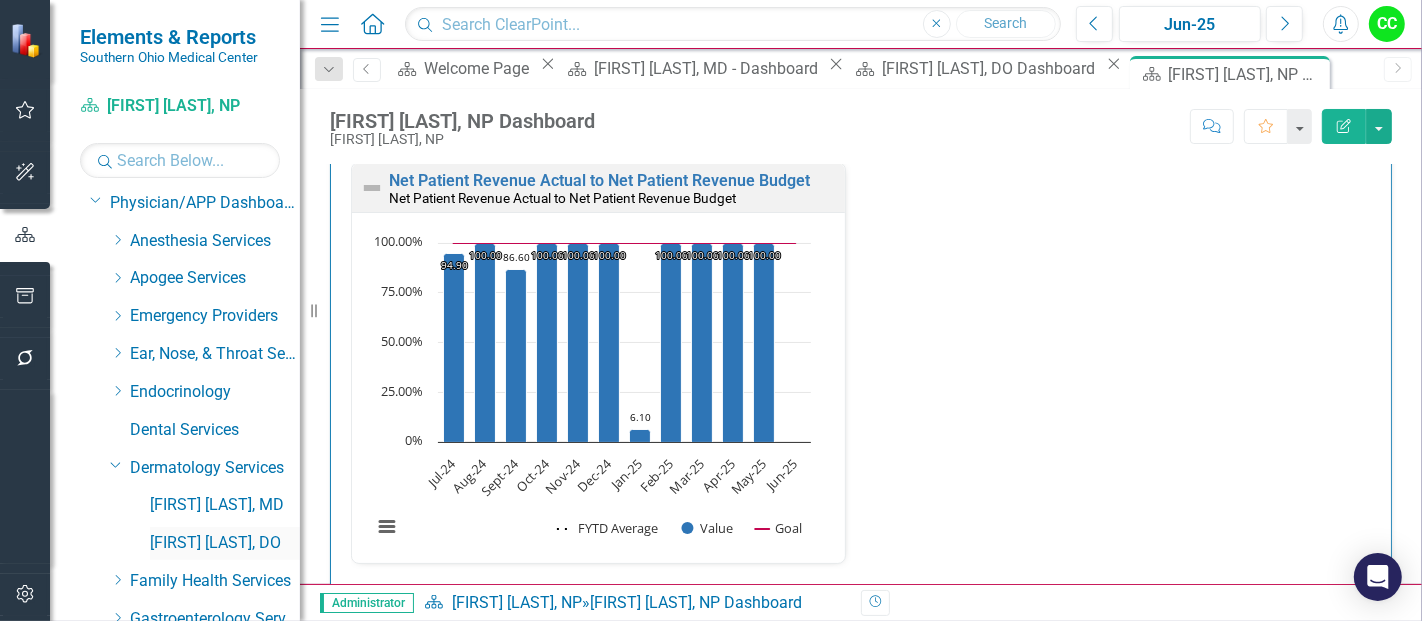 click on "[FIRST] [LAST], DO" at bounding box center [225, 543] 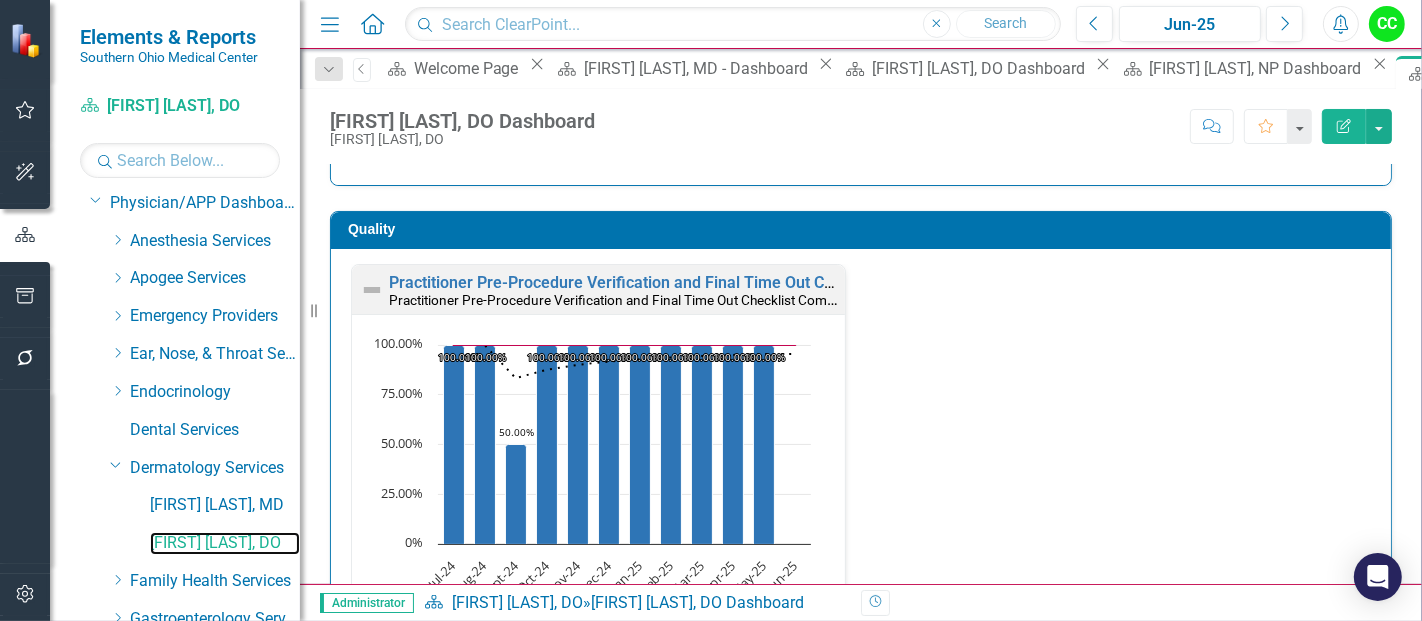 scroll, scrollTop: 528, scrollLeft: 0, axis: vertical 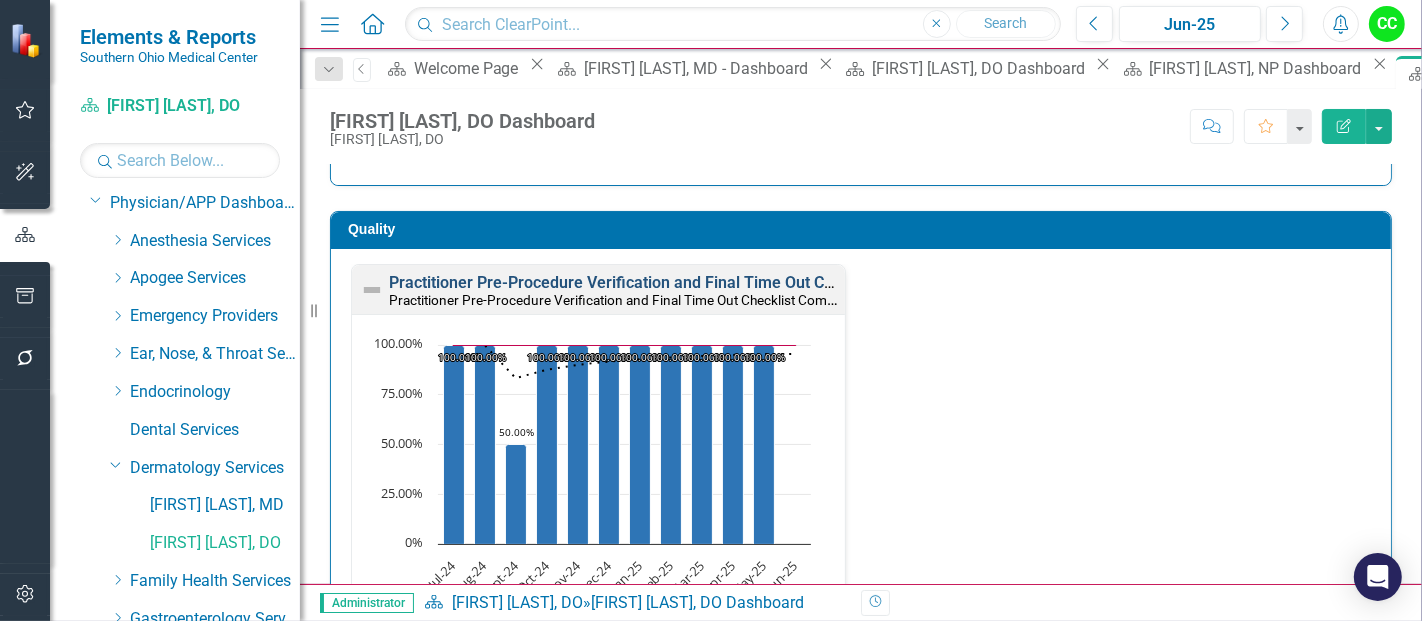 click on "Practitioner Pre-Procedure Verification and Final Time Out Checklist Completed" at bounding box center [675, 282] 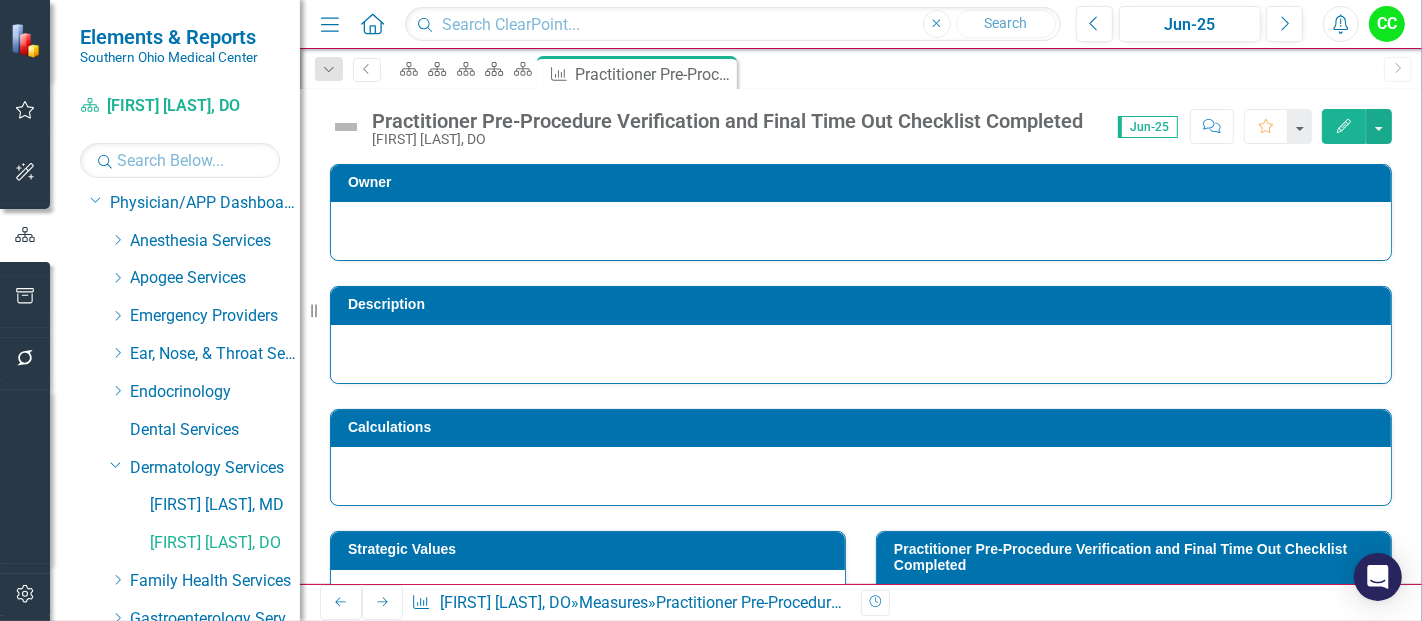scroll, scrollTop: 882, scrollLeft: 0, axis: vertical 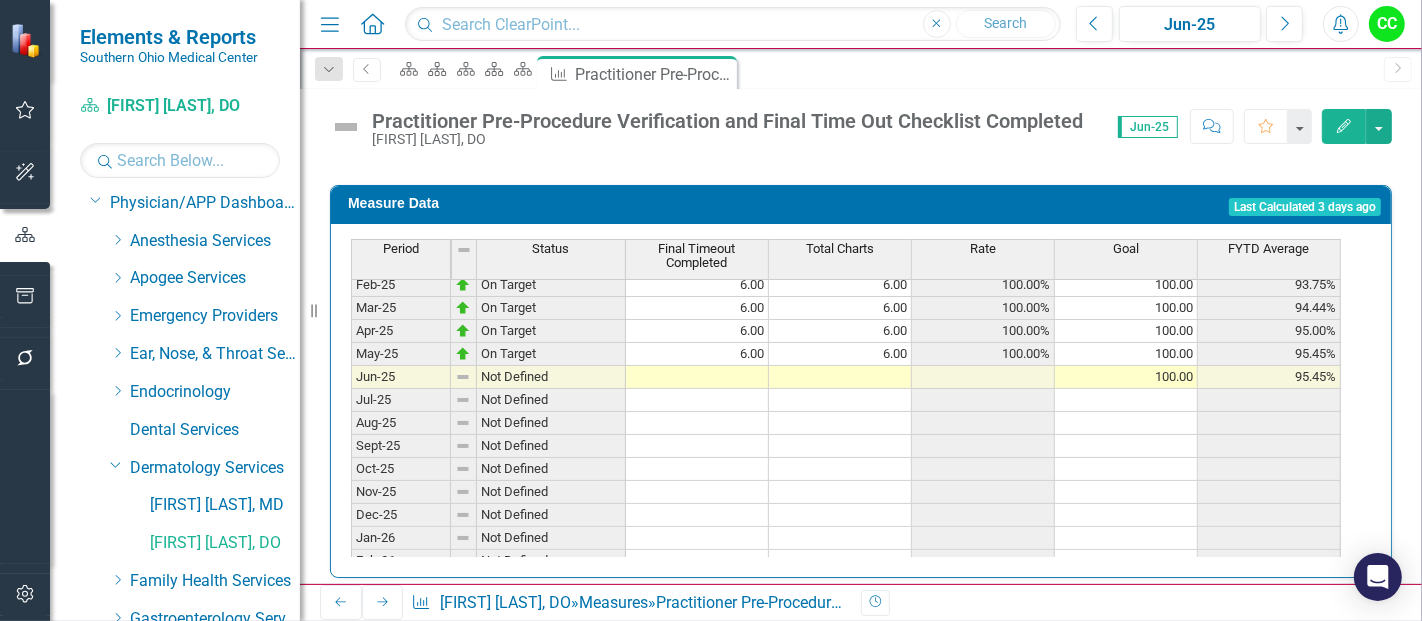 click at bounding box center [697, 377] 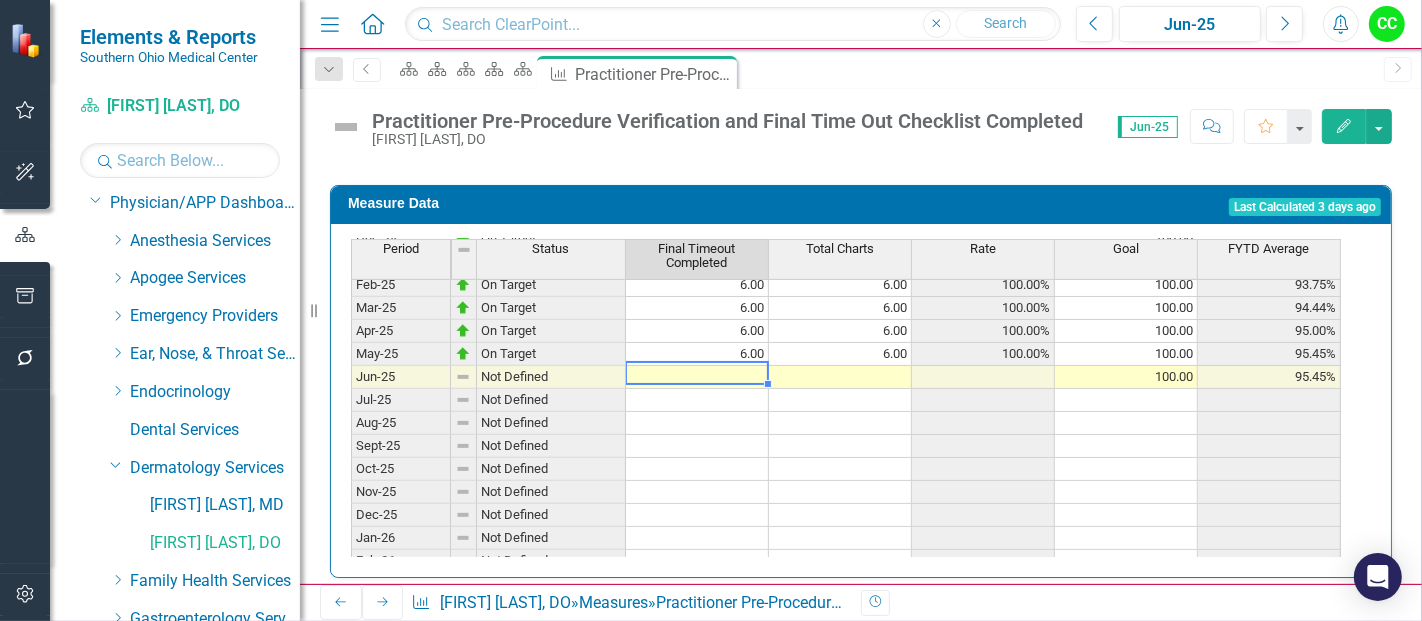 type on "6" 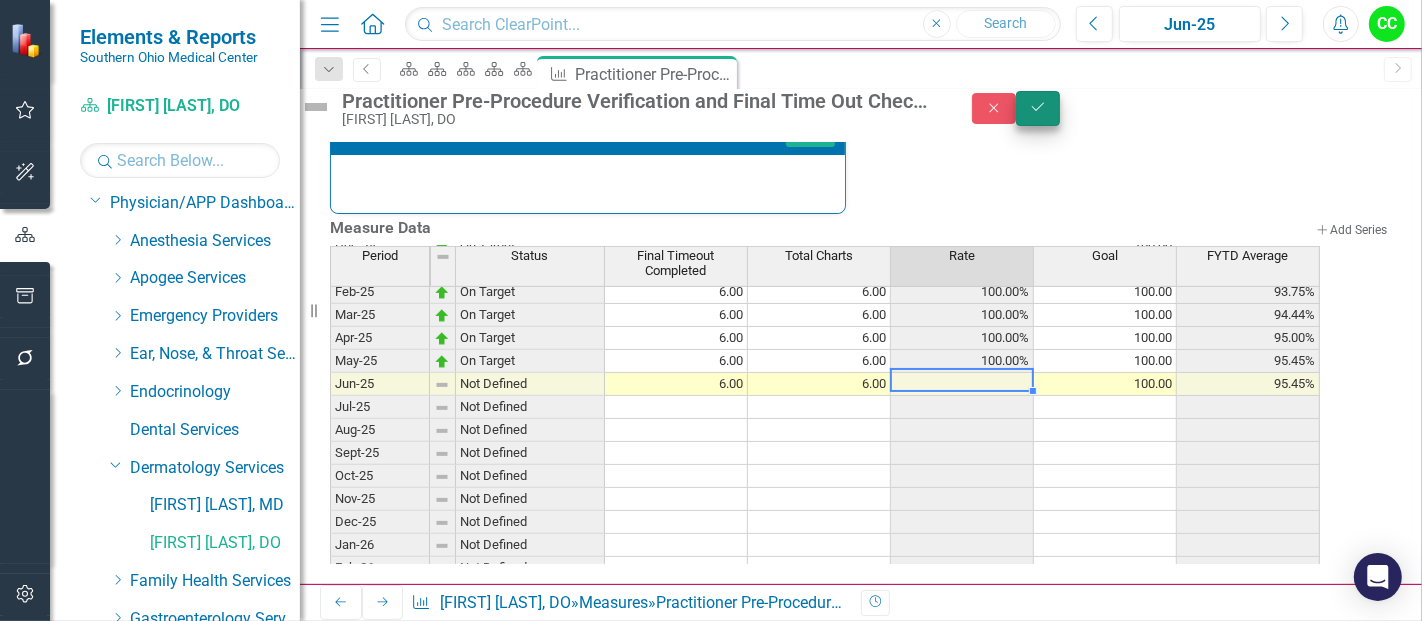 type on "6" 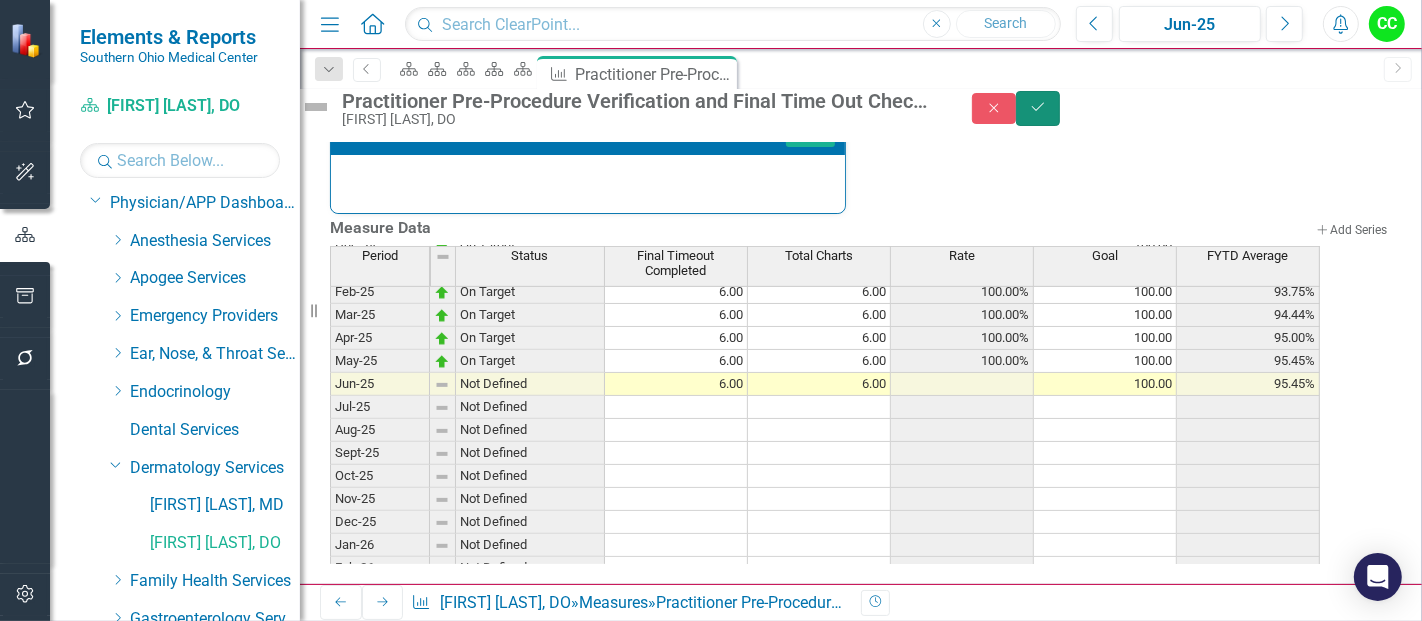 click on "Save" at bounding box center [1038, 108] 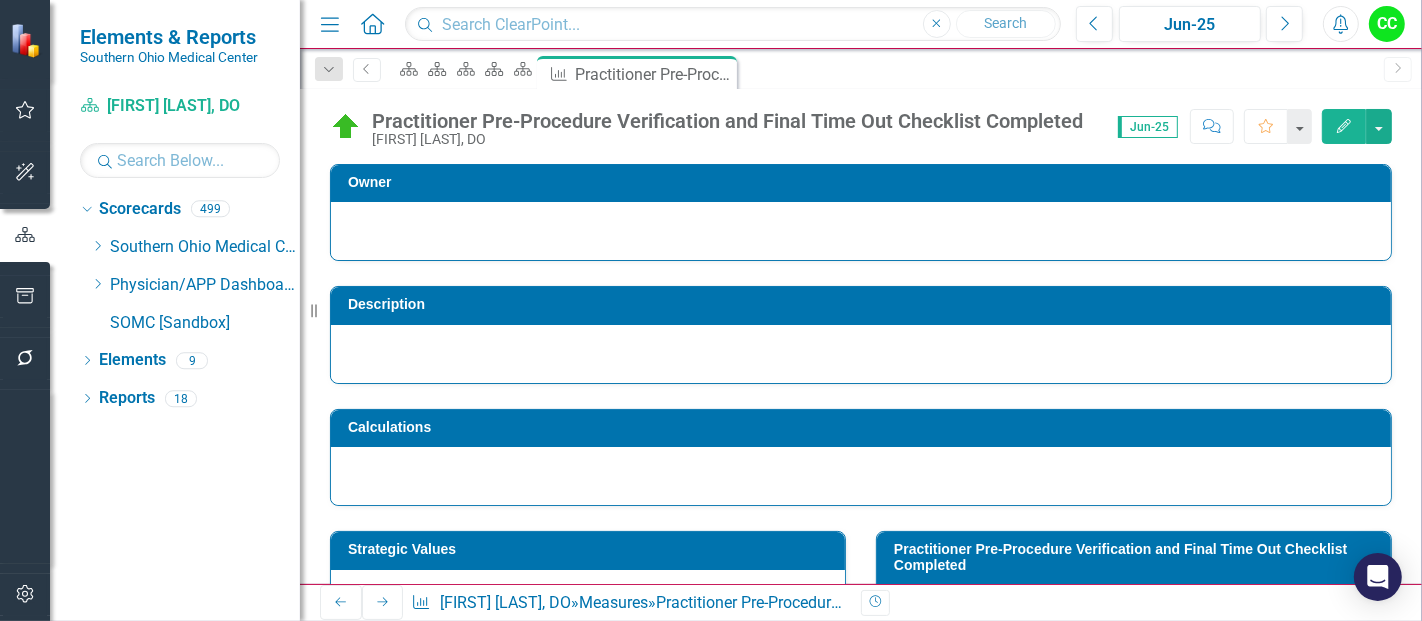 scroll, scrollTop: 0, scrollLeft: 0, axis: both 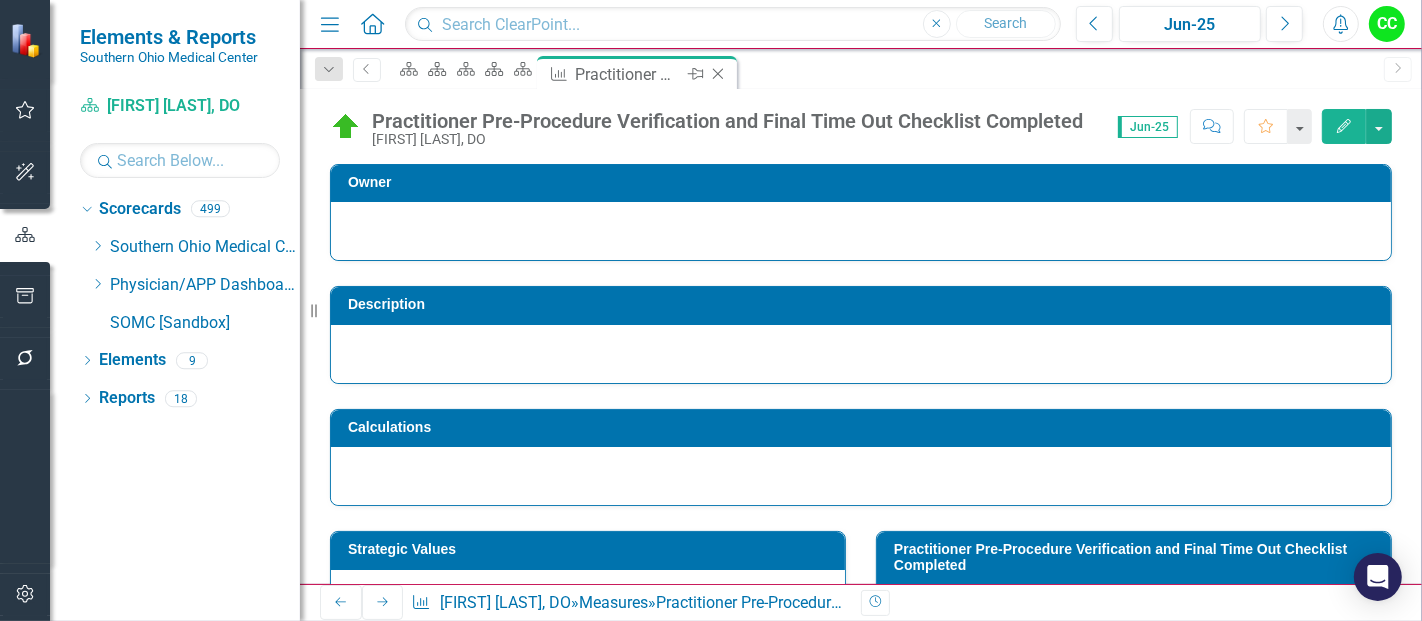 click on "Close" 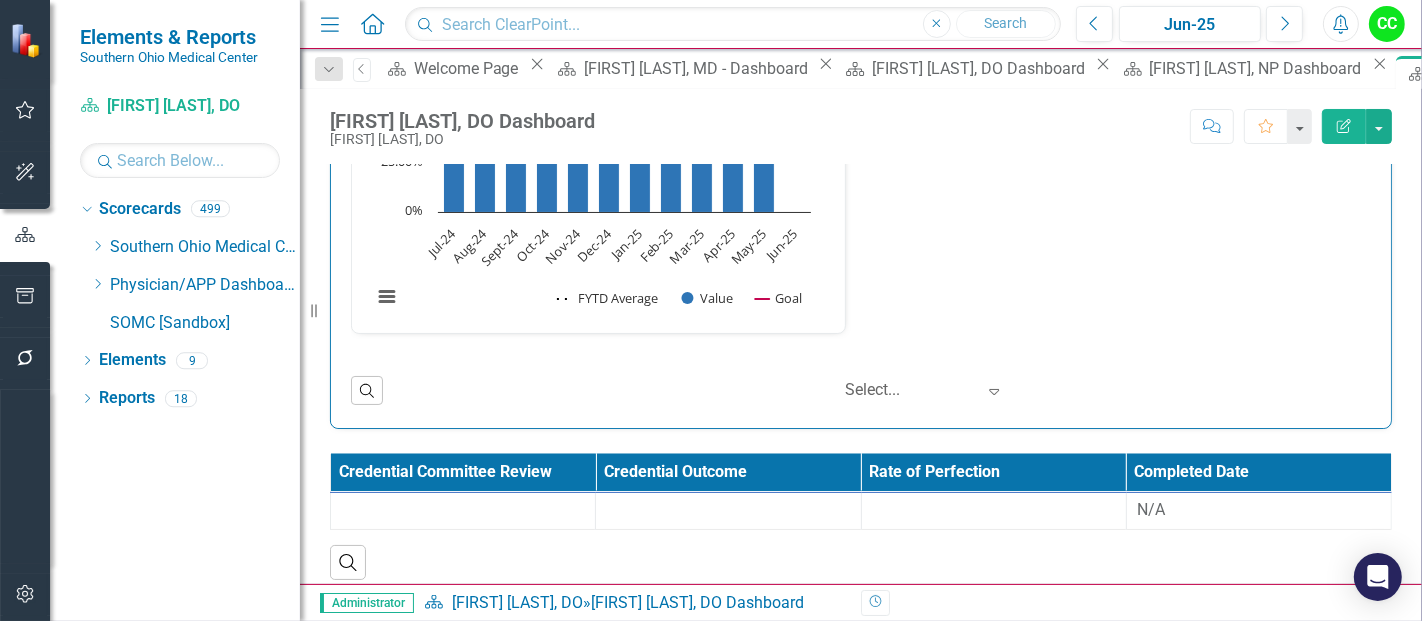 scroll, scrollTop: 3013, scrollLeft: 0, axis: vertical 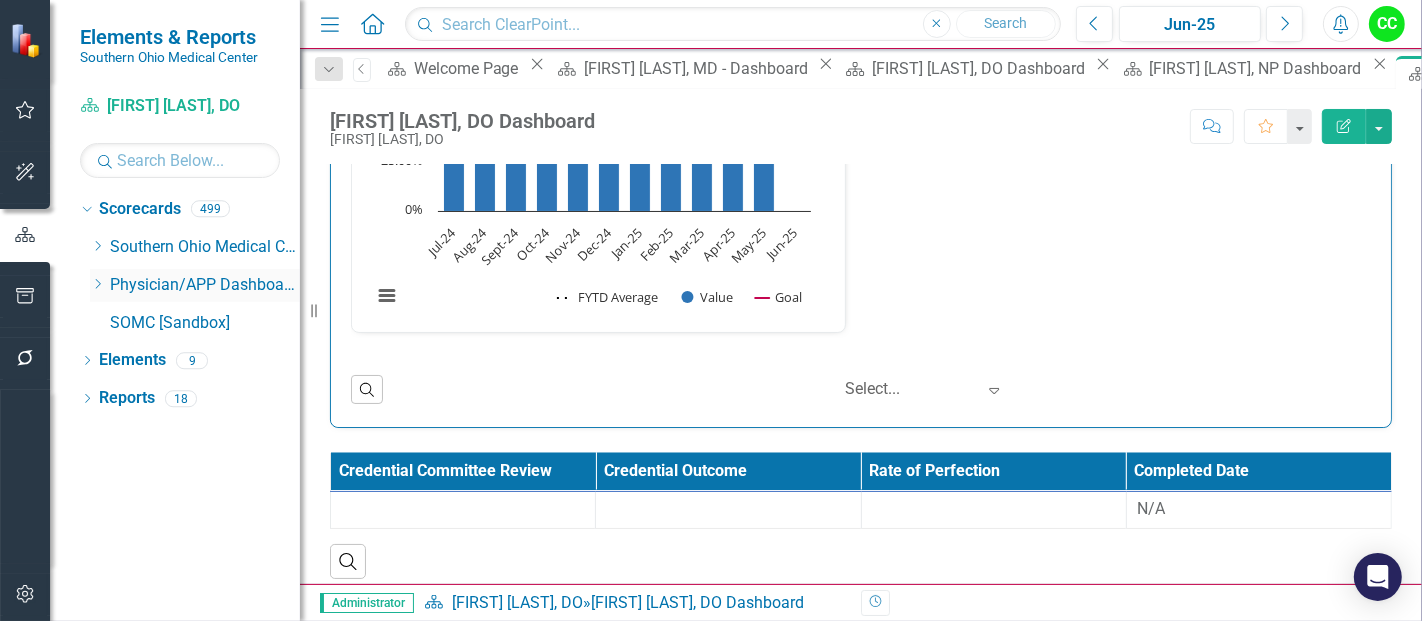click on "Dropdown" 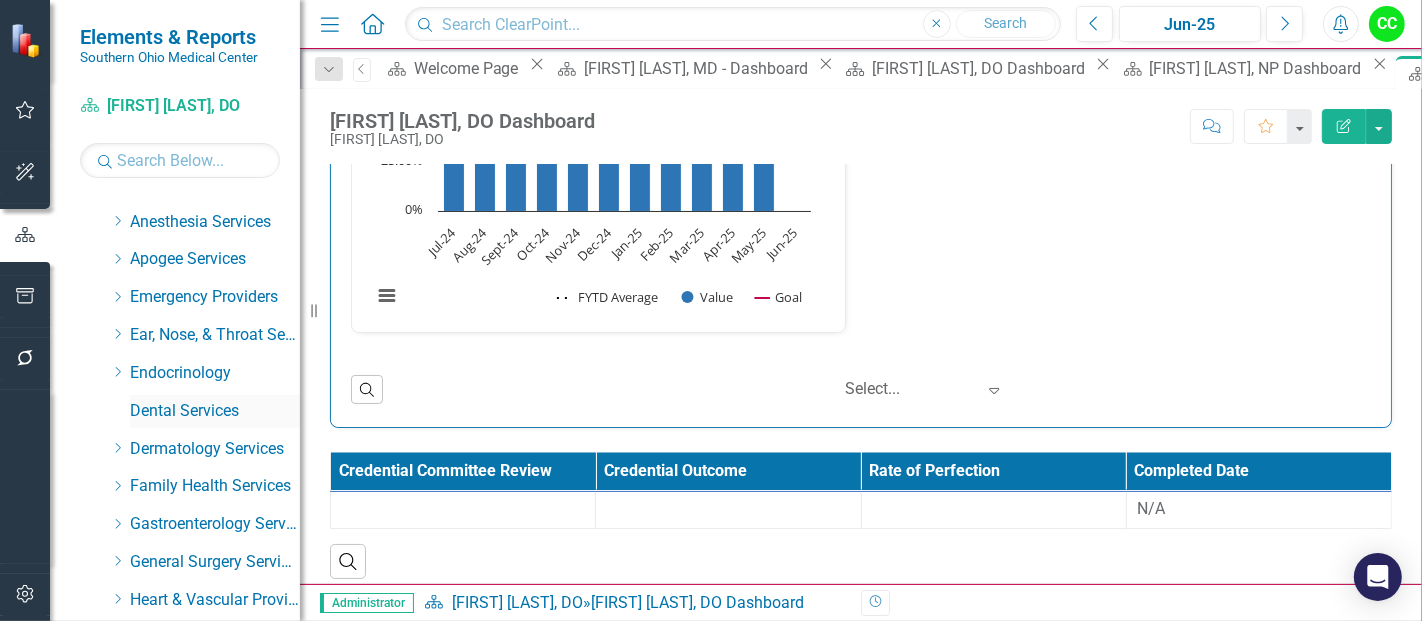 scroll, scrollTop: 102, scrollLeft: 0, axis: vertical 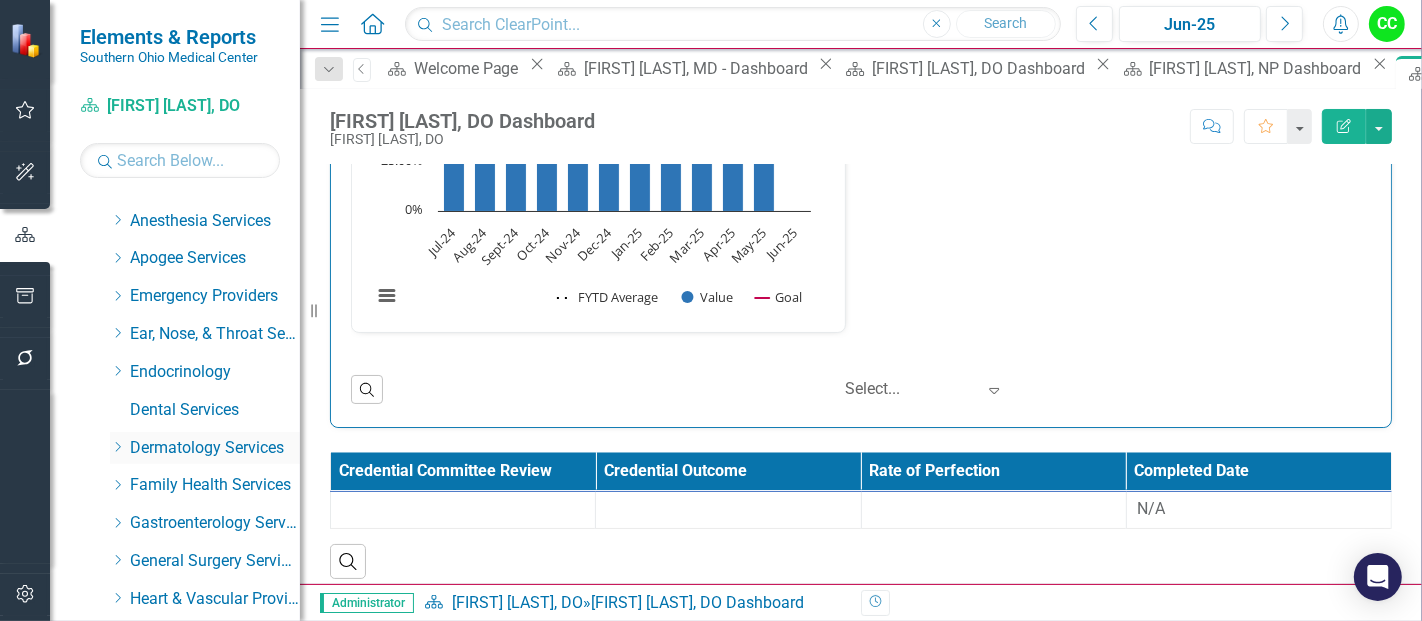 click on "Dropdown" at bounding box center [117, 447] 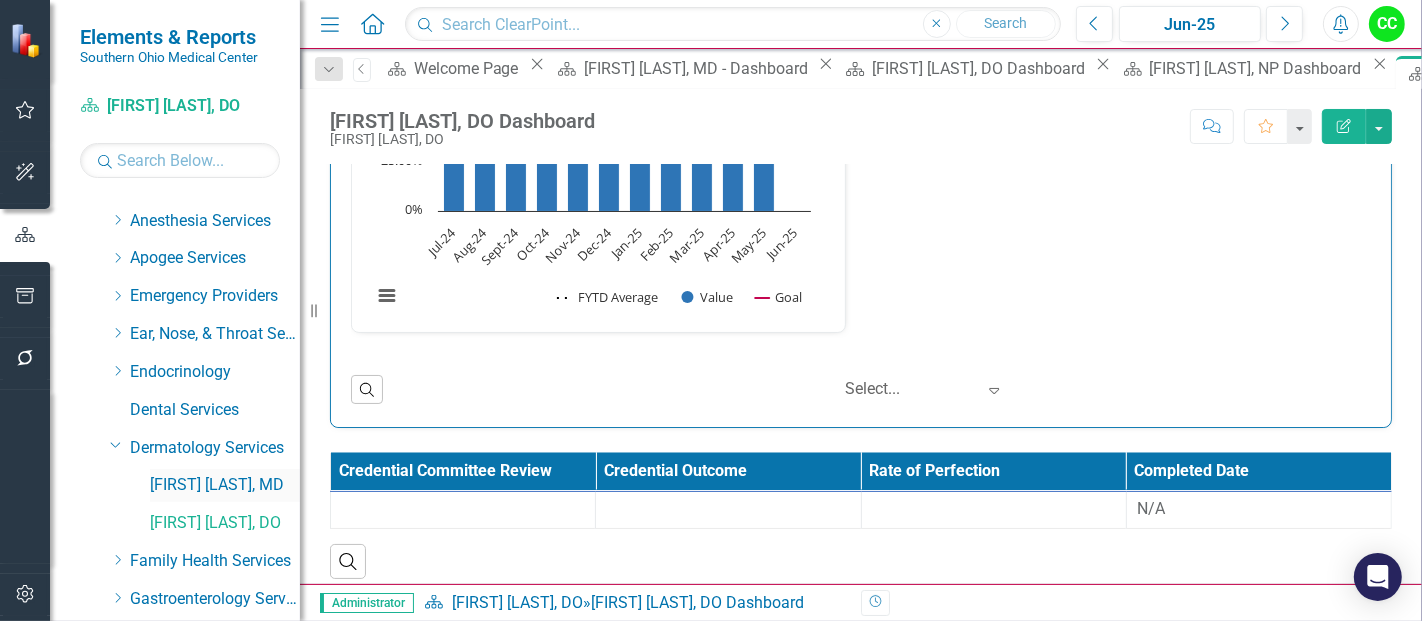 click on "[FIRST] [LAST], [PROFESSION]" at bounding box center (225, 485) 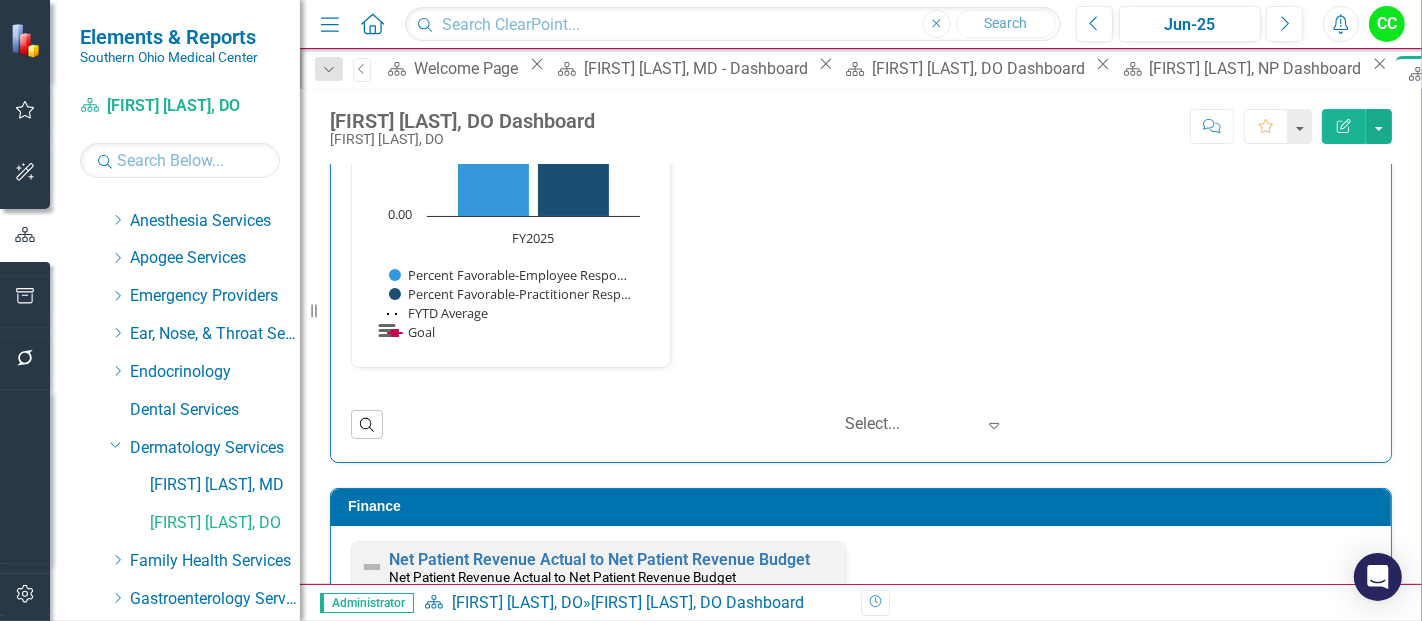 scroll, scrollTop: 2404, scrollLeft: 0, axis: vertical 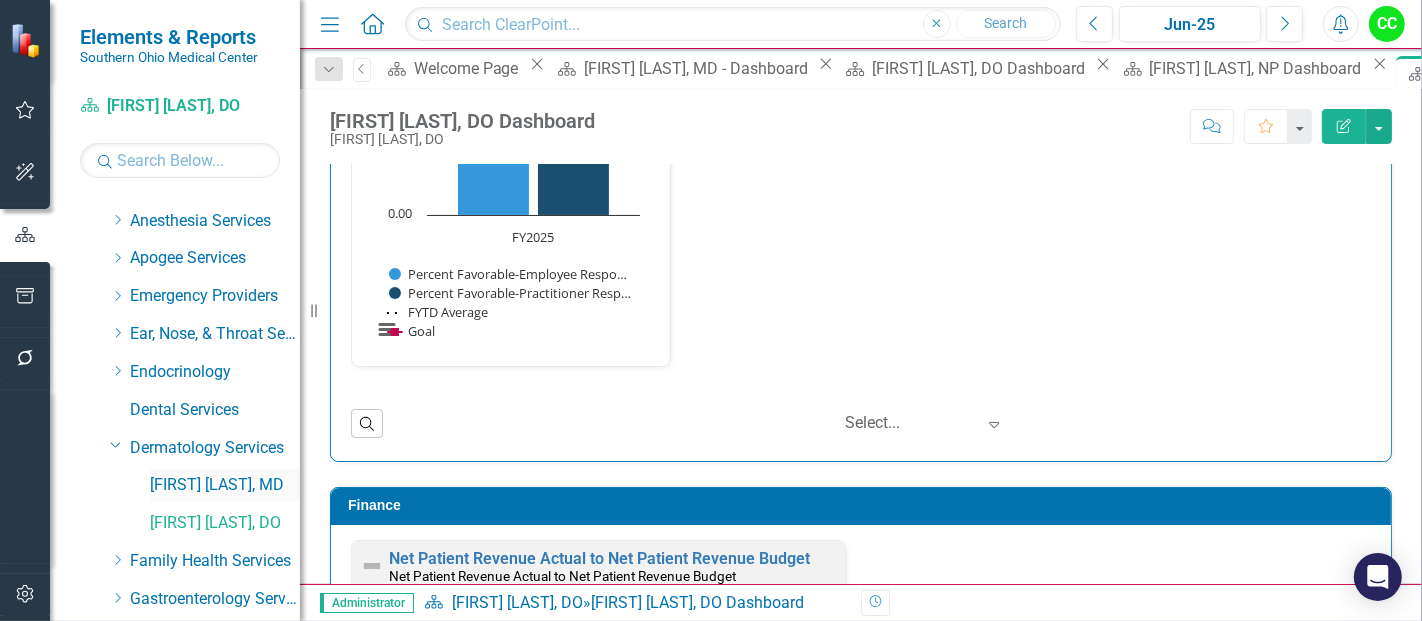 click on "[FIRST] [LAST], [PROFESSION]" at bounding box center (225, 485) 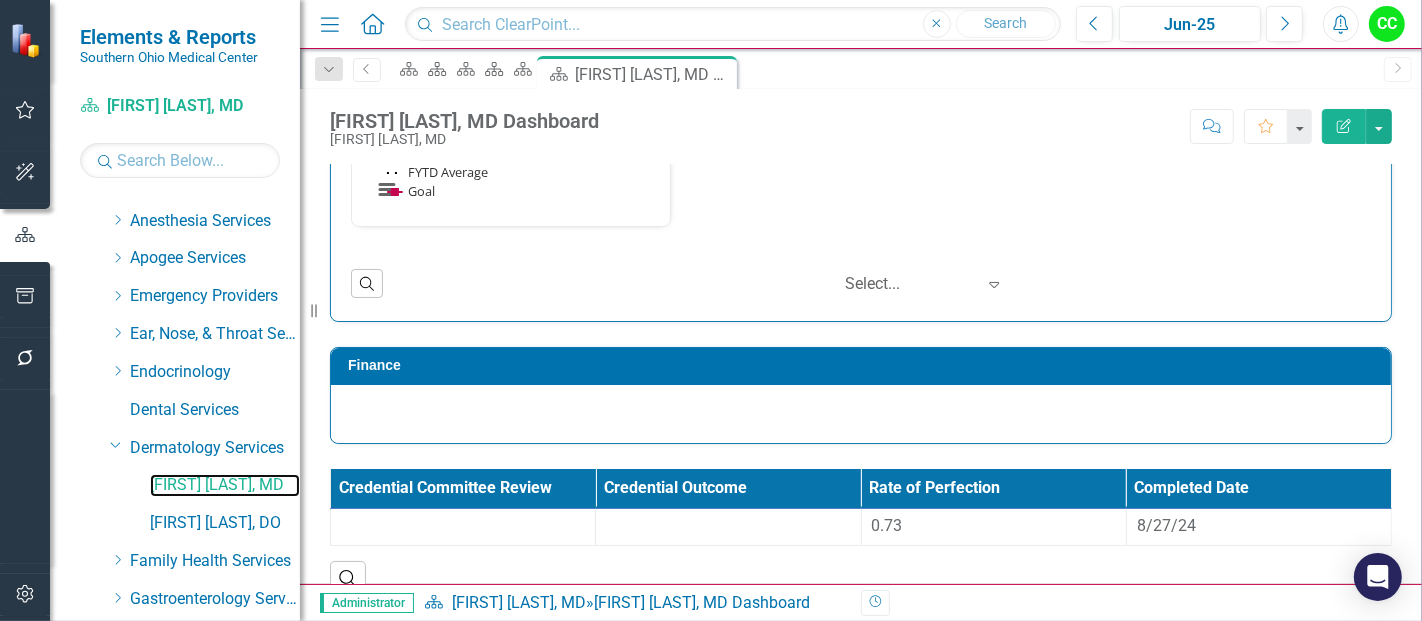 scroll, scrollTop: 2139, scrollLeft: 0, axis: vertical 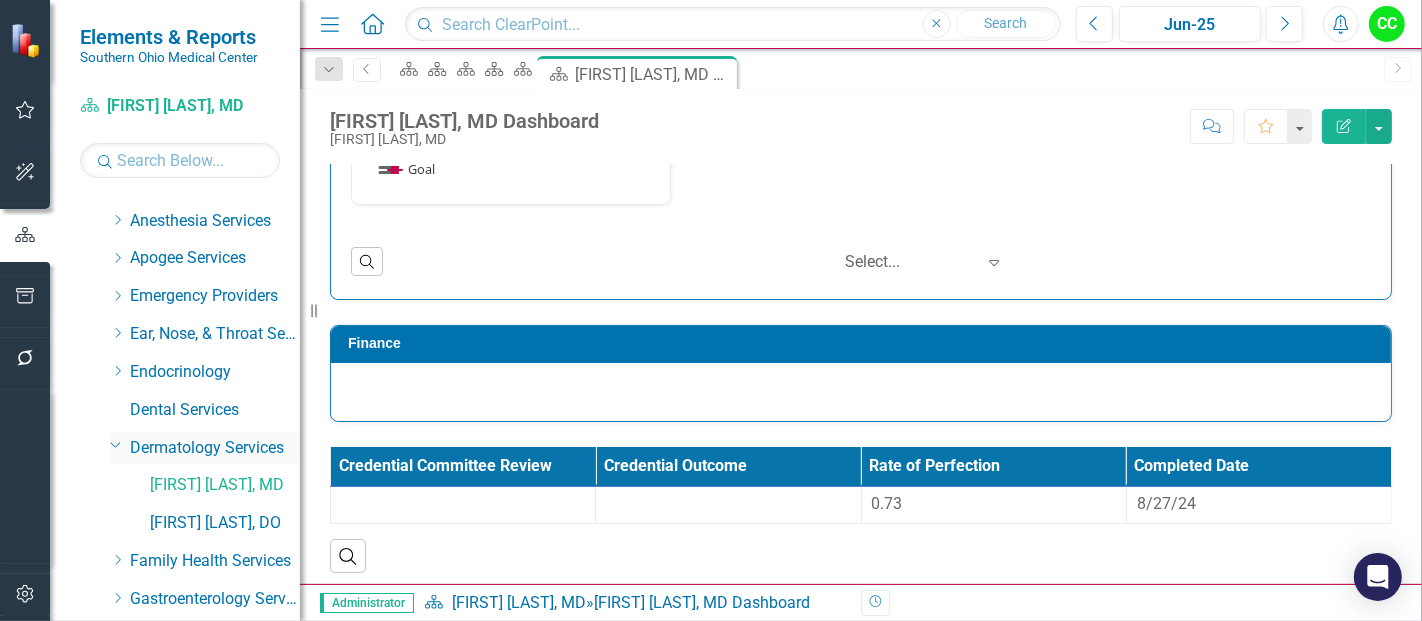 click on "Dropdown" 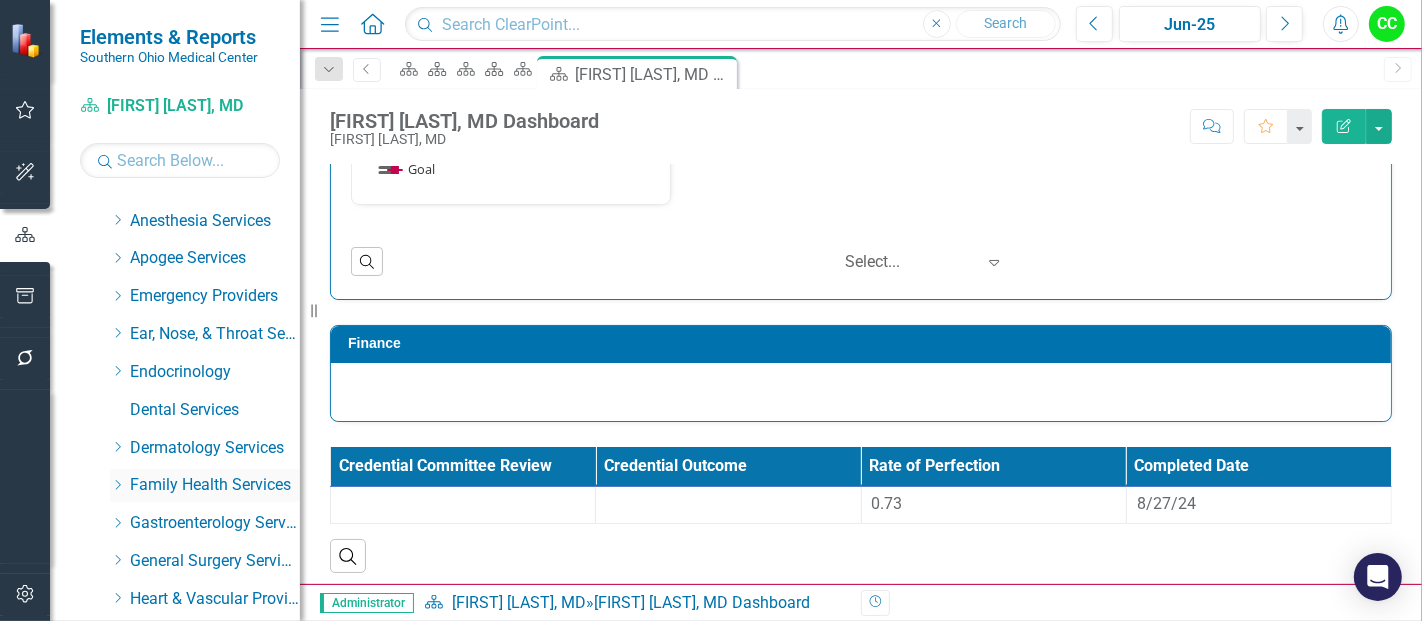 click on "Dropdown" 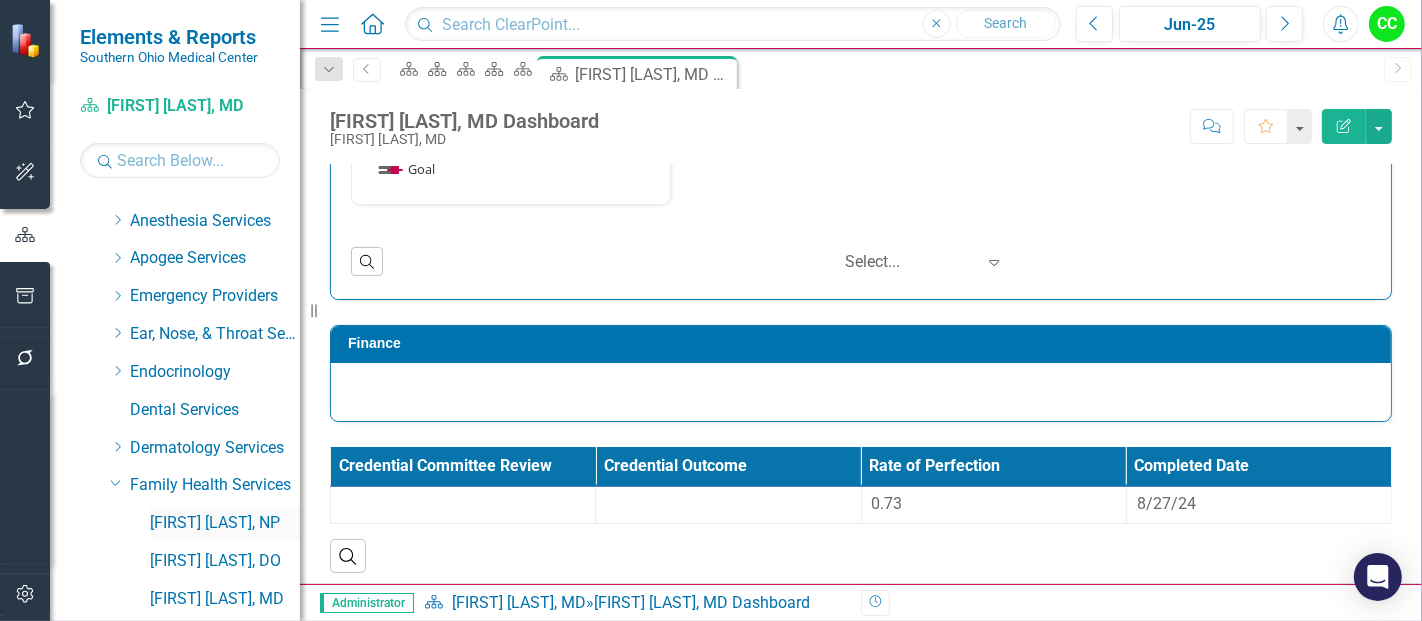 click on "[FIRST] [LAST], [PROFESSION]" at bounding box center [225, 523] 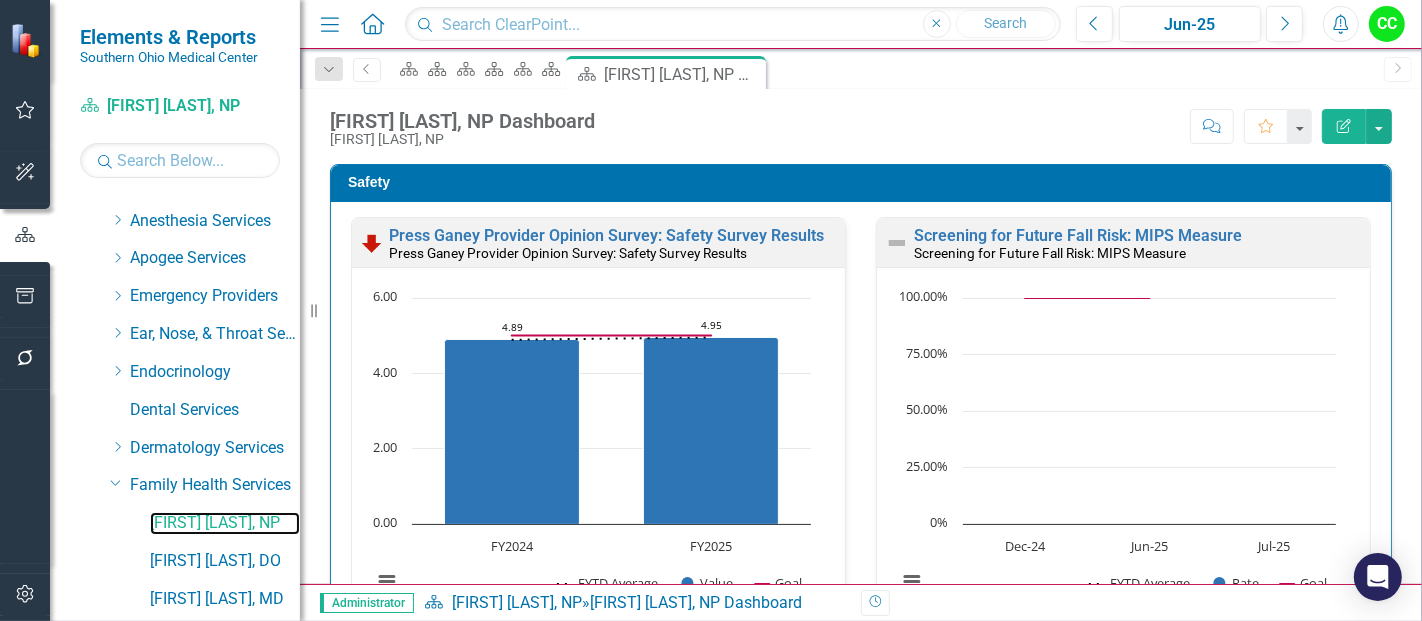 scroll, scrollTop: 1, scrollLeft: 0, axis: vertical 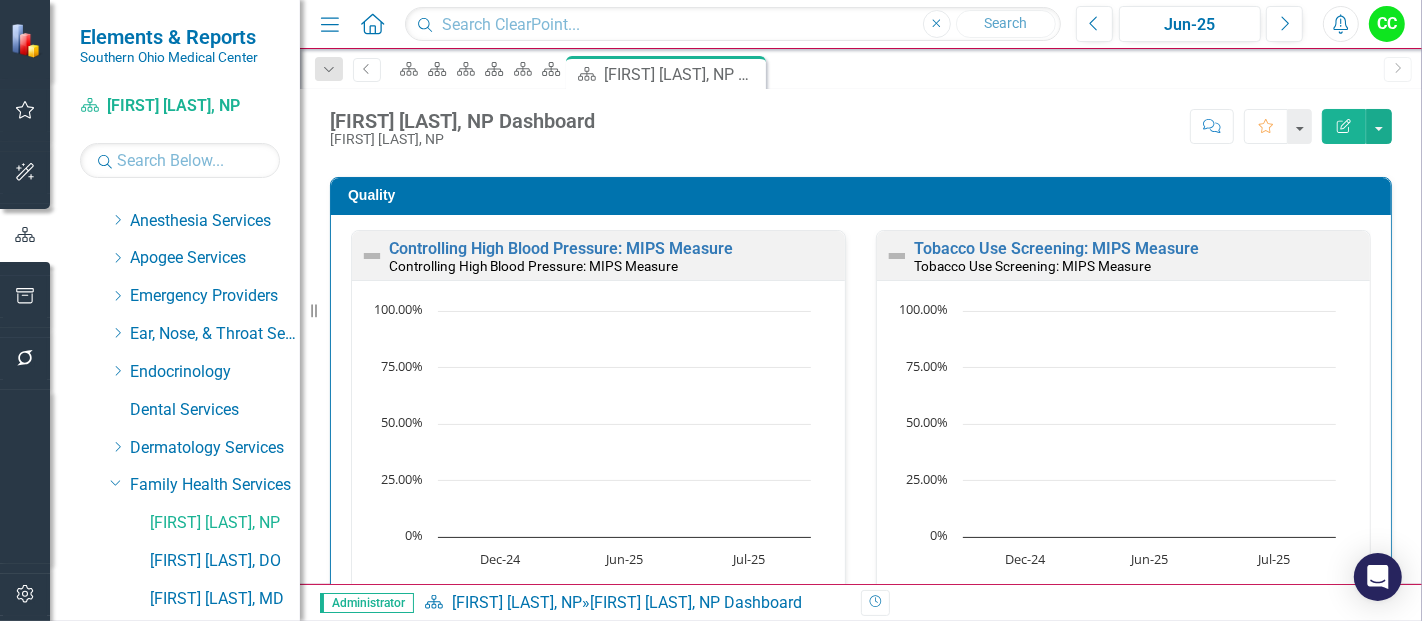 click on "Quality" at bounding box center (864, 195) 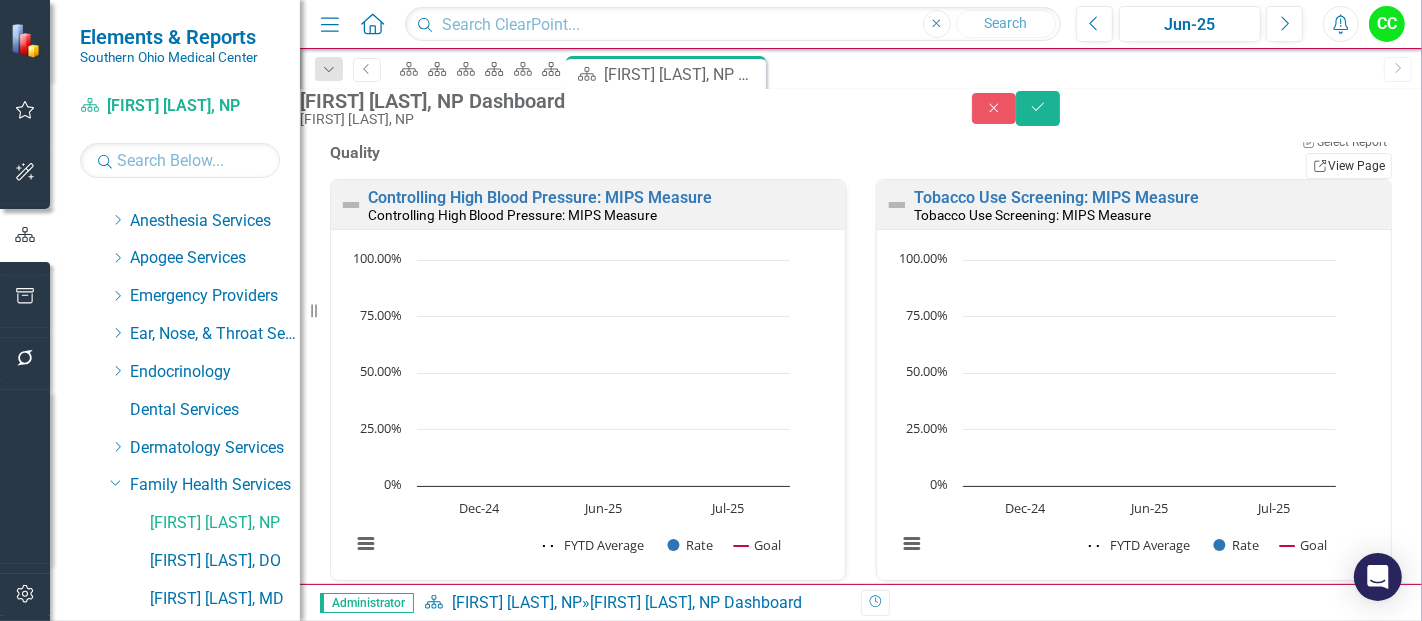 click on "Link  View Page" at bounding box center [1349, 166] 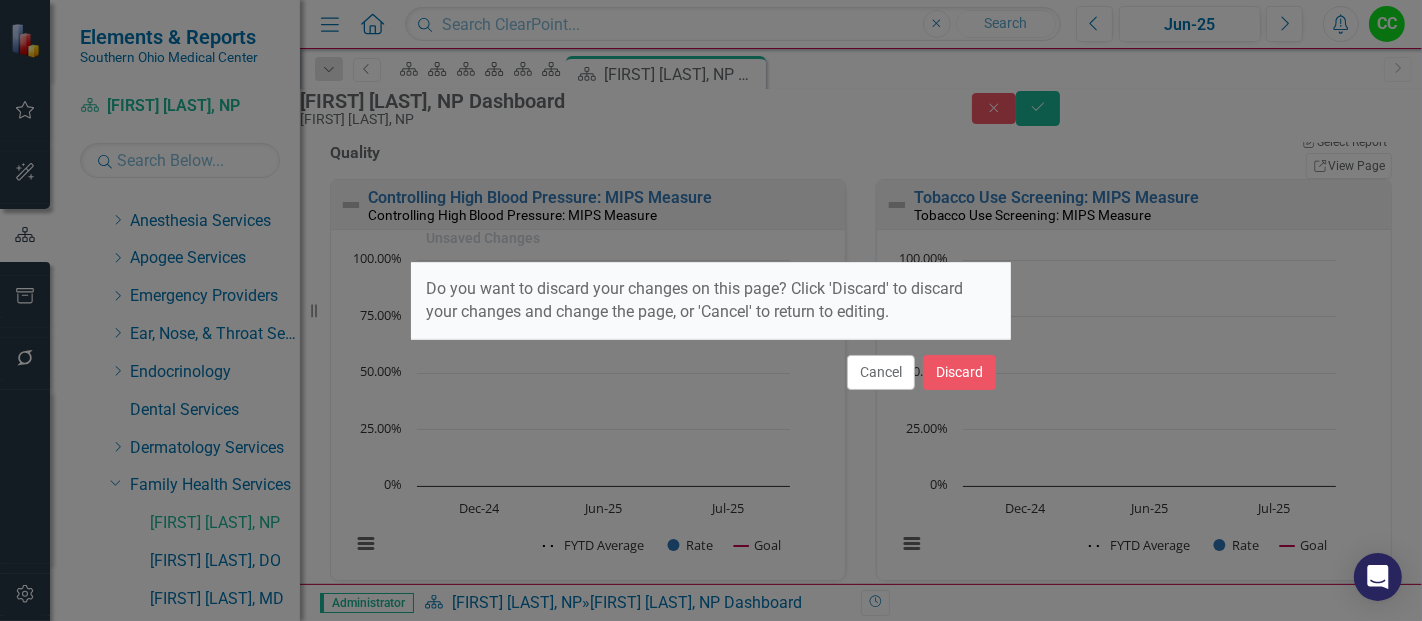 click on "Cancel Discard" at bounding box center [711, 372] 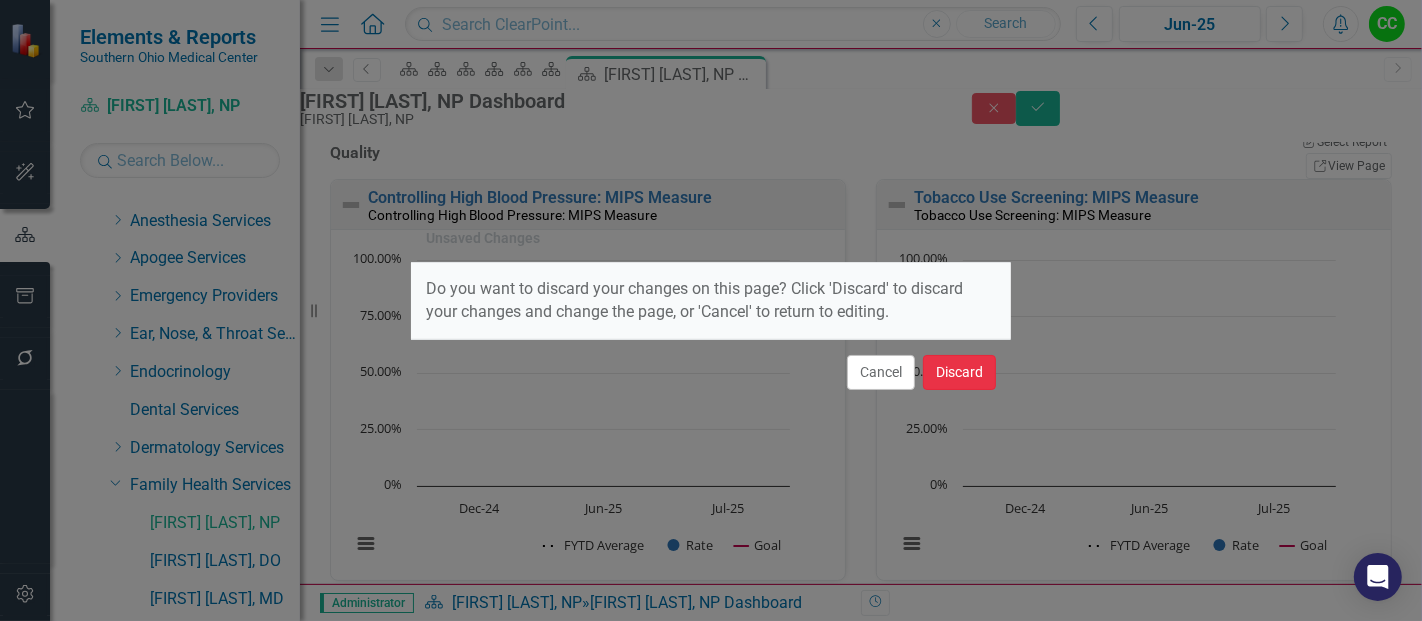 click on "Discard" at bounding box center (959, 372) 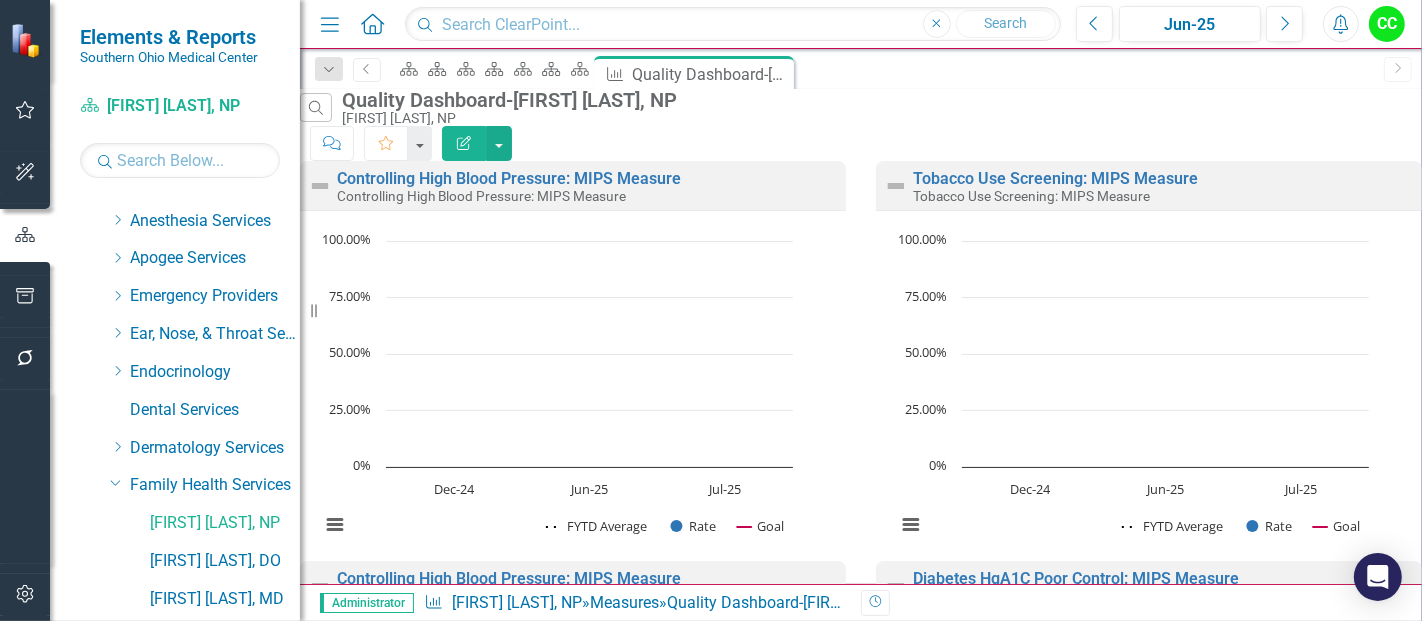 click on "Edit Report" at bounding box center (464, 143) 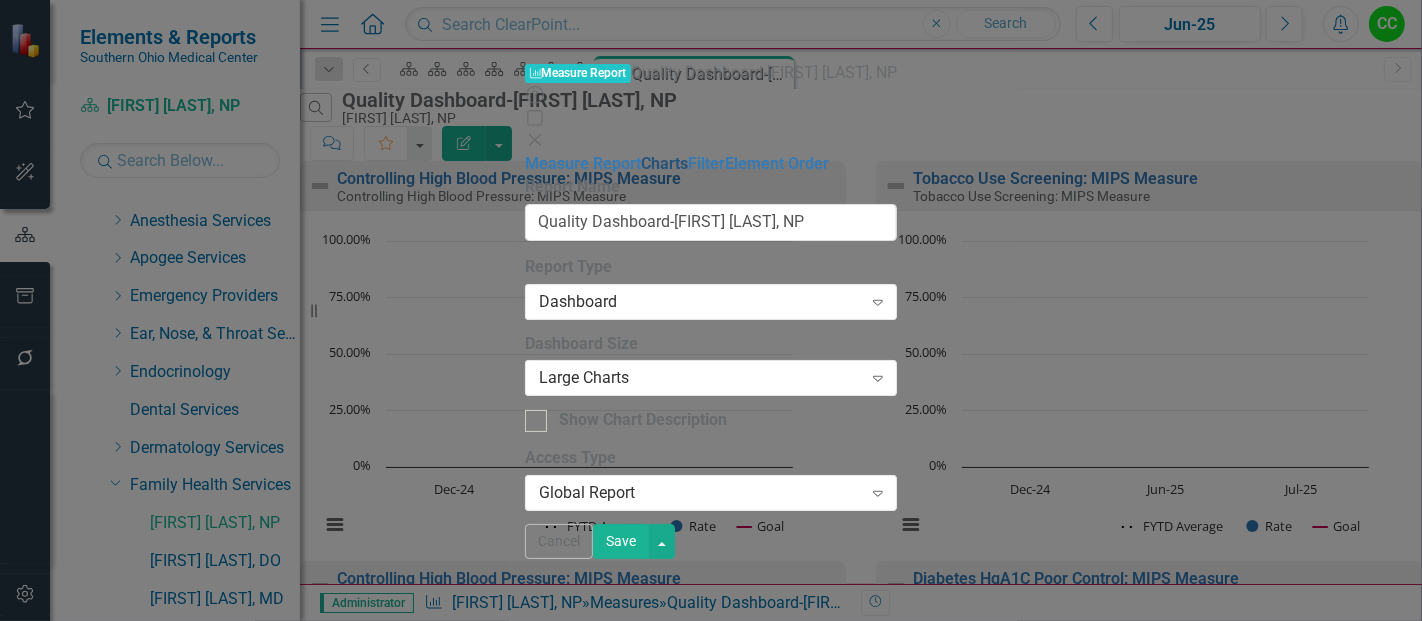 click on "Charts" at bounding box center [664, 163] 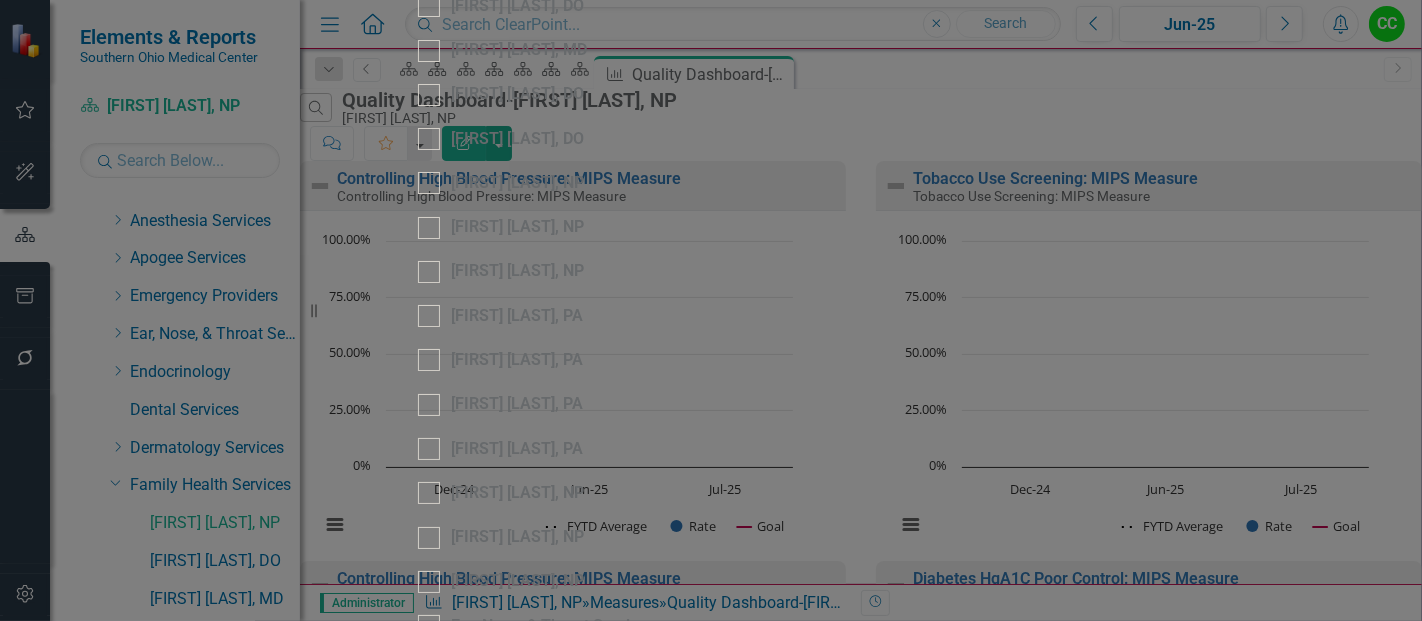 click at bounding box center [711, -10811] 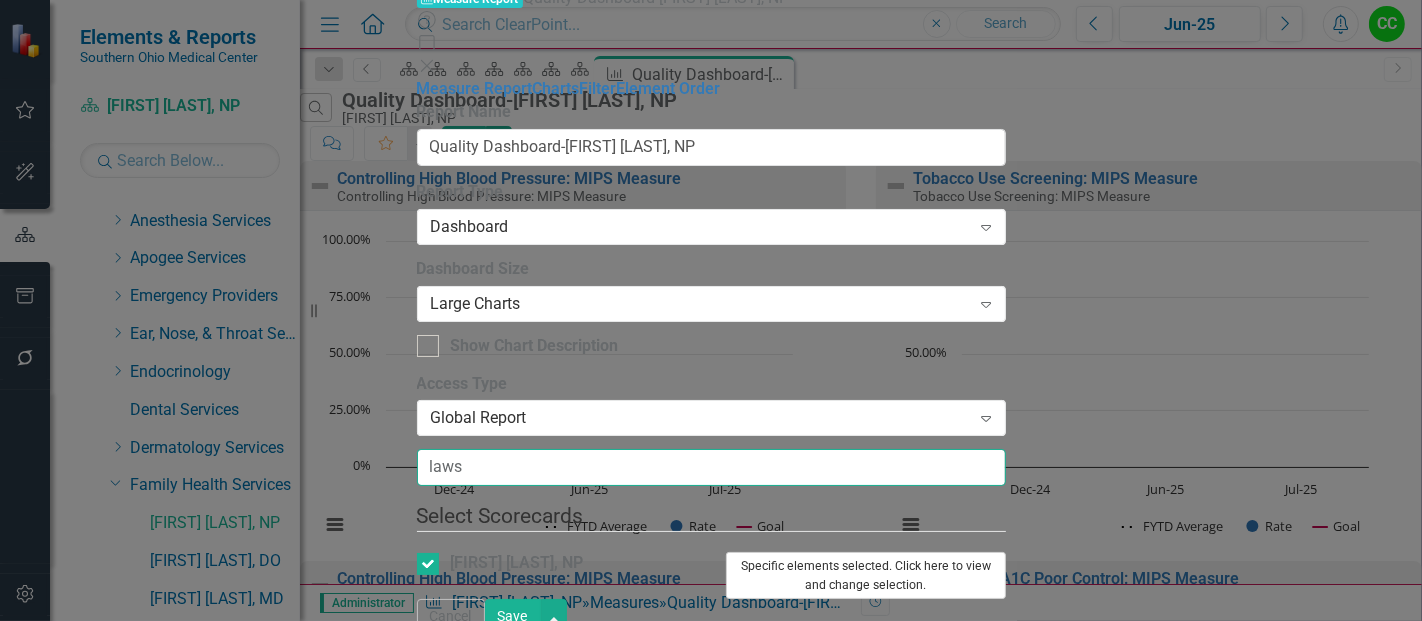 type on "laws" 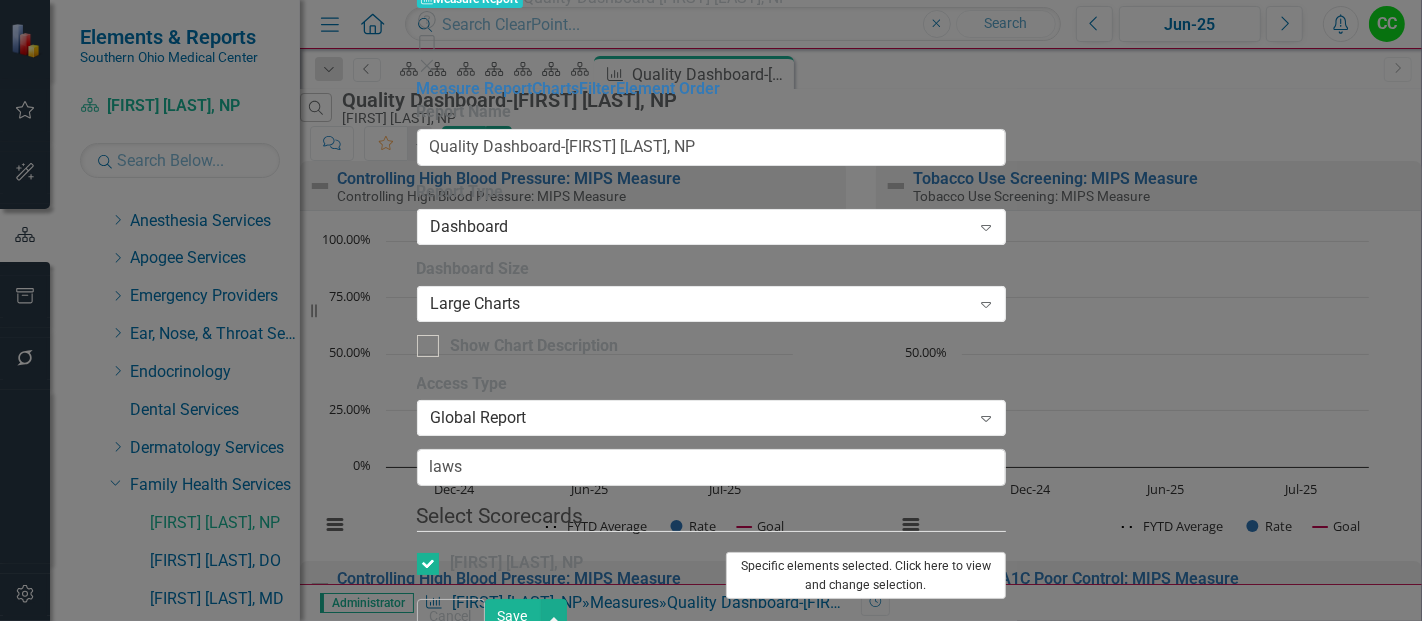 click on "Specific elements selected. Click here to view and change selection." at bounding box center [866, 575] 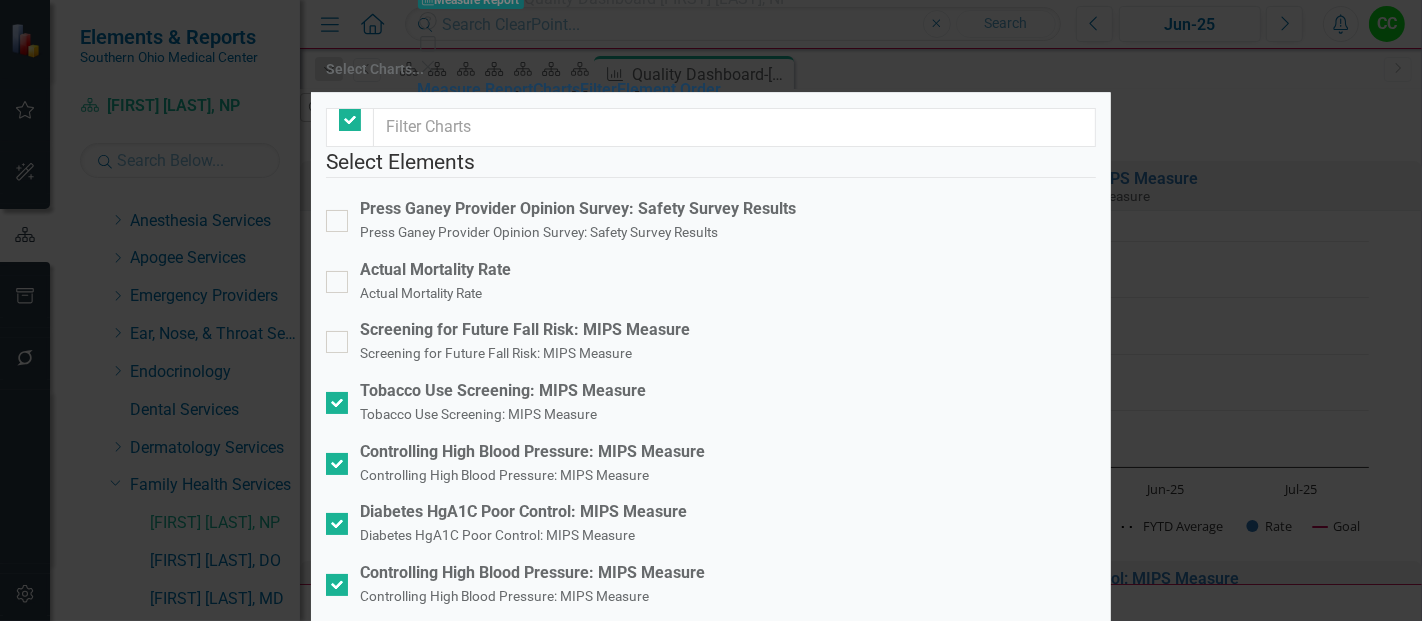 checkbox on "false" 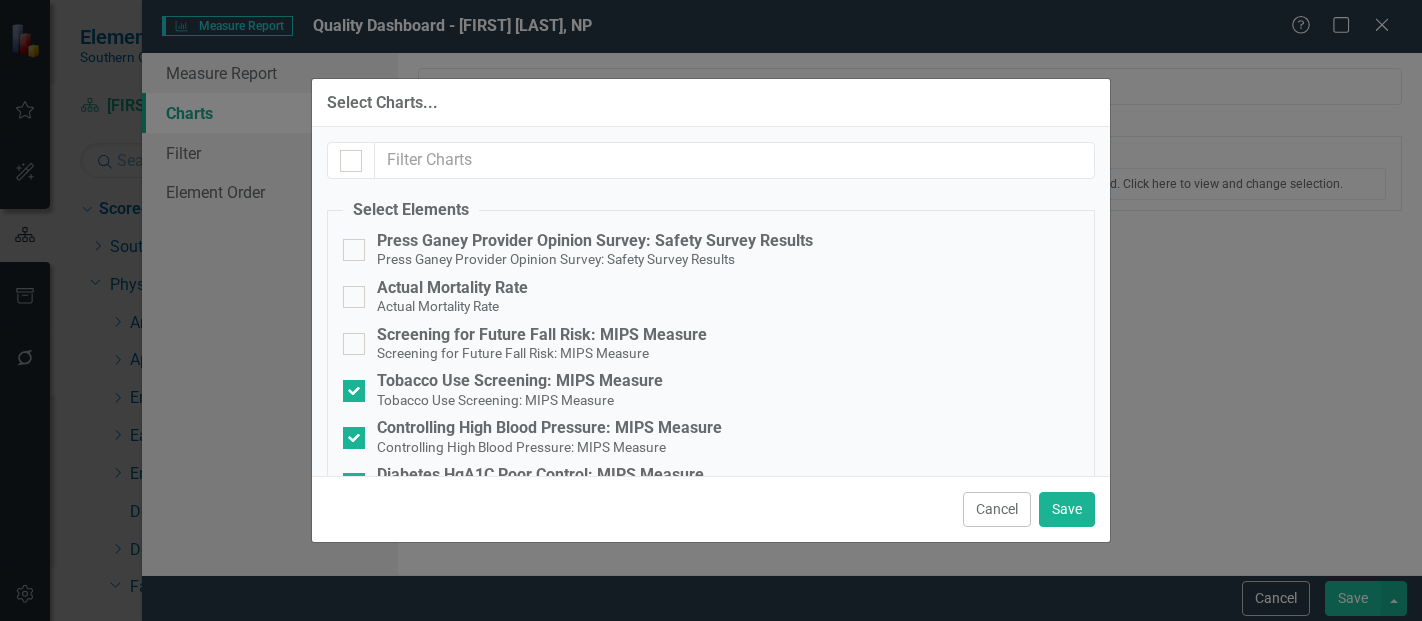 scroll, scrollTop: 0, scrollLeft: 0, axis: both 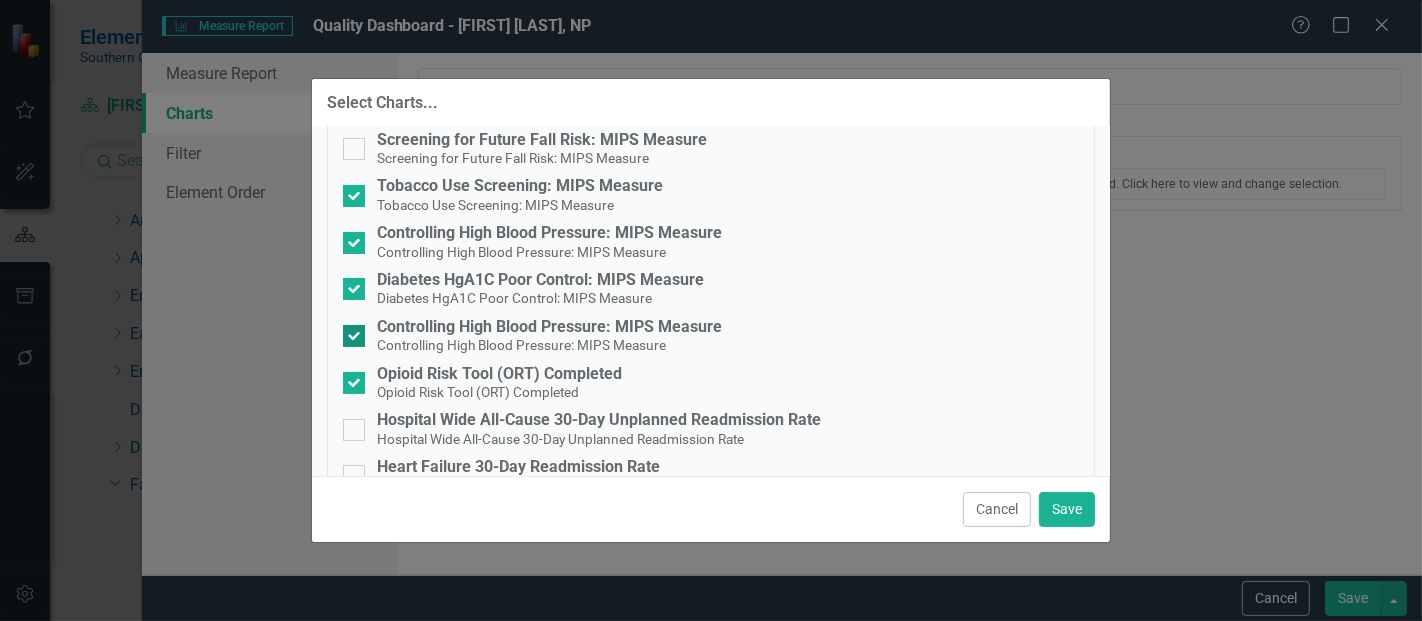 click at bounding box center (354, 336) 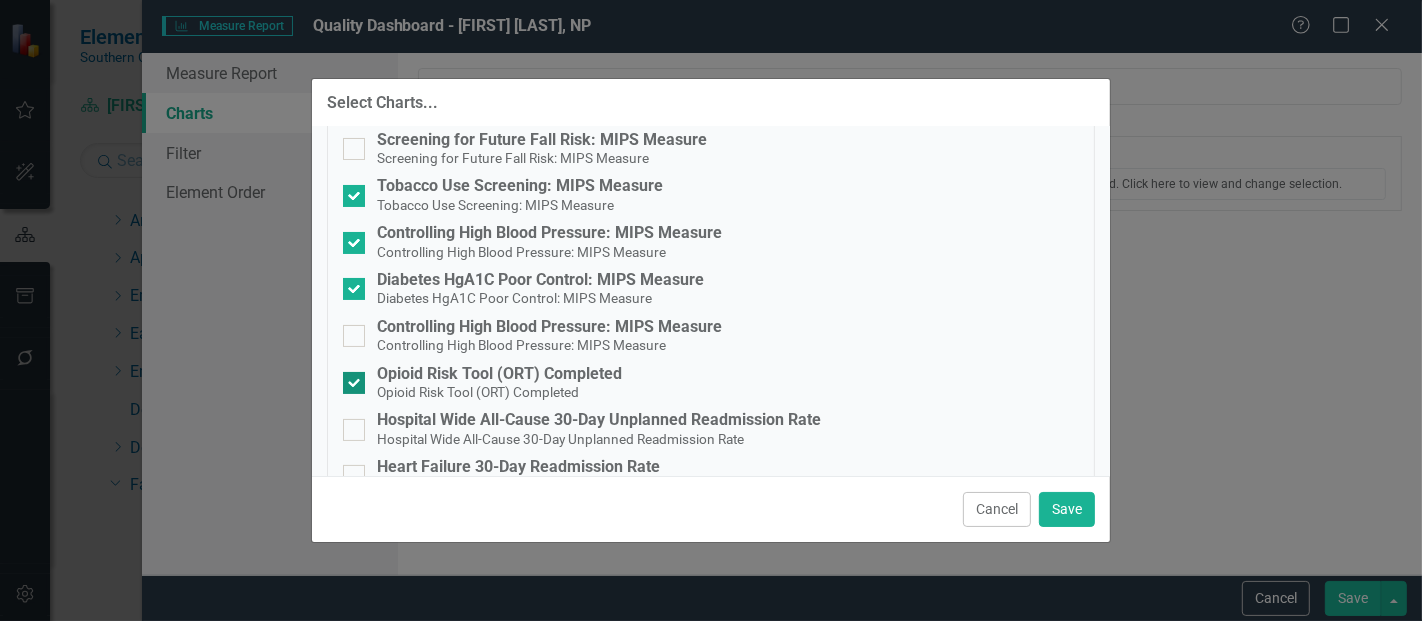 click at bounding box center [354, 383] 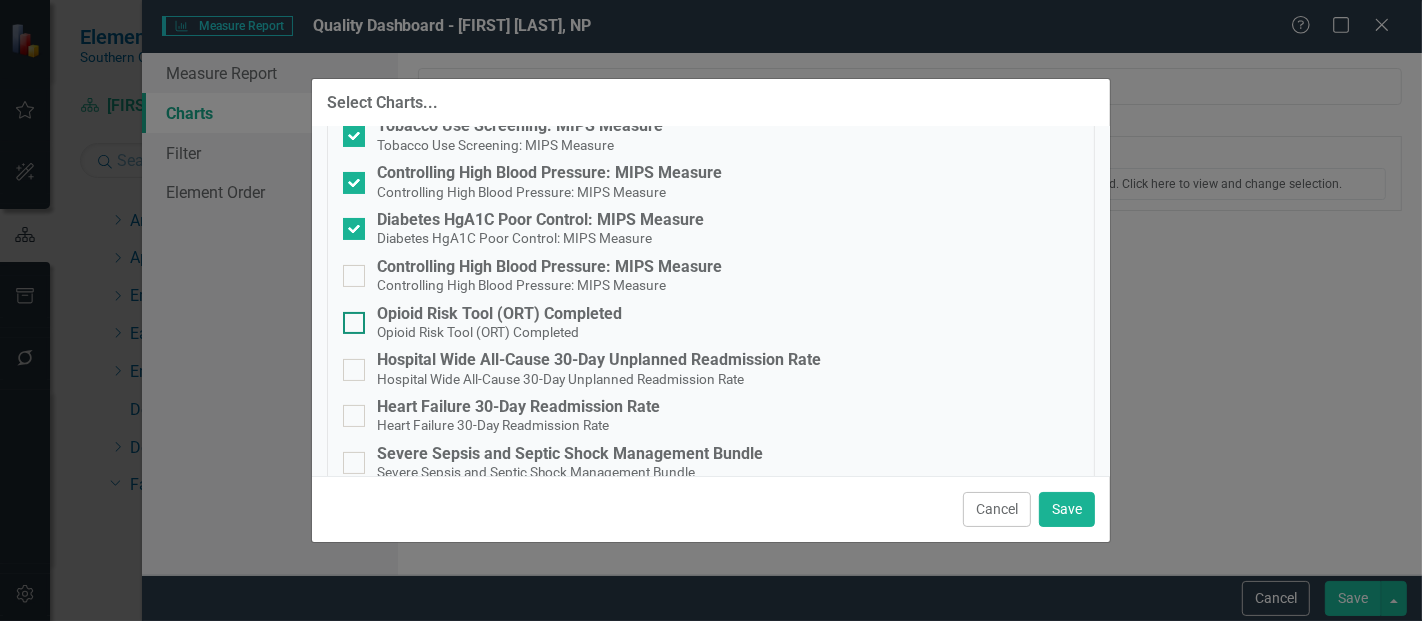 scroll, scrollTop: 254, scrollLeft: 0, axis: vertical 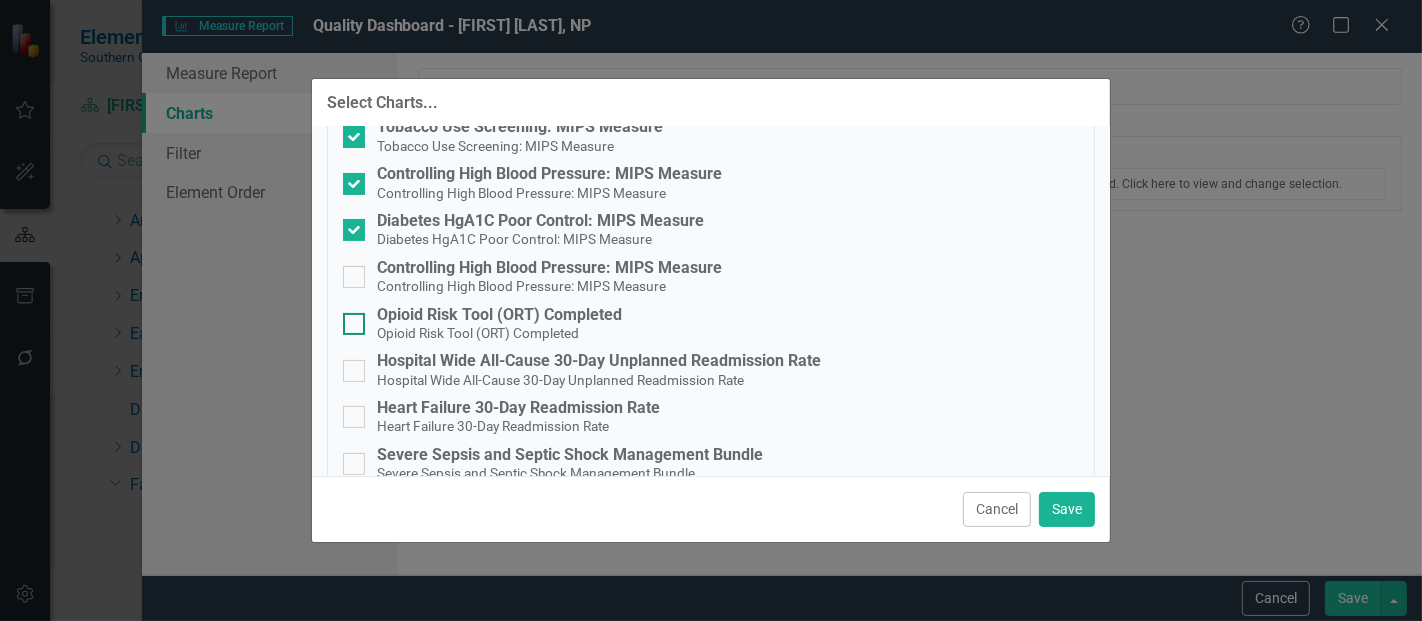 click on "Opioid Risk Tool (ORT) Completed Opioid Risk Tool (ORT) Completed" at bounding box center [711, 324] 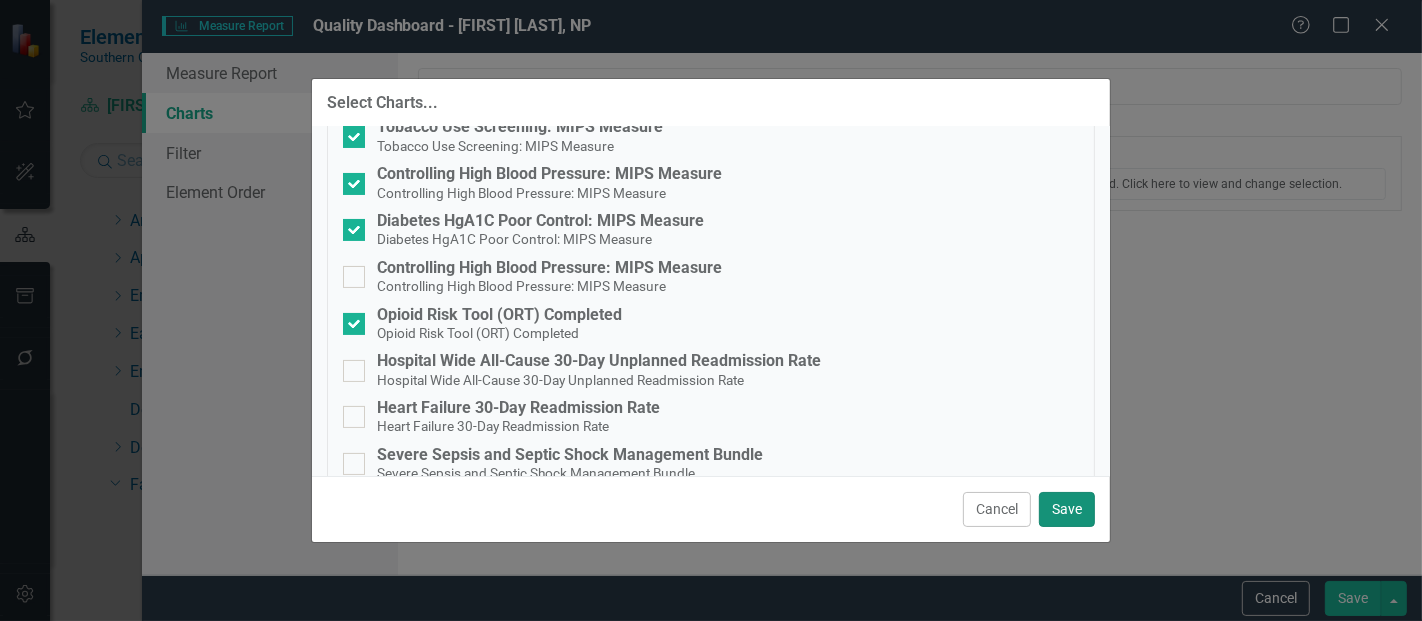 click on "Save" at bounding box center (1067, 509) 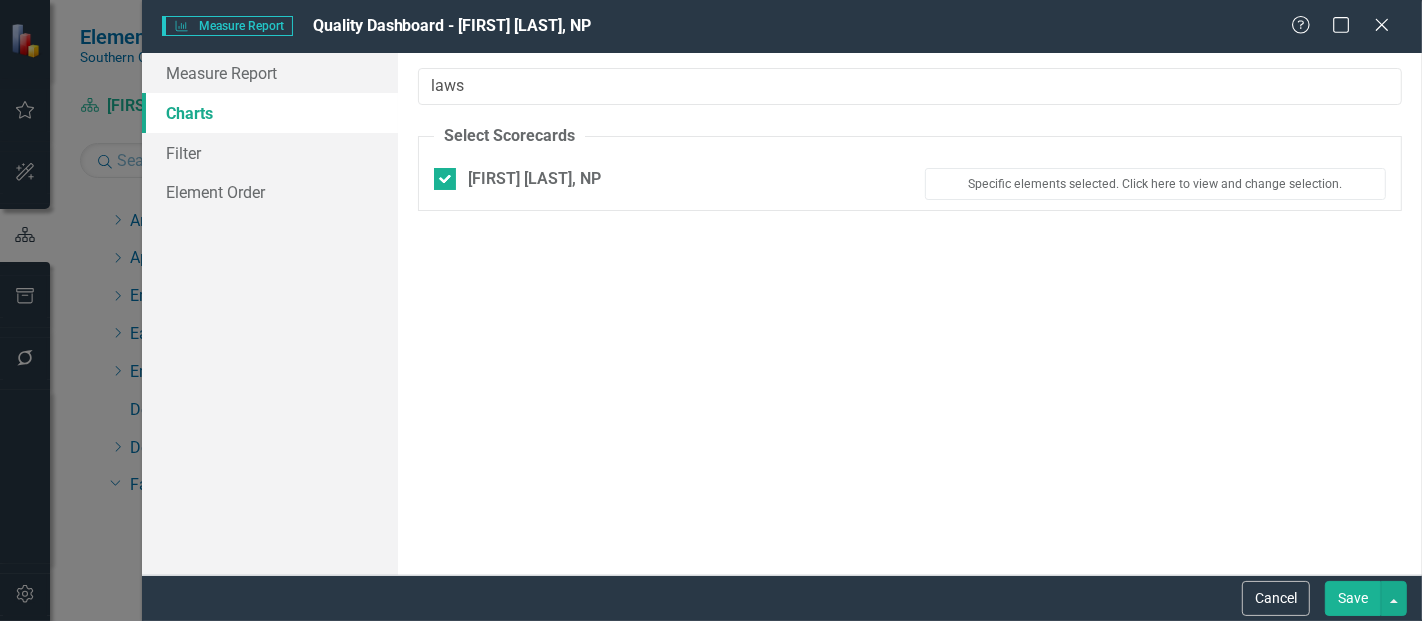 click on "Save" at bounding box center (1353, 598) 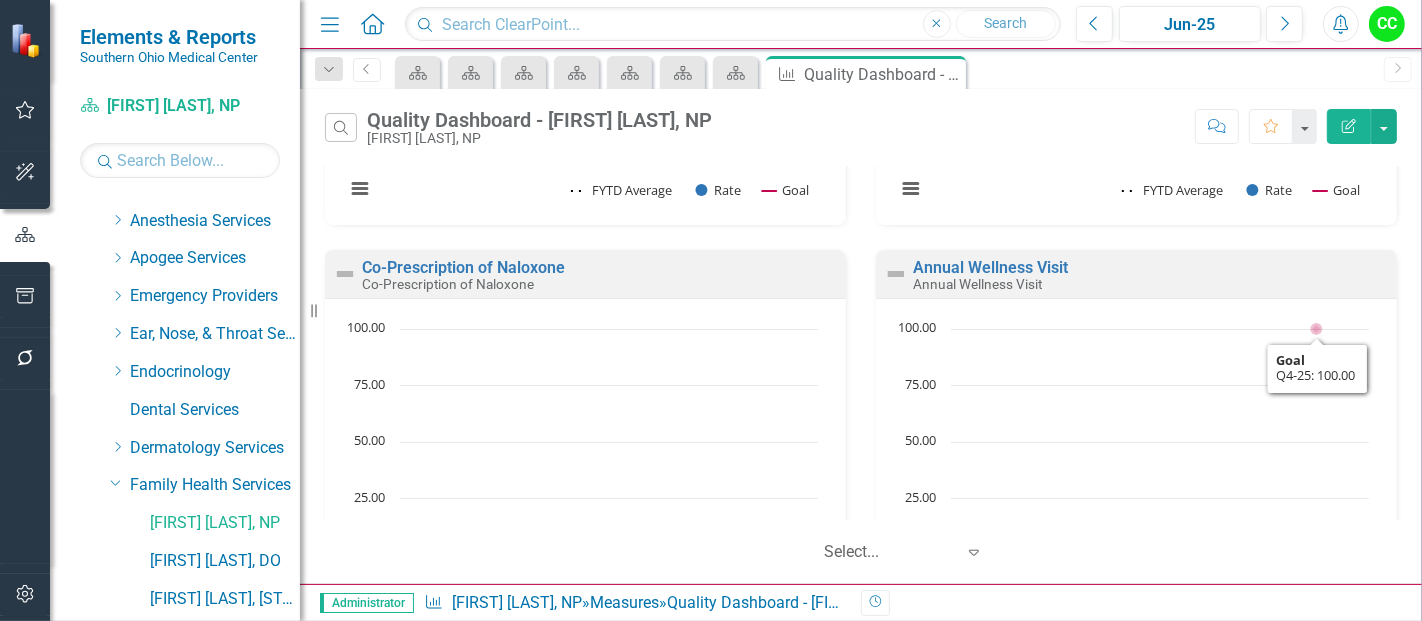 scroll, scrollTop: 918, scrollLeft: 0, axis: vertical 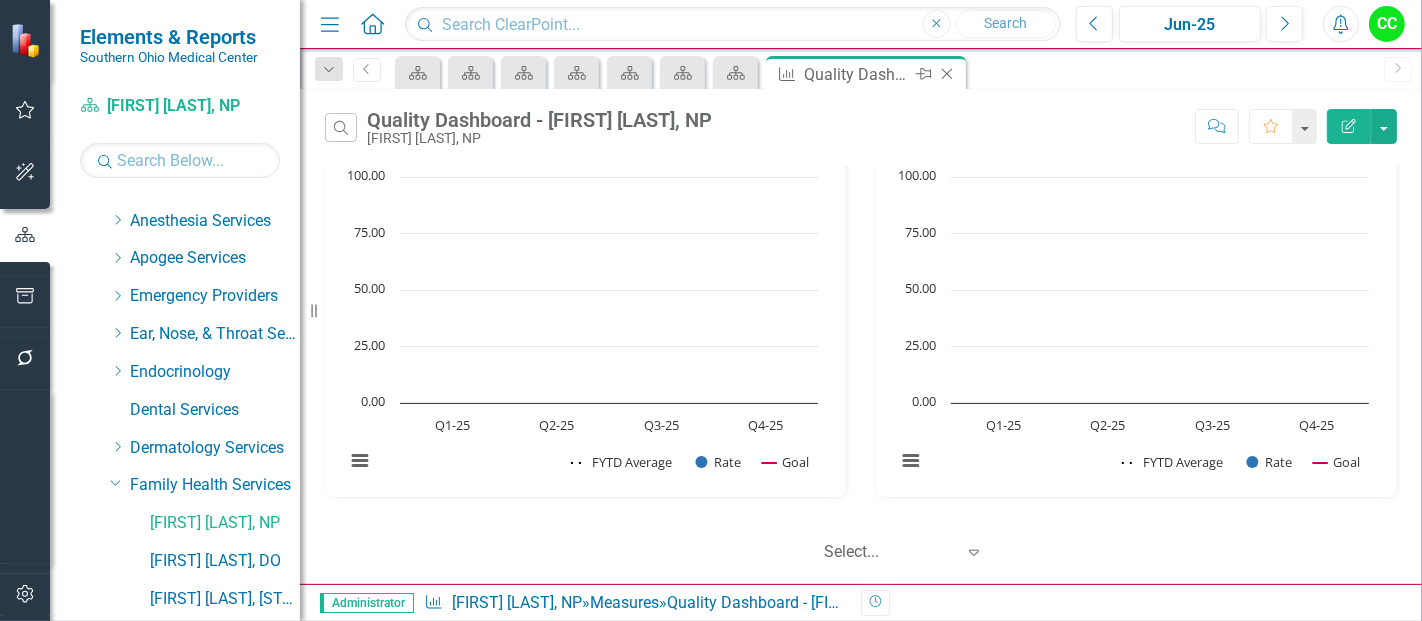 click on "Close" 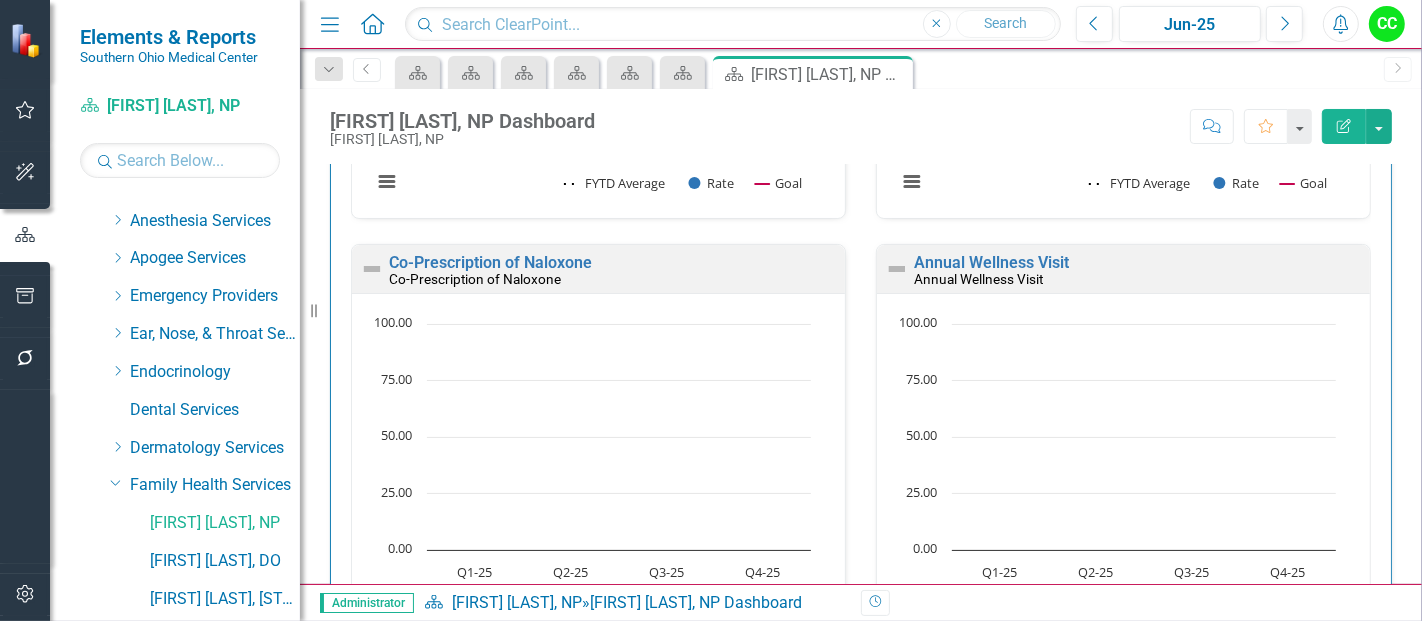scroll, scrollTop: 1991, scrollLeft: 0, axis: vertical 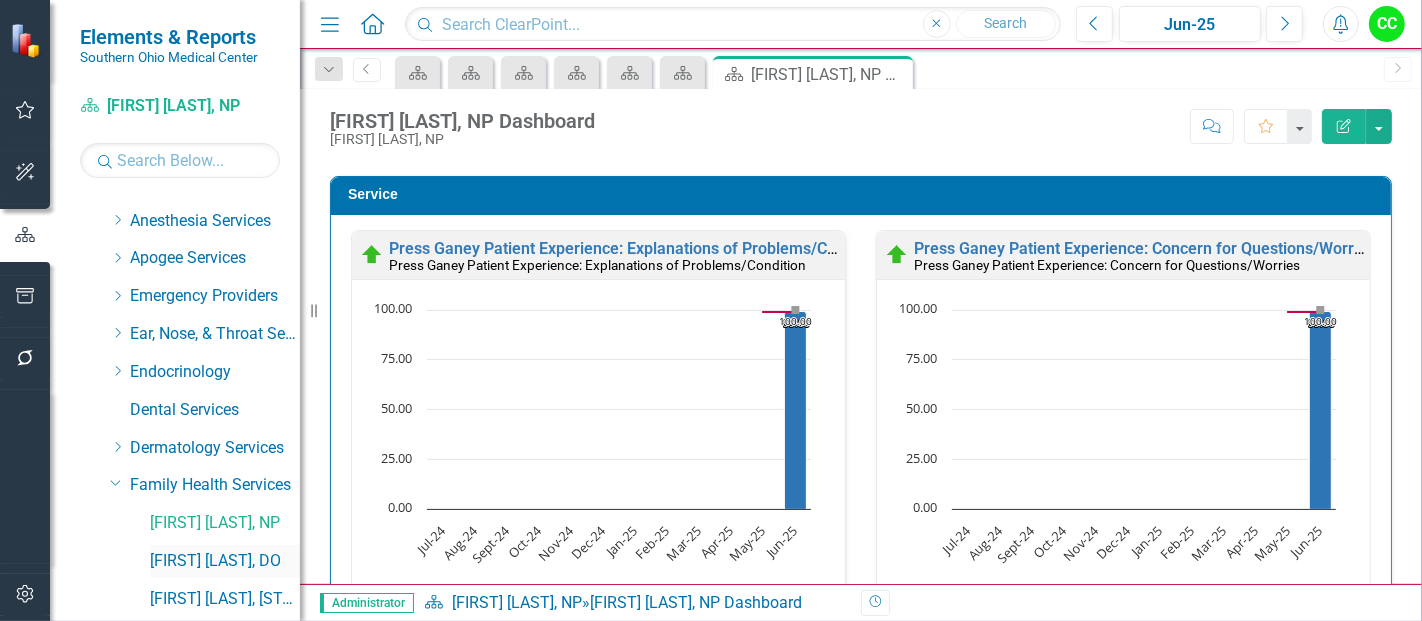 click on "[FIRST] [LAST], DO" at bounding box center (225, 561) 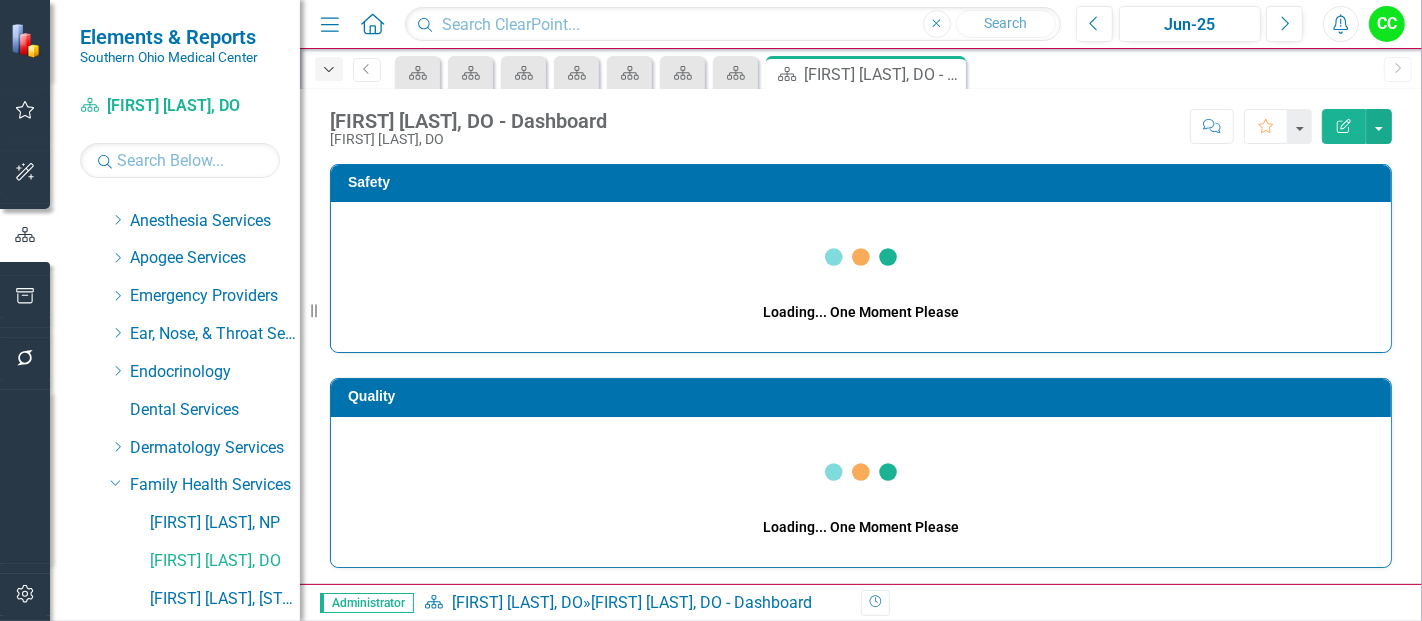 click 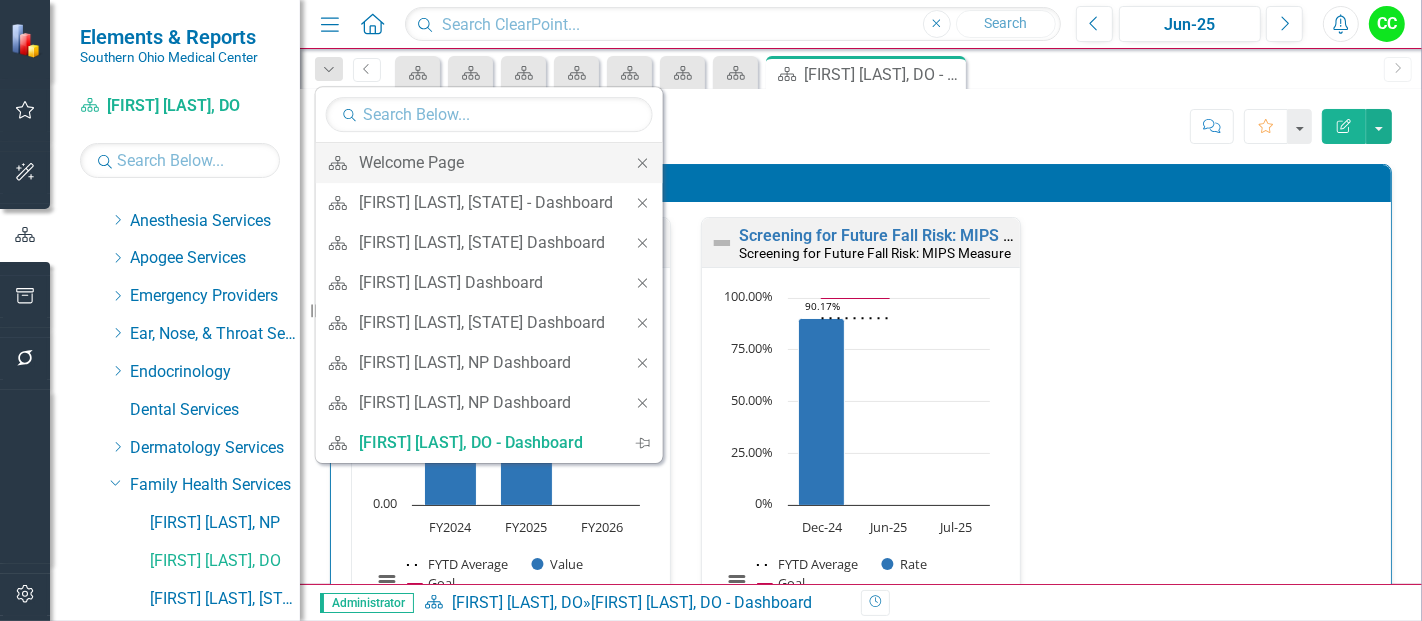 click 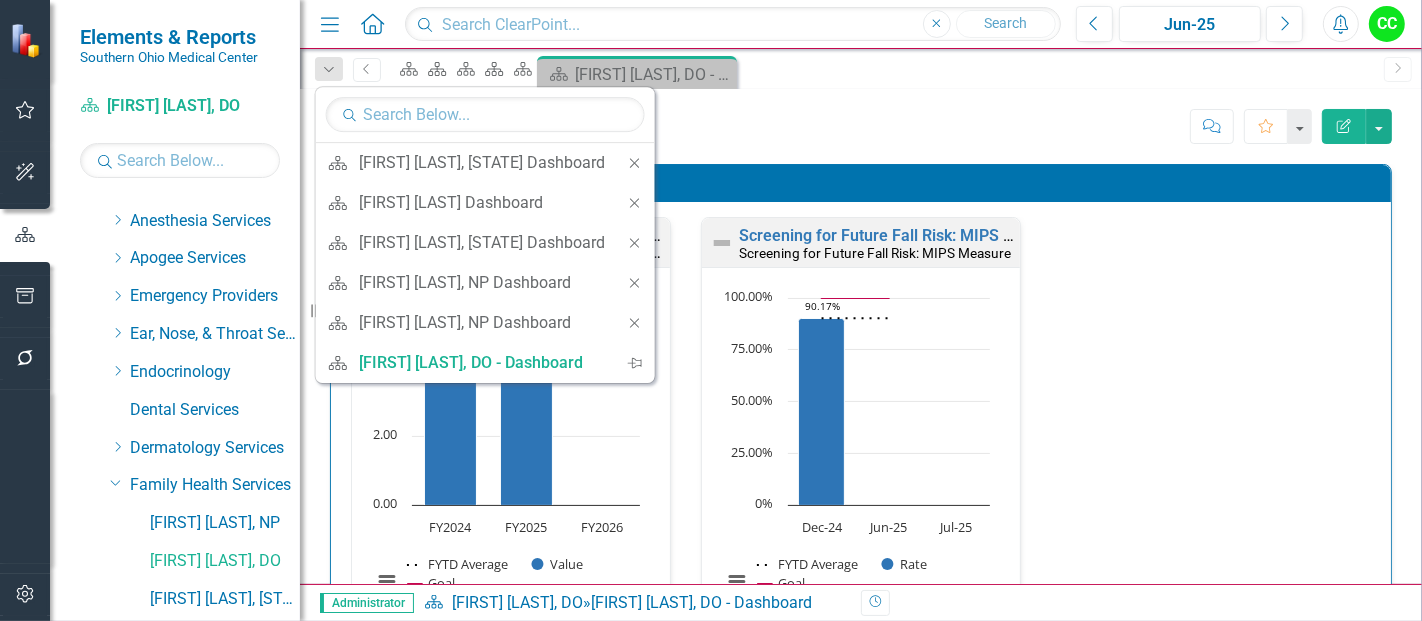 click 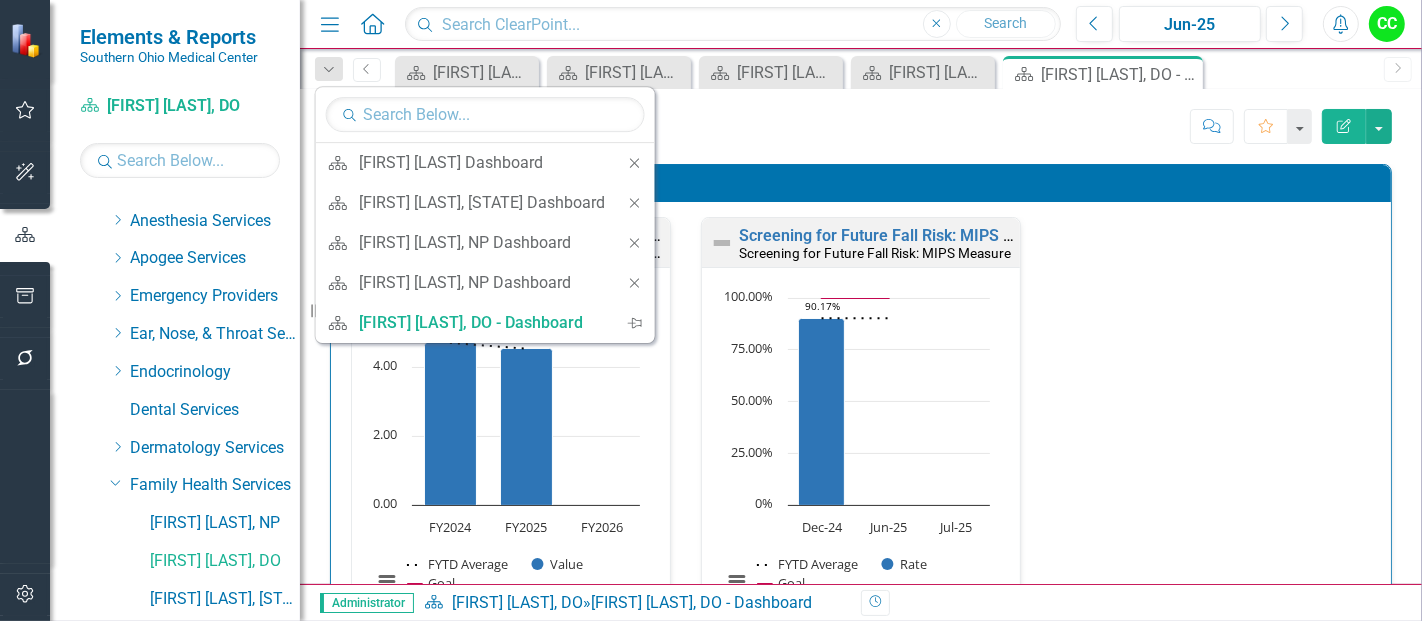click 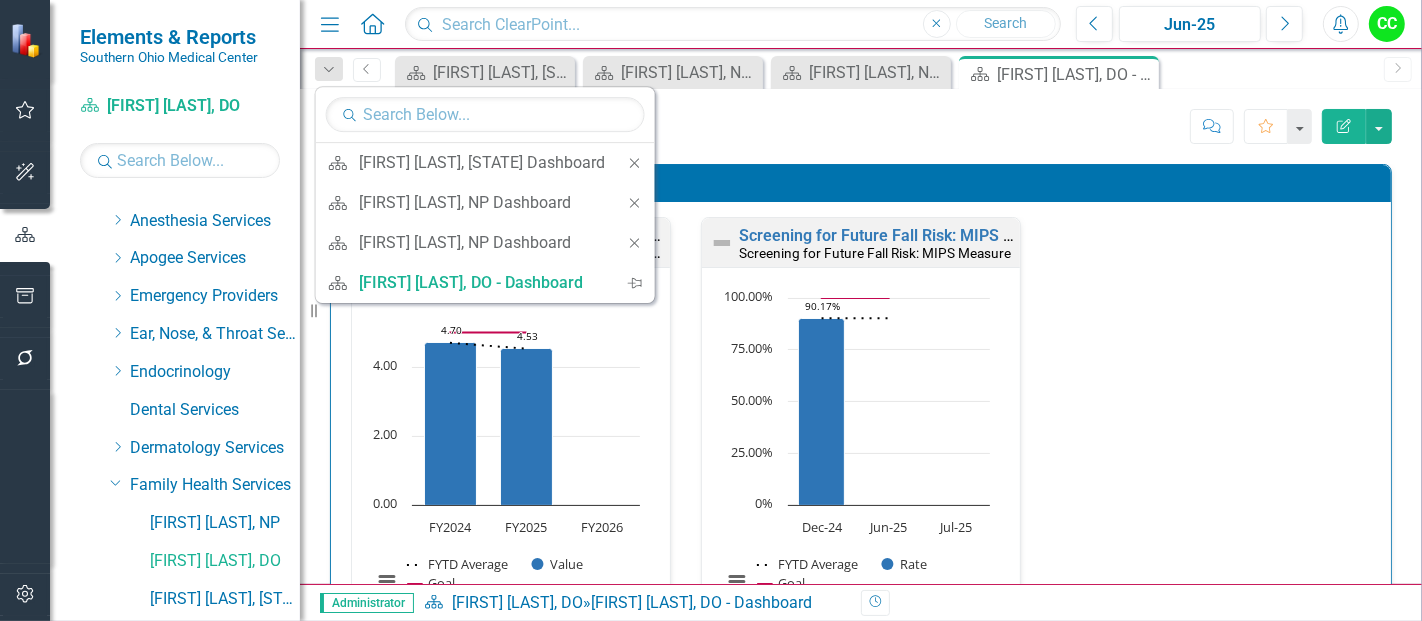 click on "Close" at bounding box center (635, 163) 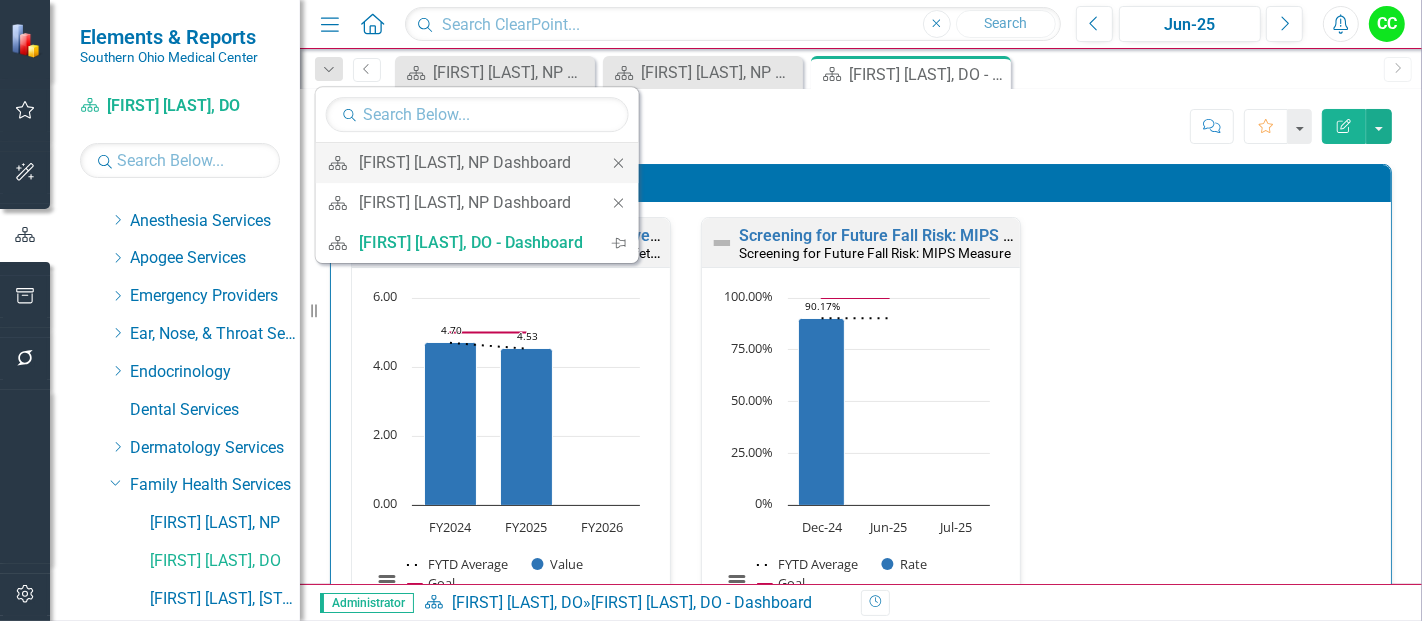 click 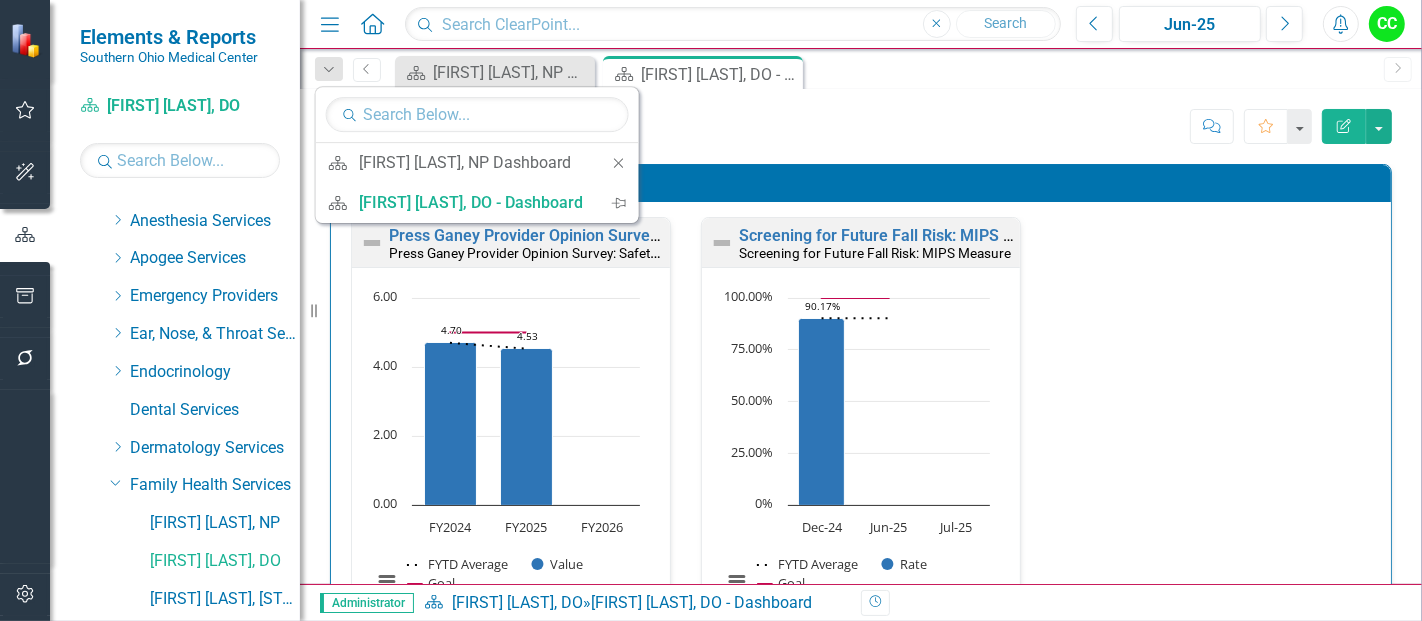 click 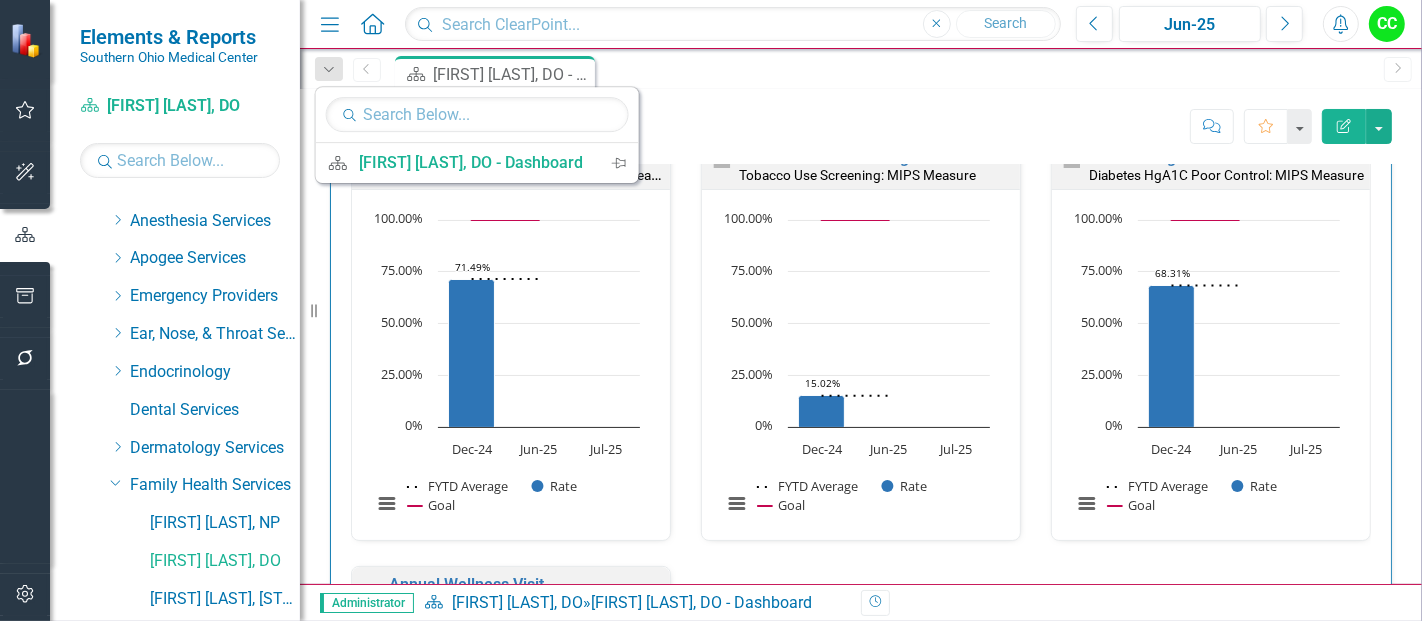 scroll, scrollTop: 657, scrollLeft: 0, axis: vertical 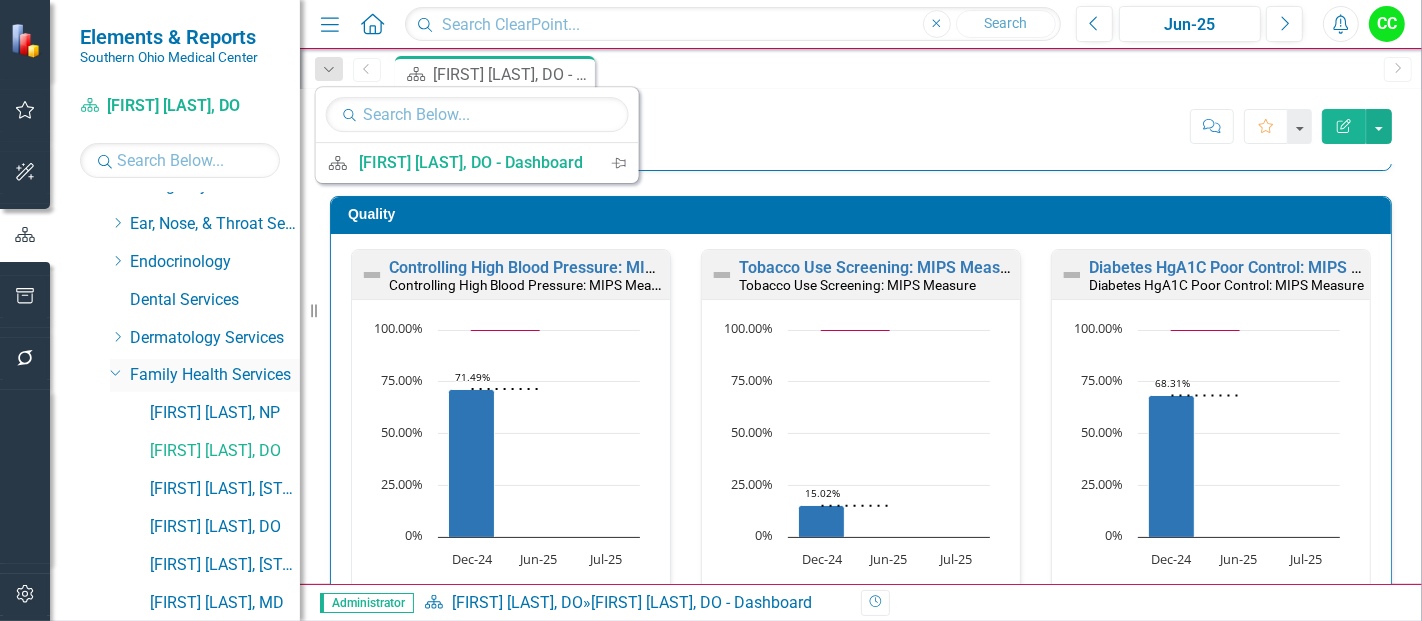 click on "Dropdown" 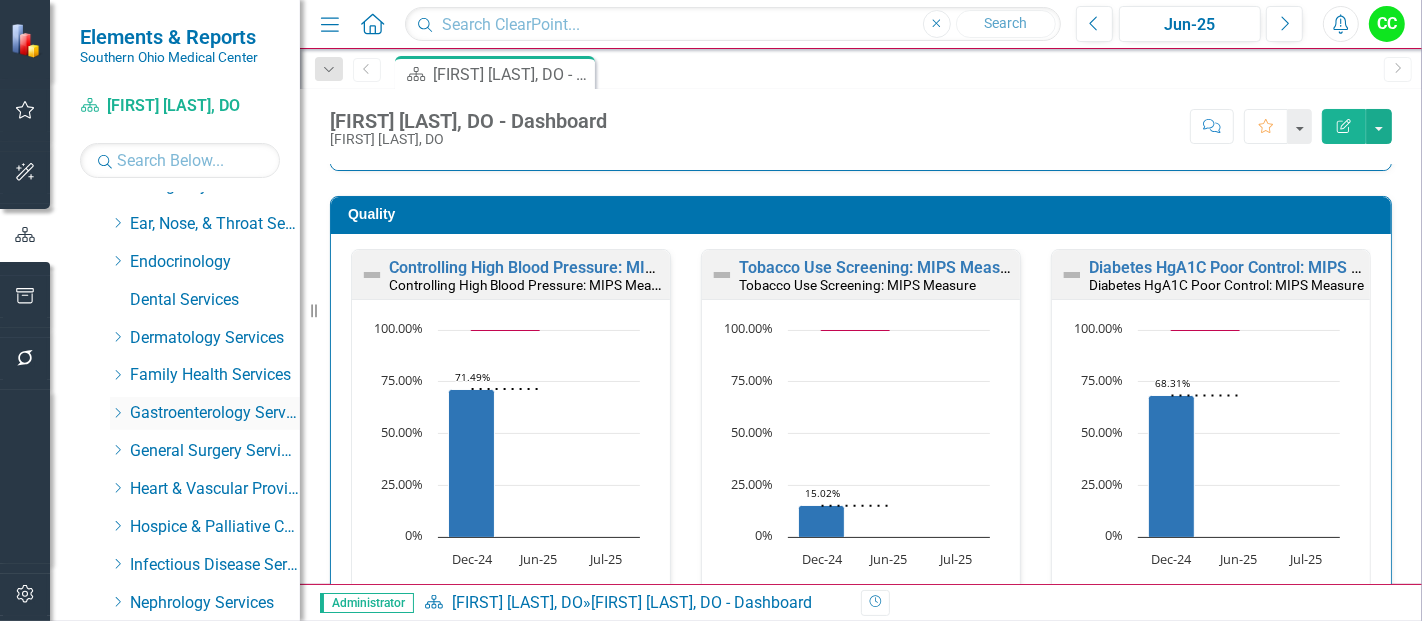 click on "Dropdown" 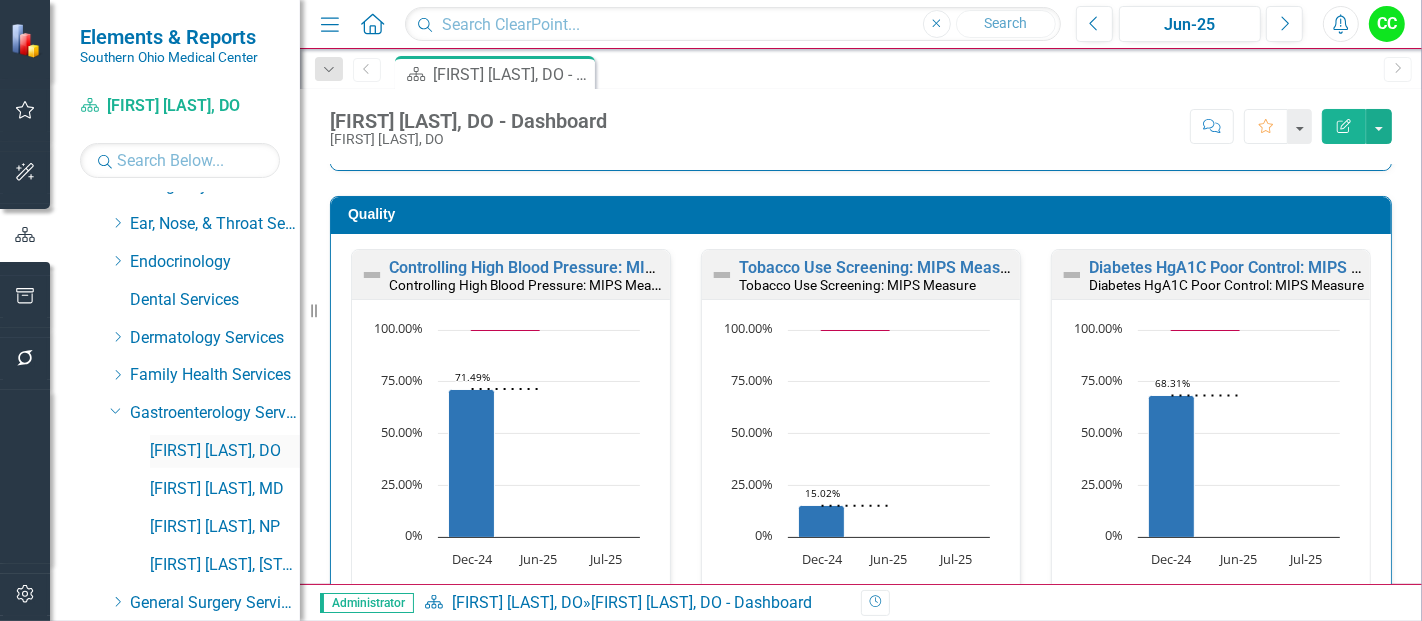 click on "[FIRST] [LAST], DO" at bounding box center (225, 451) 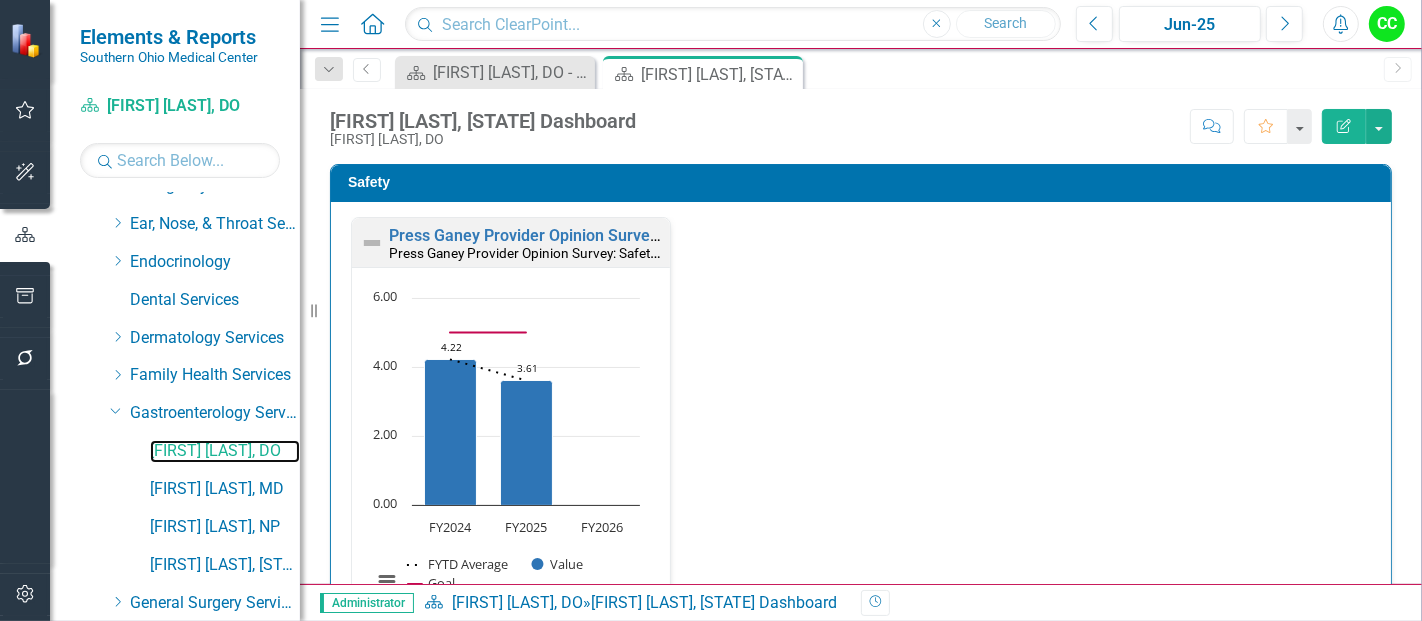 scroll, scrollTop: 1, scrollLeft: 0, axis: vertical 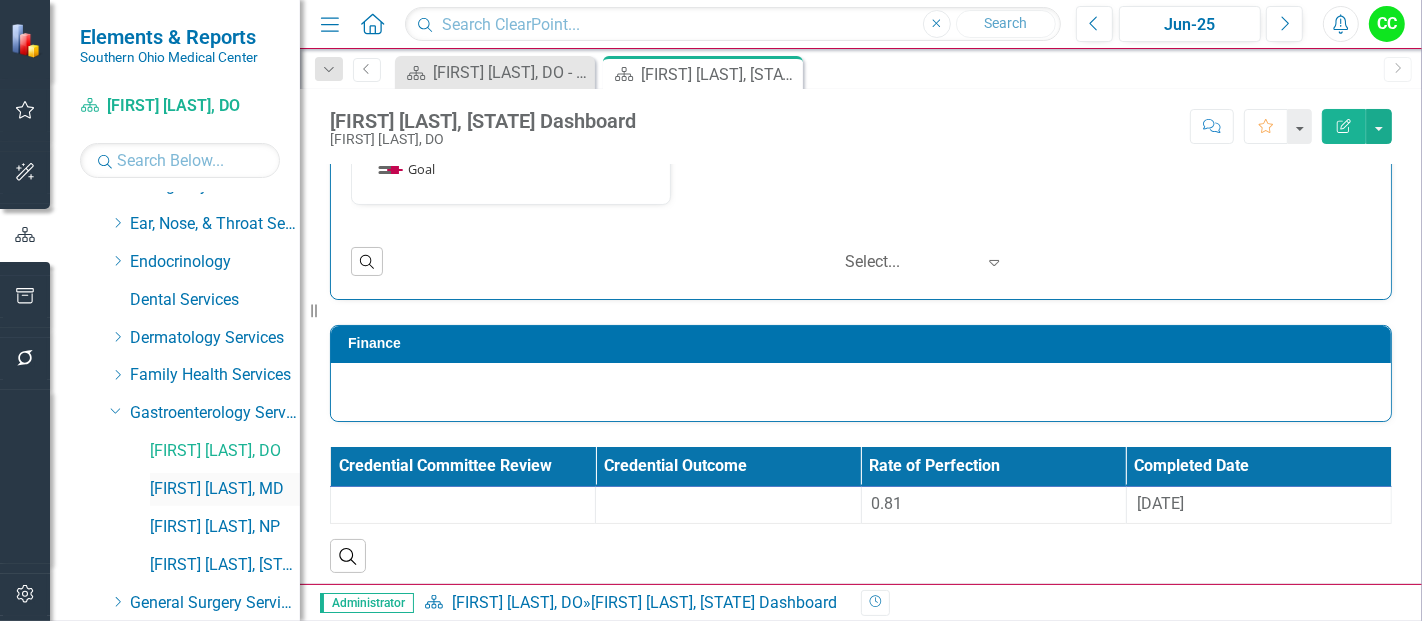 click on "[FIRST] [LAST], MD" at bounding box center (225, 489) 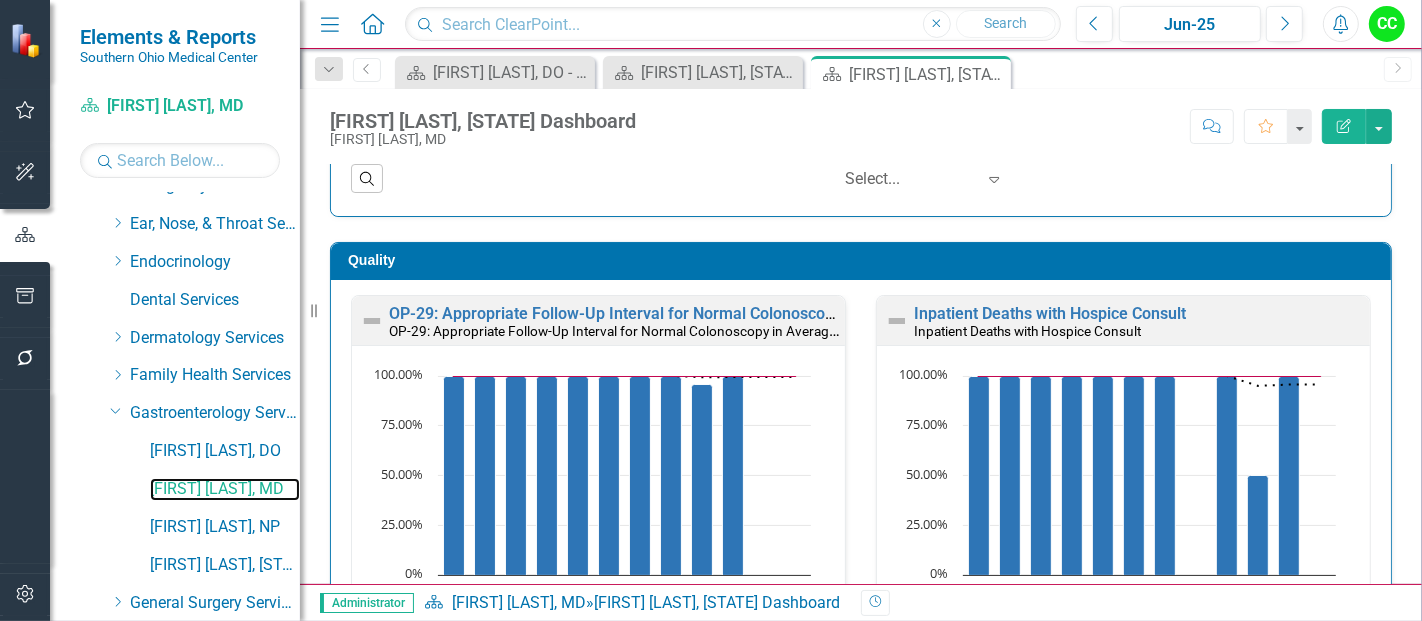 scroll, scrollTop: 586, scrollLeft: 0, axis: vertical 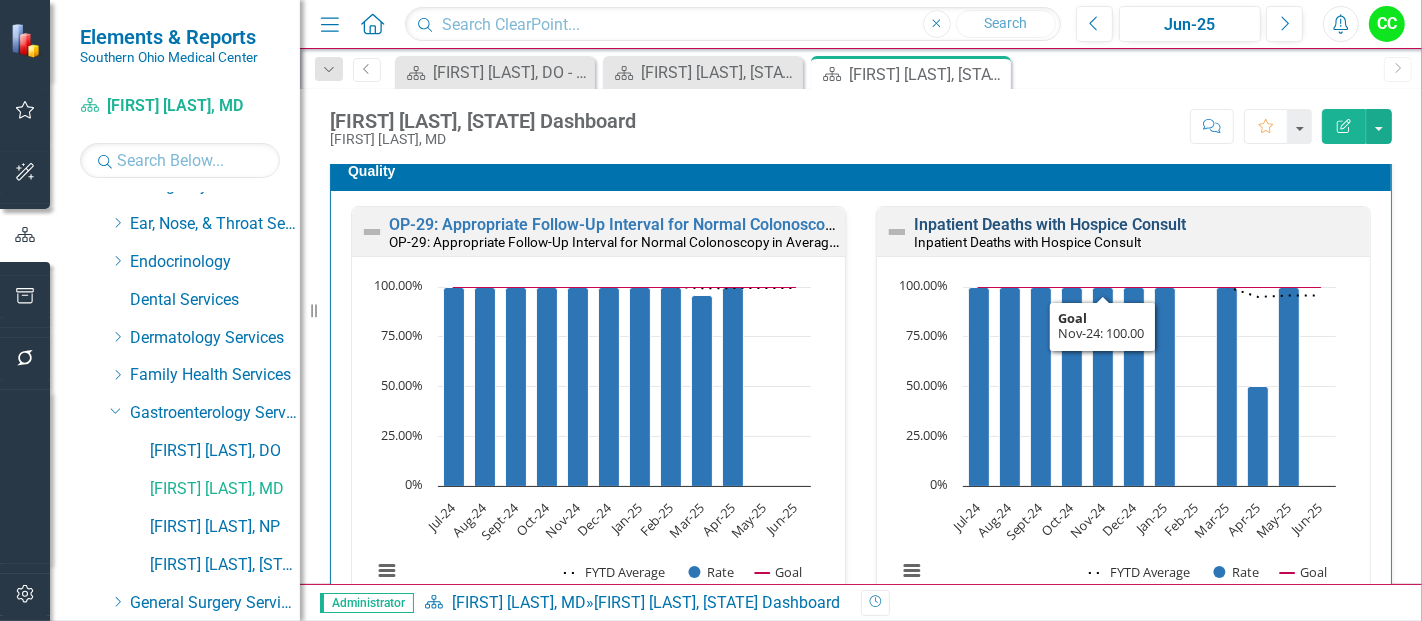 click on "Inpatient Deaths with Hospice Consult" at bounding box center (1050, 224) 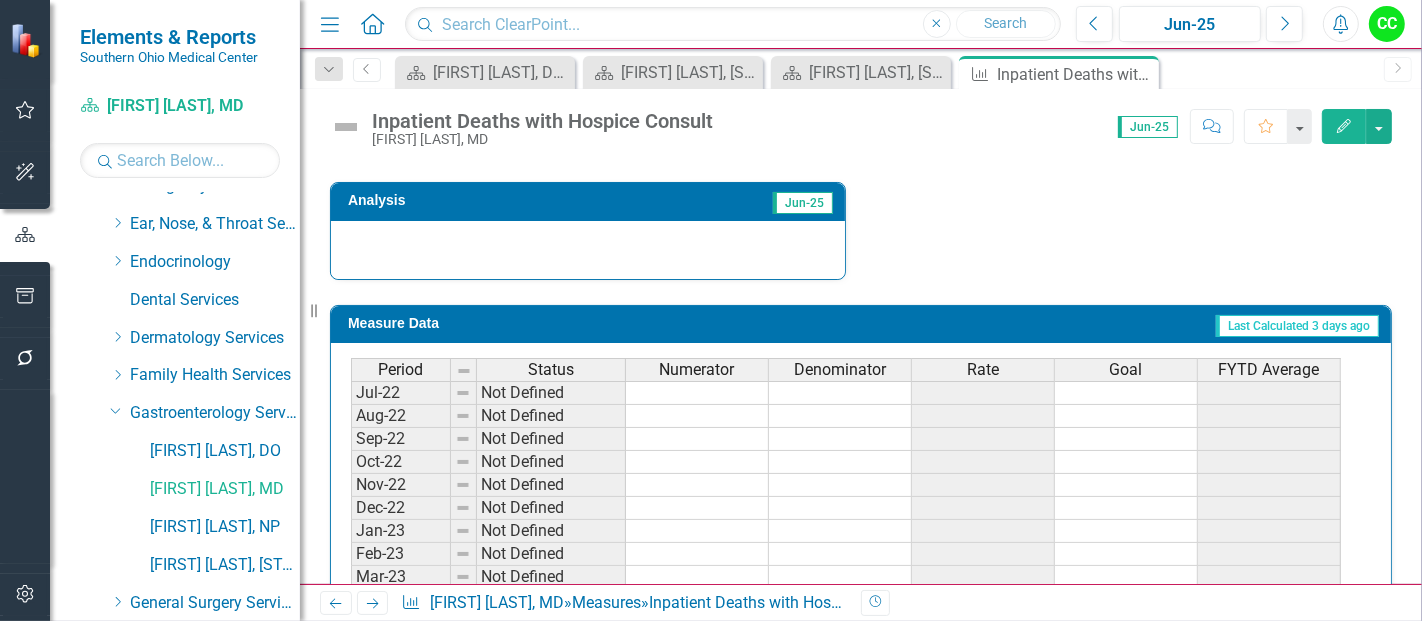 scroll, scrollTop: 866, scrollLeft: 0, axis: vertical 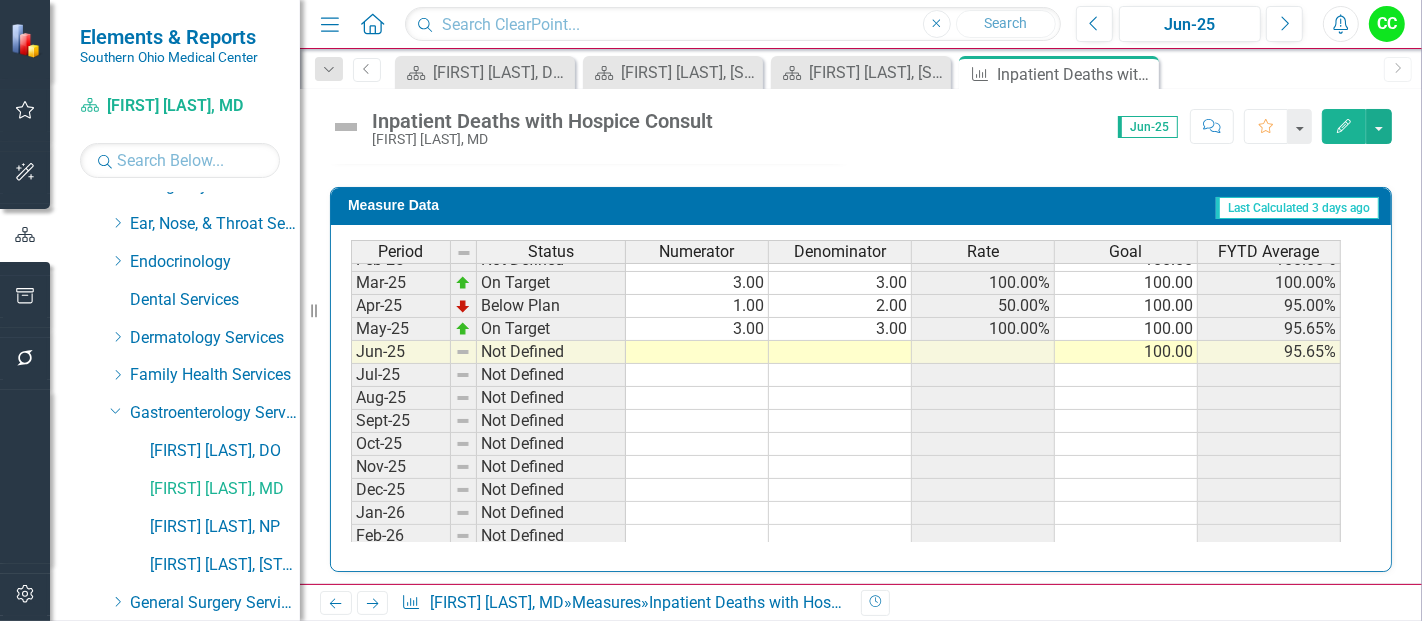click on "Oct-23 On Target 1.00 1.00 100.00% 100.00 100.00% Nov-23 On Target 1.00 1.00 100.00% 100.00 100.00% Dec-23 On Target 1.00 1.00 100.00% 100.00 100.00% Jan-24 On Target 1.00 1.00 100.00% 100.00 100.00% Feb-24 On Target 2.00 2.00 100.00% 100.00 100.00% Mar-24 On Target 1.00 1.00 100.00% 100.00 100.00% Apr-24 On Target 1.00 1.00 100.00% 100.00 100.00% May-24 Not Defined 100.00 100.00% Jun-24 Not Defined 100.00 100.00% Jul-24 On Target 3.00 3.00 100.00% 100.00 100.00% Aug-24 On Target 2.00 2.00 100.00% 100.00 100.00% Sept-24 On Target 2.00 2.00 100.00% 100.00 100.00% Oct-24 On Target 2.00 2.00 100.00% 100.00 100.00% Nov-24 On Target 2.00 2.00 100.00% 100.00 100.00% Dec-24 On Target 2.00 2.00 100.00% 100.00 100.00% Jan-25 On Target 2.00 2.00 100.00% 100.00 100.00% Feb-25 Not Defined 100.00 100.00% Mar-25 On Target 3.00 3.00 100.00% 100.00 100.00% Apr-25 Below Plan 1.00 2.00 50.00% 100.00 95.00% May-25 On Target 3.00 3.00 100.00% 100.00 95.65% Jun-25 Not Defined 100.00 95.65% Jul-25 Not Defined Aug-25 Not Defined" at bounding box center [846, 237] 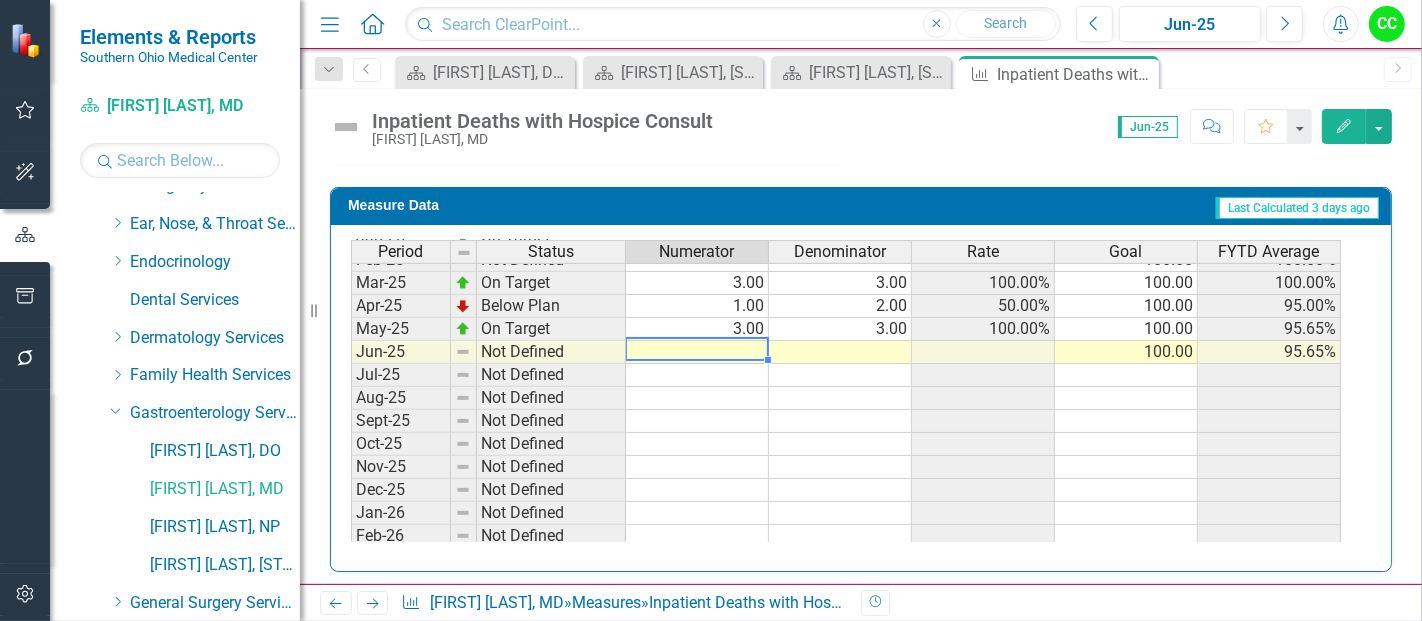 type on "1" 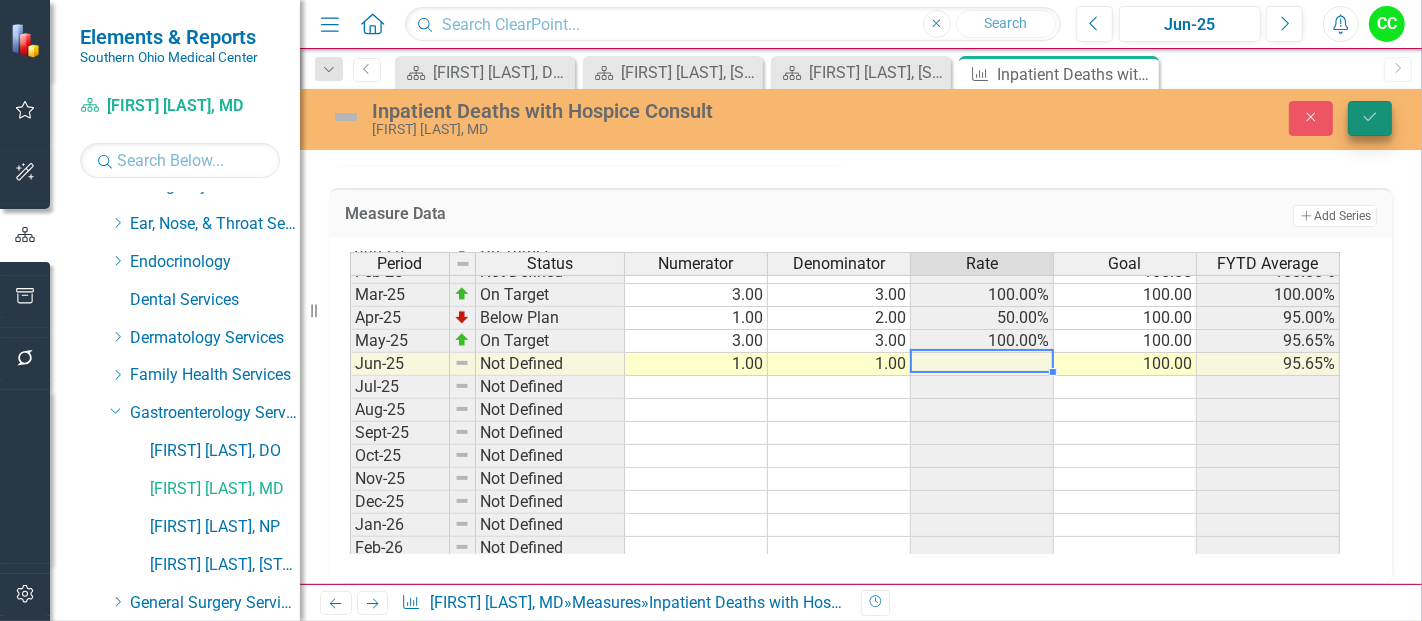 type on "1" 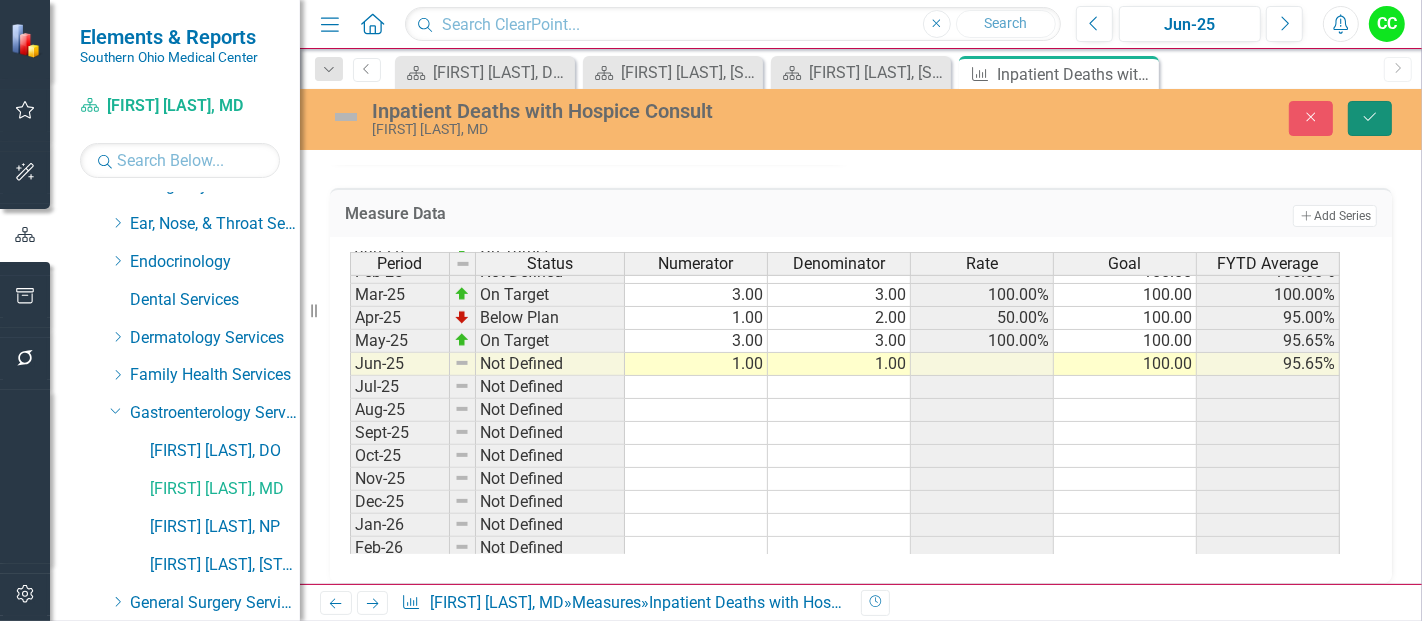 click on "Save" at bounding box center (1370, 118) 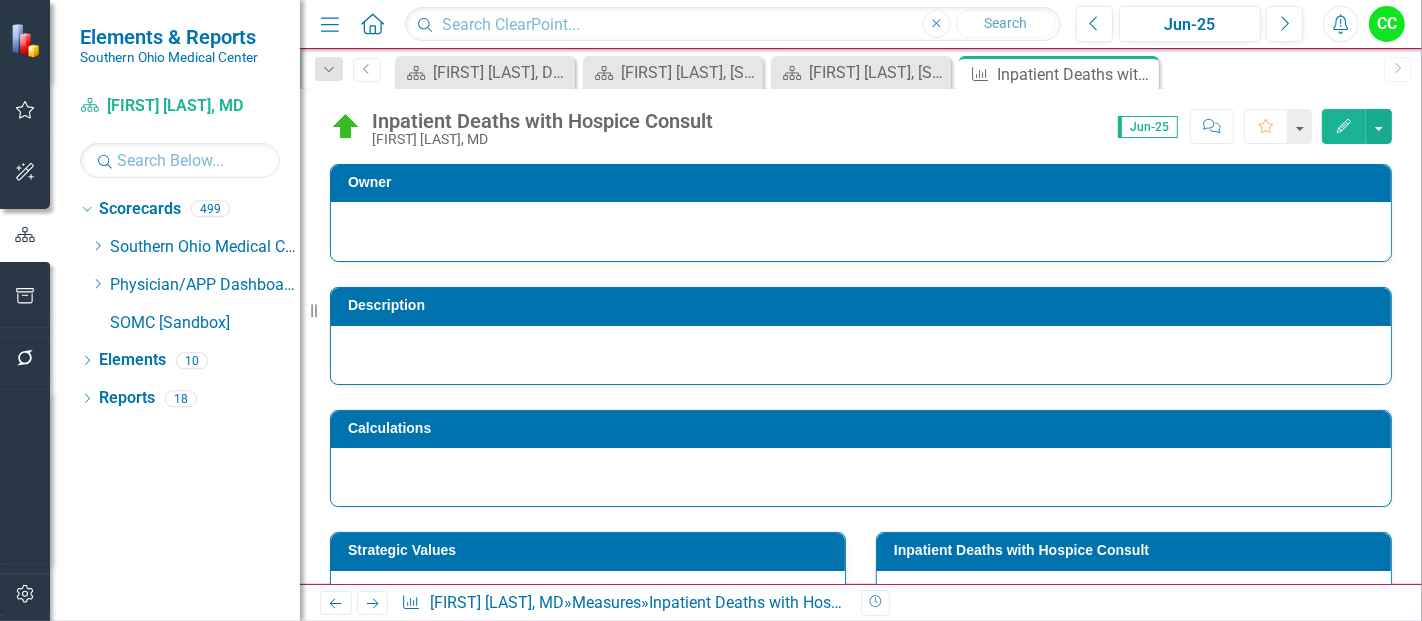 scroll, scrollTop: 0, scrollLeft: 0, axis: both 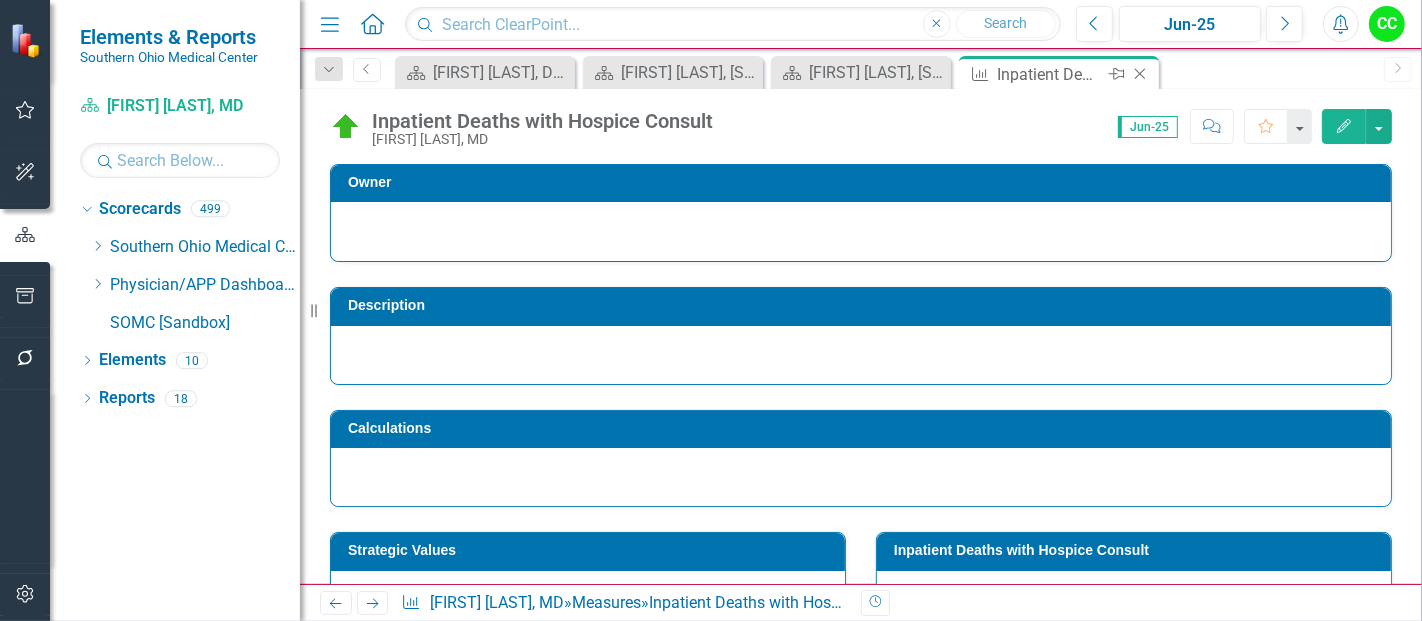 click 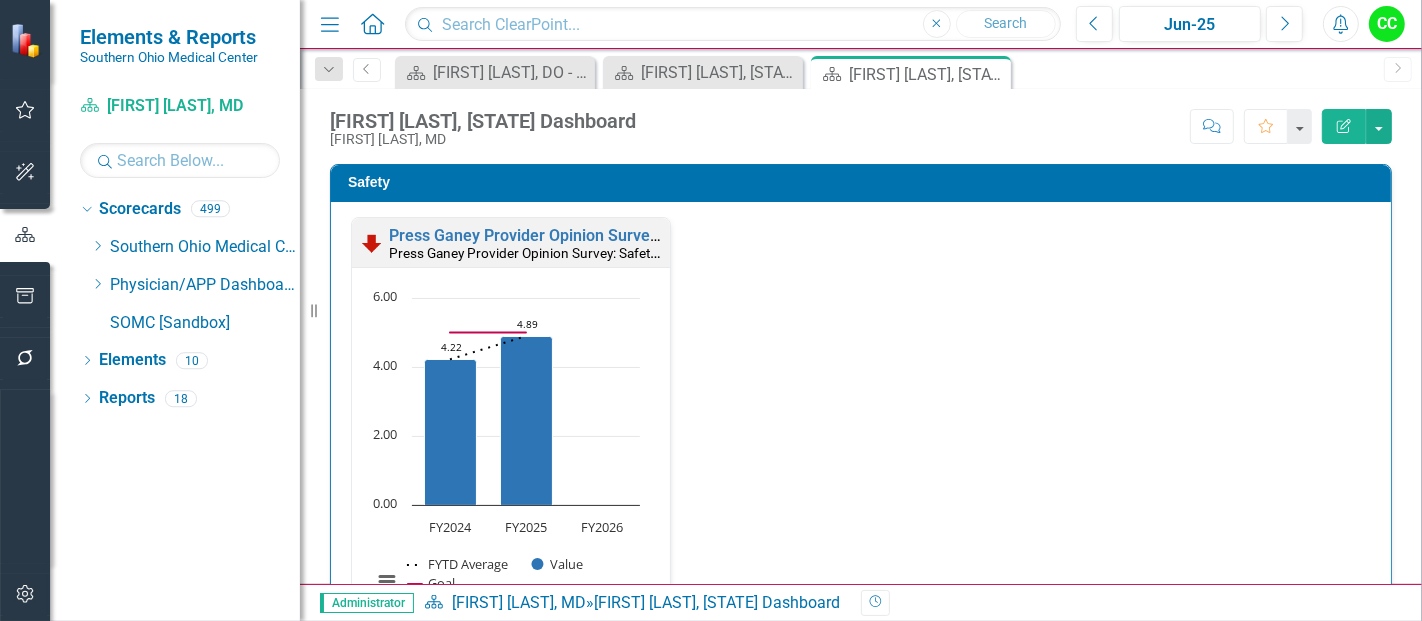 scroll, scrollTop: 928, scrollLeft: 0, axis: vertical 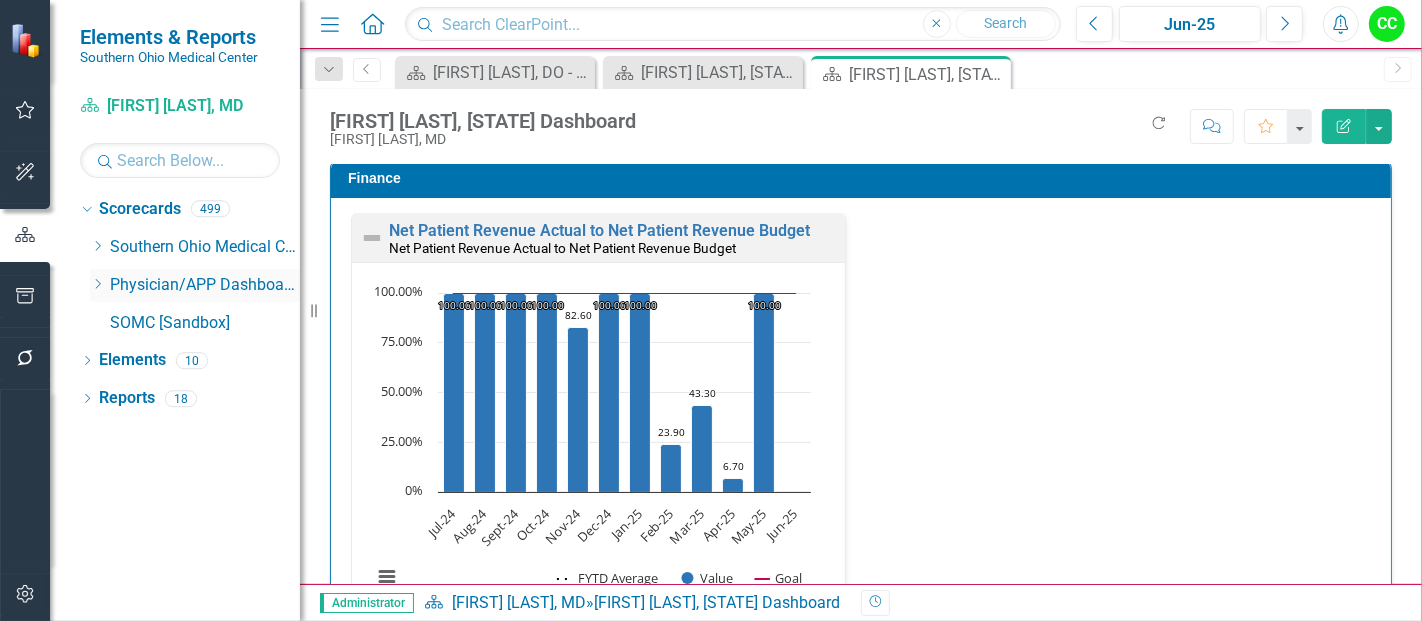 click on "Dropdown" 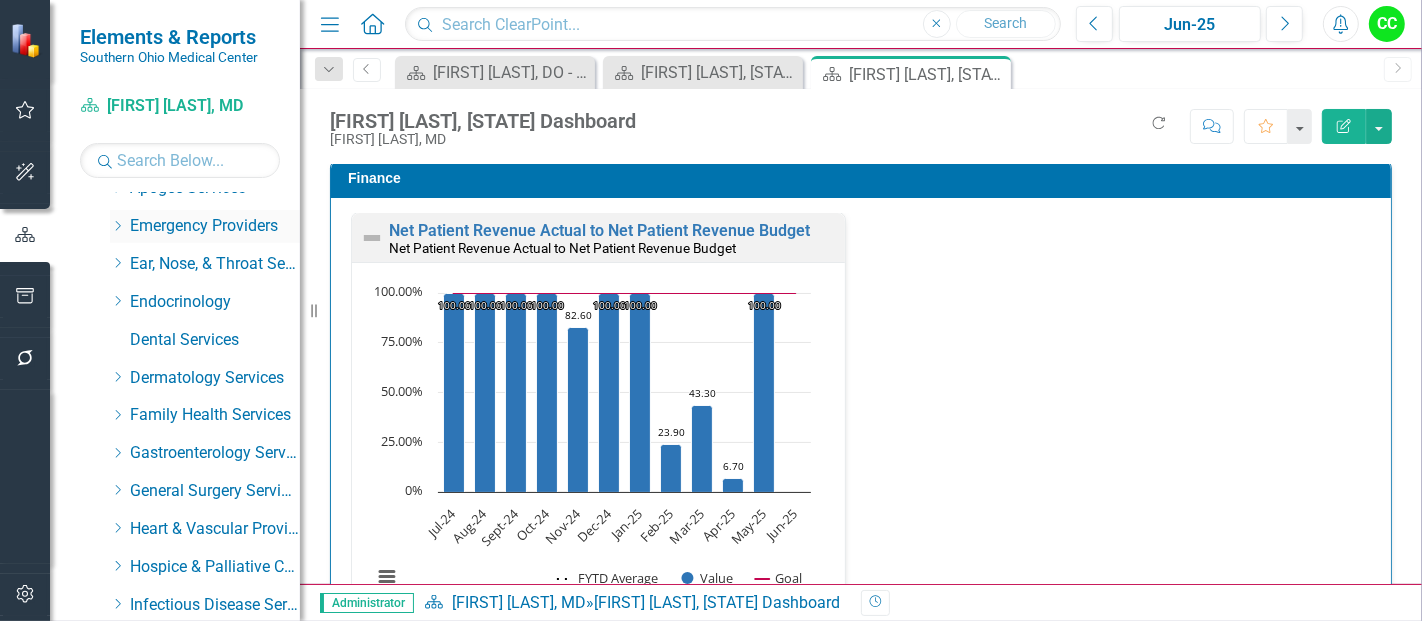 scroll, scrollTop: 191, scrollLeft: 0, axis: vertical 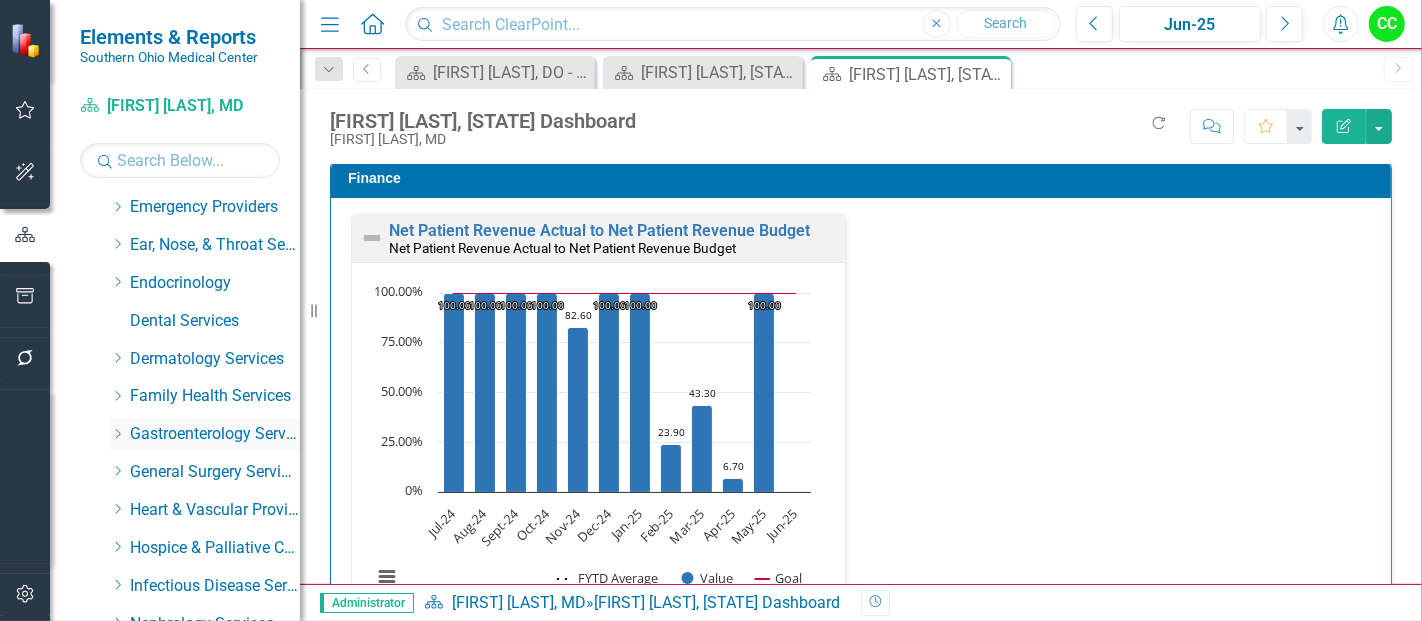 click on "Dropdown" 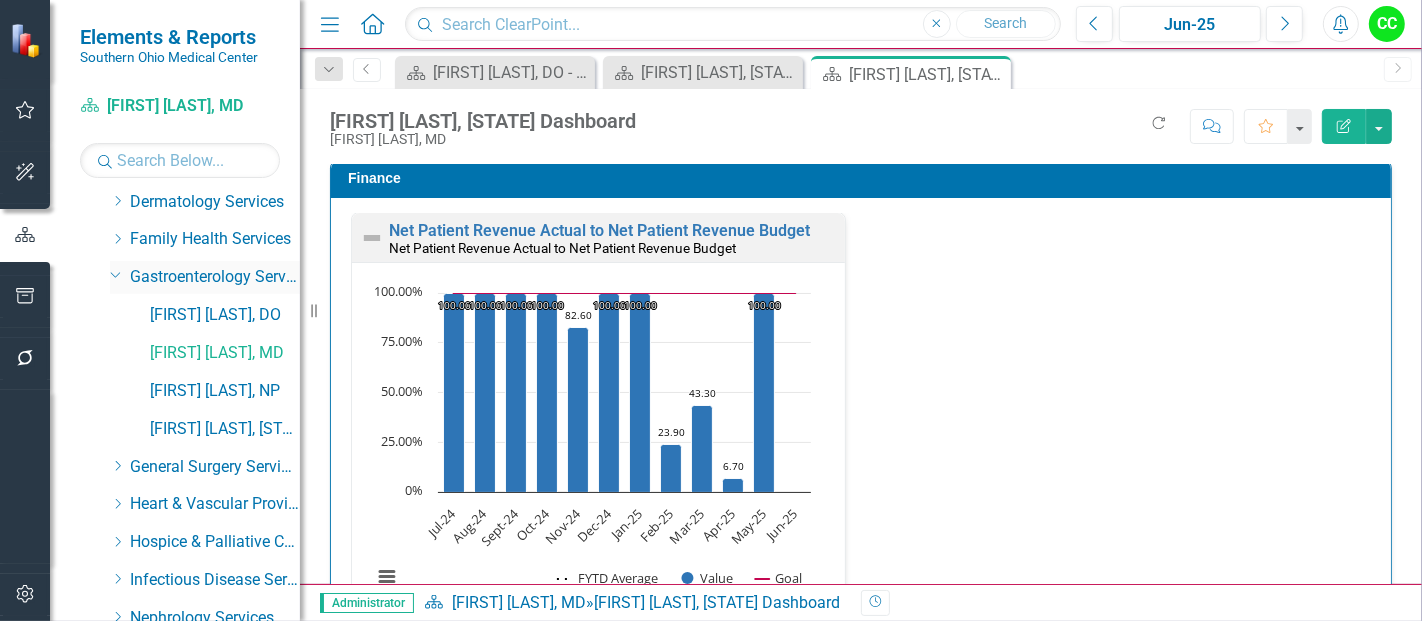 scroll, scrollTop: 353, scrollLeft: 0, axis: vertical 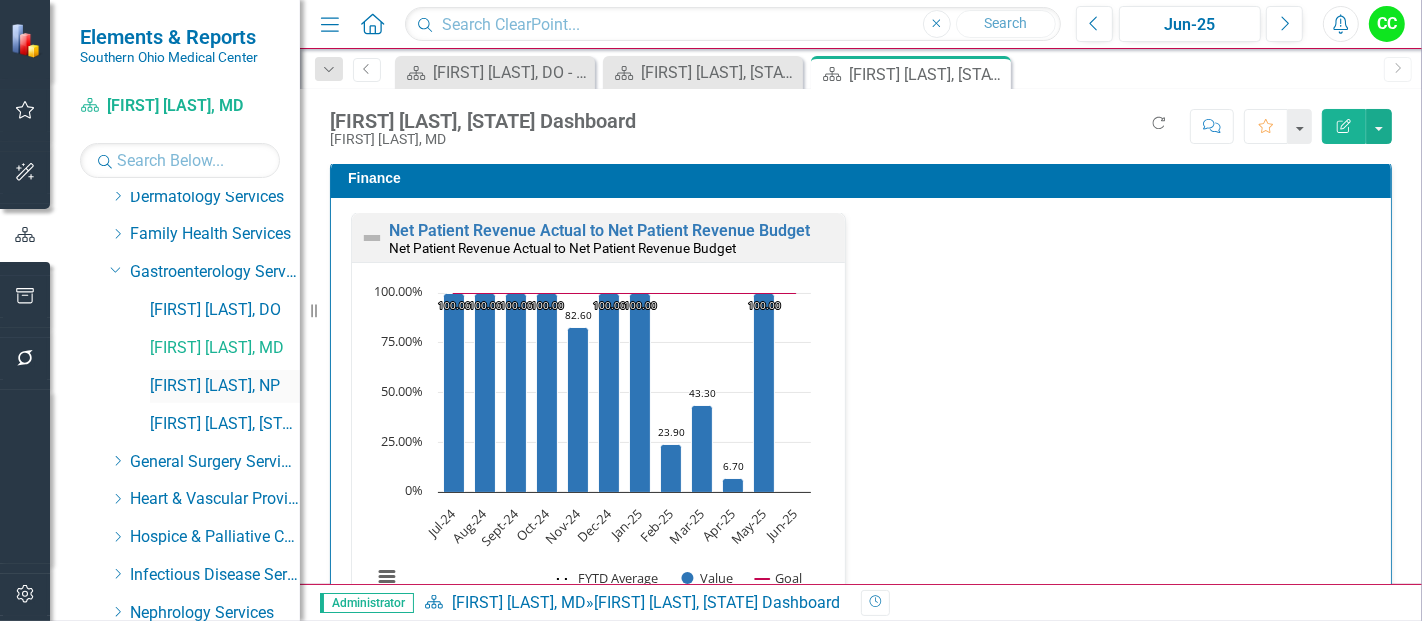 click on "[FIRST] [LAST], NP" at bounding box center [225, 386] 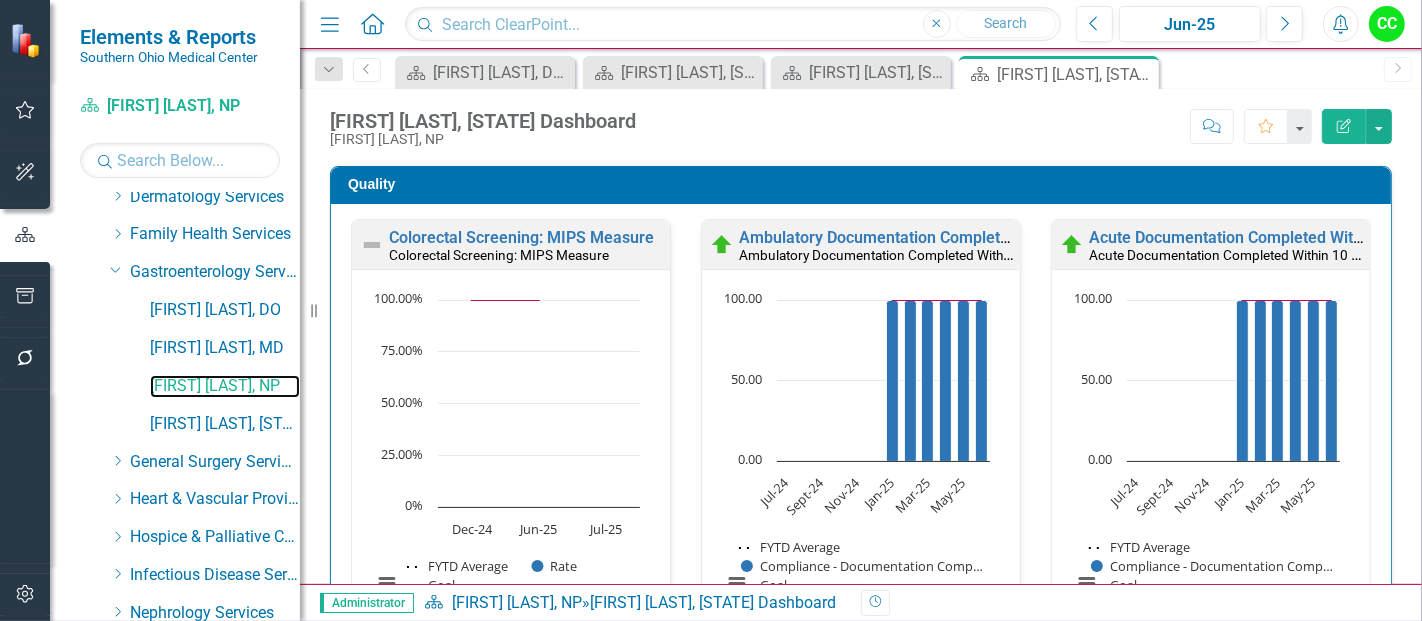 scroll, scrollTop: 574, scrollLeft: 0, axis: vertical 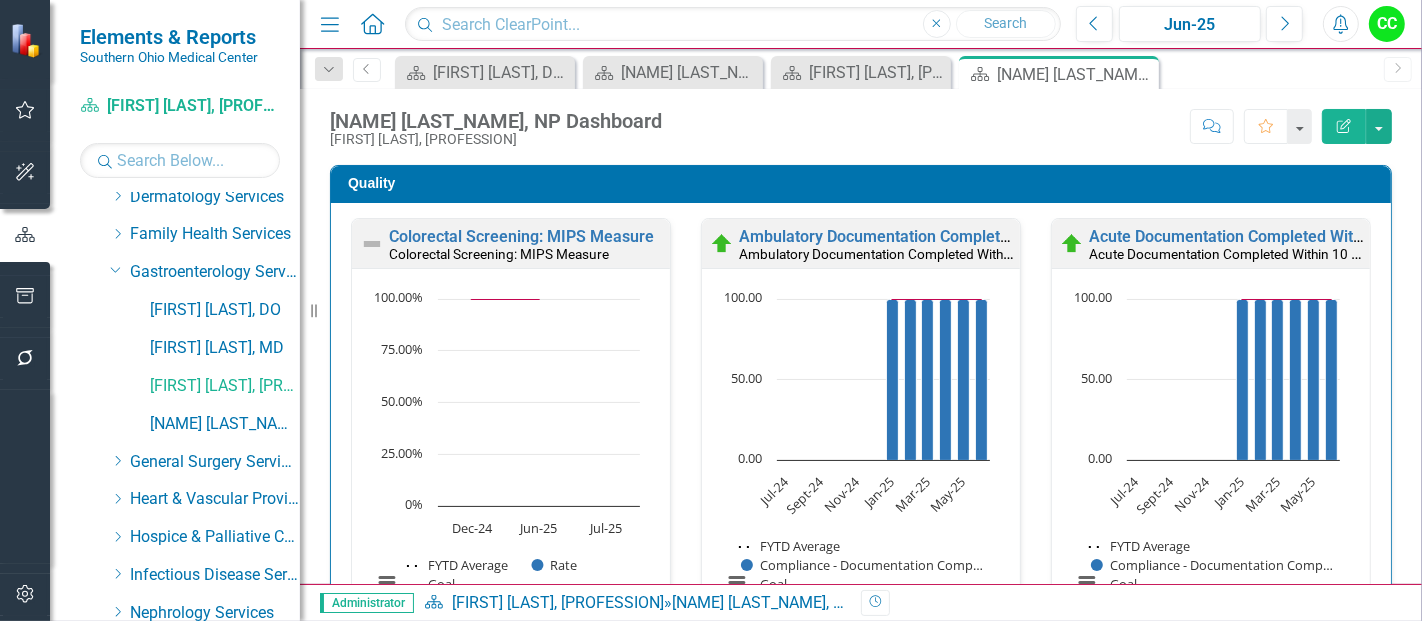 click on "Quality" at bounding box center [864, 183] 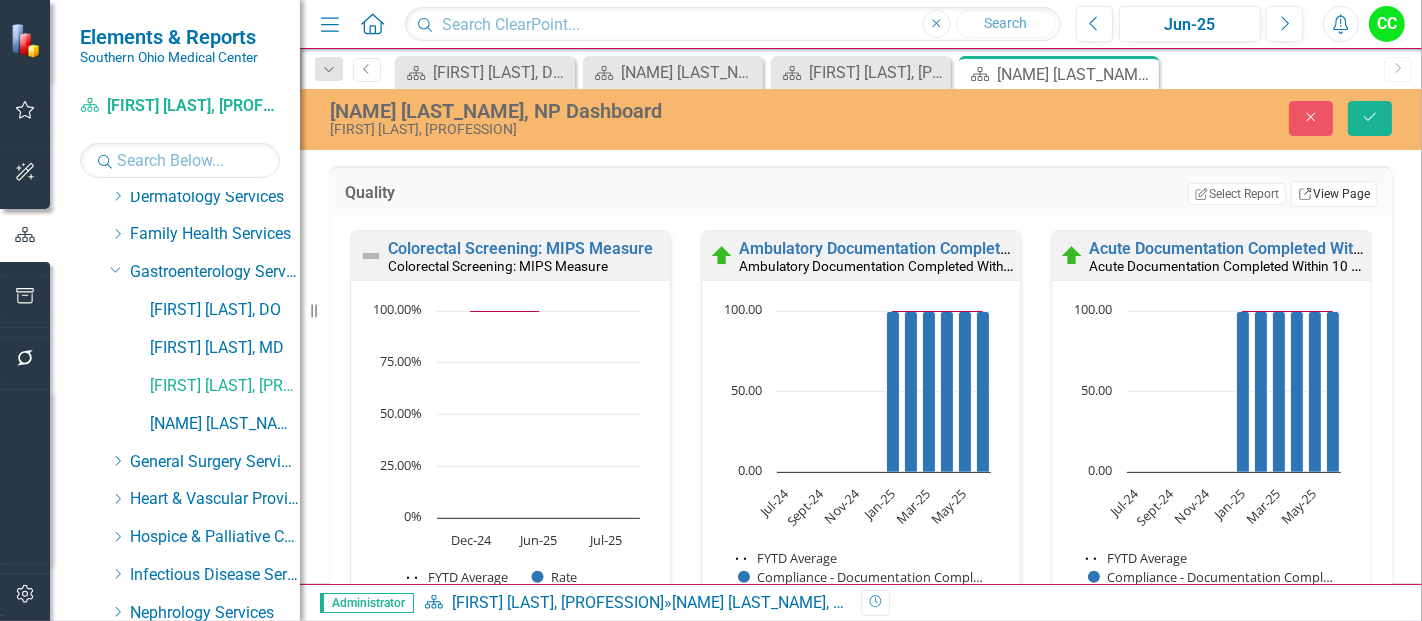 click on "Link  View Page" at bounding box center [1334, 194] 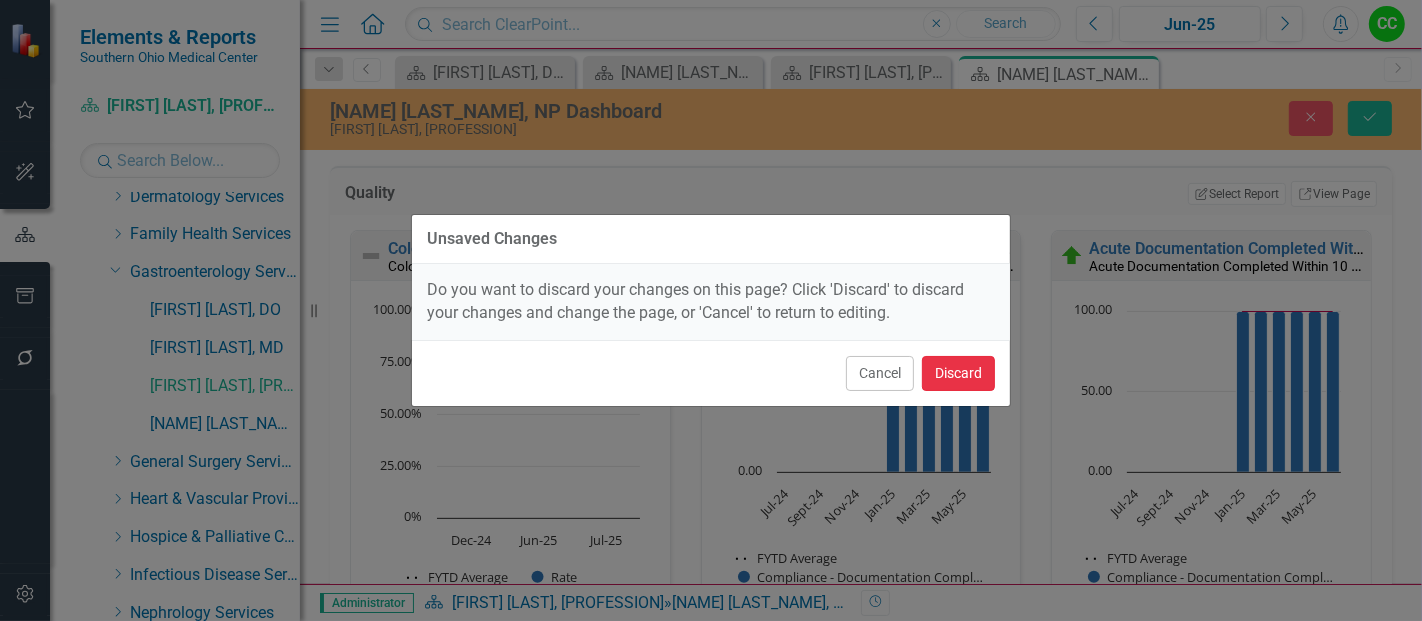 click on "Discard" at bounding box center (958, 373) 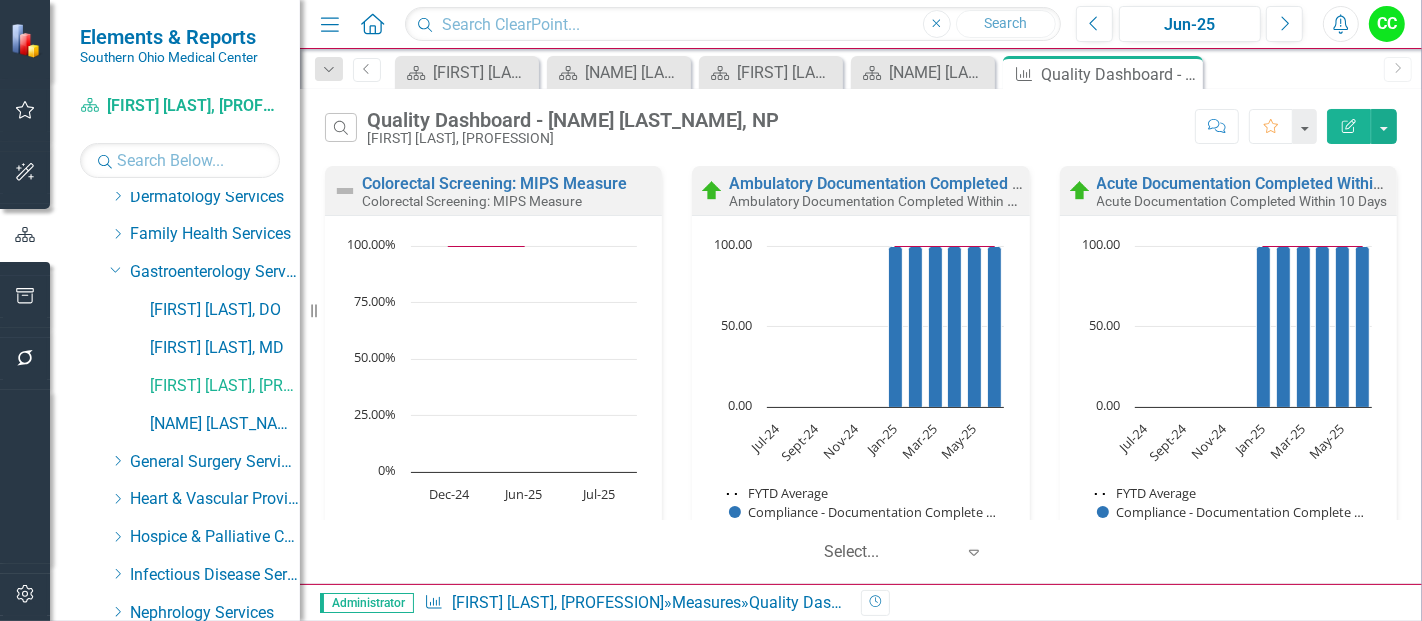 click on "Edit Report" 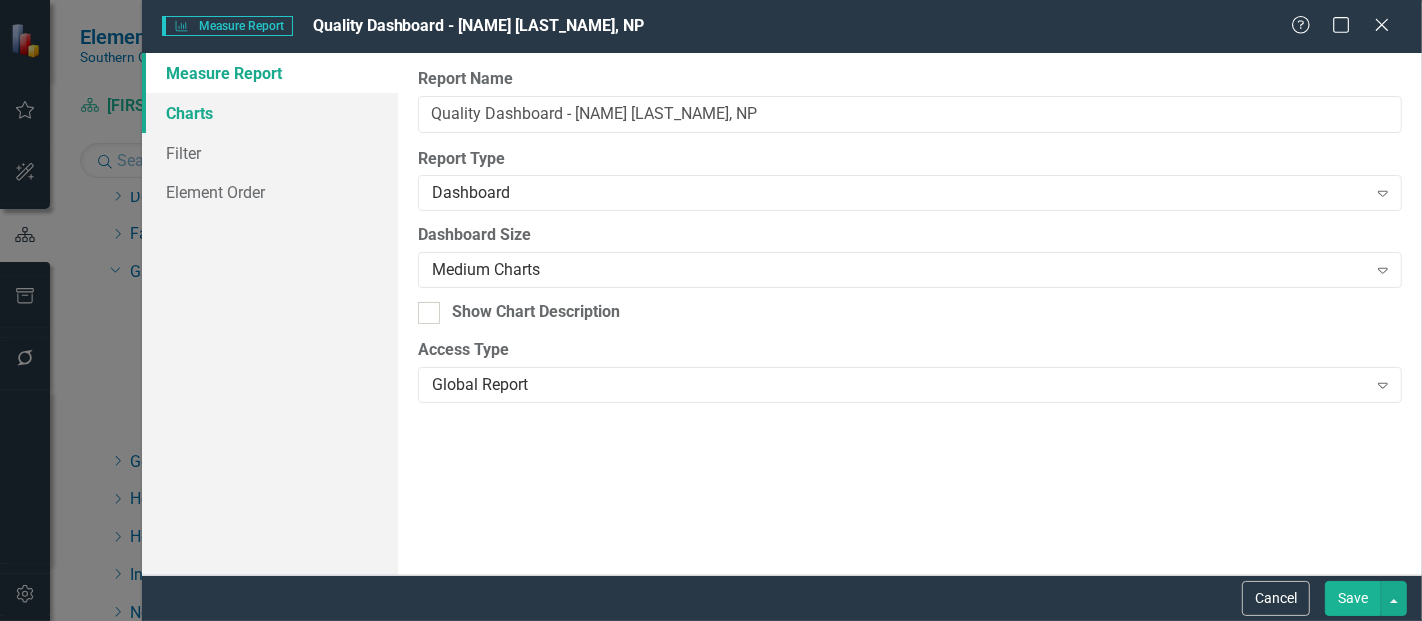 click on "Charts" at bounding box center (270, 113) 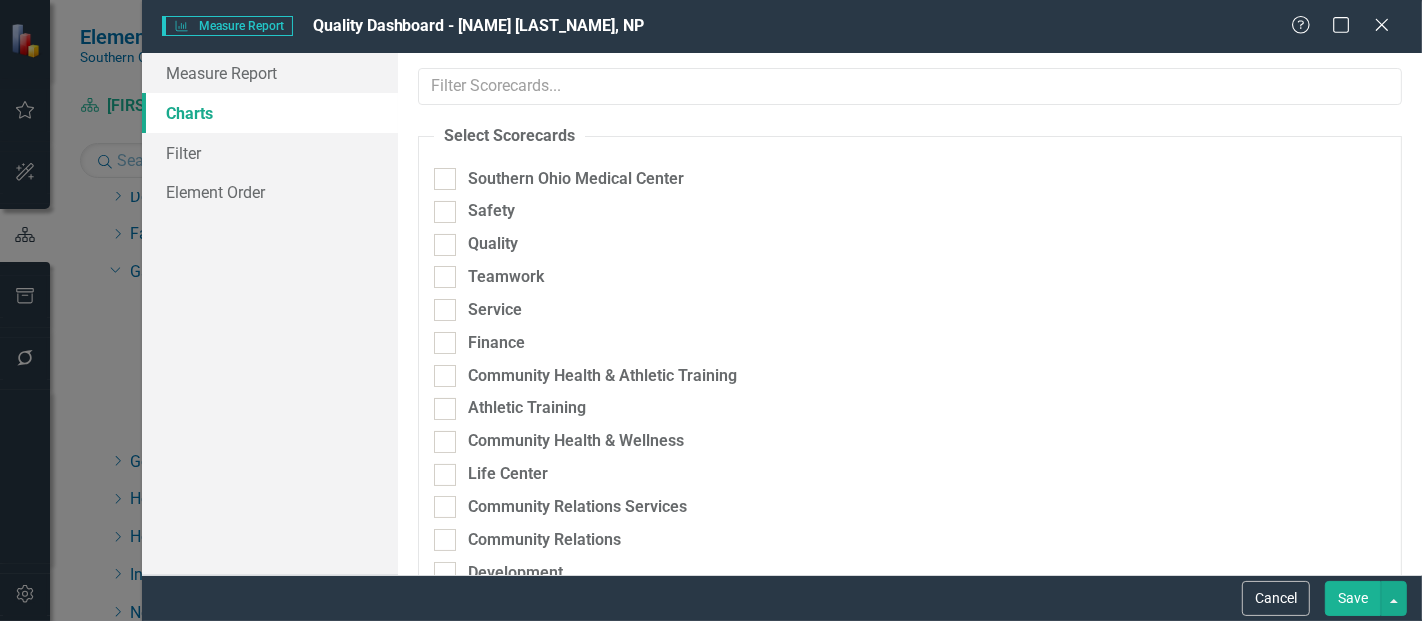 click on "Please select the scorecards you would like to include in this summary report below. If you select a scorecard, all elements in that scorecard are included by default. You can further narrow down the elements to be included by clicking on the button to the right of the scorecard name and selecting individual elements.   Learn more in the ClearPoint Support Center. Close Help Select Scorecards Southern Ohio Medical Center Safety Quality Teamwork Service Finance Community Health & Athletic Training Athletic Training Community Health & Wellness Life Center Community Relations Services Community Relations Development Volunteers Critical Care & Heart and Vascular Services Cardiovascular Testing Heart Care Unit Intensive Care Unit Cardiopulmonary Rehab Cath Lab Dialysis - DCI (Contracted Staff) Hicuity Health (Contracted Staff) Wound Center Emergency Services Emergency Department Envision Environmental Services Team Environmental Services Financial Accounting Accounting Accounts Payable Treasury Decision Support" at bounding box center [910, 314] 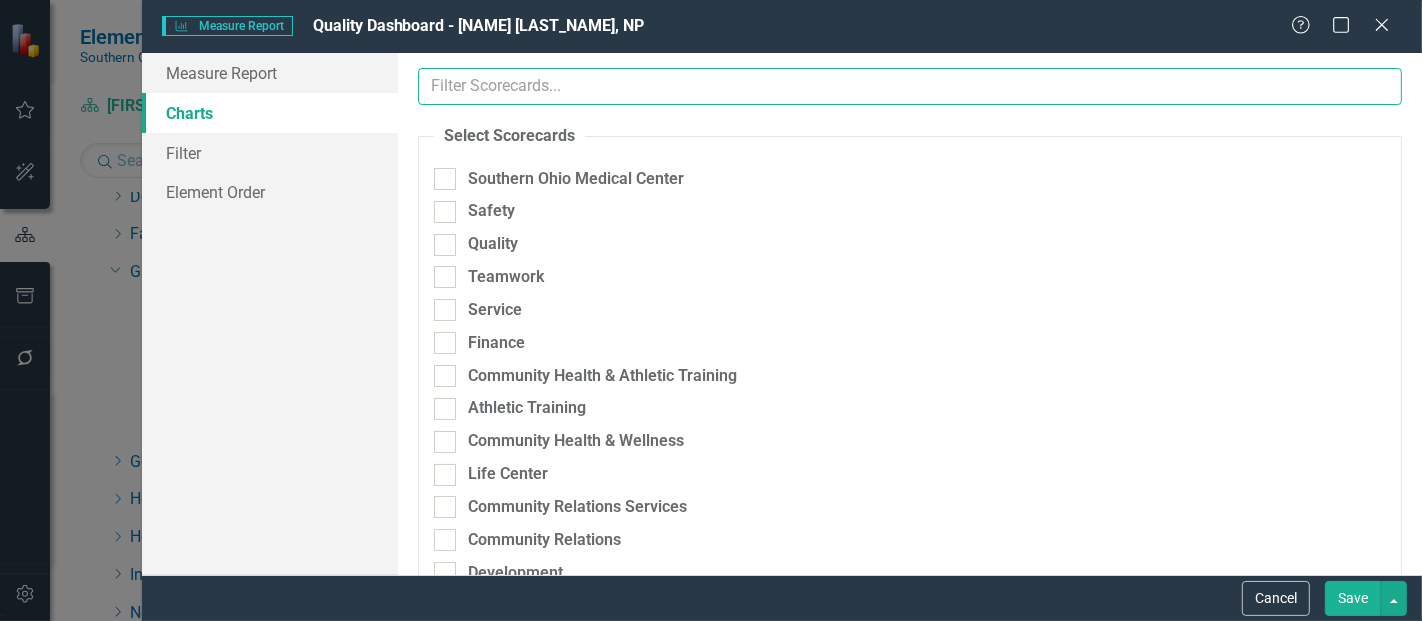 click at bounding box center [910, 86] 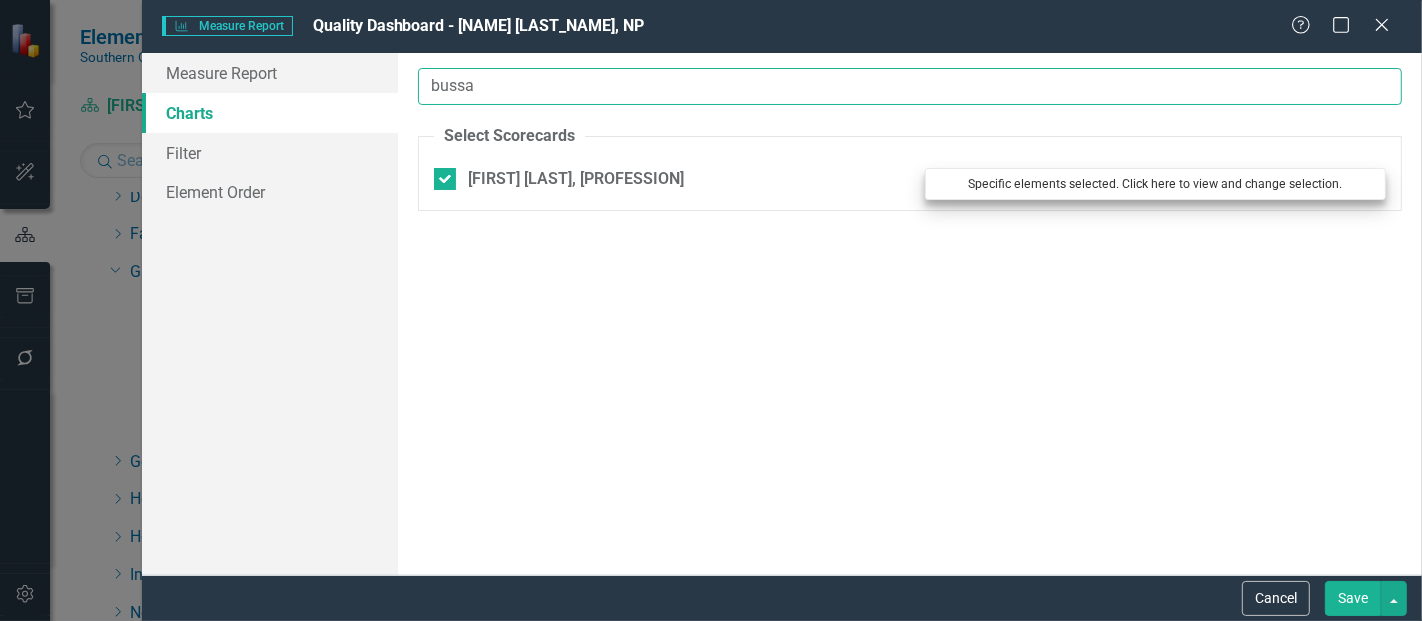 type on "bussa" 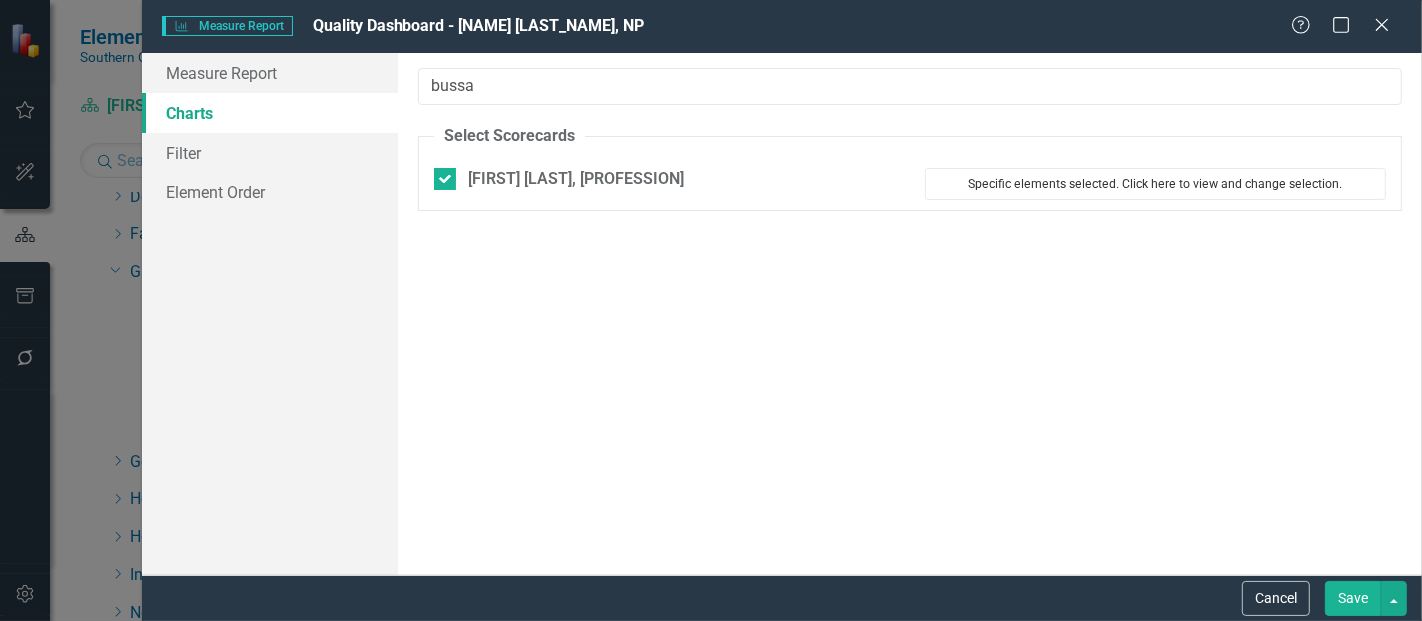 click on "Specific elements selected. Click here to view and change selection." at bounding box center [1155, 184] 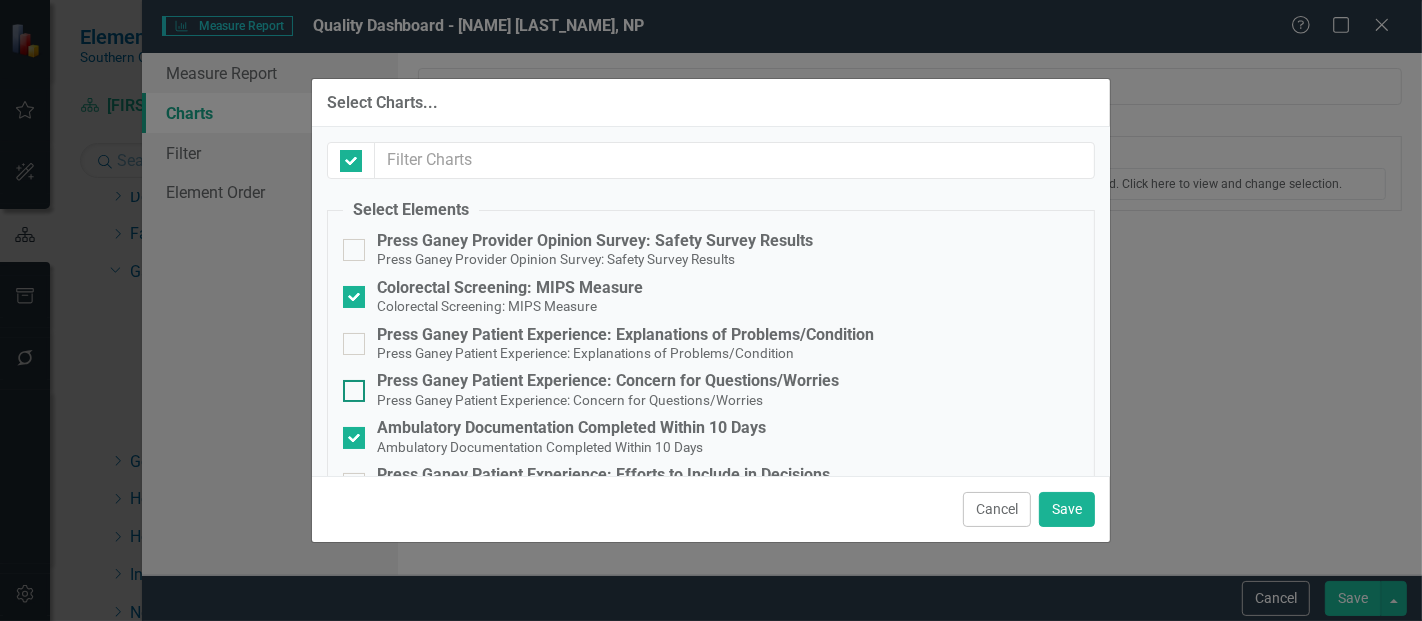 checkbox on "false" 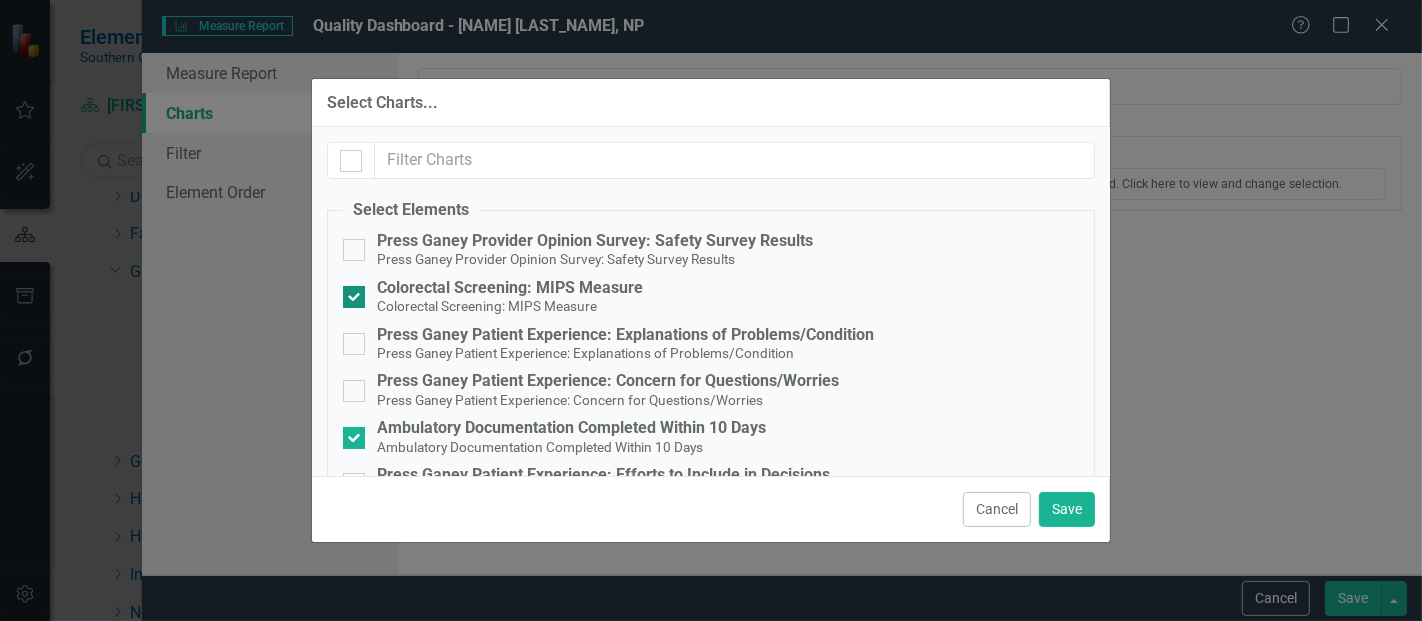 click on "Colorectal Screening: MIPS Measure Colorectal Screening: MIPS Measure" at bounding box center [349, 292] 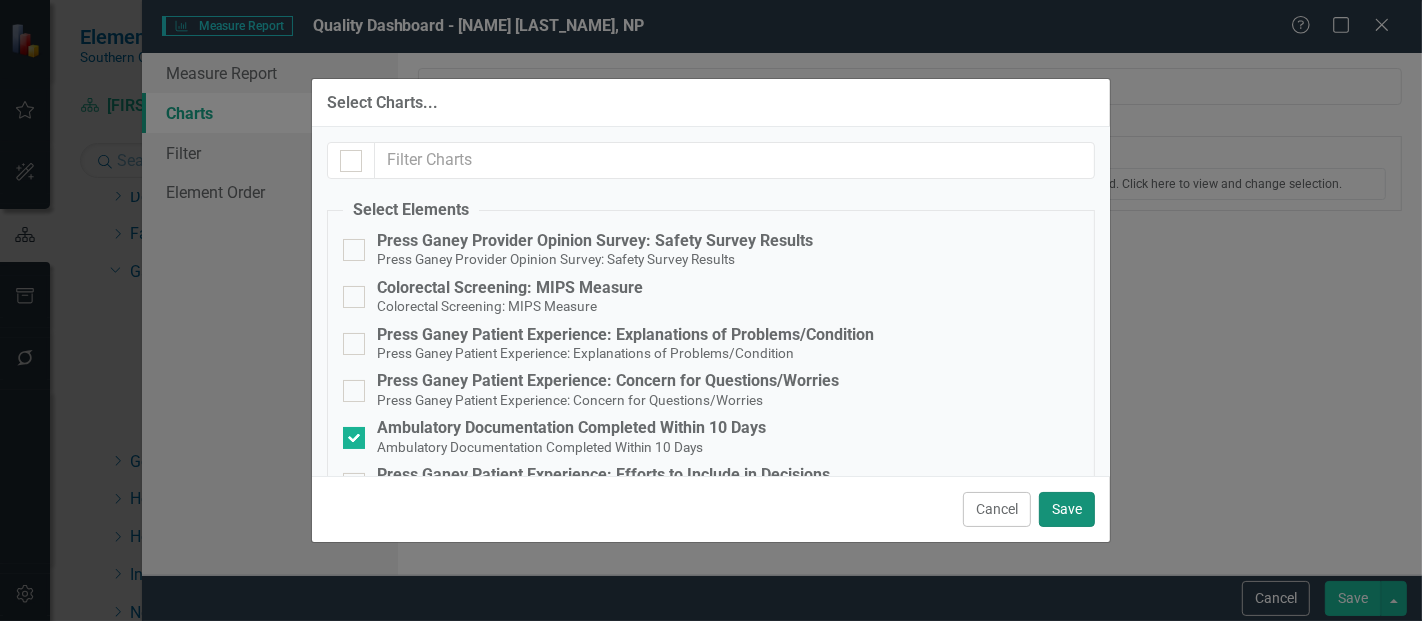 click on "Save" at bounding box center (1067, 509) 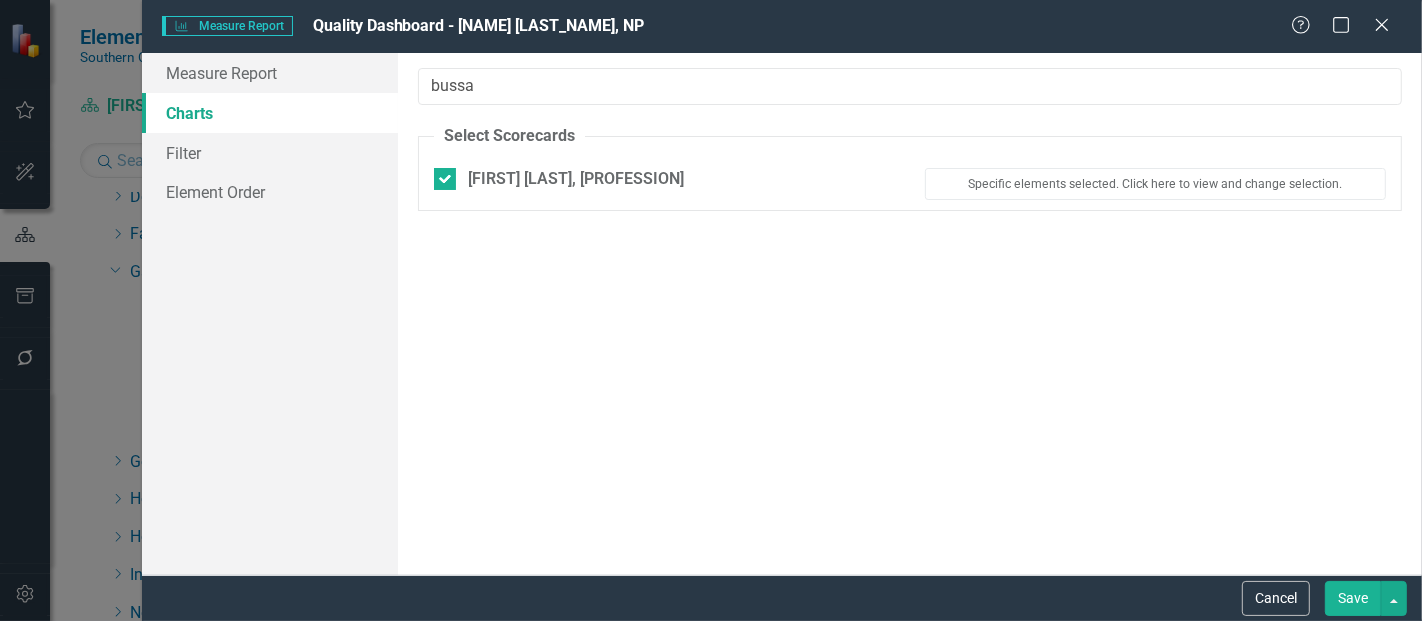 click on "Save" at bounding box center (1353, 598) 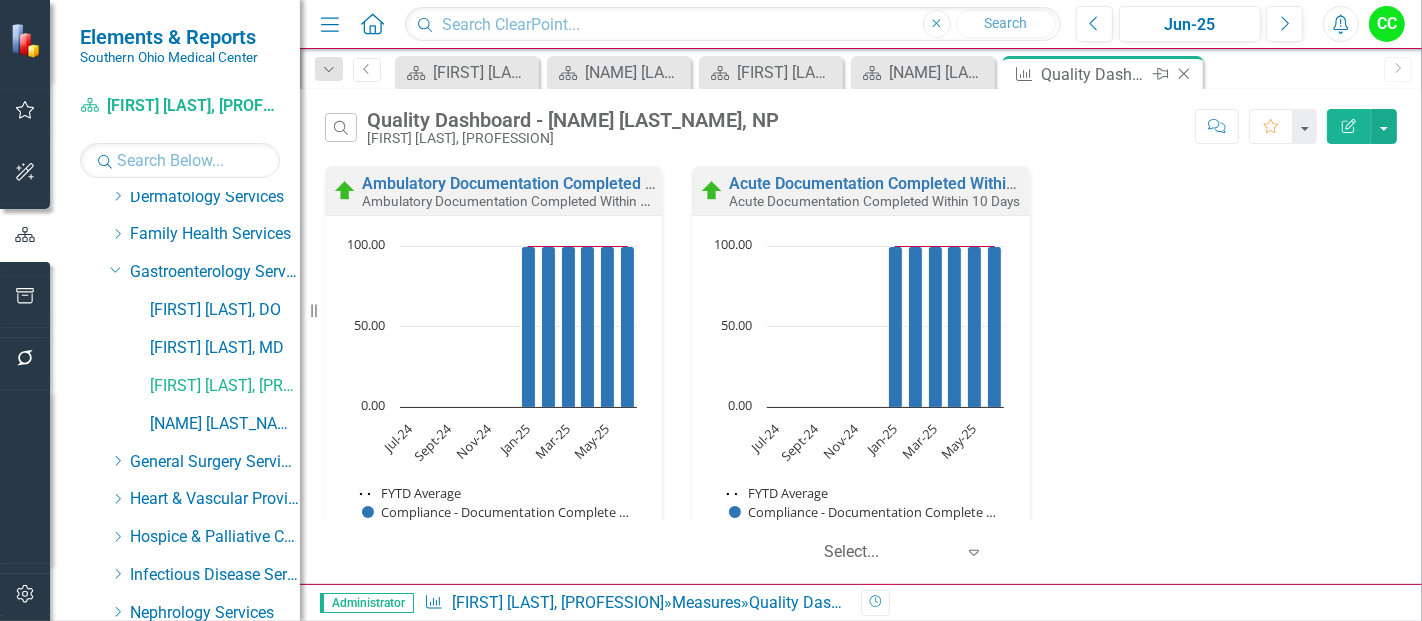 click 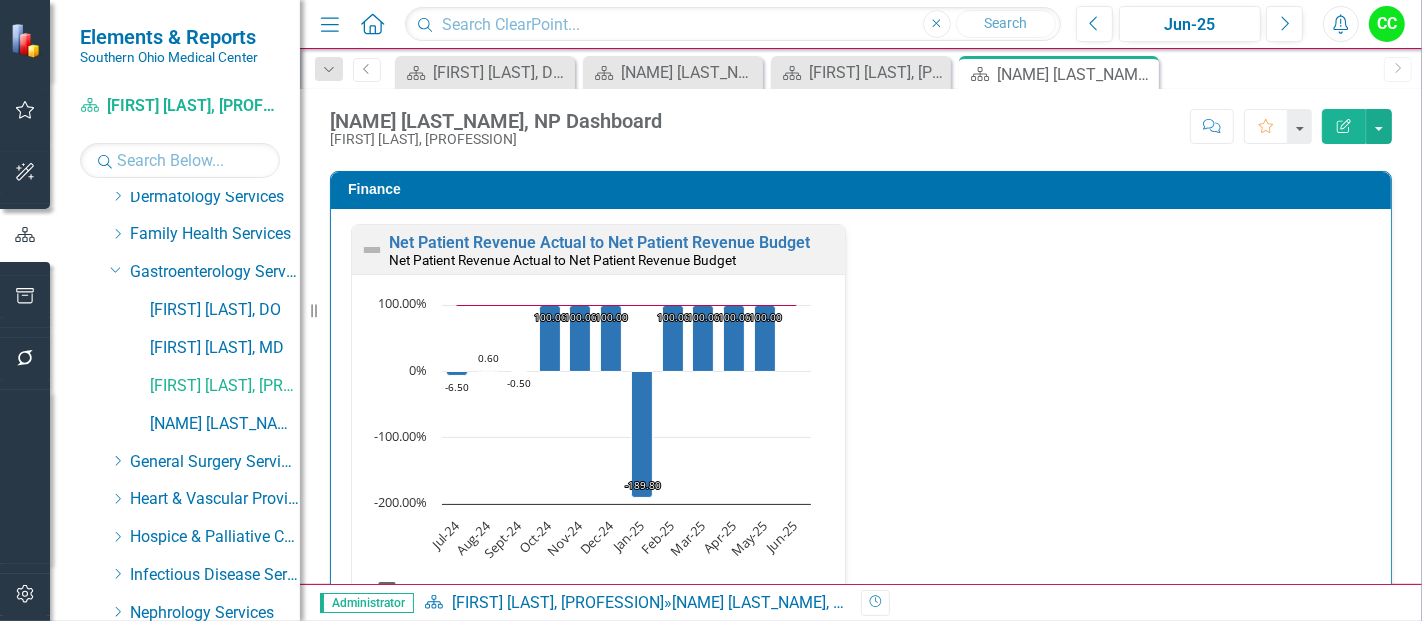 scroll, scrollTop: 2722, scrollLeft: 0, axis: vertical 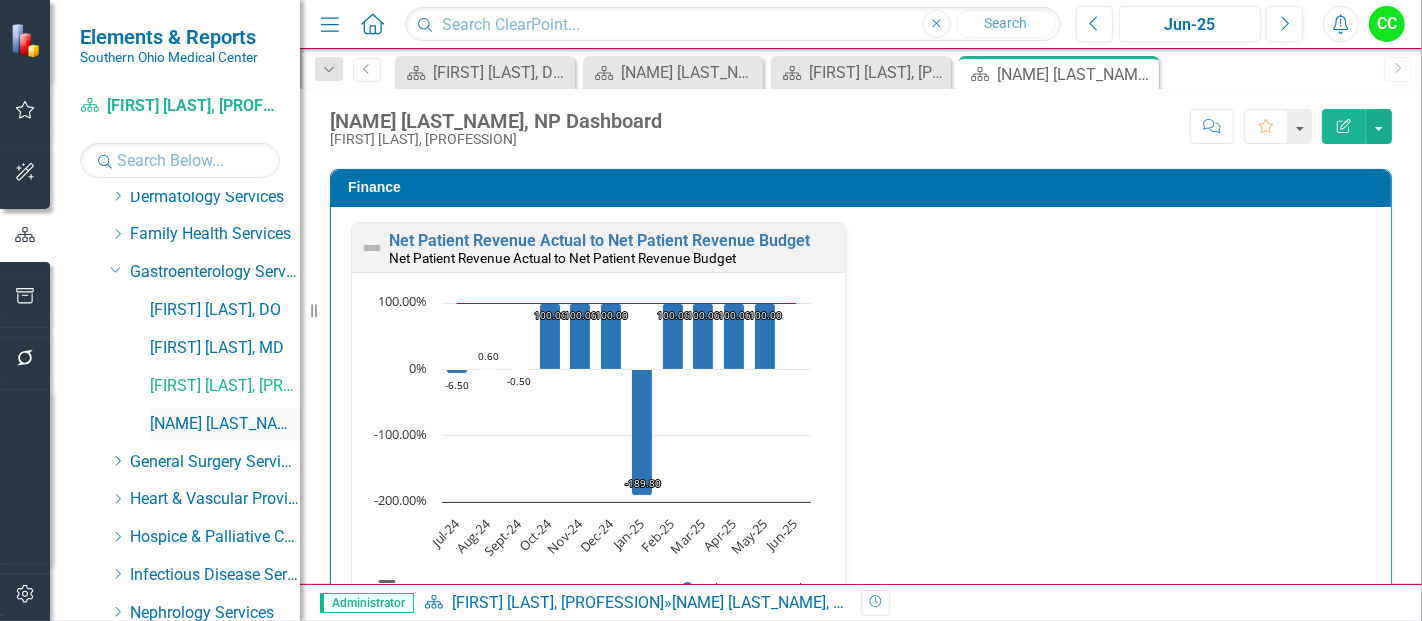 click on "[FIRST] [LAST], NP" at bounding box center (225, 424) 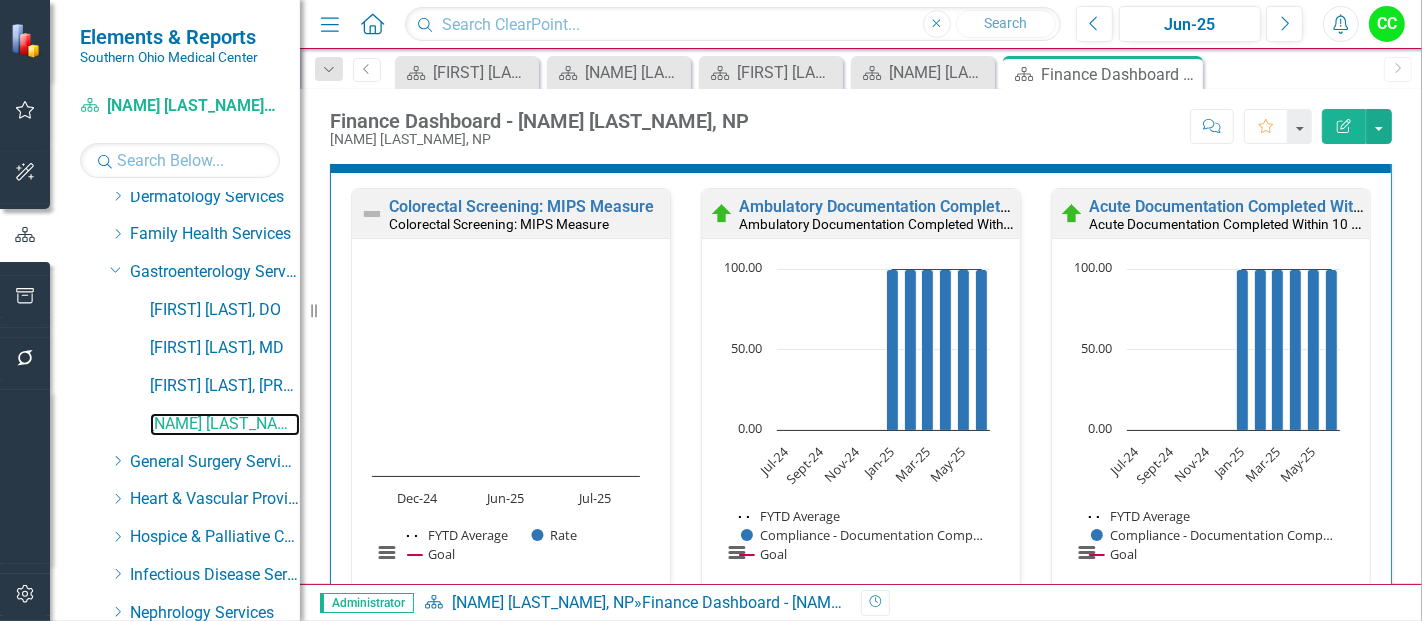 scroll, scrollTop: 557, scrollLeft: 0, axis: vertical 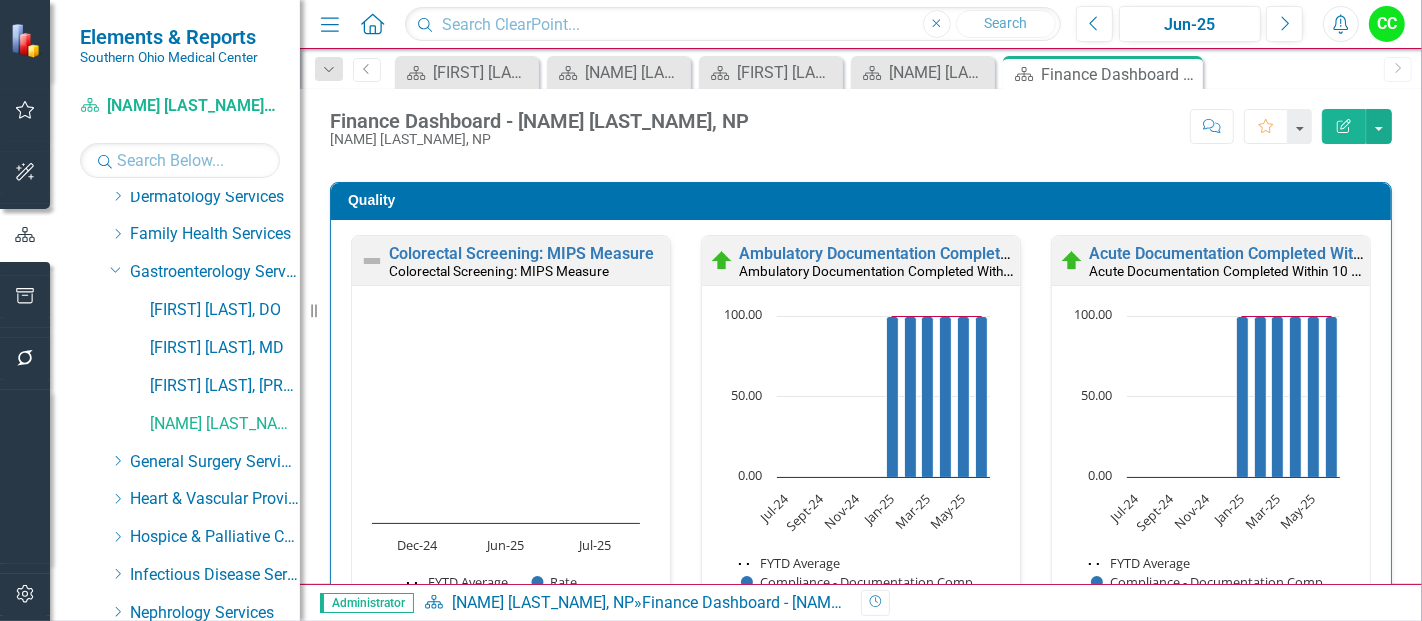 click on "Quality" at bounding box center (864, 200) 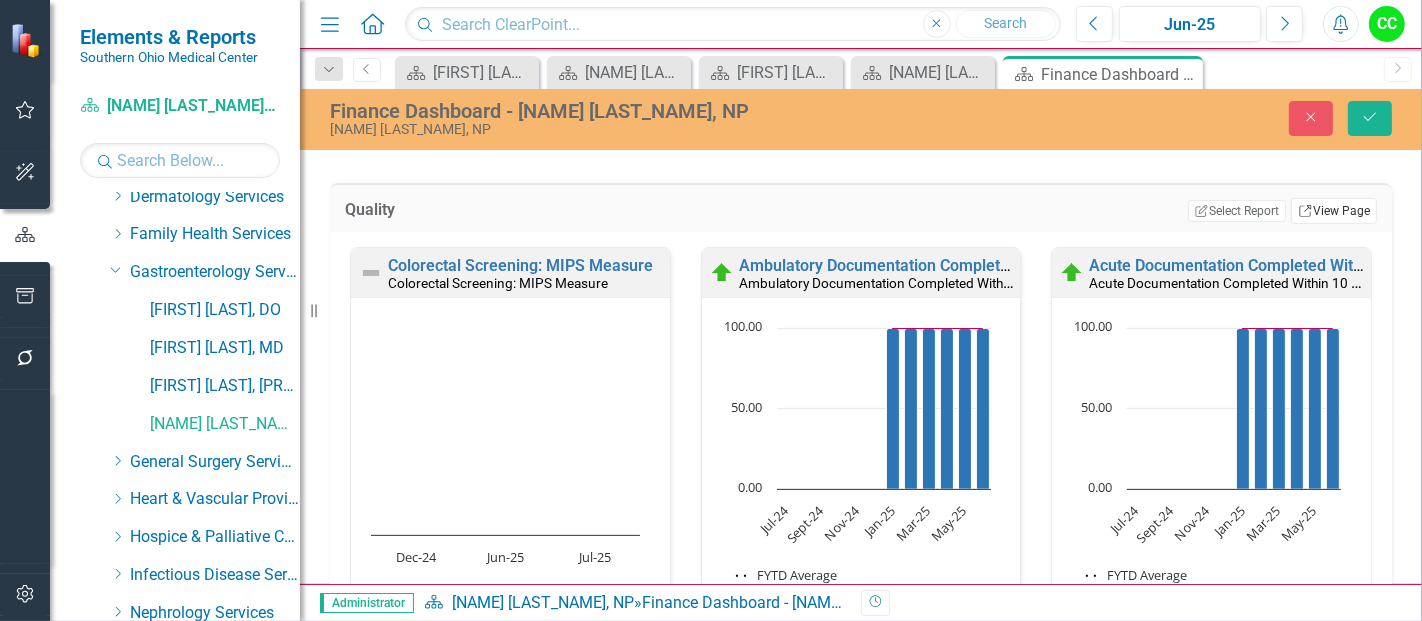 click on "Link  View Page" at bounding box center [1334, 211] 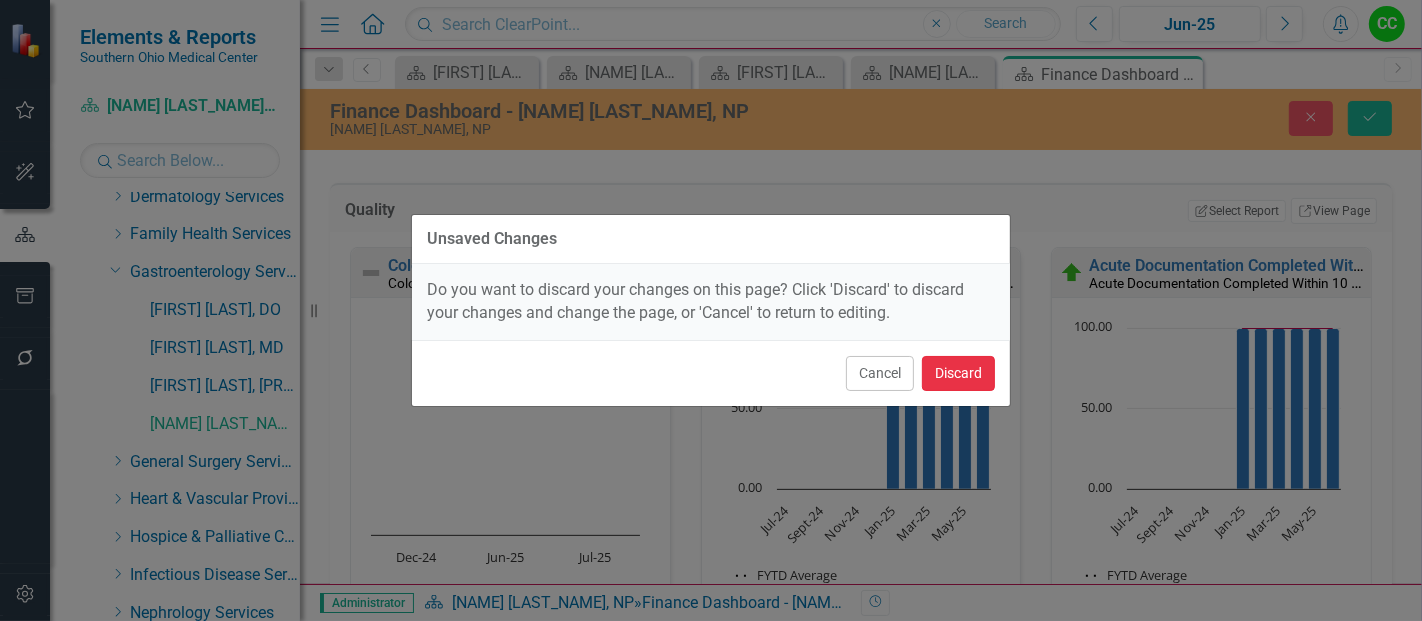 click on "Discard" at bounding box center (958, 373) 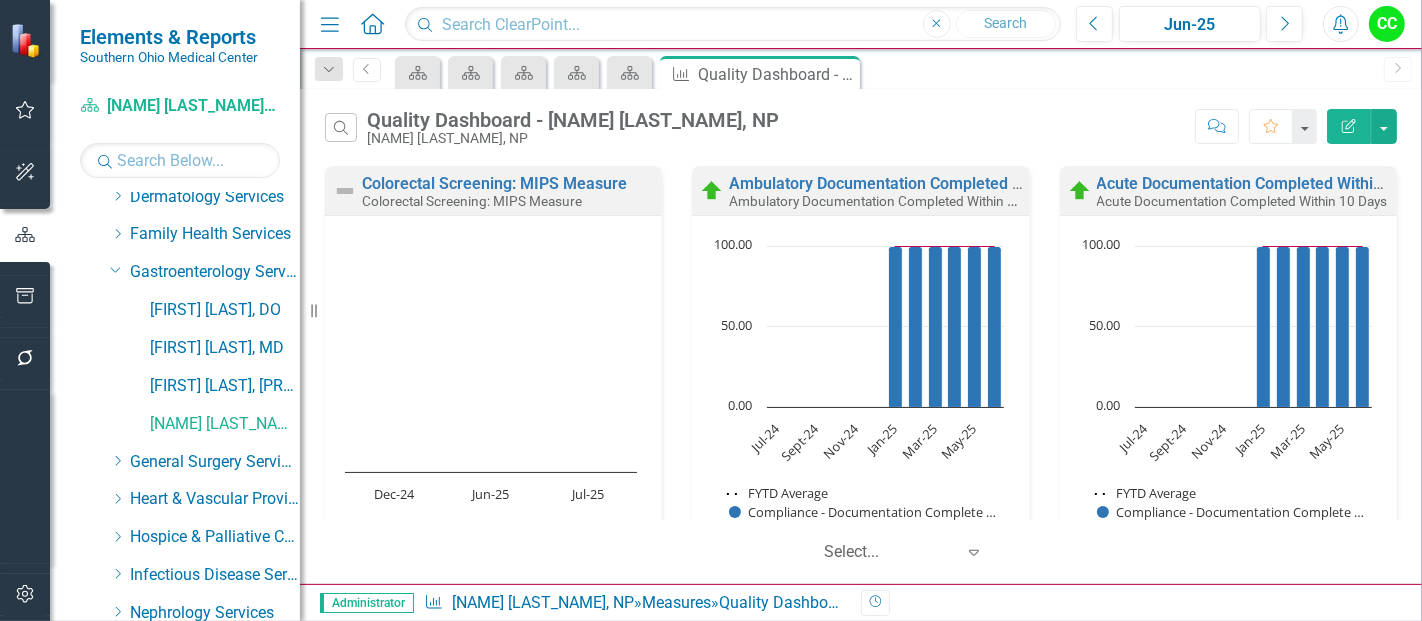 click on "Edit Report" 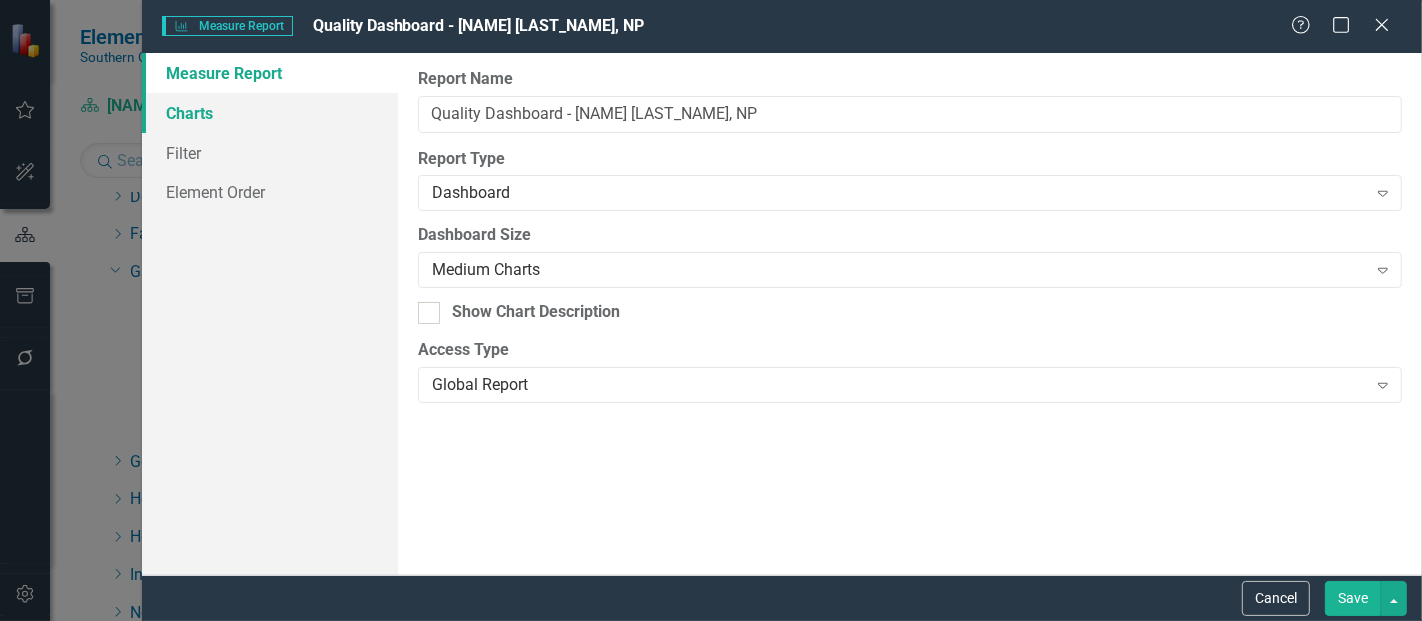 click on "Charts" at bounding box center [270, 113] 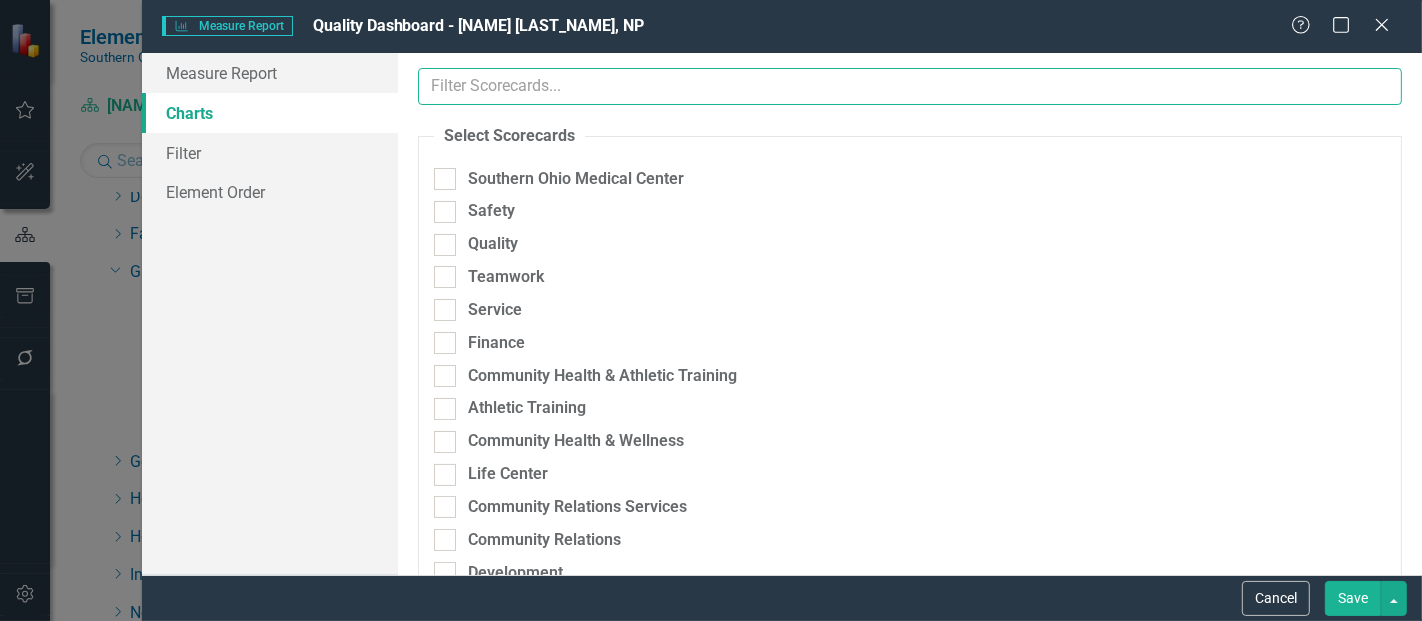 click at bounding box center [910, 86] 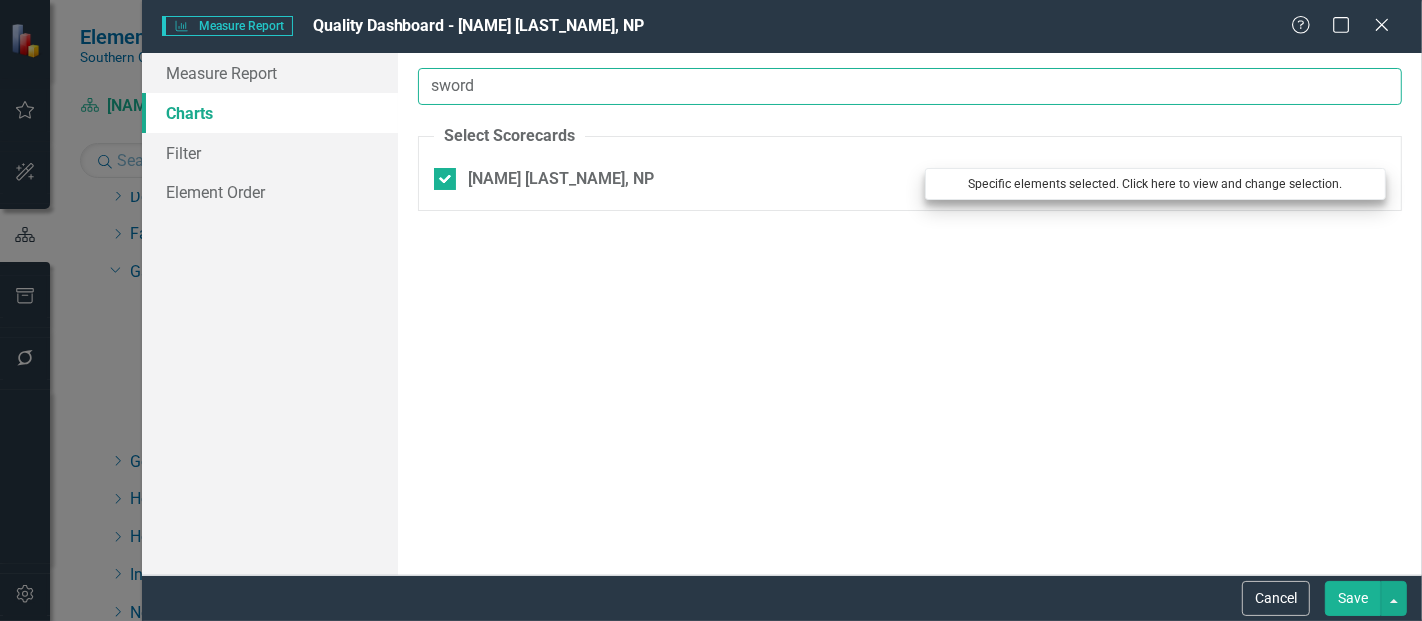 type on "sword" 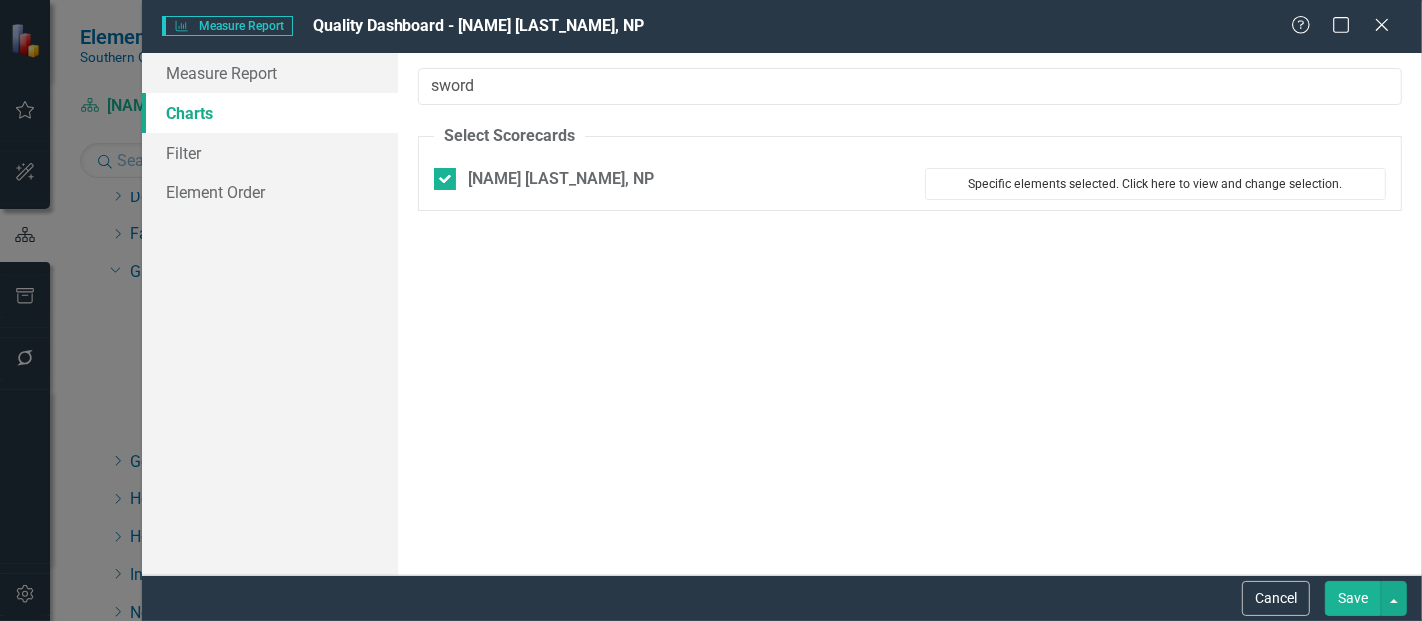 click on "Specific elements selected. Click here to view and change selection." at bounding box center (1155, 184) 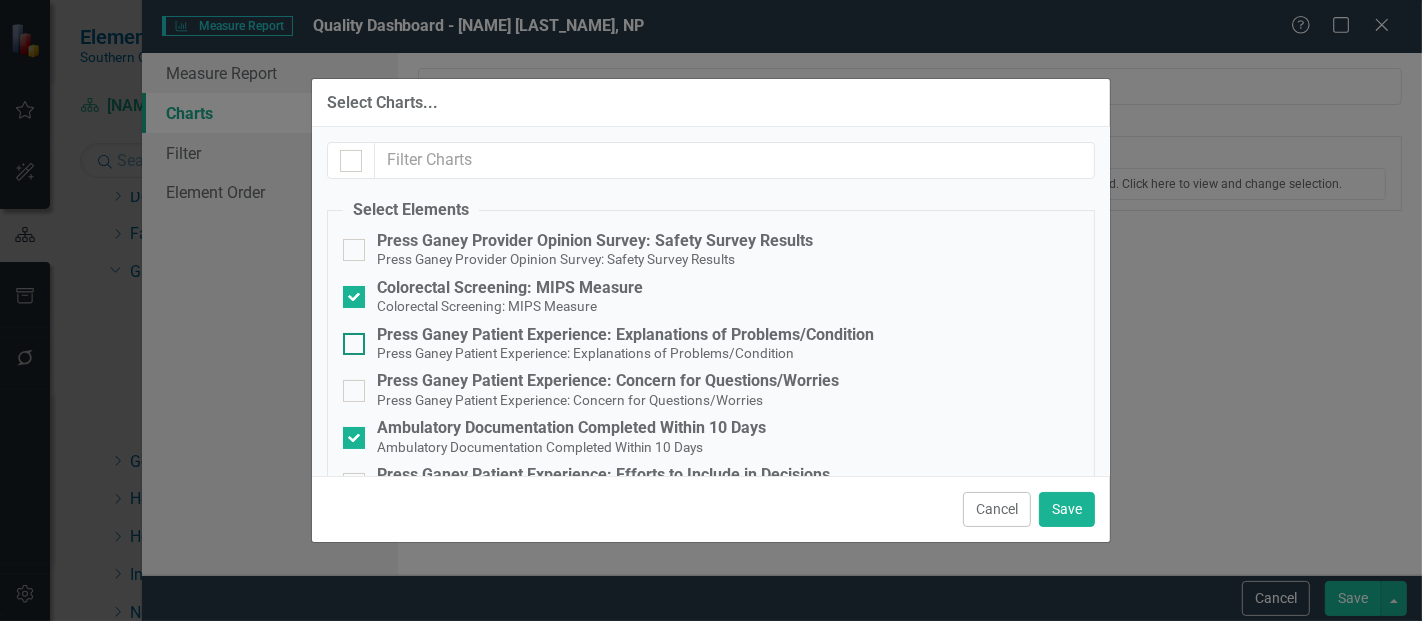 click on "Press Ganey Patient Experience: Explanations of Problems/Condition" at bounding box center [585, 352] 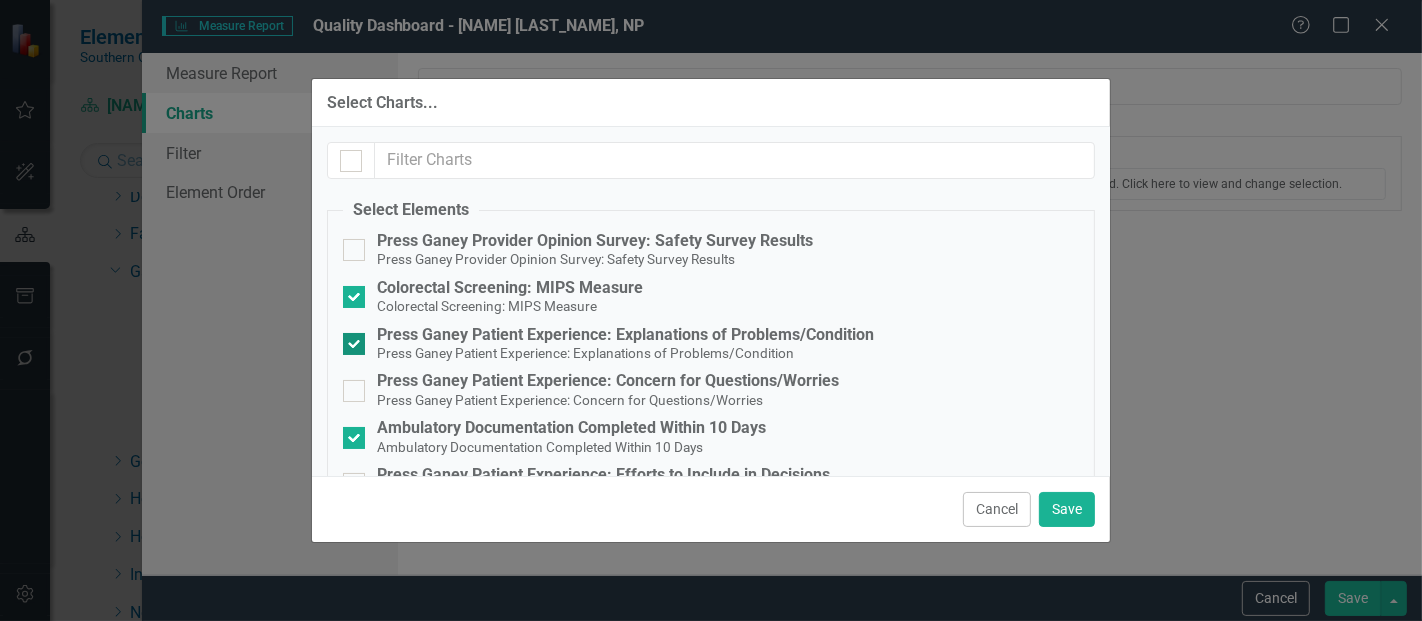 click on "Press Ganey Patient Experience: Explanations of Problems/Condition Press Ganey Patient Experience: Explanations of Problems/Condition" at bounding box center [349, 339] 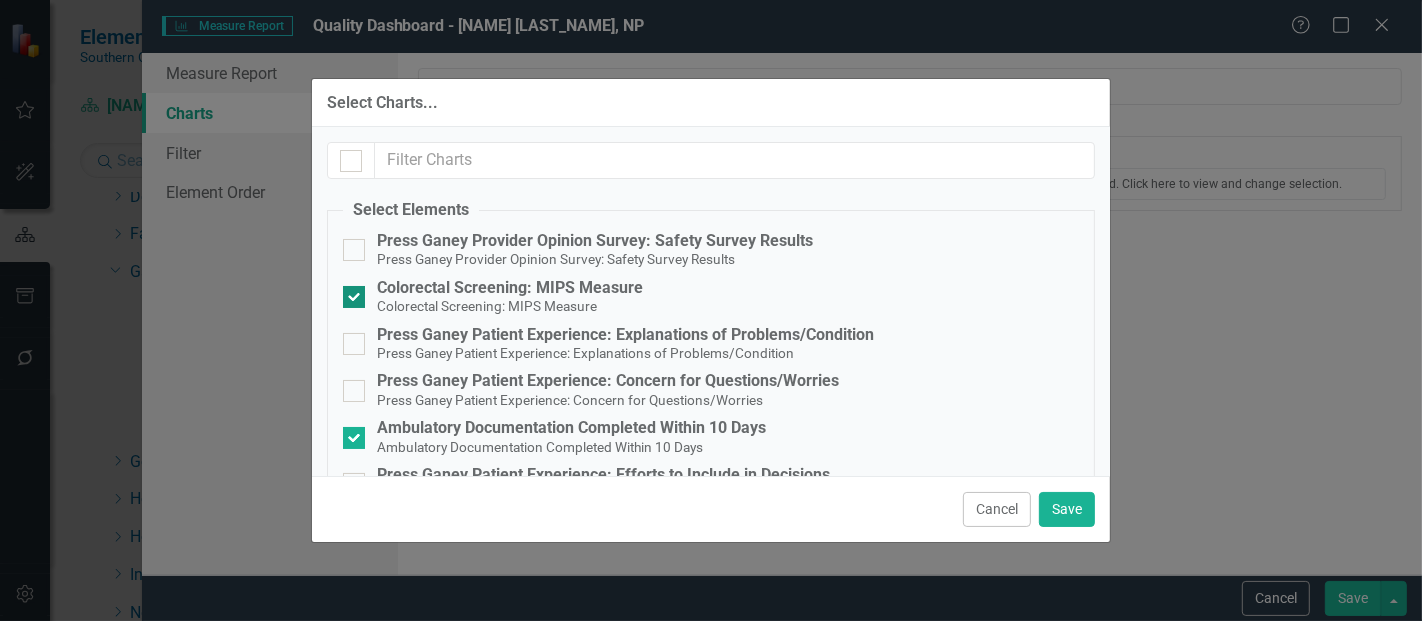 click at bounding box center [354, 297] 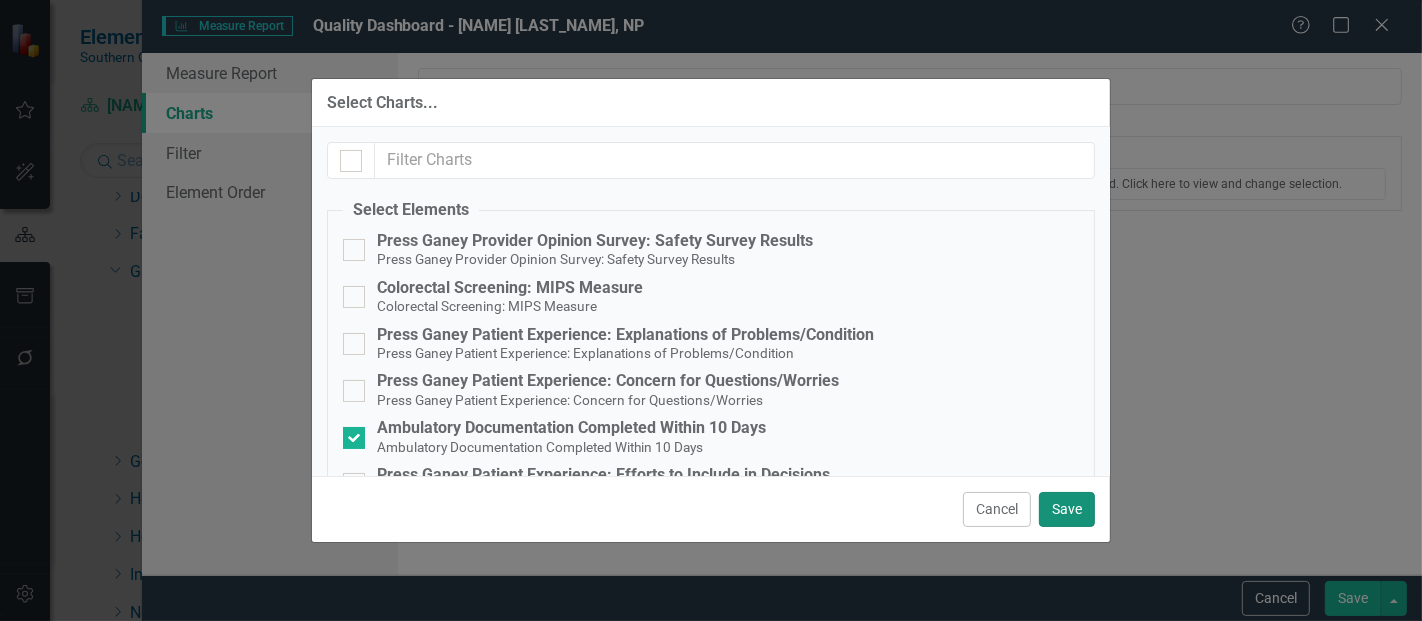 click on "Save" at bounding box center [1067, 509] 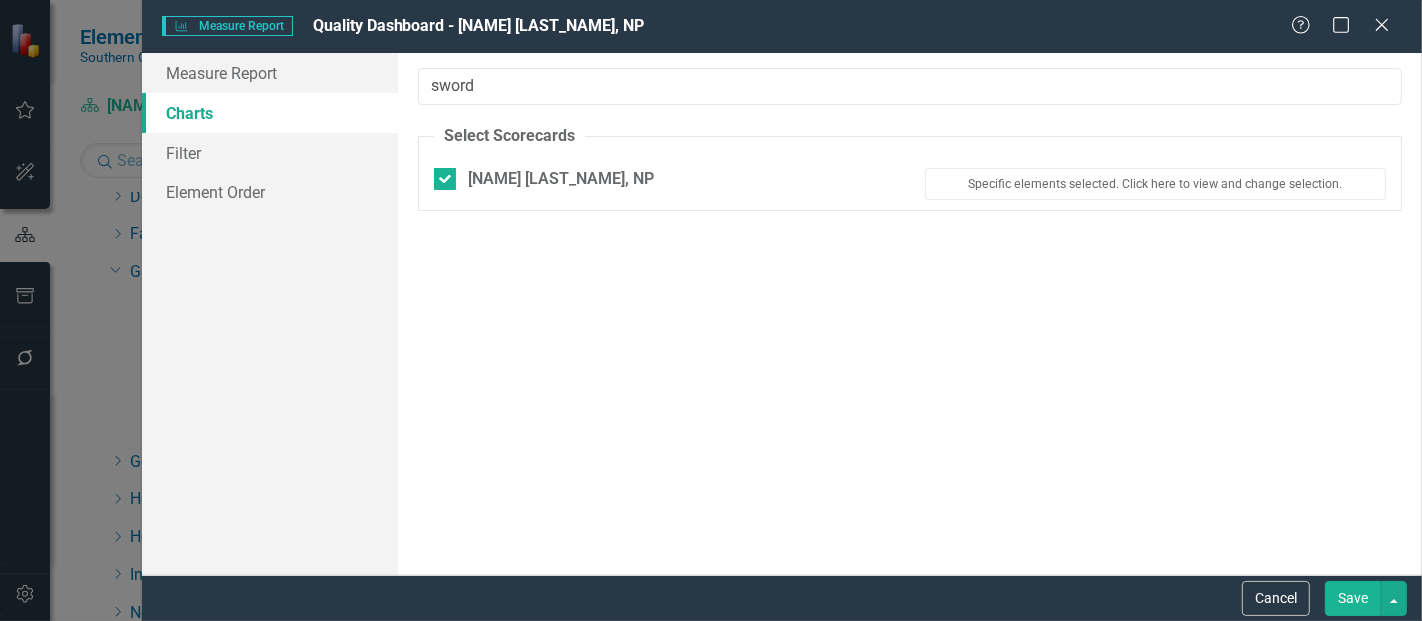click on "Save" at bounding box center (1353, 598) 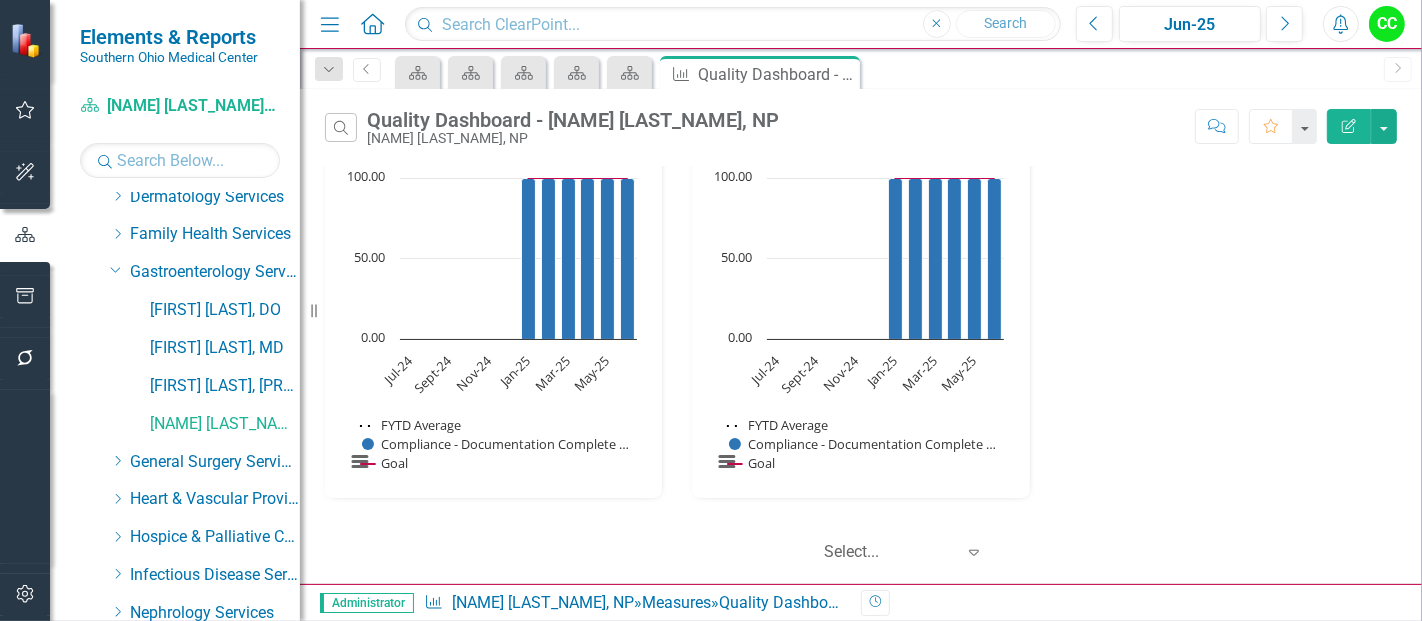 scroll, scrollTop: 0, scrollLeft: 0, axis: both 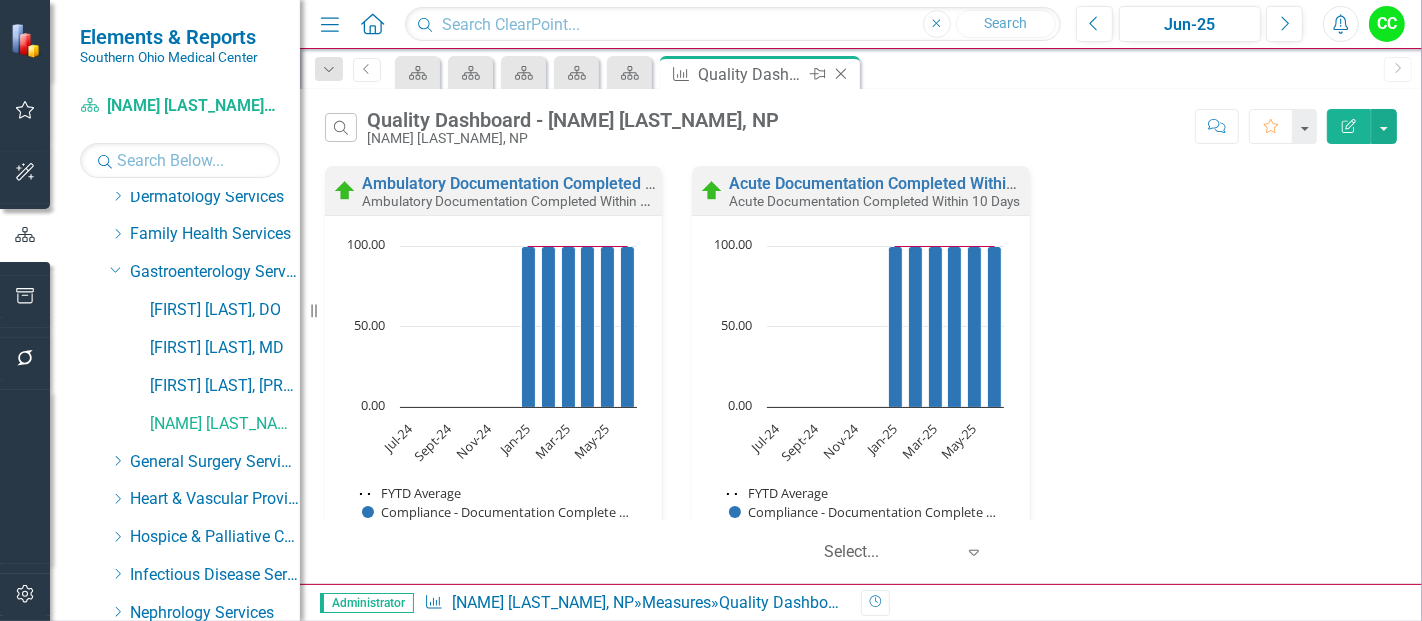 click 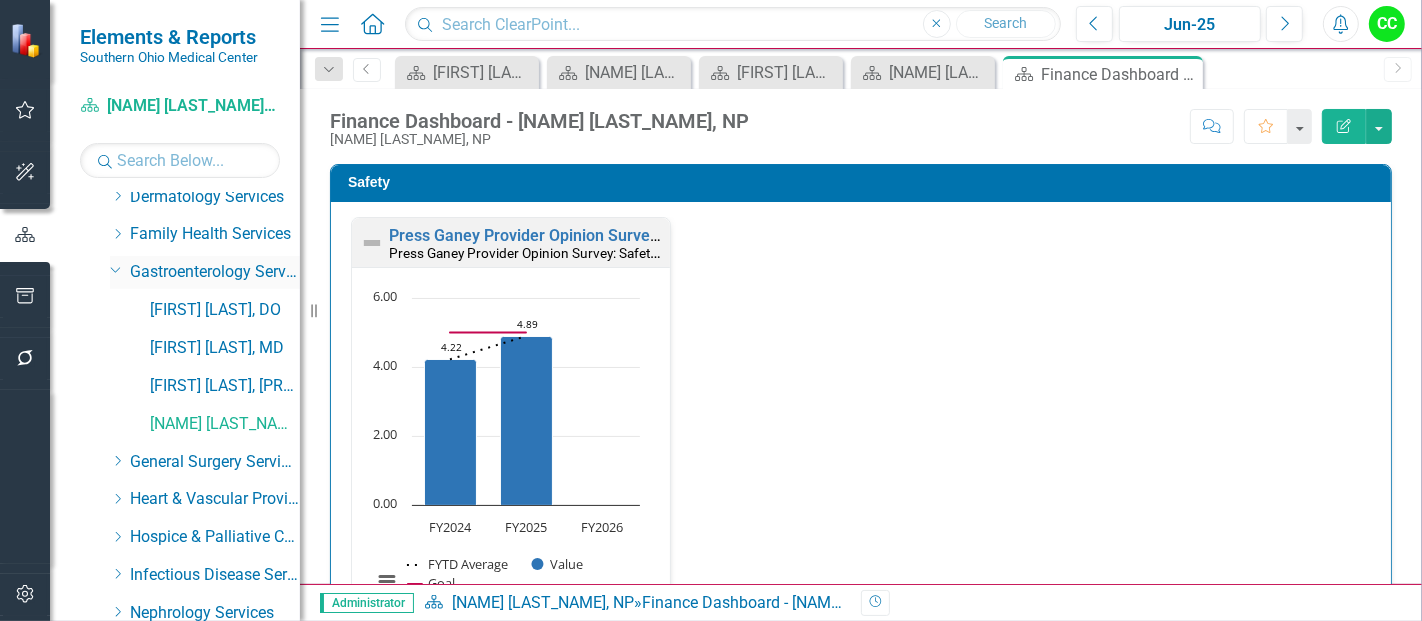 click on "Dropdown" 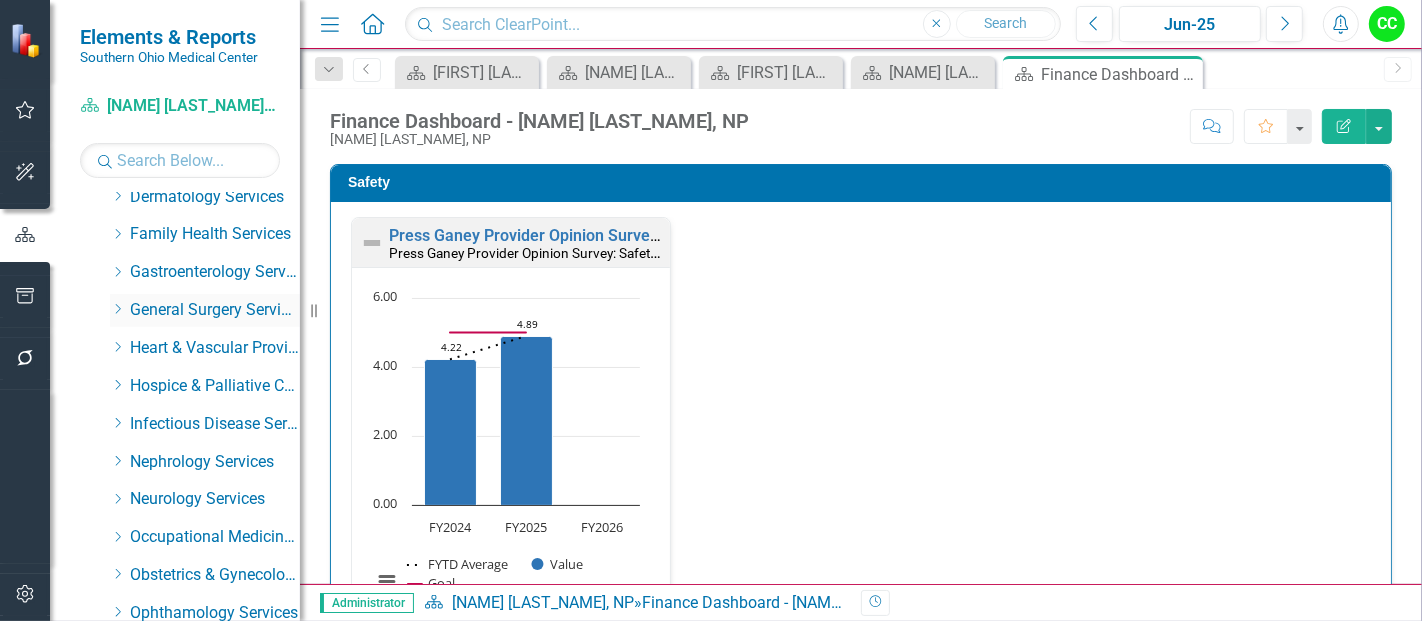 click on "Dropdown" 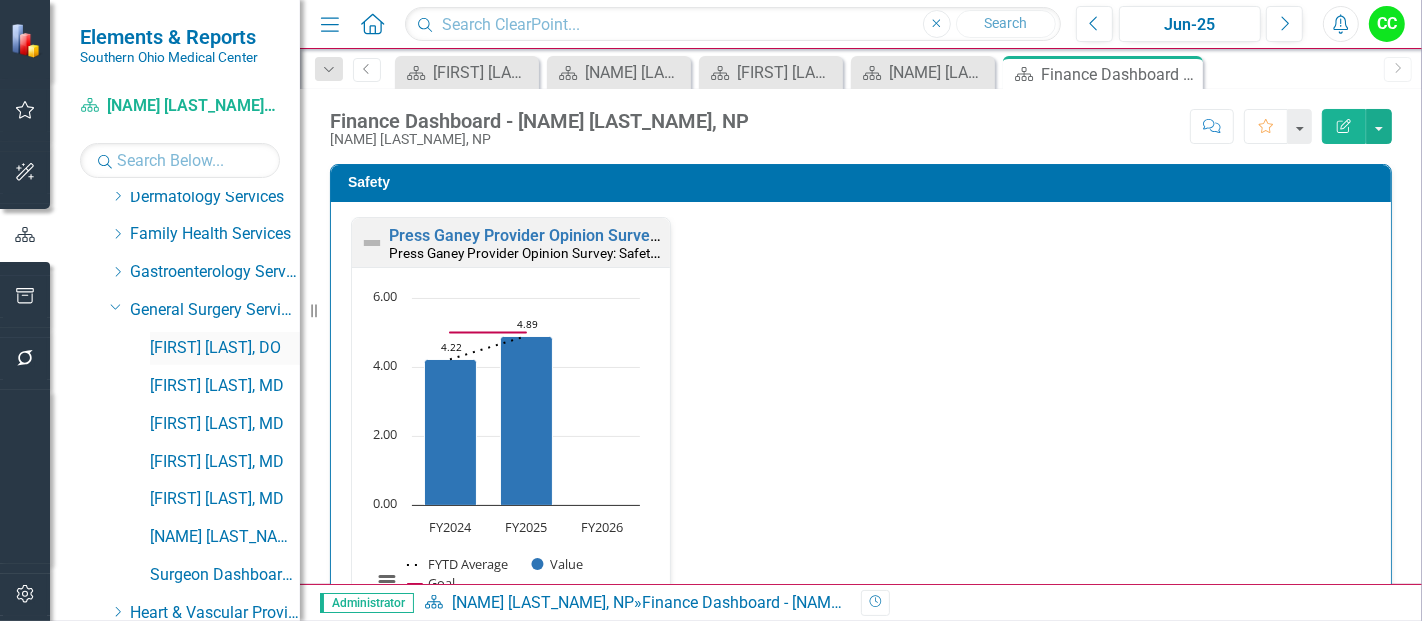 click on "[FIRST] [LAST], DO" at bounding box center [225, 348] 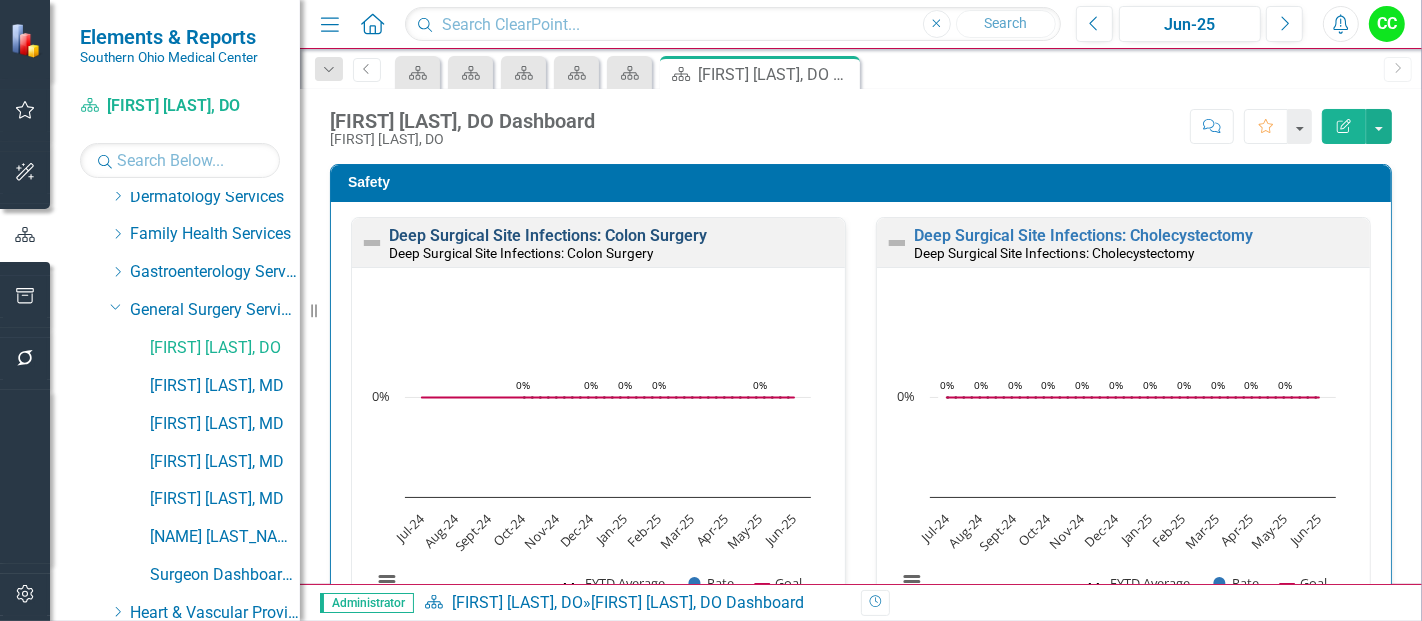 click on "Deep Surgical Site Infections: Colon Surgery" at bounding box center [548, 235] 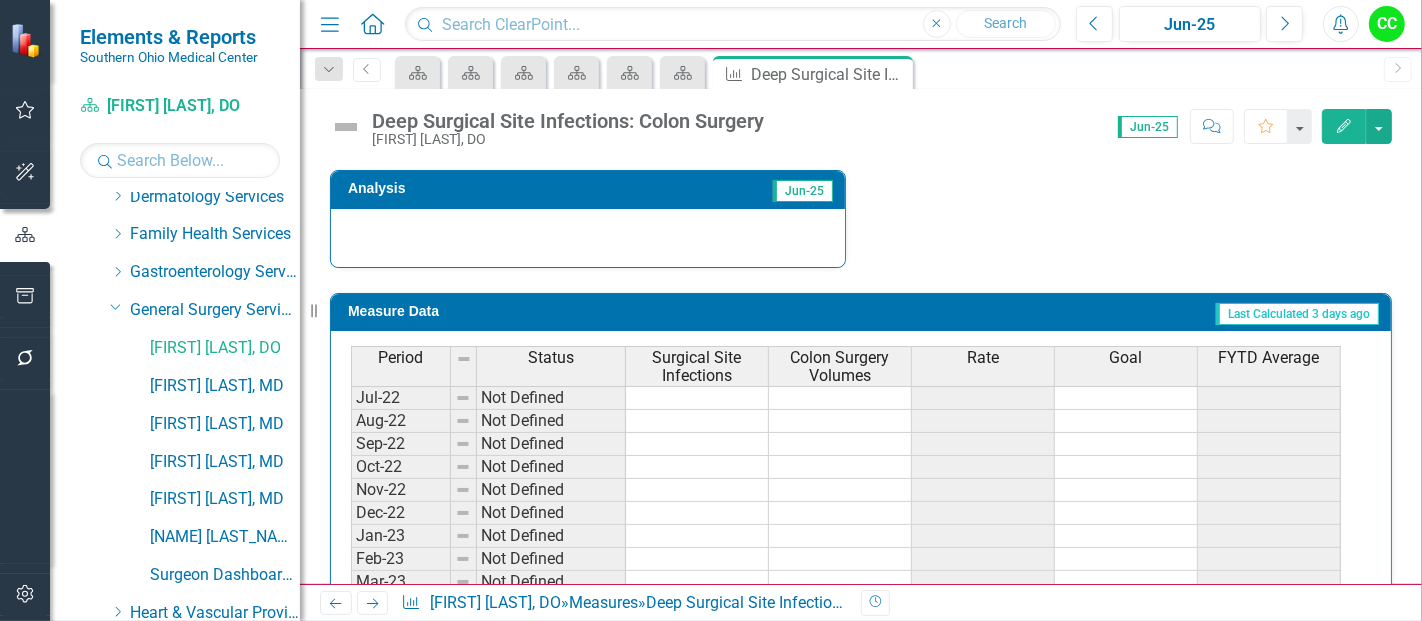 scroll, scrollTop: 761, scrollLeft: 0, axis: vertical 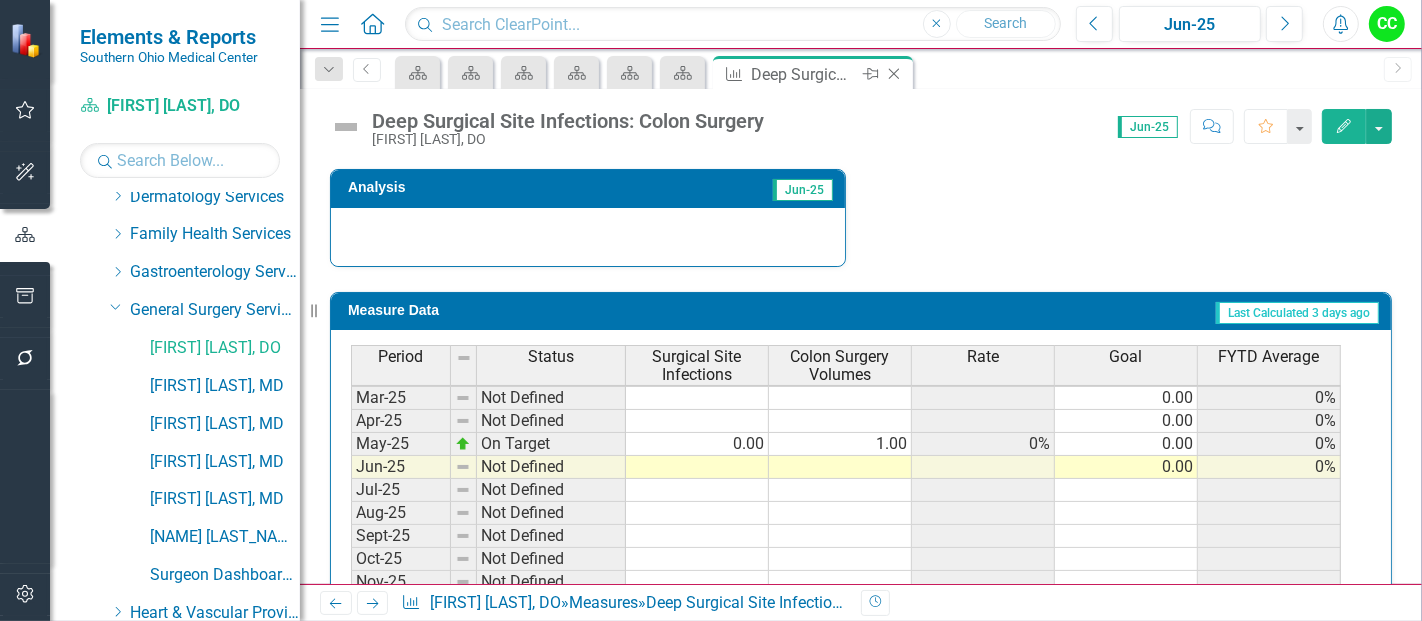 click on "Close" 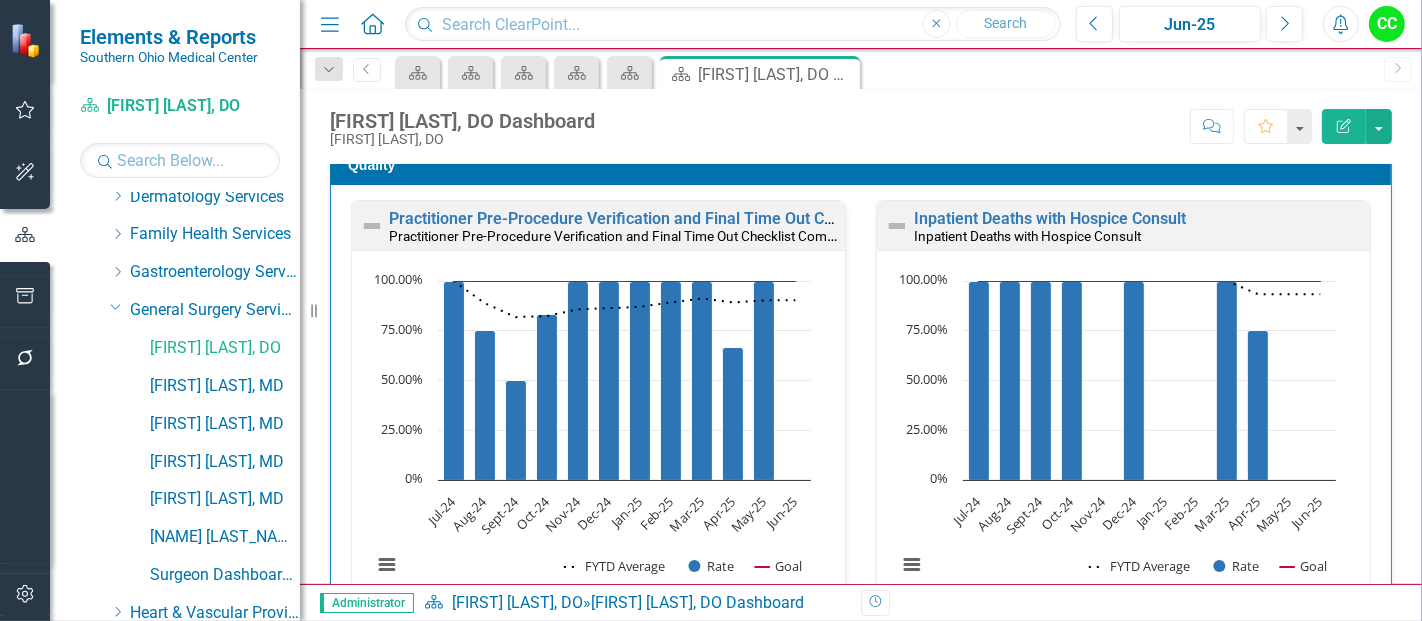 scroll, scrollTop: 594, scrollLeft: 0, axis: vertical 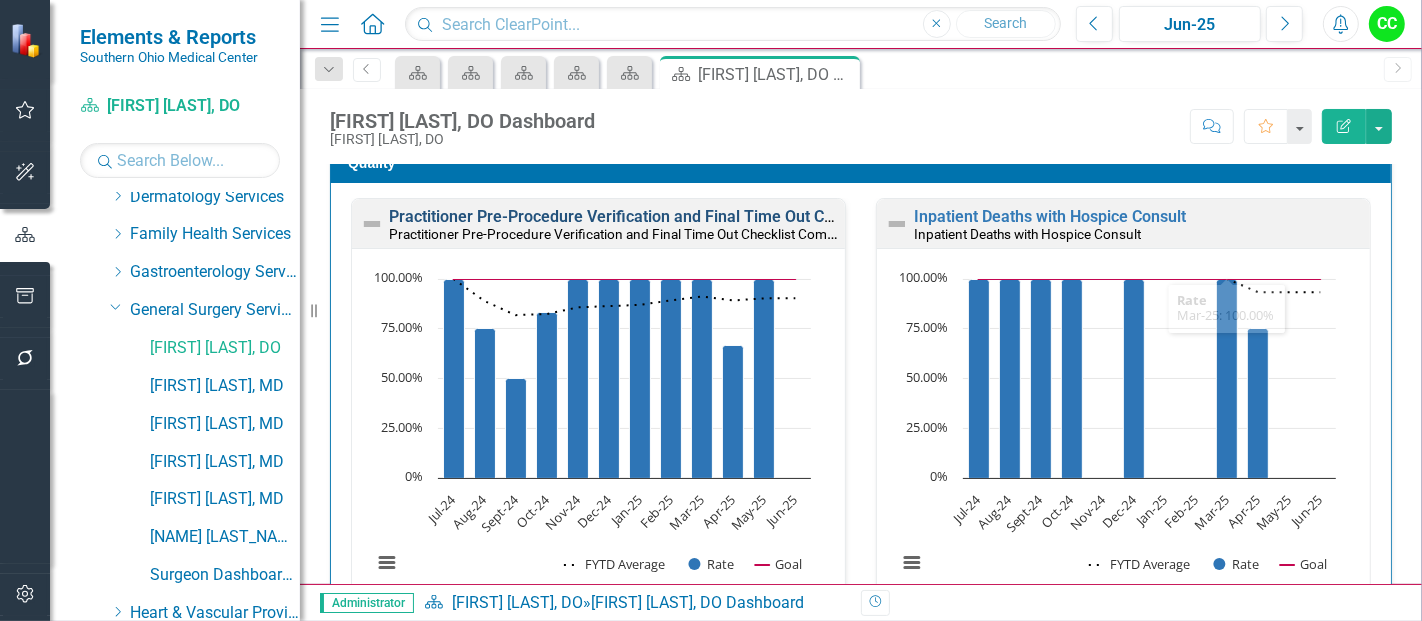 click on "Practitioner Pre-Procedure Verification and Final Time Out Checklist Completed" at bounding box center [675, 216] 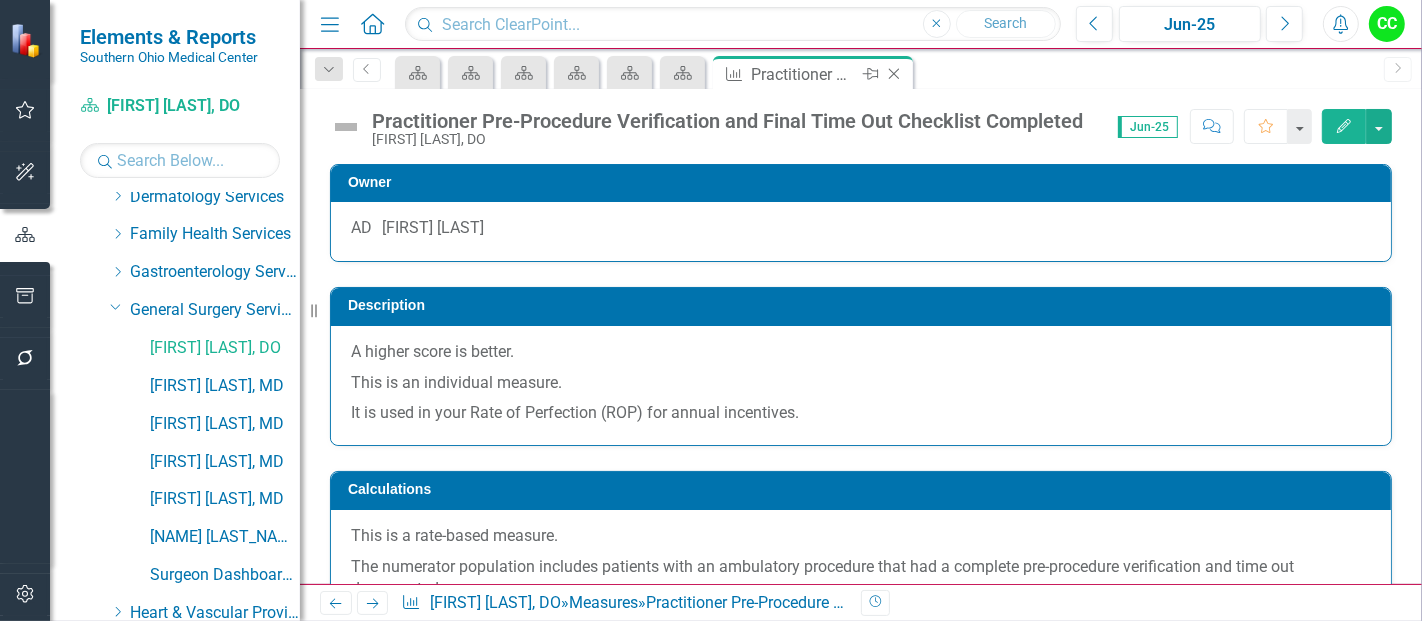 click on "Close" 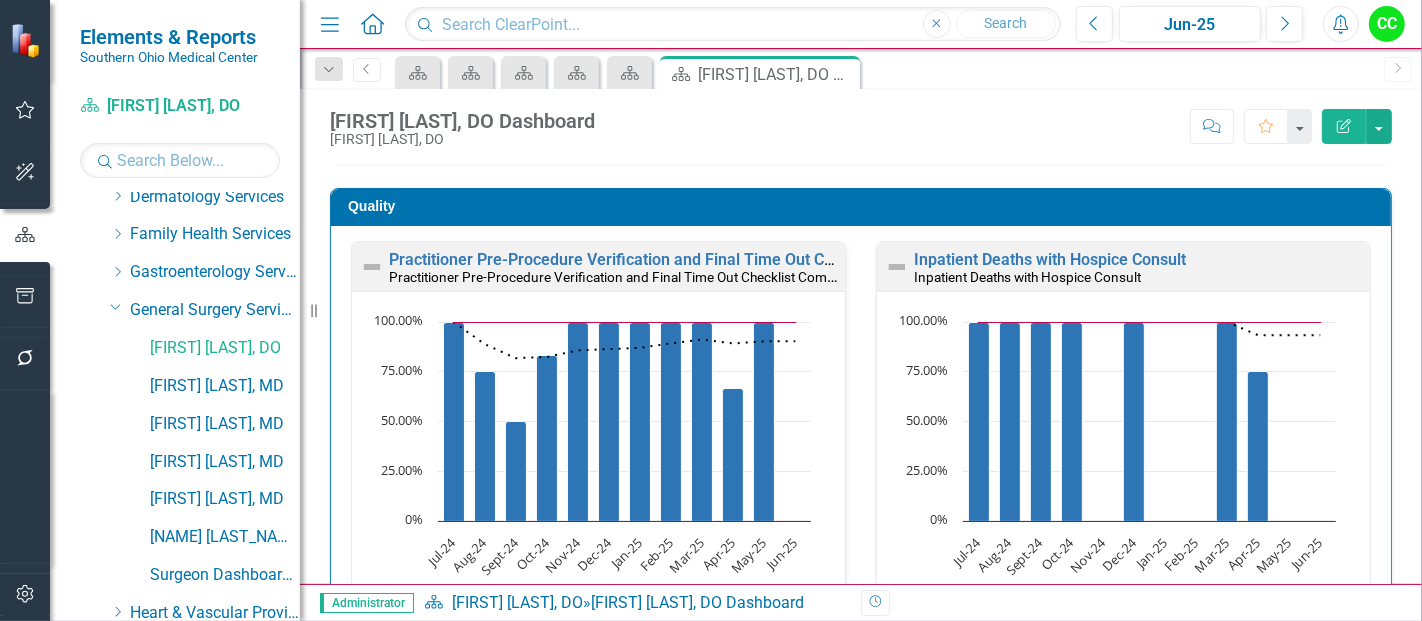 scroll, scrollTop: 552, scrollLeft: 0, axis: vertical 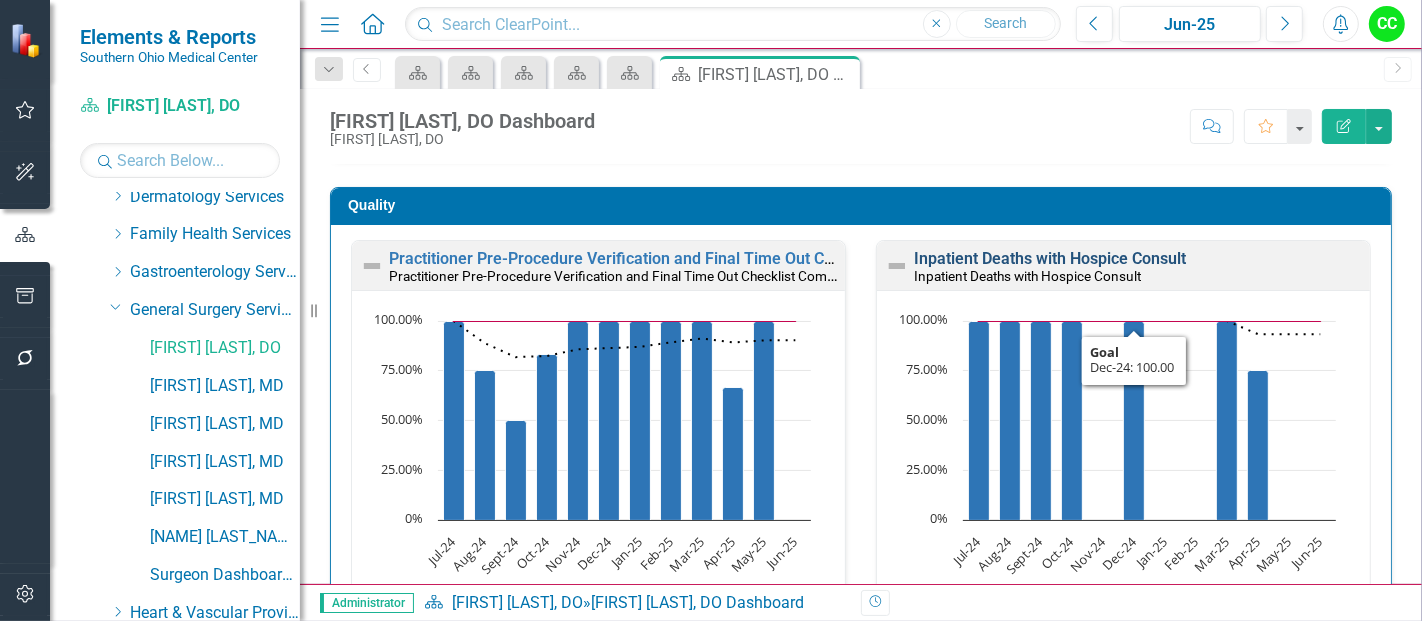 click on "Inpatient Deaths with Hospice Consult" at bounding box center [1050, 258] 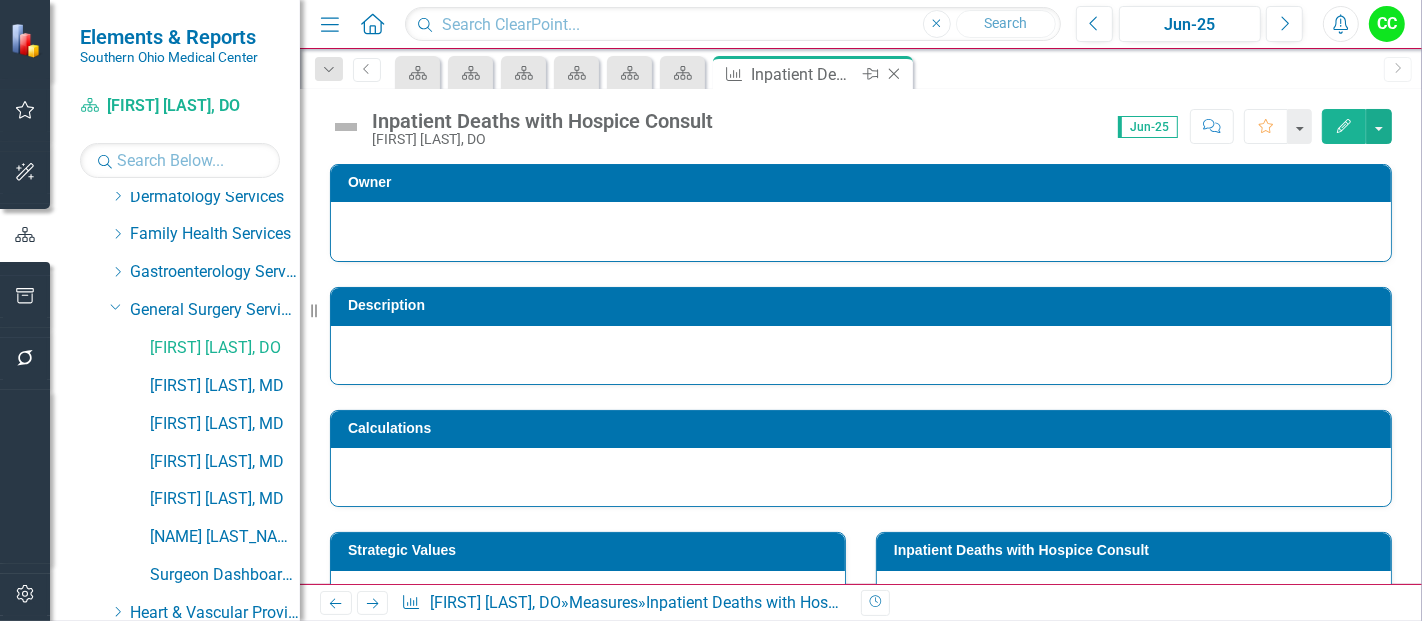click on "Close" 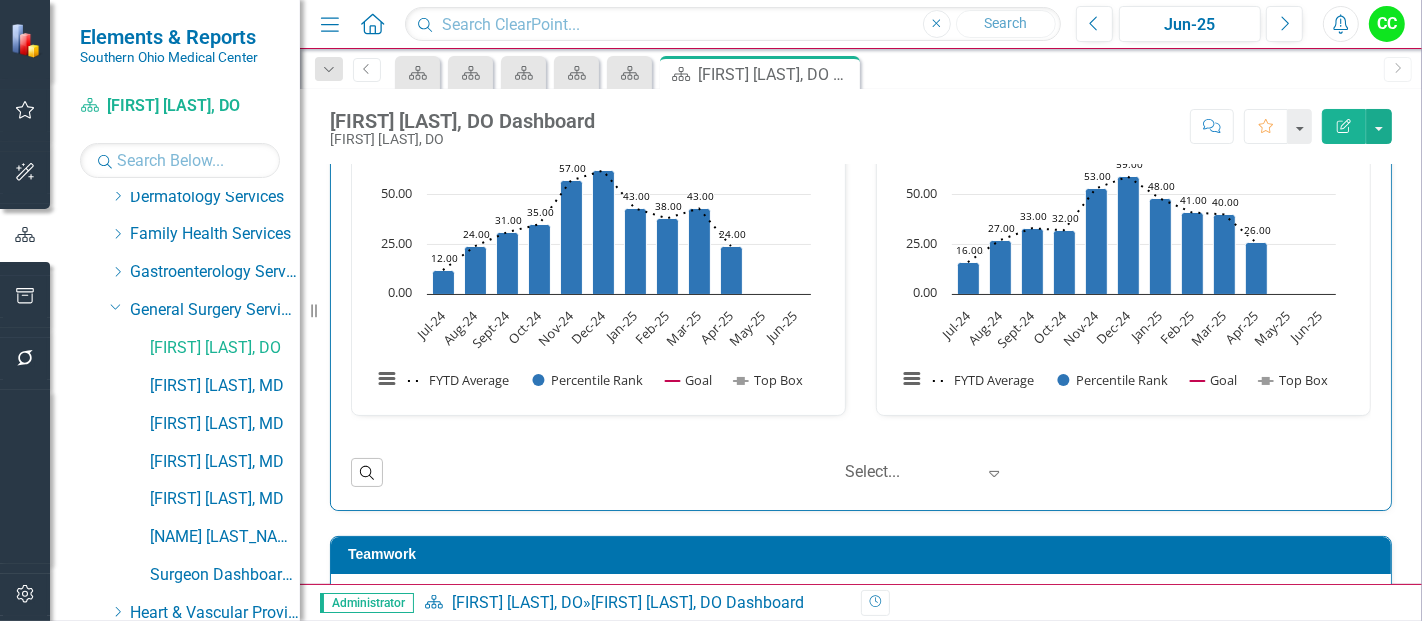 scroll, scrollTop: 1587, scrollLeft: 0, axis: vertical 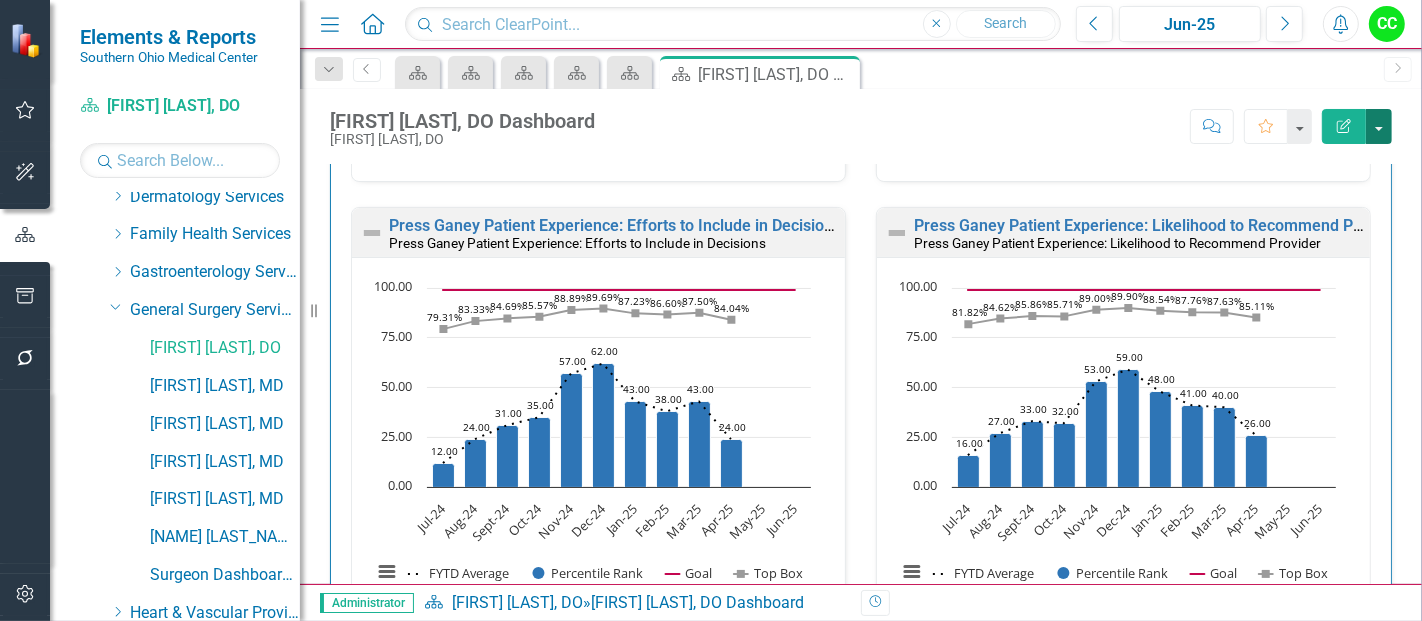 click at bounding box center [1379, 126] 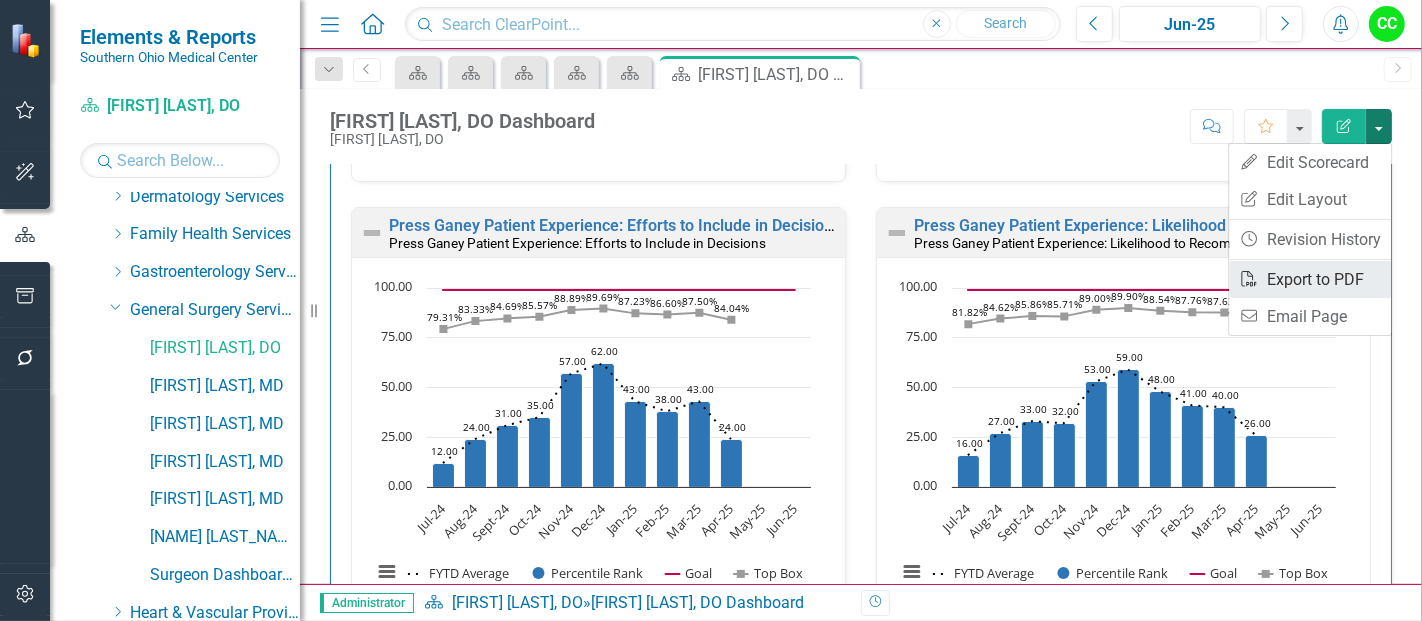 click on "PDF Export to PDF" at bounding box center (1310, 279) 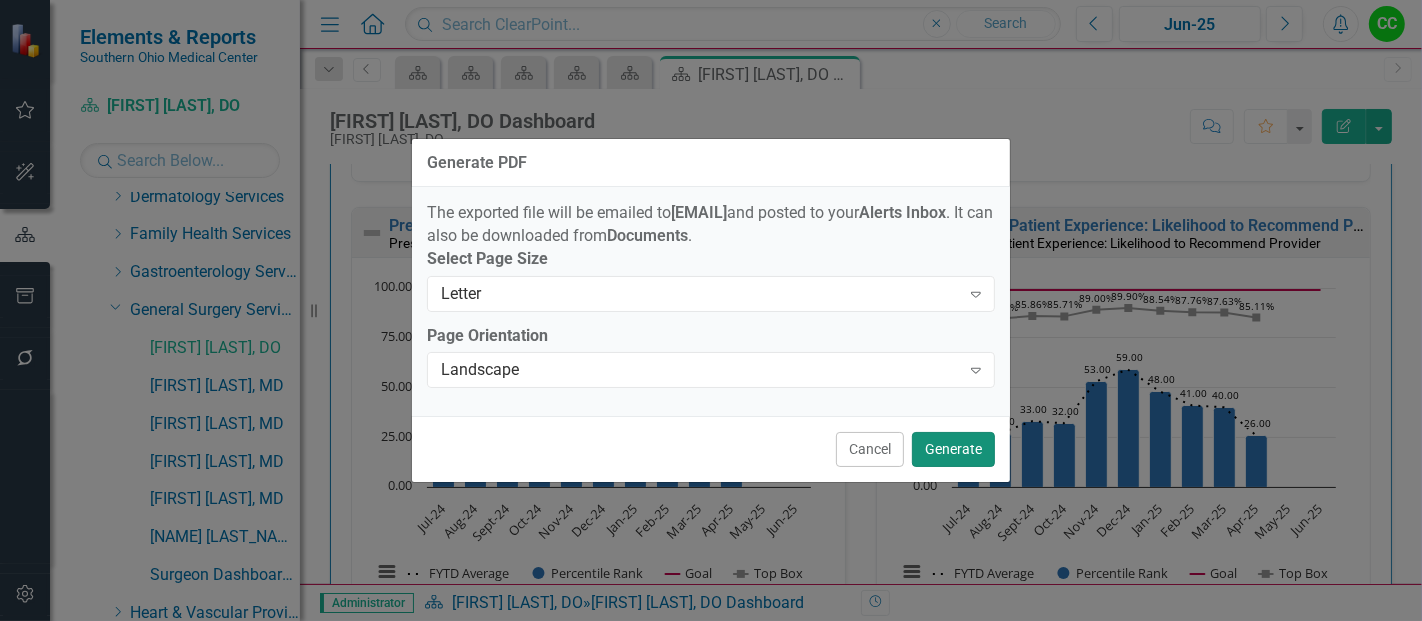 click on "Generate" at bounding box center [953, 449] 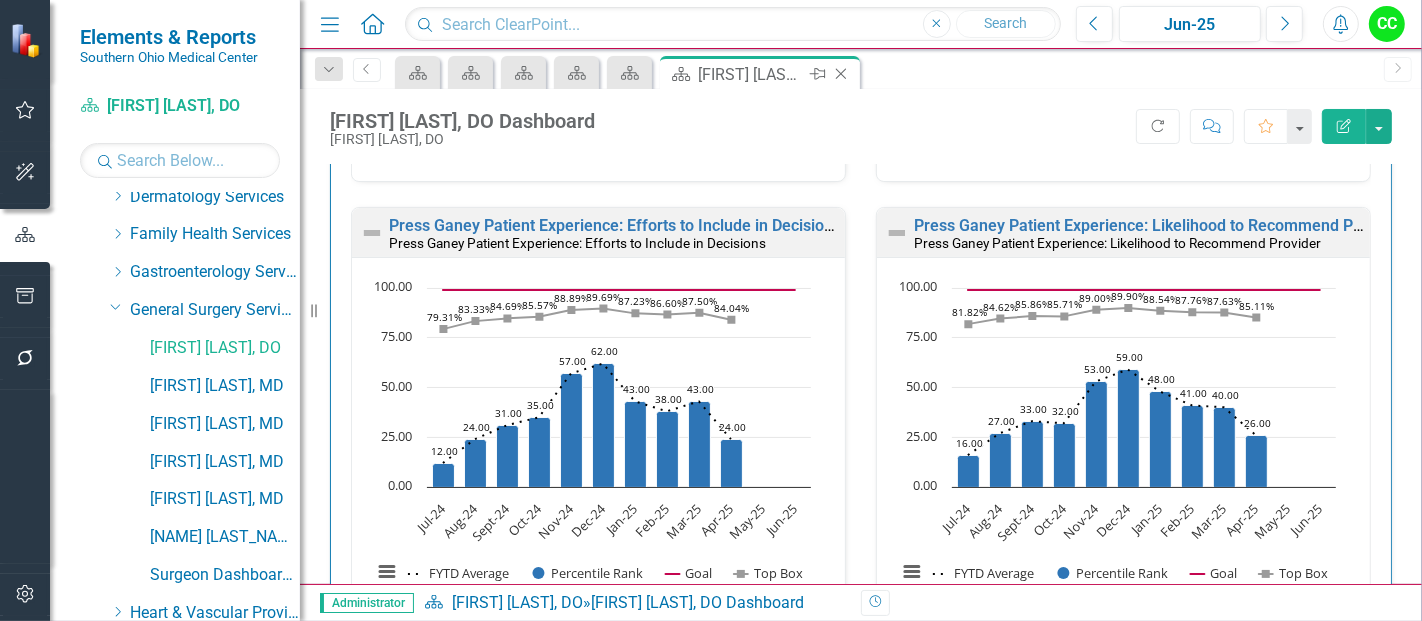 click on "Close" 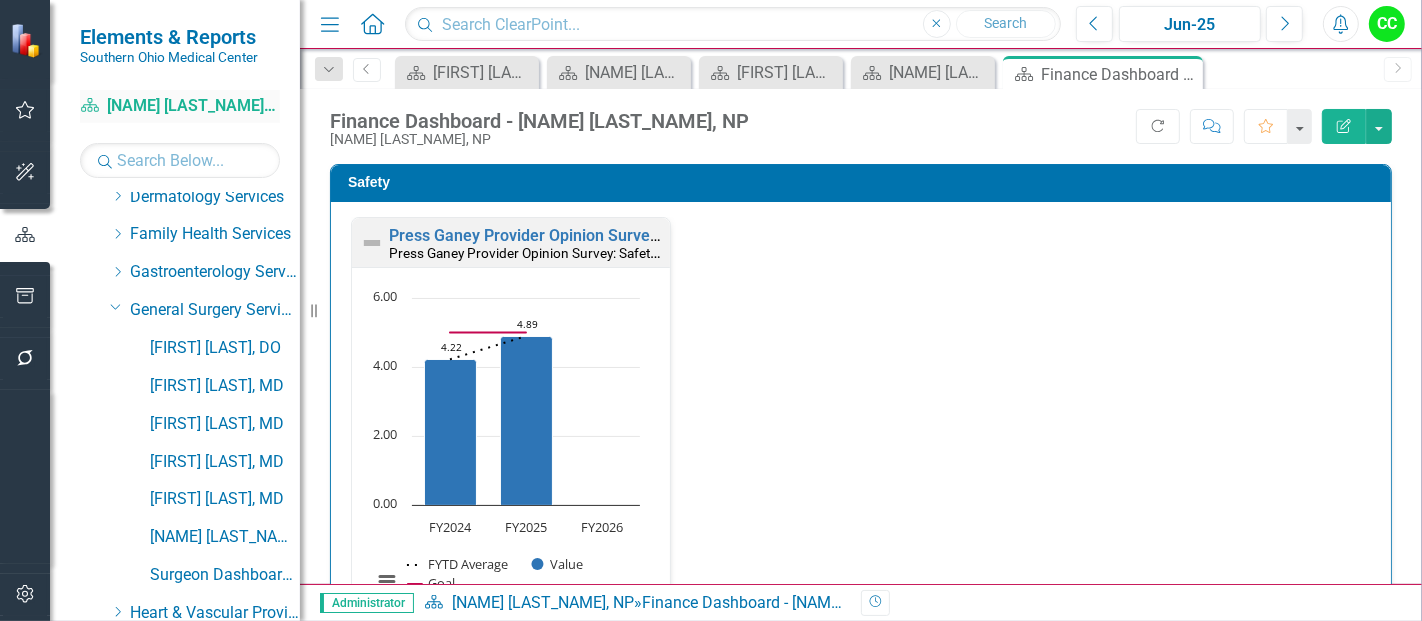 click on "Scorecard Jason Swords, NP" at bounding box center [180, 106] 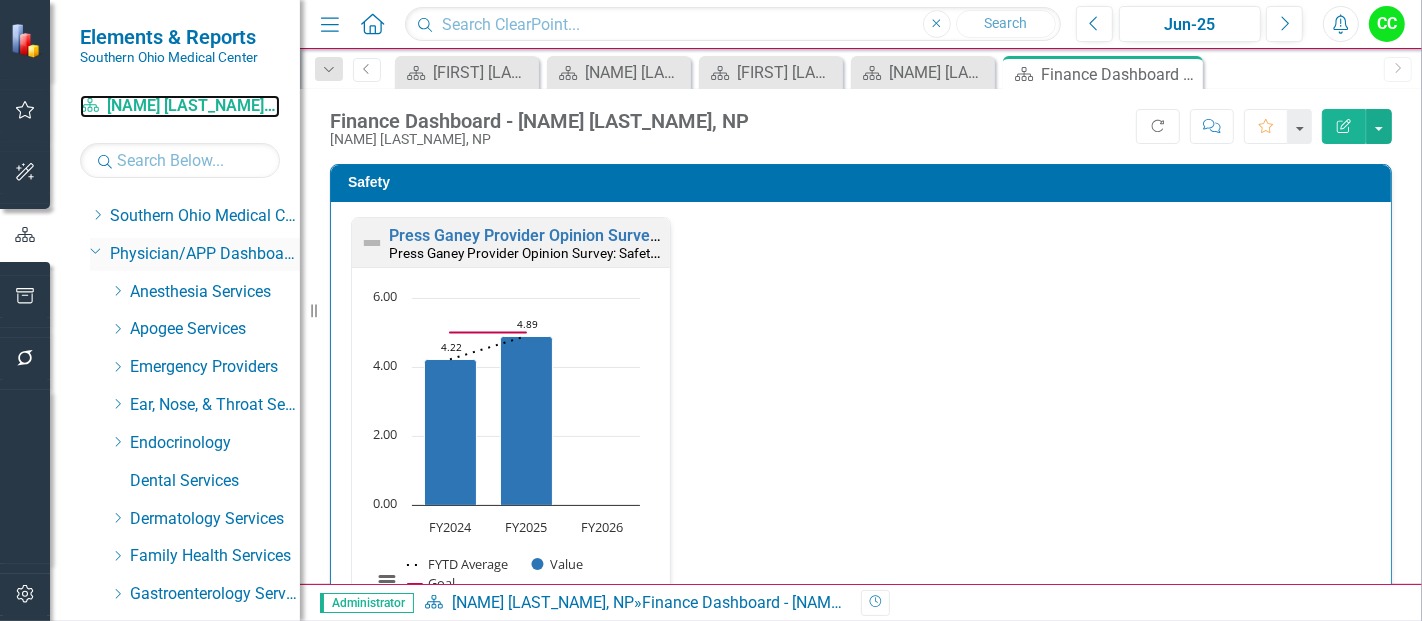 scroll, scrollTop: 0, scrollLeft: 0, axis: both 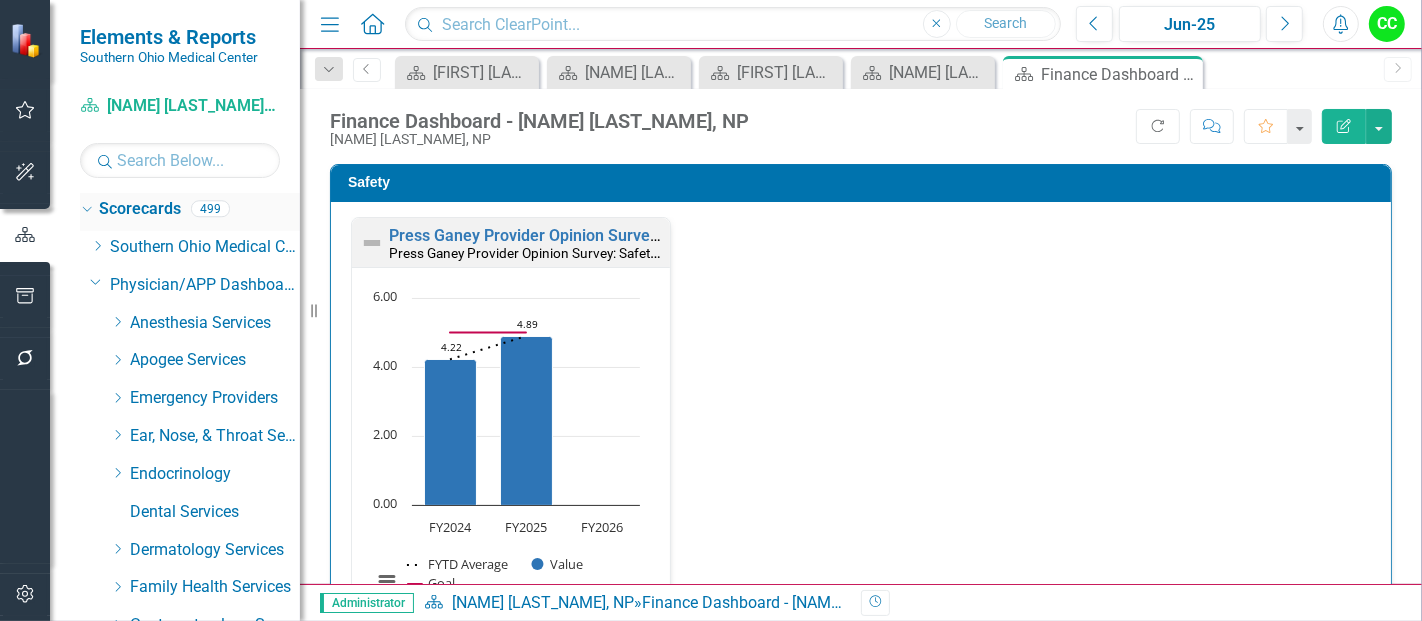 click on "Scorecards" at bounding box center [140, 209] 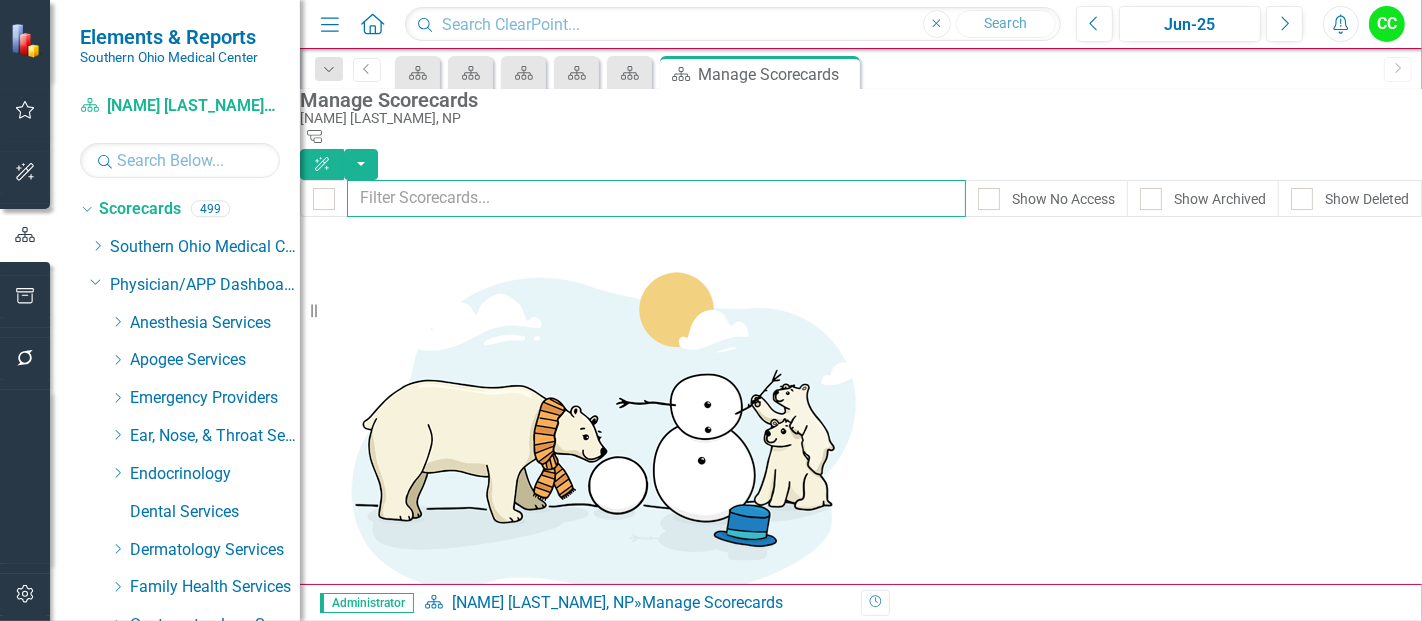 click at bounding box center (656, 198) 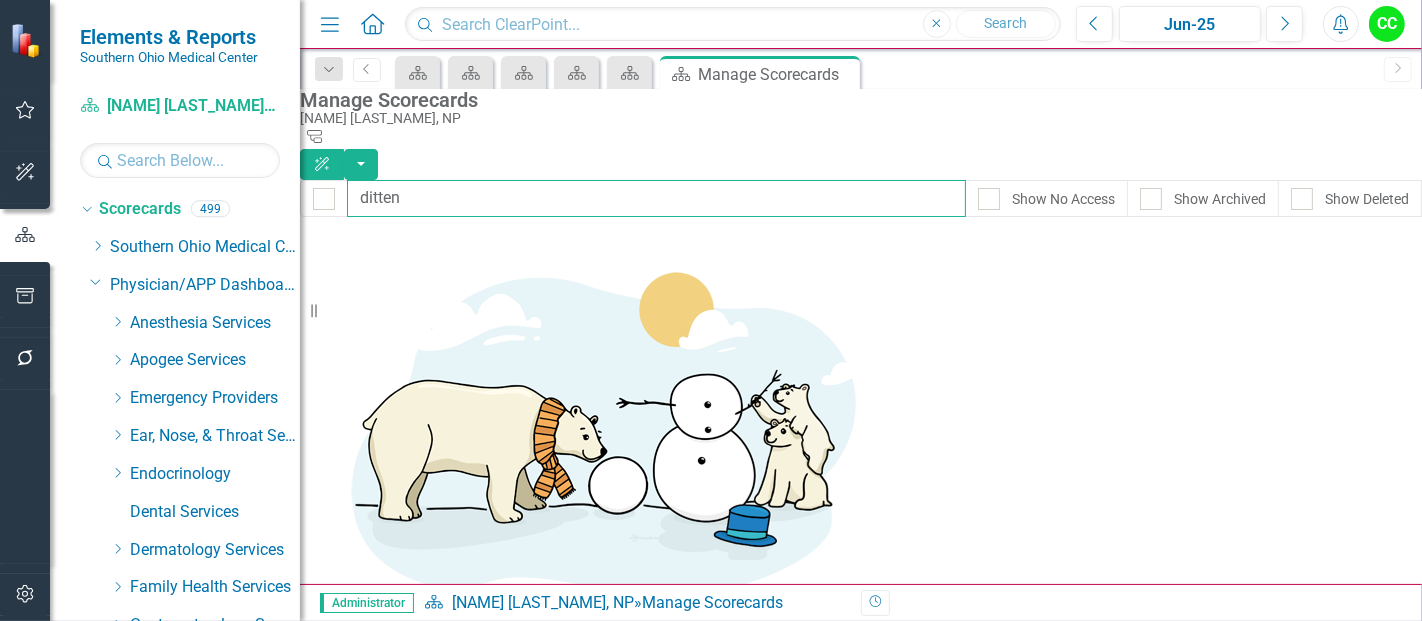 type on "ditten" 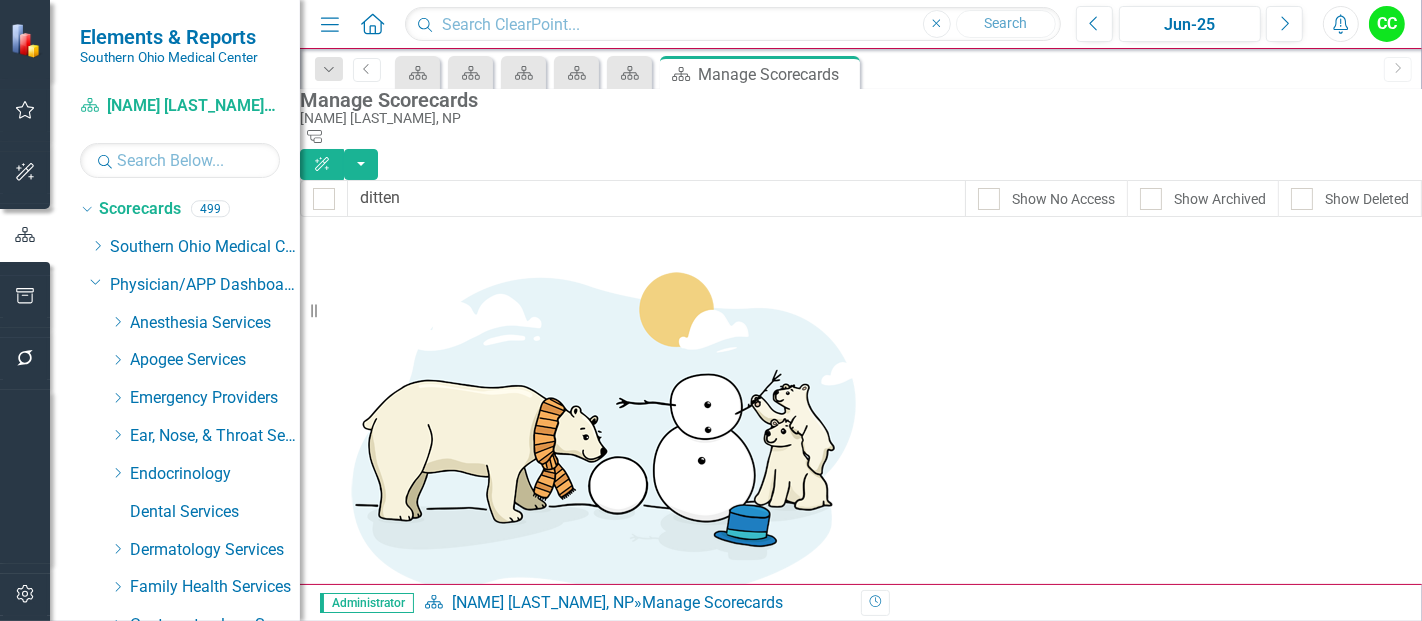 click on "Dropdown Menu" 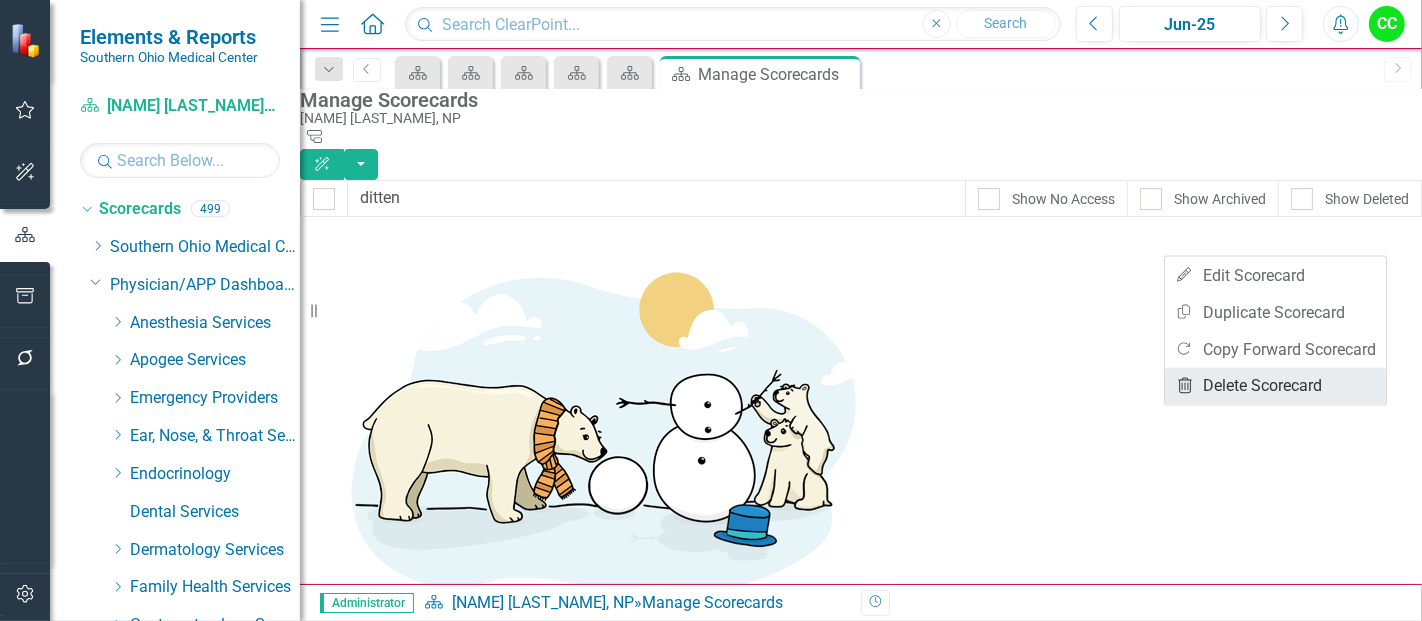click on "Trash Delete Scorecard" at bounding box center [1275, 386] 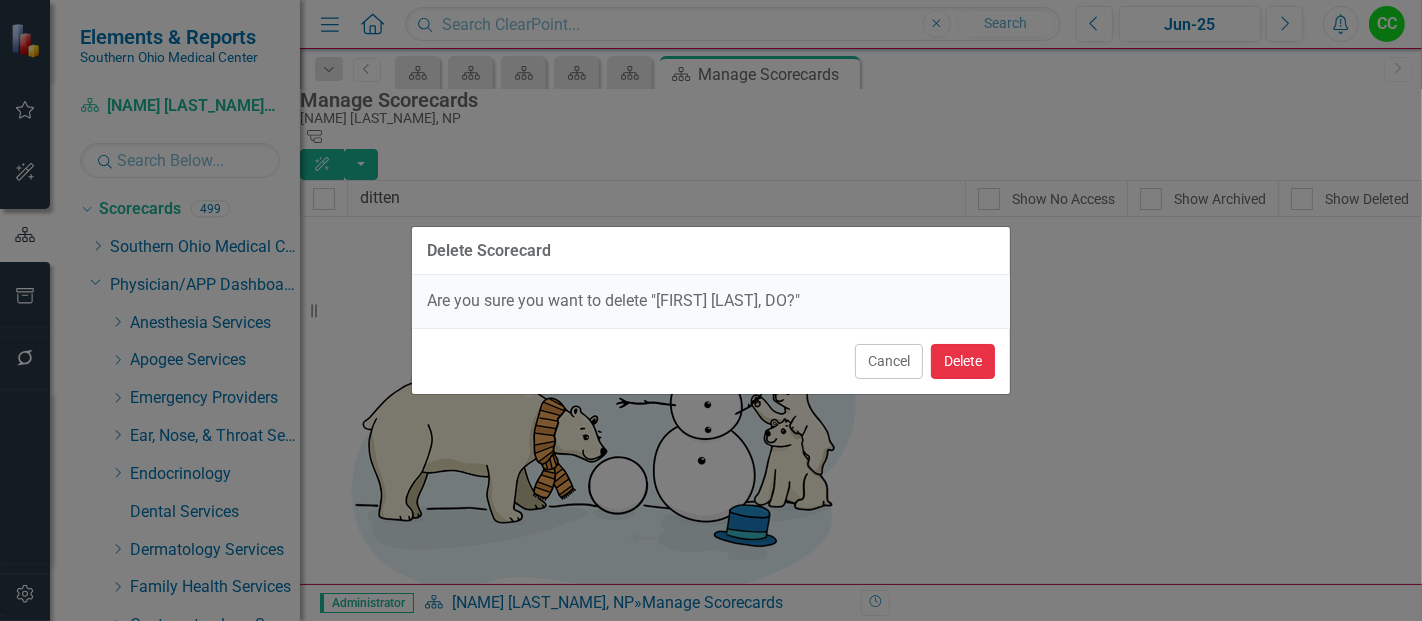 click on "Delete" at bounding box center (963, 361) 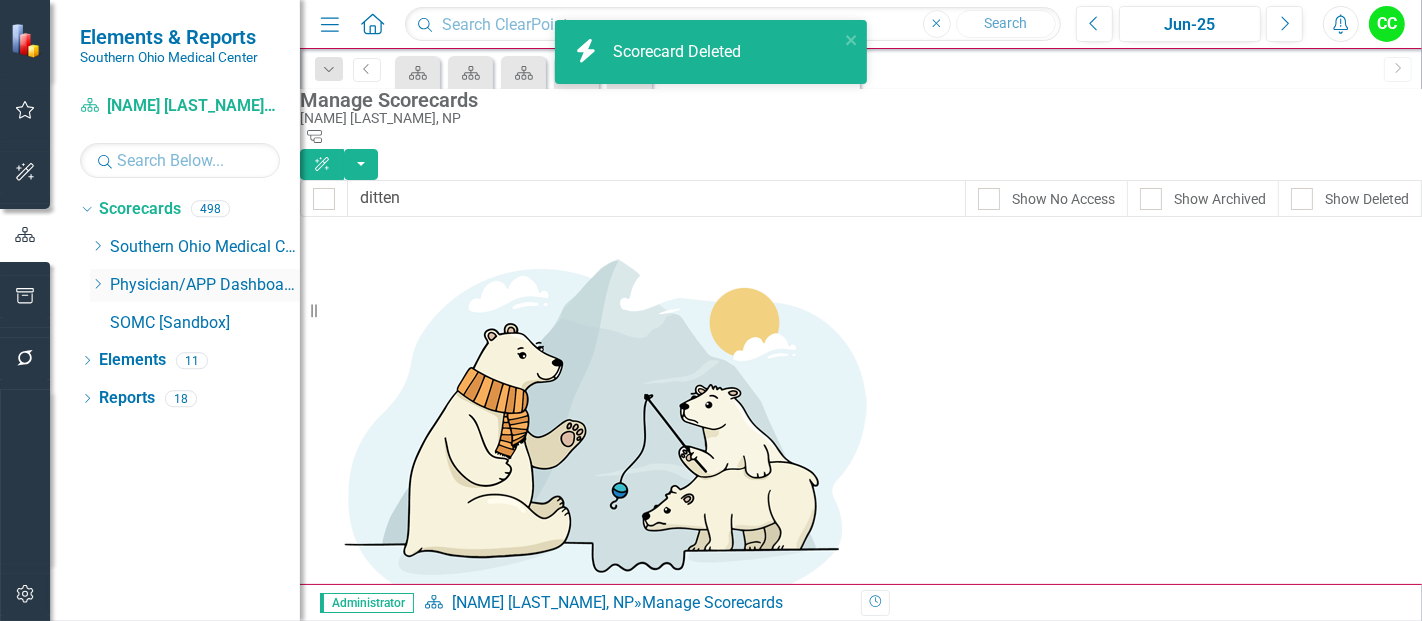 click on "Dropdown" 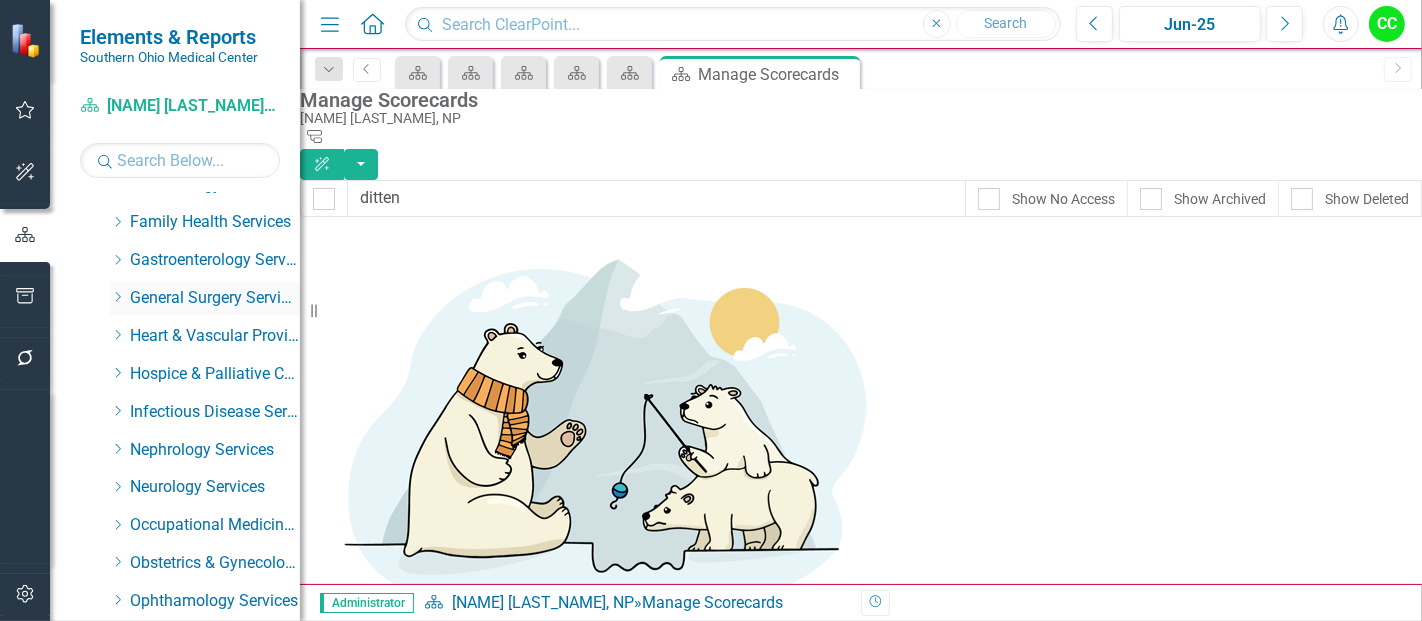 scroll, scrollTop: 366, scrollLeft: 0, axis: vertical 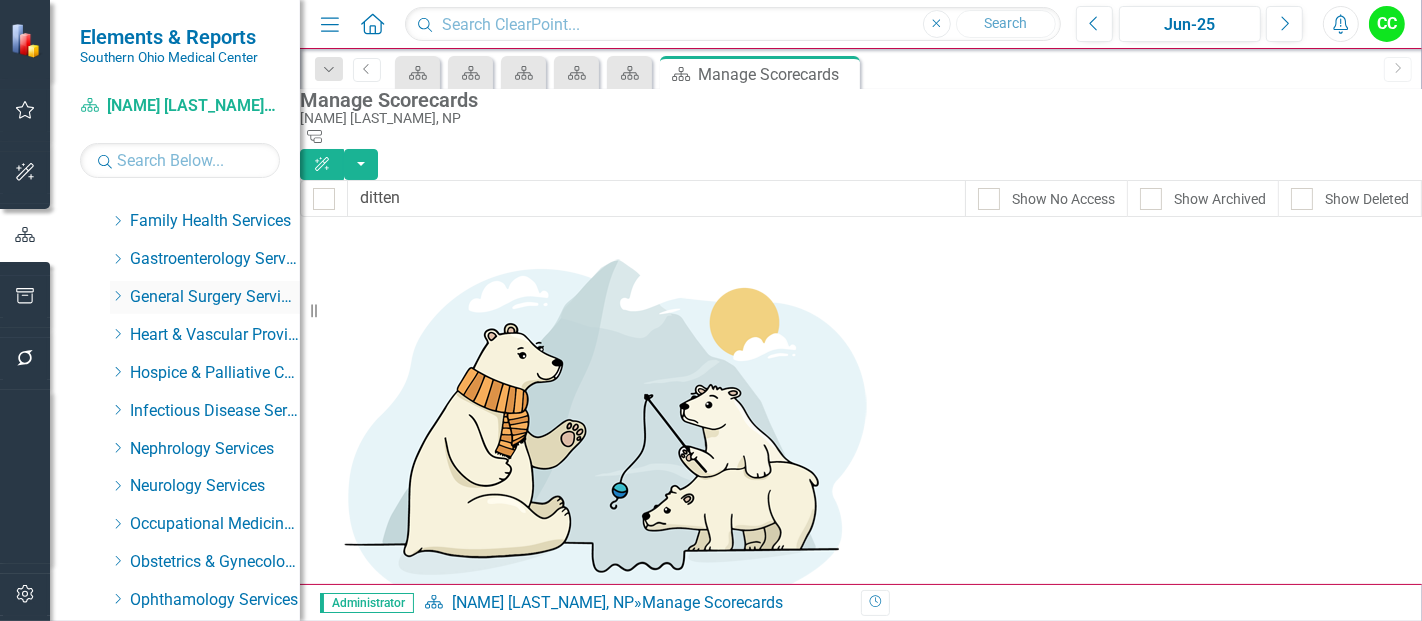 click on "Dropdown General Surgery Services" at bounding box center (205, 297) 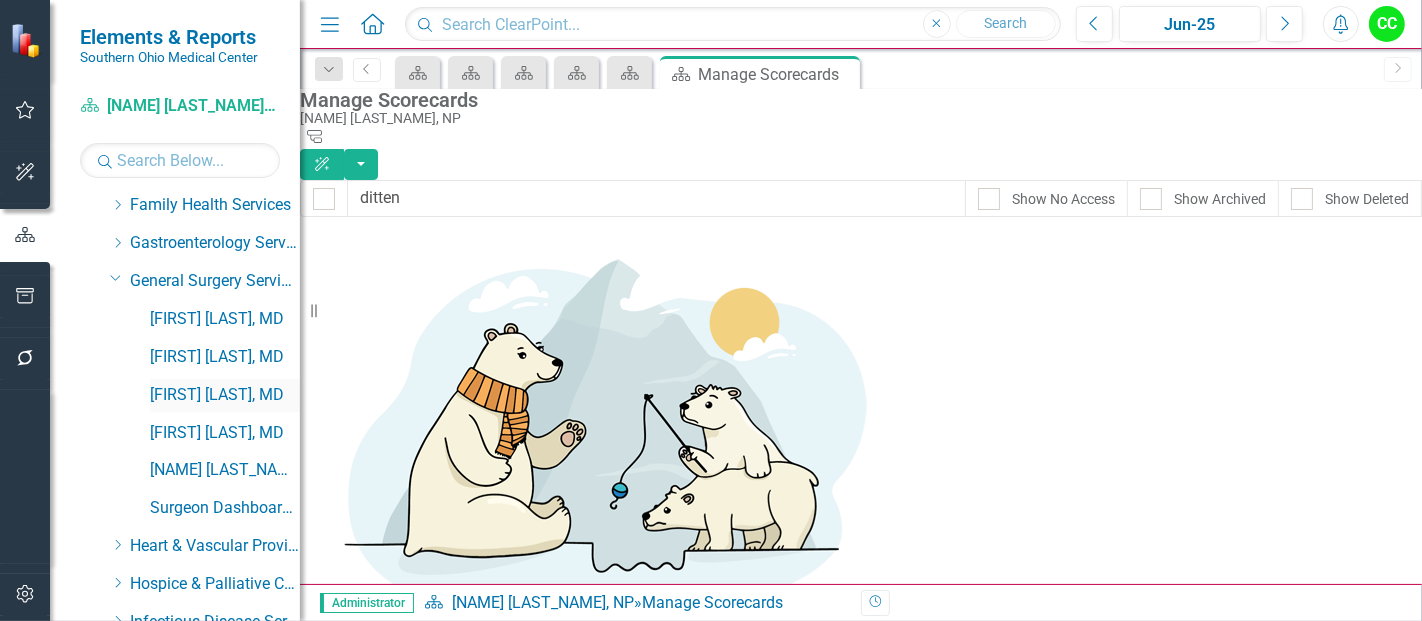 scroll, scrollTop: 397, scrollLeft: 0, axis: vertical 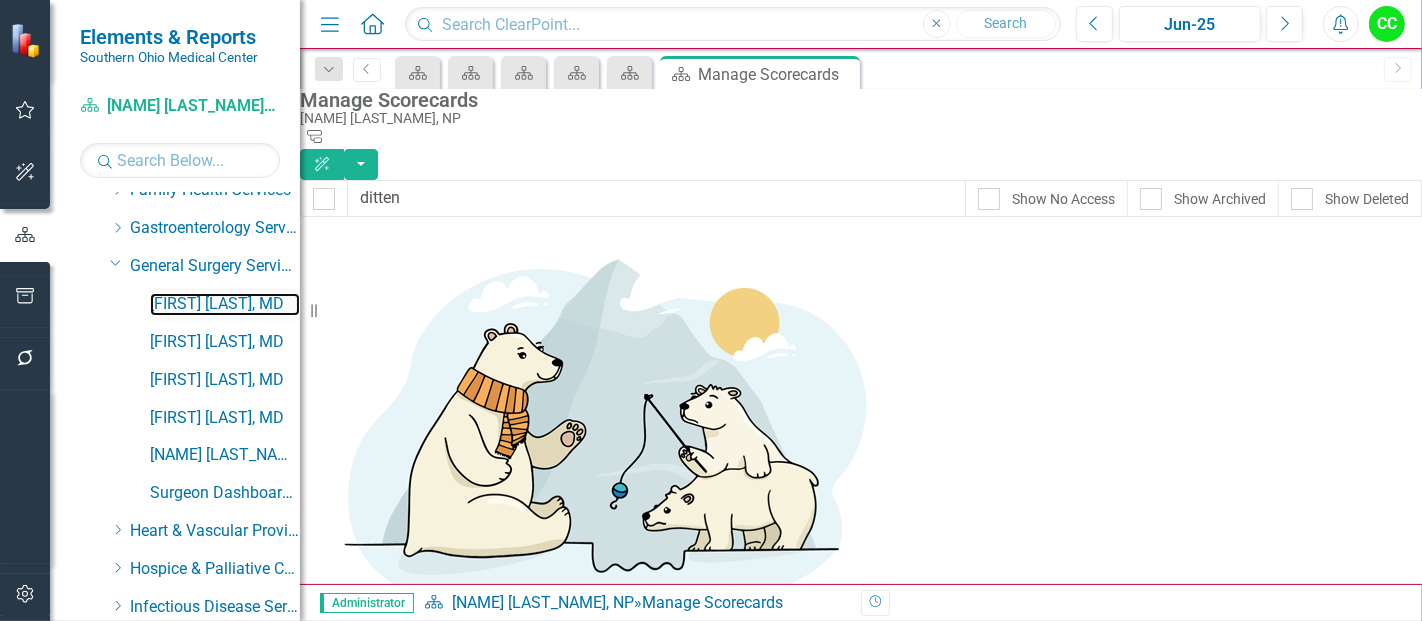 drag, startPoint x: 244, startPoint y: 307, endPoint x: 240, endPoint y: 317, distance: 10.770329 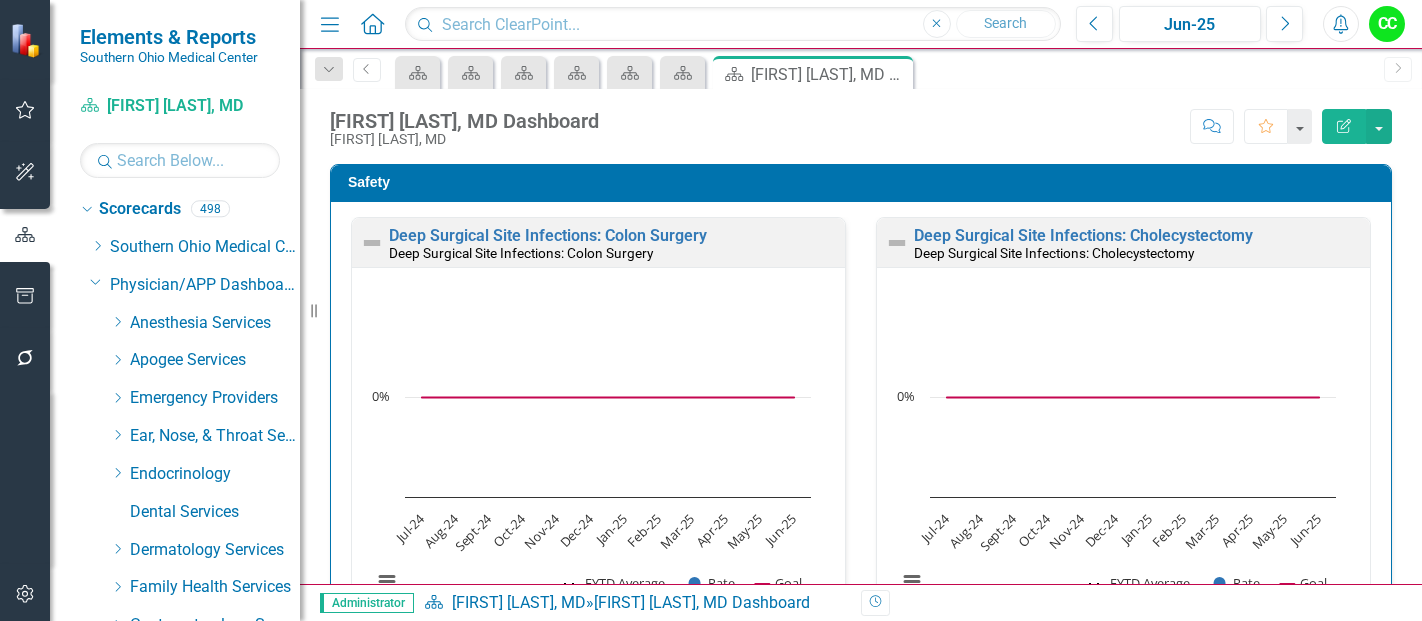 scroll, scrollTop: 0, scrollLeft: 0, axis: both 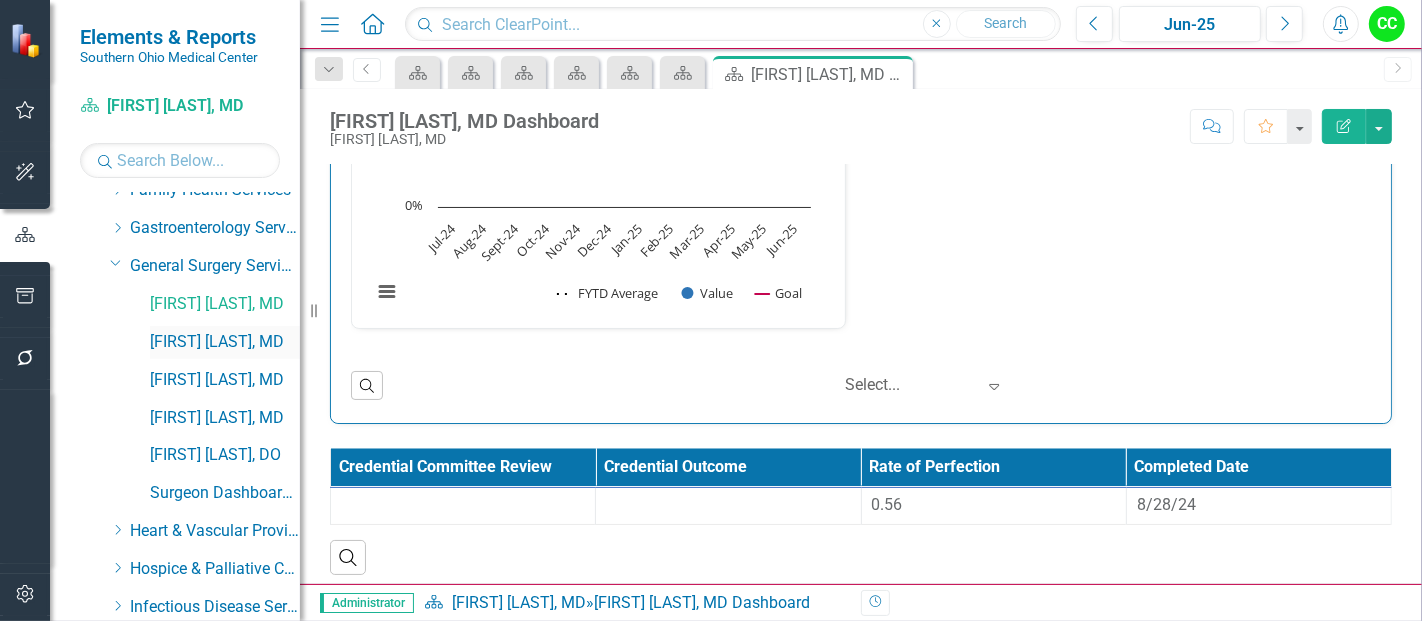 click on "[FIRST] [LAST], MD" at bounding box center (225, 342) 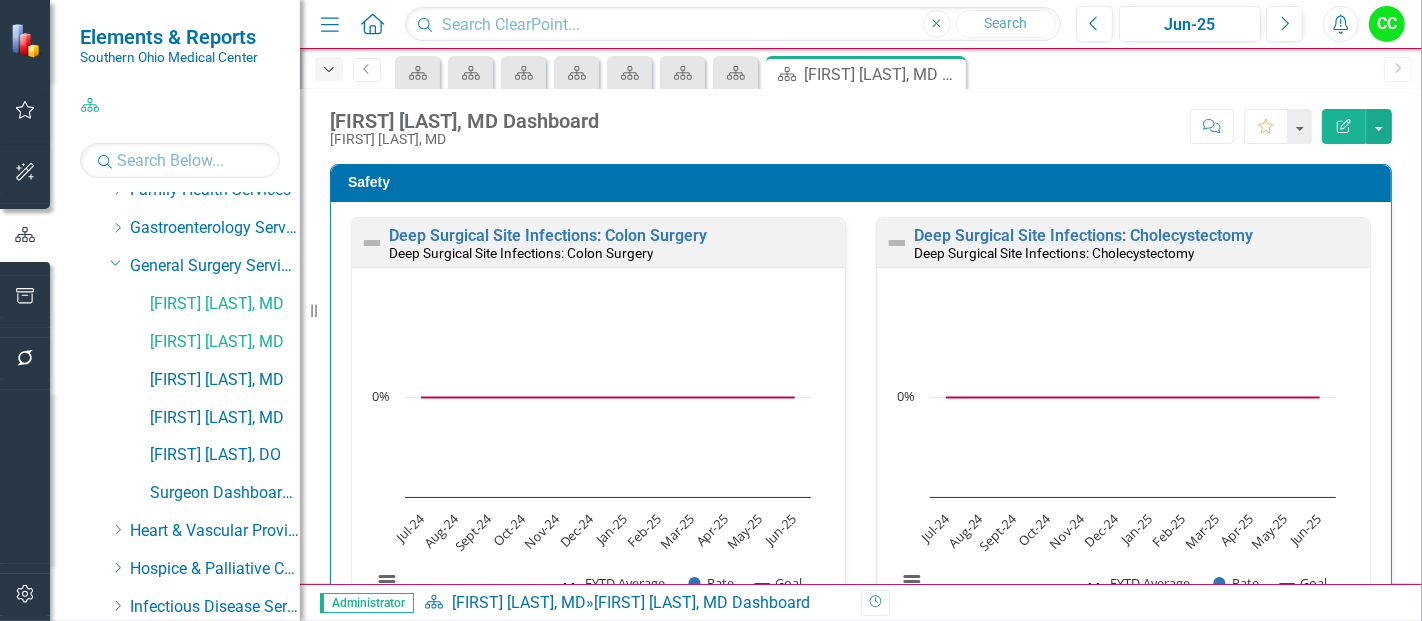 click on "Dropdown" 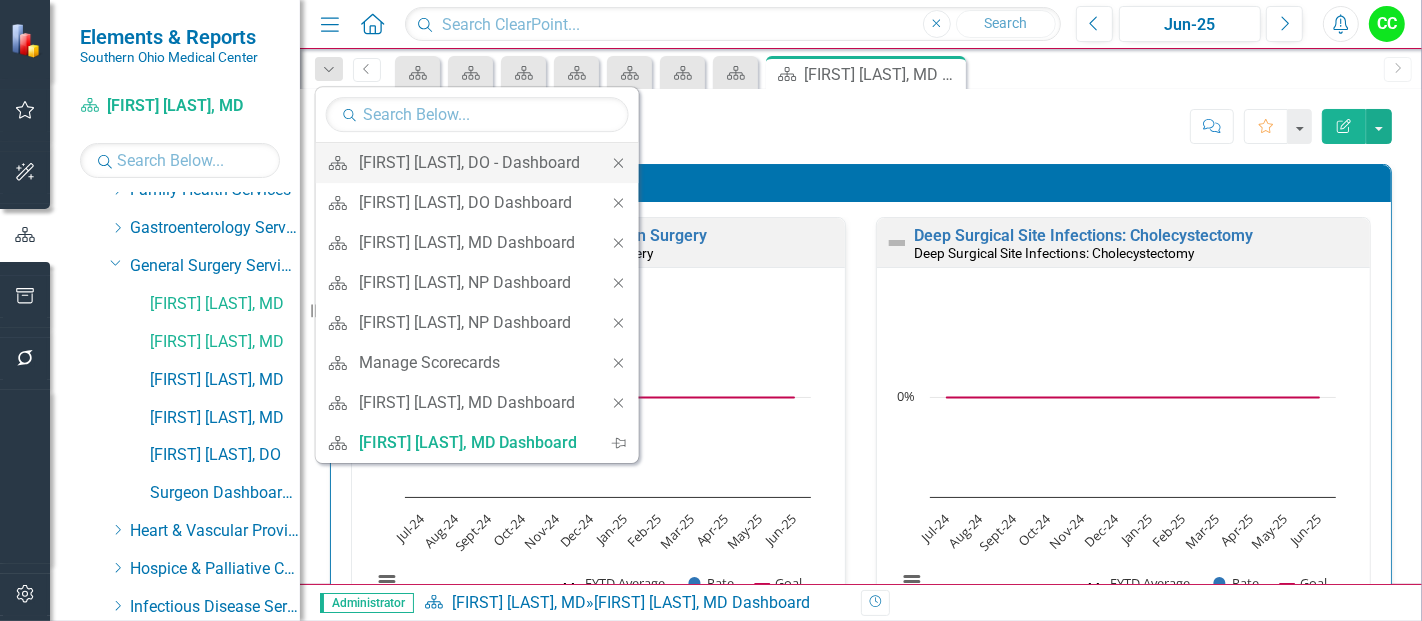 click on "Close" 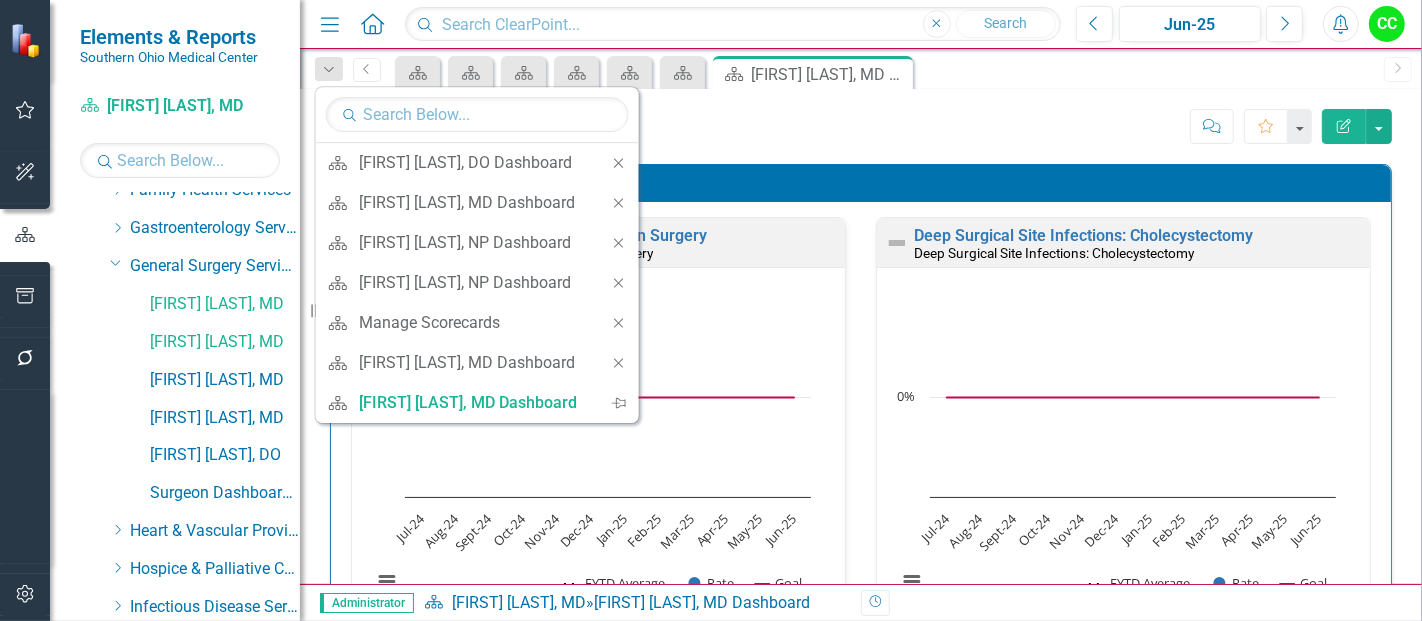 click on "Close" 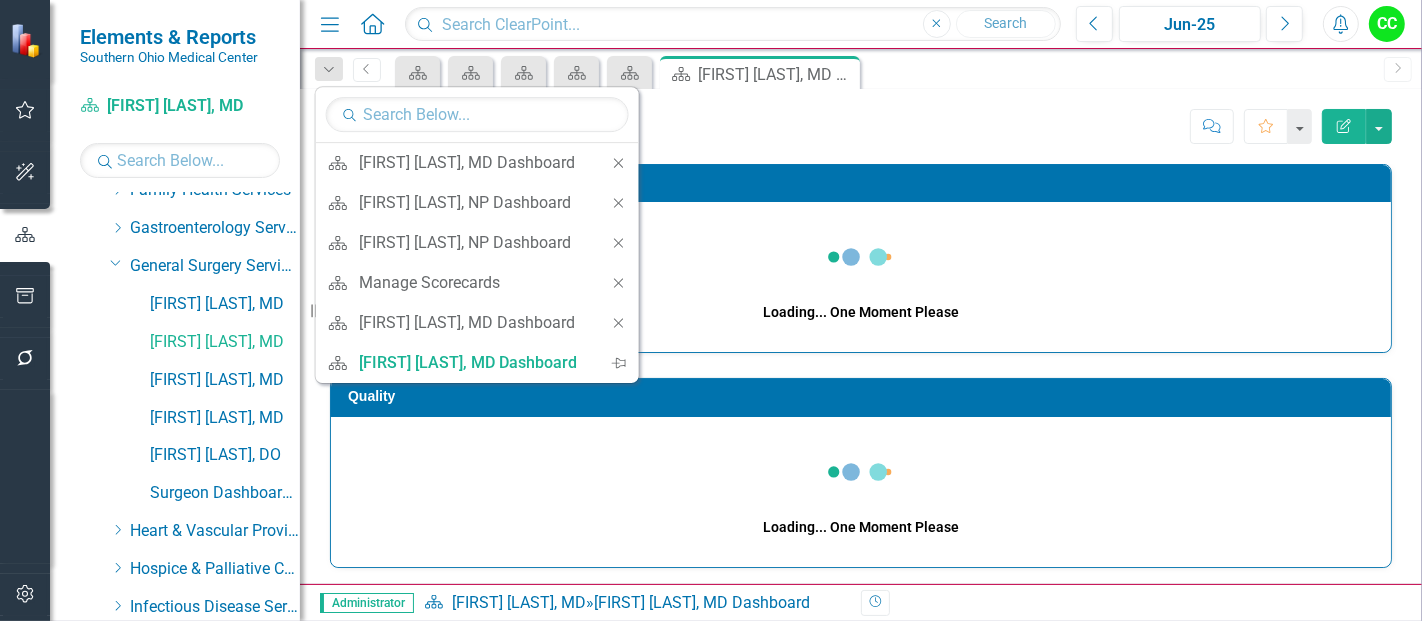click on "Close" at bounding box center (619, 163) 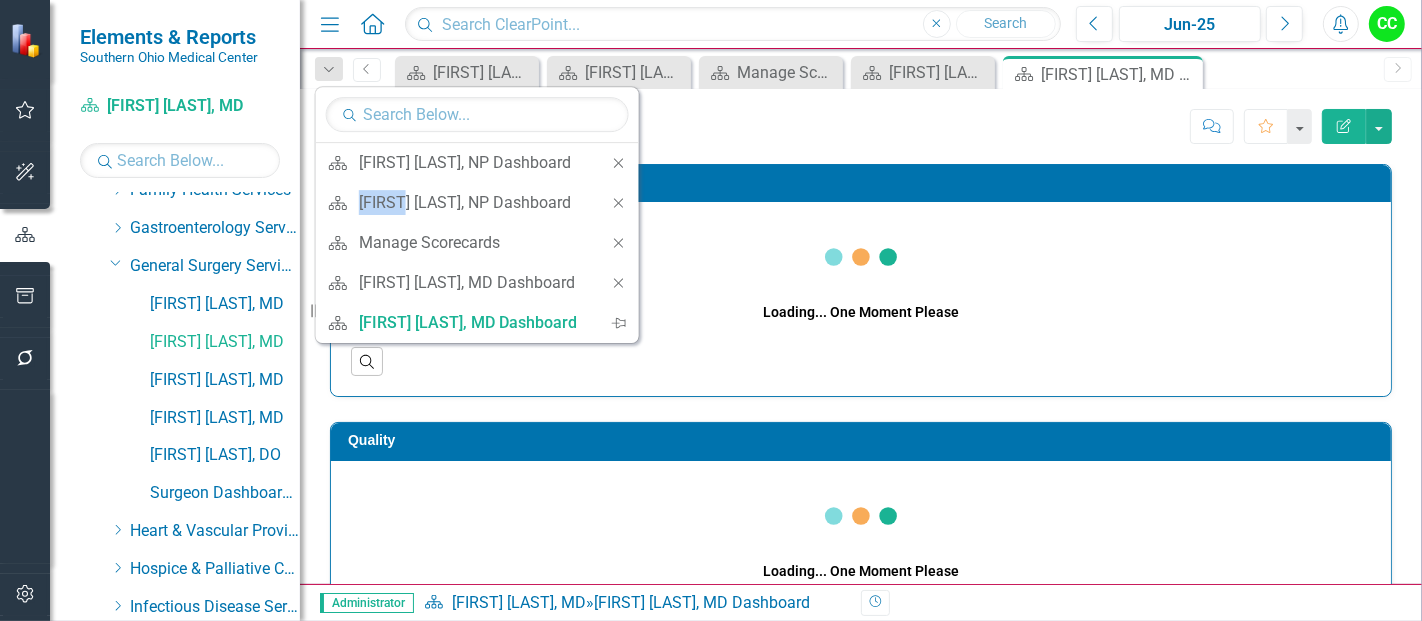 click on "Close" at bounding box center (619, 163) 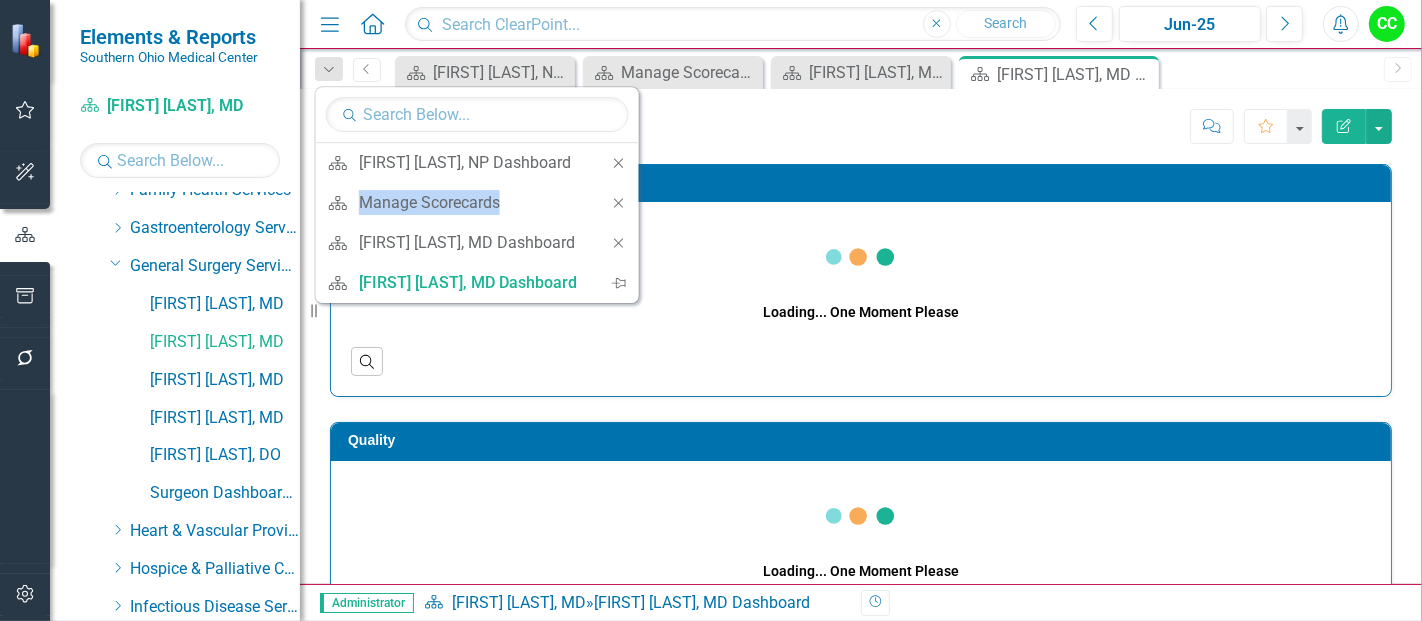 click on "Close" at bounding box center [619, 163] 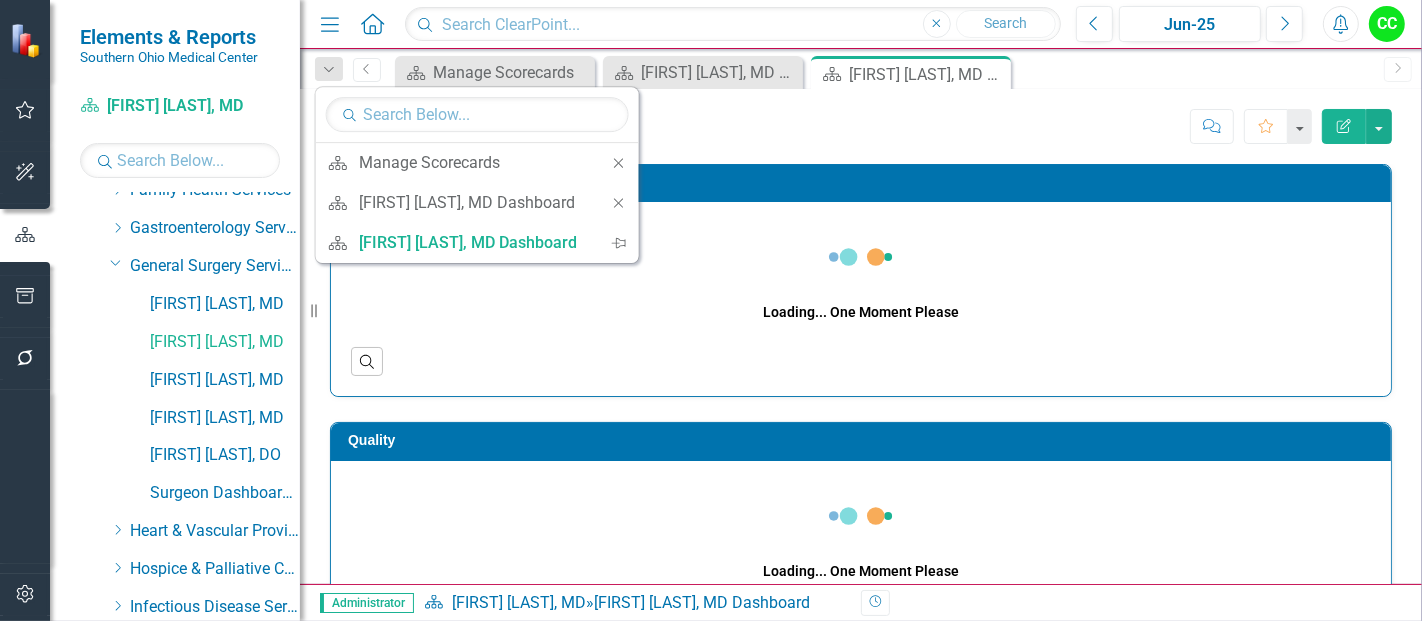 click on "Close" at bounding box center [619, 163] 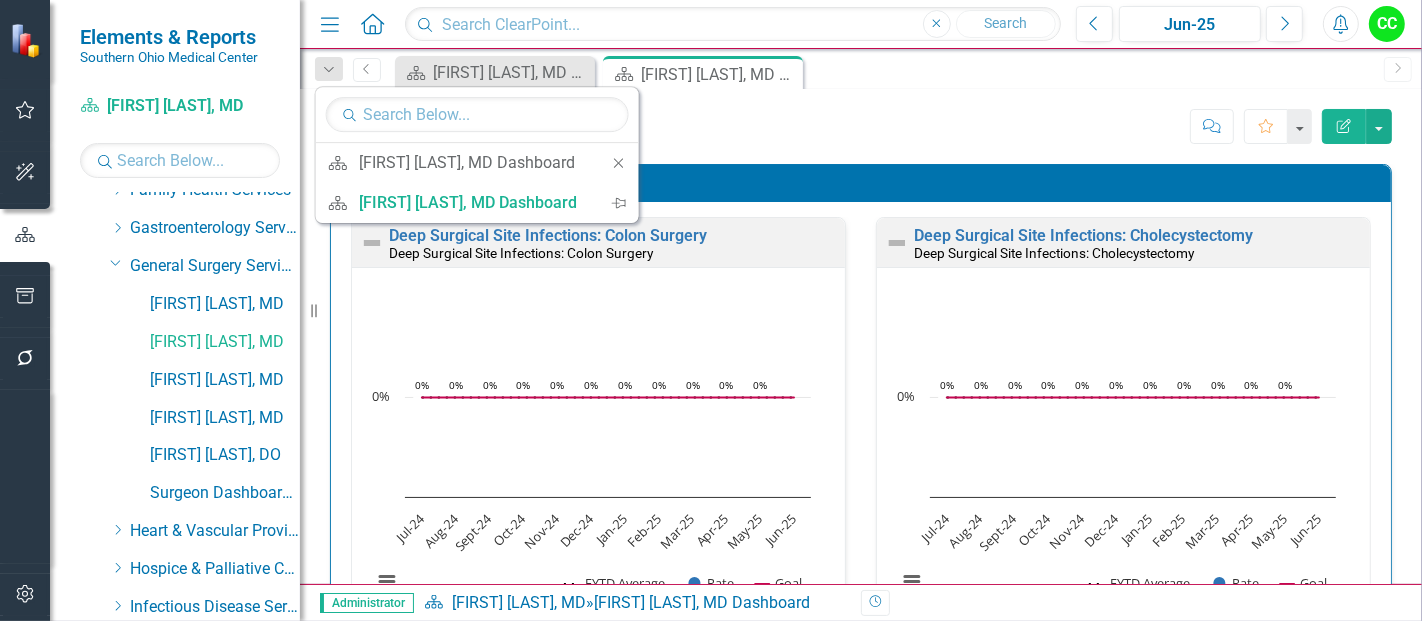 click on "Close" 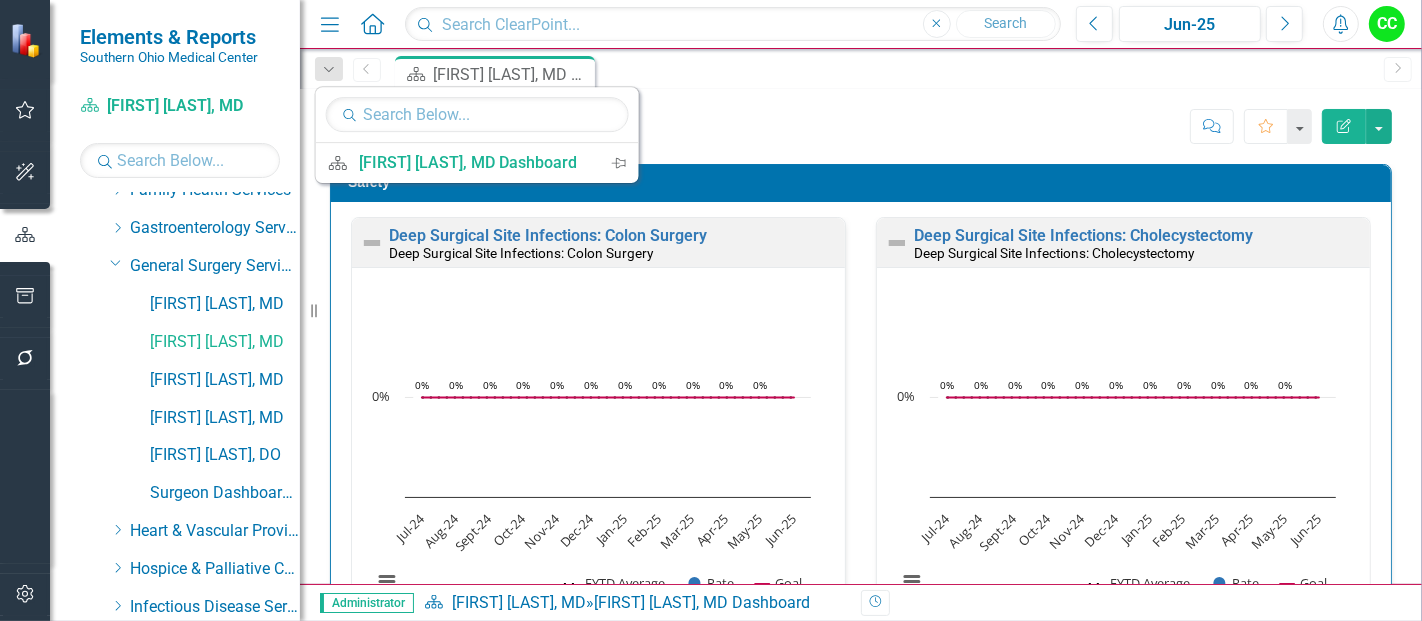click on "James Pacholka, MD Dashboard James Pacholka, MD Score: N/A Jun-25 Completed  Comment Favorite Edit Report" at bounding box center (861, 119) 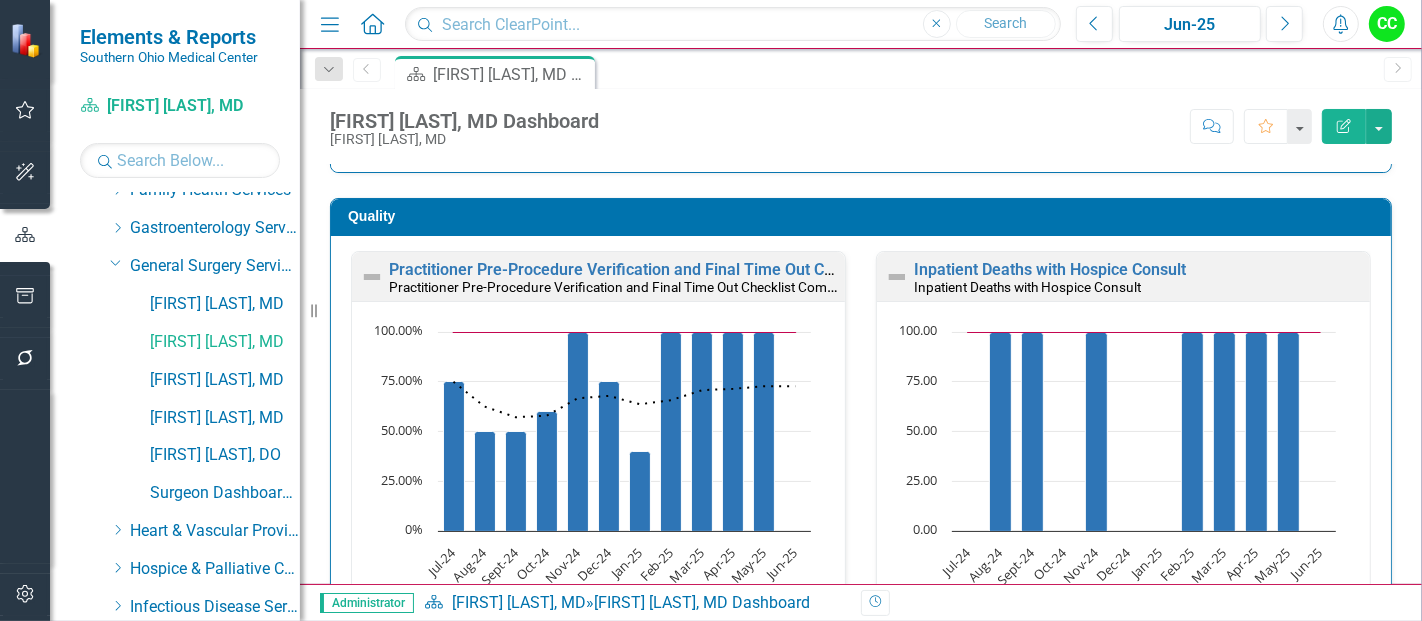 scroll, scrollTop: 565, scrollLeft: 0, axis: vertical 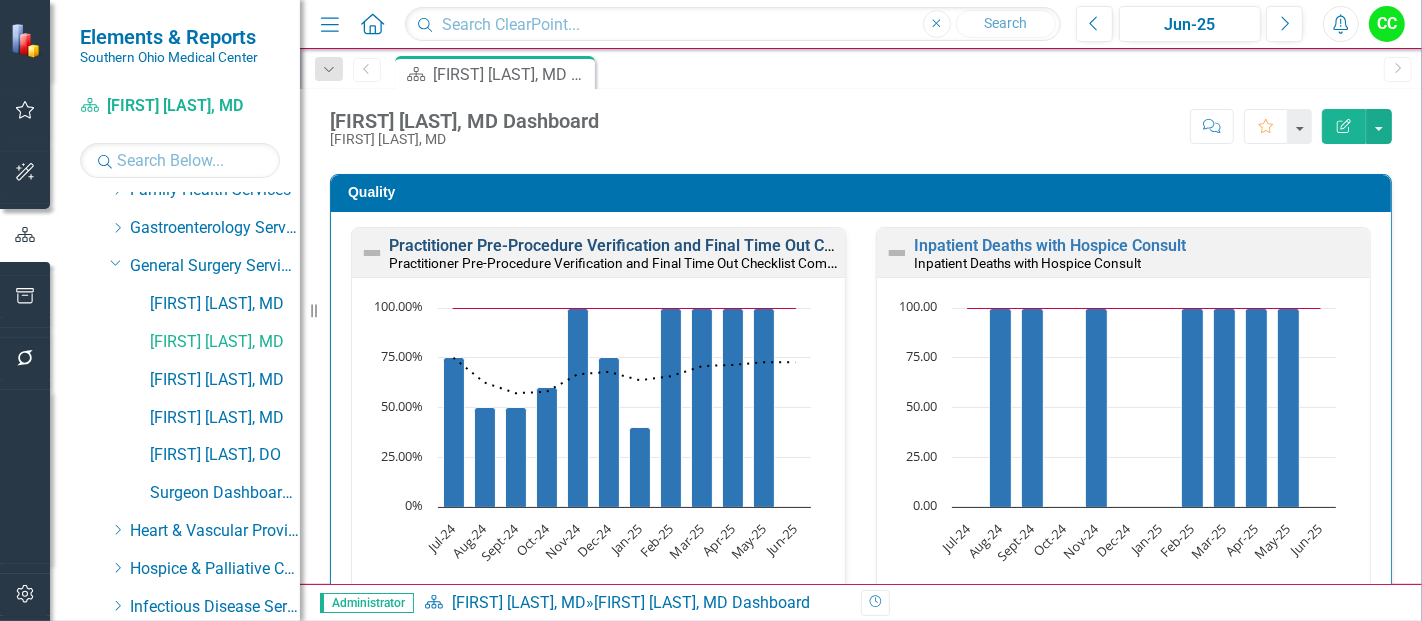 click on "Practitioner Pre-Procedure Verification and Final Time Out Checklist Completed" at bounding box center (675, 245) 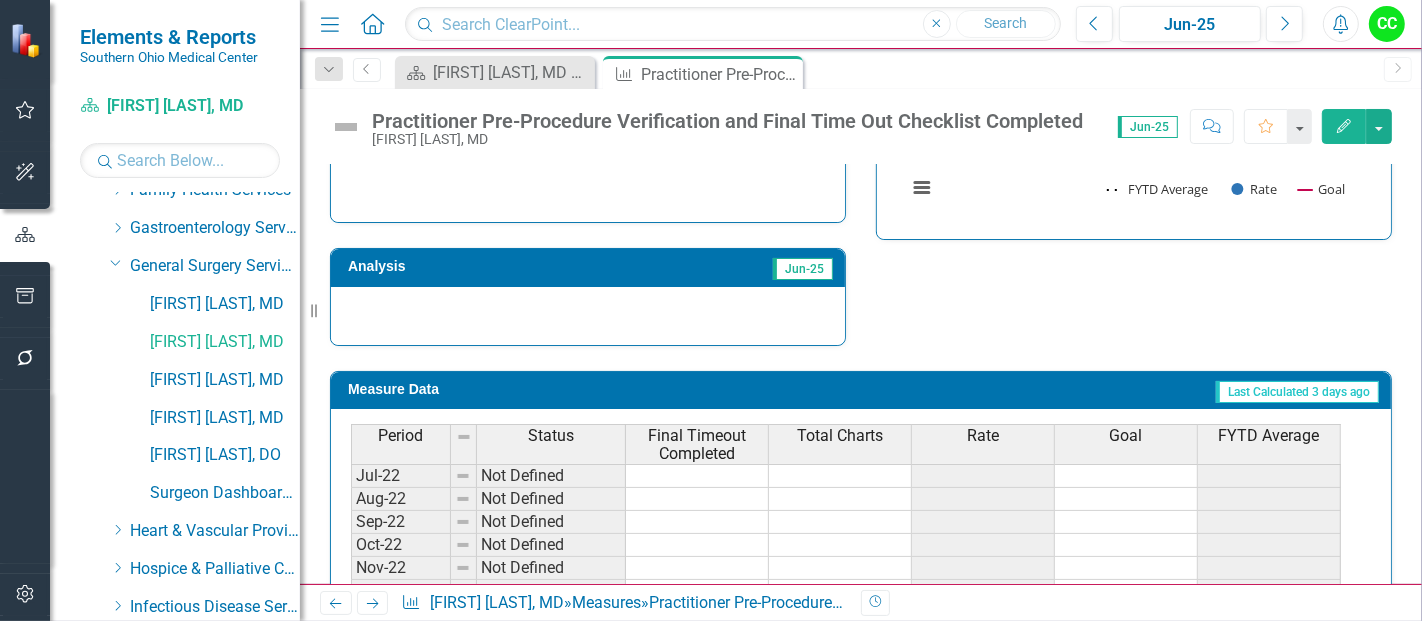 scroll, scrollTop: 883, scrollLeft: 0, axis: vertical 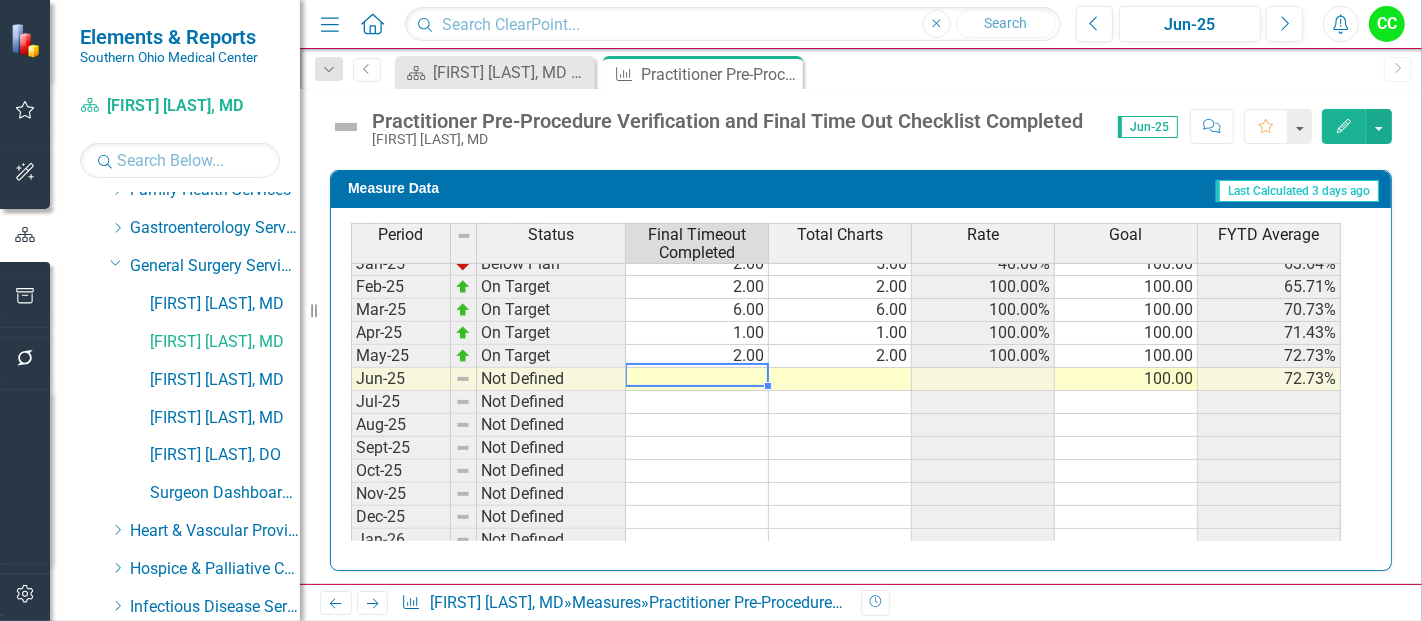 click at bounding box center [697, 379] 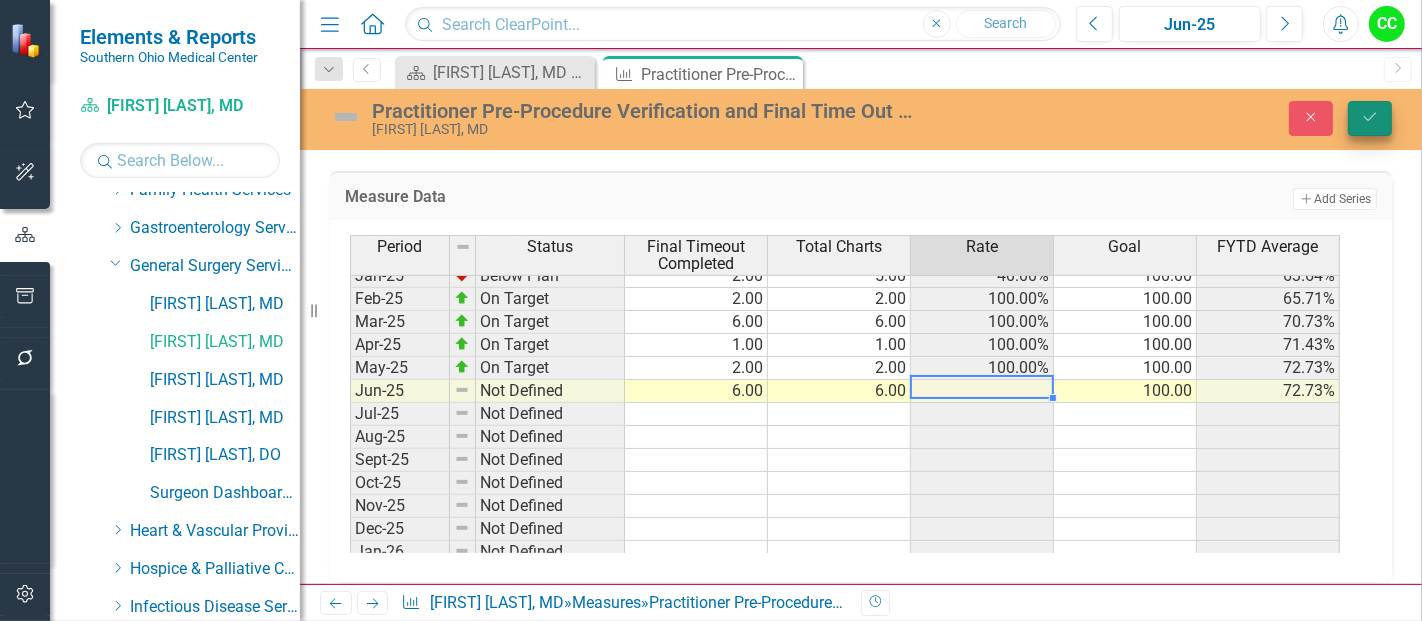type on "6" 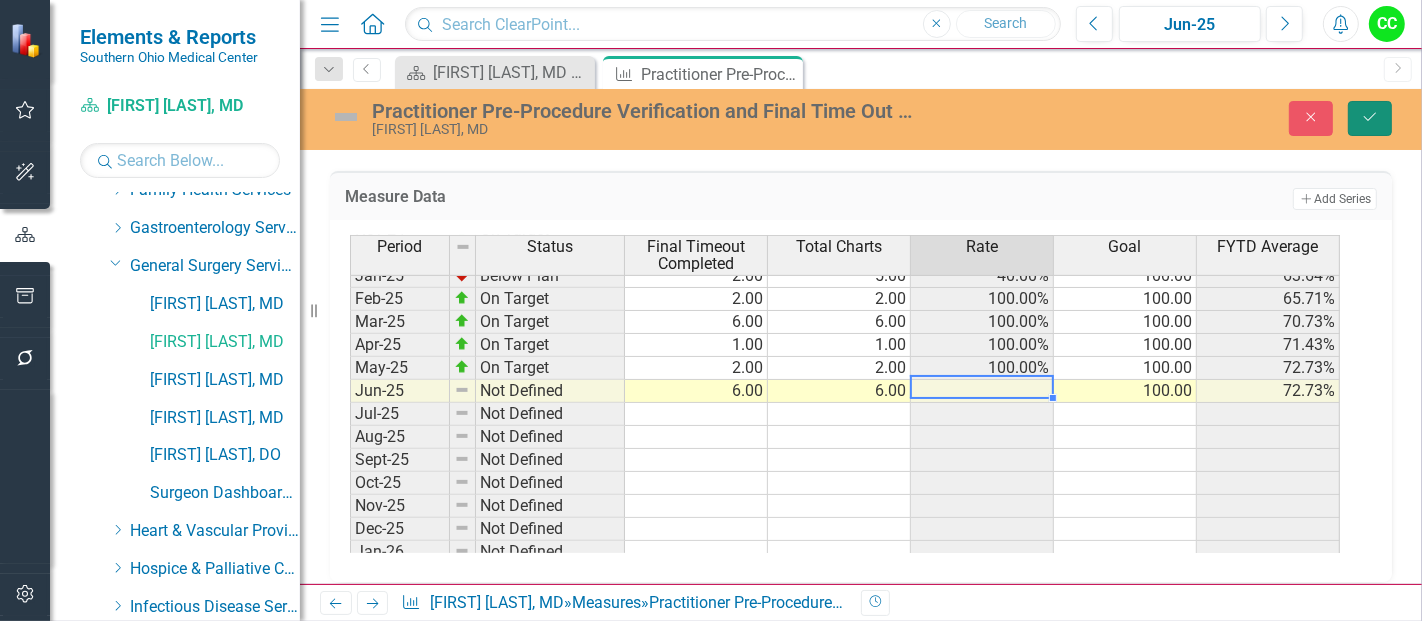 click on "Save" 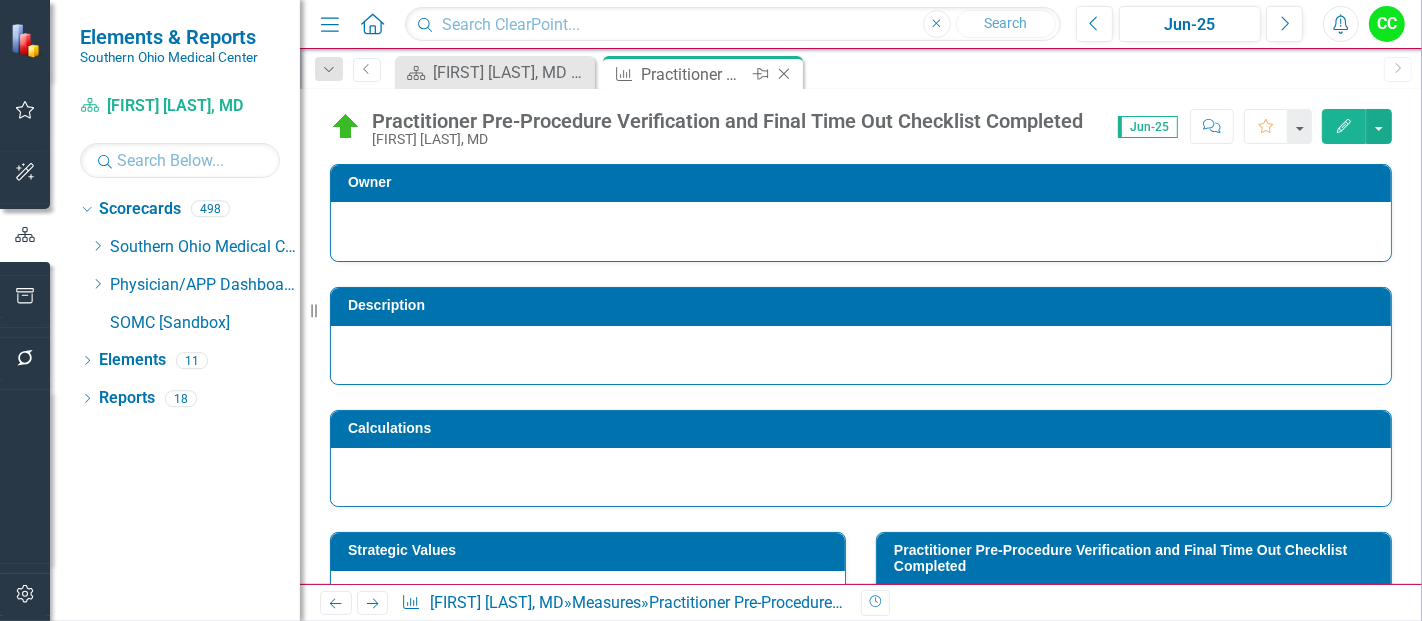 click on "Close" 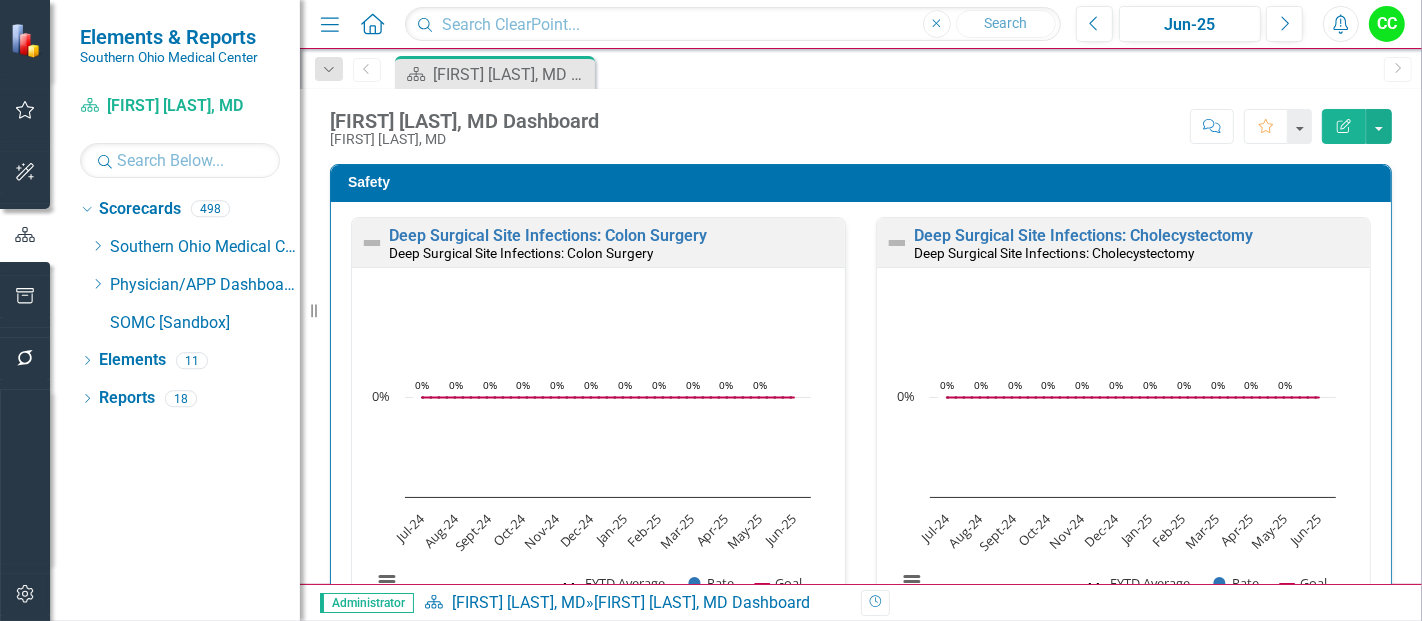 scroll, scrollTop: 0, scrollLeft: 0, axis: both 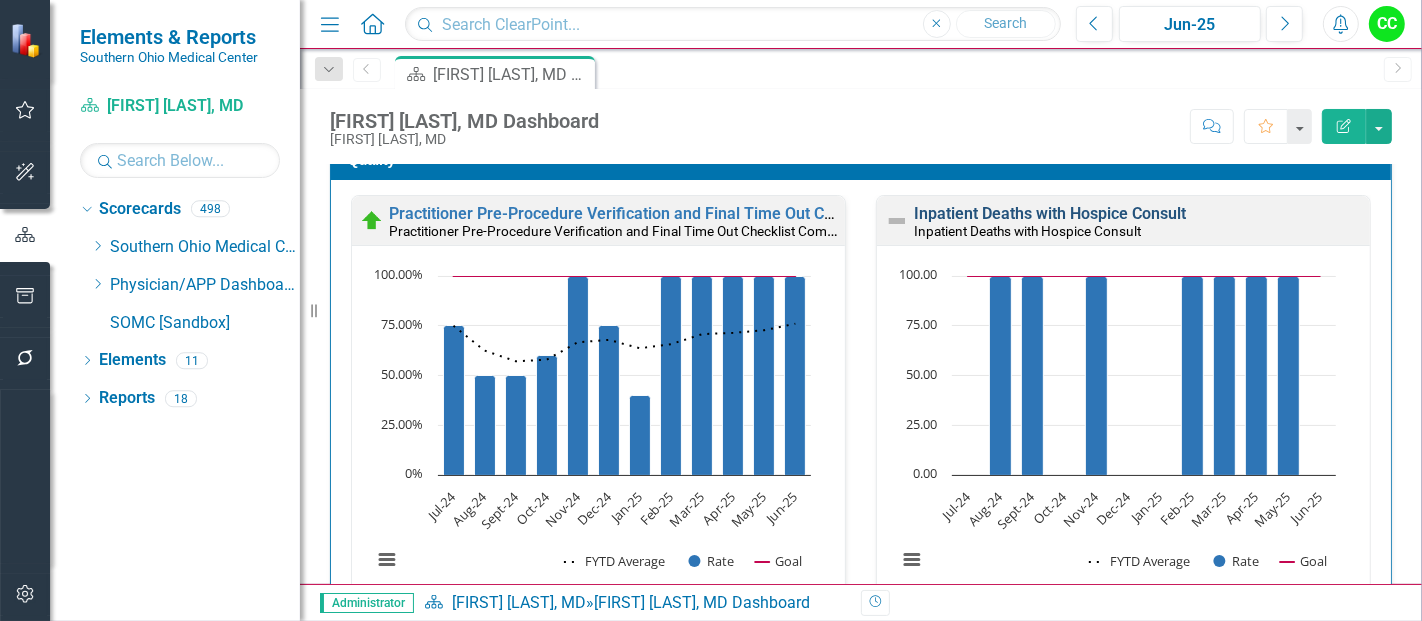 click on "Inpatient Deaths with Hospice Consult" at bounding box center (1050, 213) 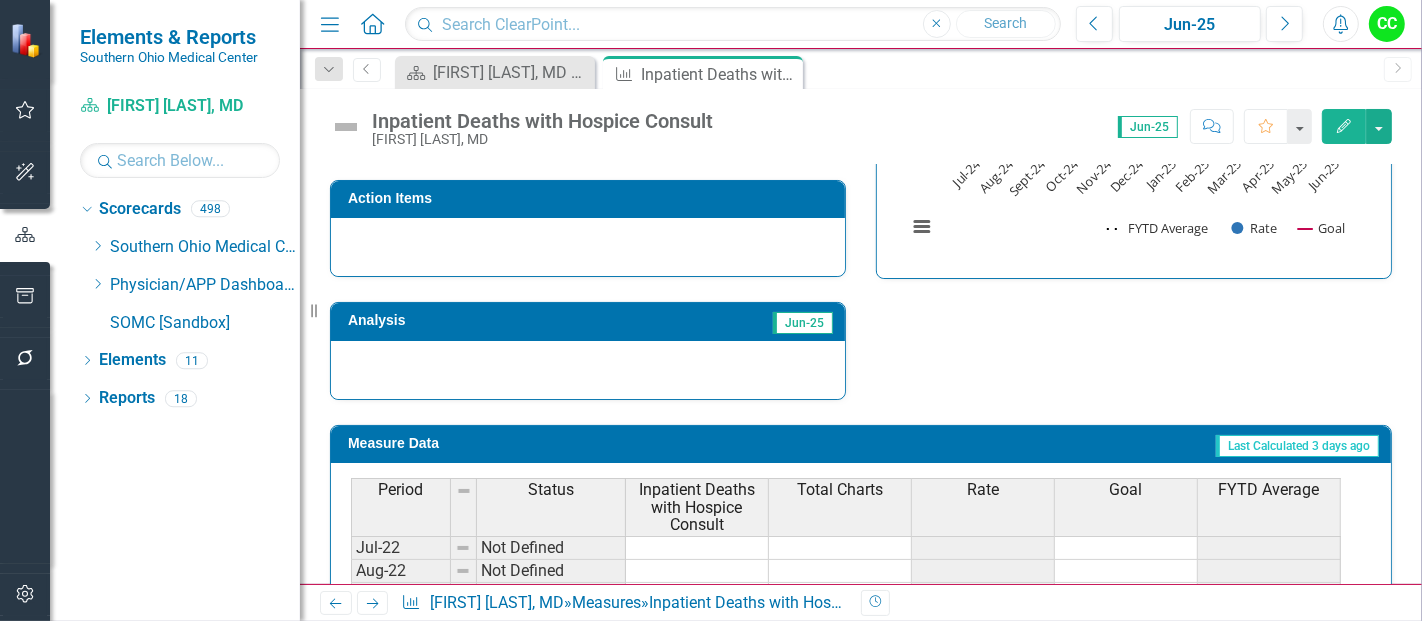 scroll, scrollTop: 900, scrollLeft: 0, axis: vertical 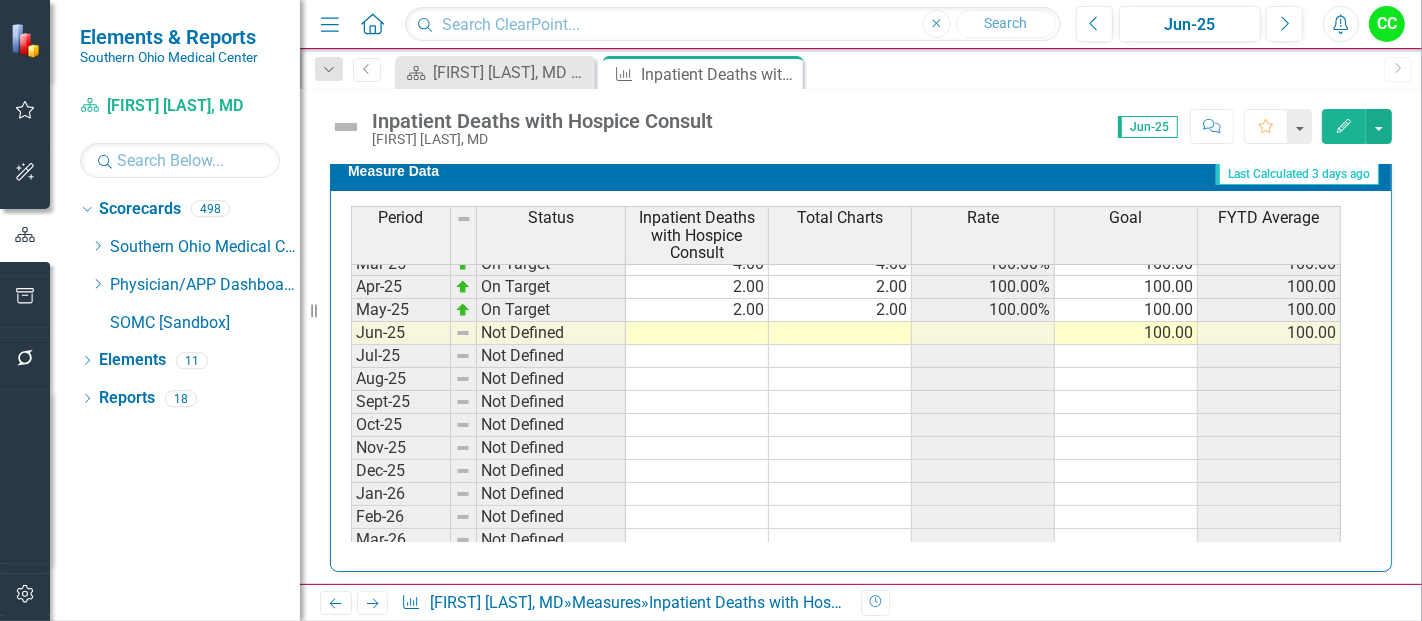 click on "Dec-23 On Target 3.00 3.00 100.00% 100.00 100.00 Jan-24 Not Defined 100.00 100.00 Feb-24 On Target 1.00 1.00 100.00% 100.00 100.00 Mar-24 On Target 1.00 1.00 100.00% 100.00 100.00 Apr-24 Not Defined 100.00 100.00 May-24 Not Defined 100.00 100.00 Jun-24 Not Defined 100.00 100.00 Jul-24 Not Defined 100.00 Aug-24 On Target 1.00 1.00 100.00% 100.00 100.00 Sept-24 On Target 2.00 2.00 100.00% 100.00 100.00 Oct-24 Not Defined 100.00 100.00 Nov-24 On Target 2.00 2.00 100.00% 100.00 100.00 Dec-24 Not Defined 100.00 100.00 Jan-25 Not Defined 100.00 100.00 Feb-25 On Target 1.00 1.00 100.00% 100.00 100.00 Mar-25 On Target 4.00 4.00 100.00% 100.00 100.00 Apr-25 On Target 2.00 2.00 100.00% 100.00 100.00 May-25 On Target 2.00 2.00 100.00% 100.00 100.00 Jun-25 Not Defined 100.00 100.00 Jul-25 Not Defined Aug-25 Not Defined Sept-25 Not Defined Oct-25 Not Defined Nov-25 Not Defined Dec-25 Not Defined Jan-26 Not Defined Feb-26 Not Defined Mar-26 Not Defined Apr-26 Not Defined May-26 Not Defined Jun-26 Not Defined" at bounding box center [846, 264] 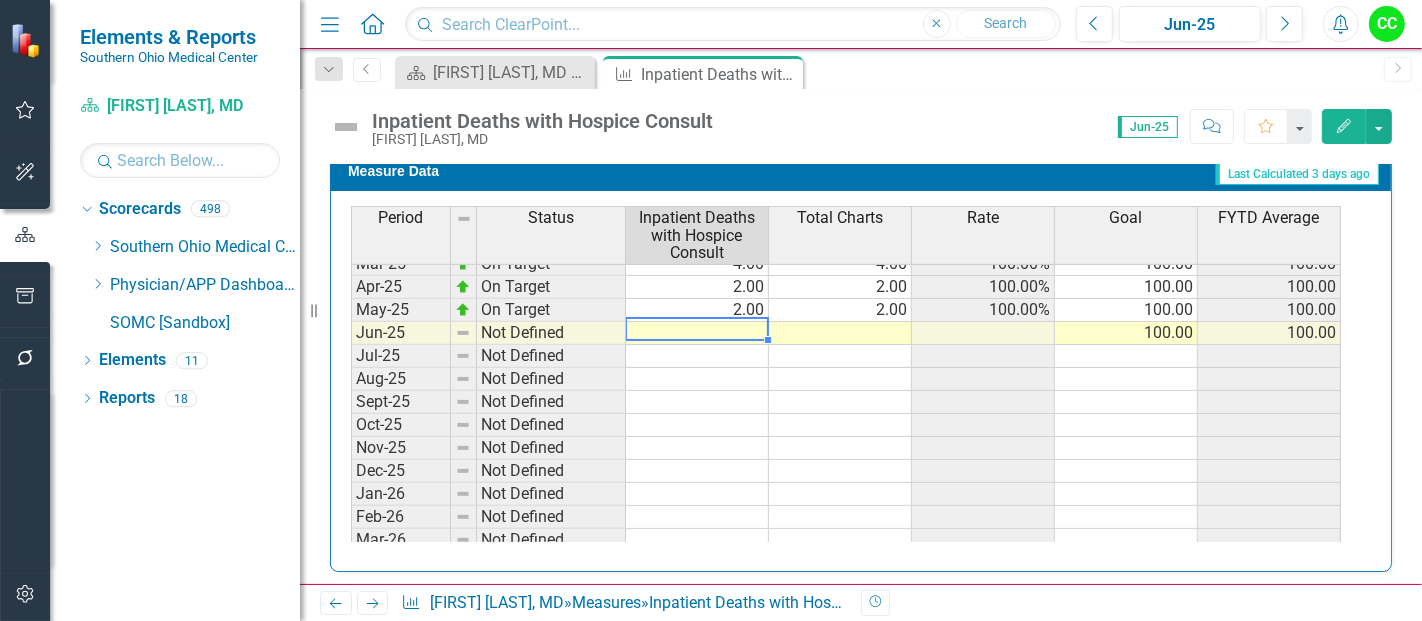 type on "1" 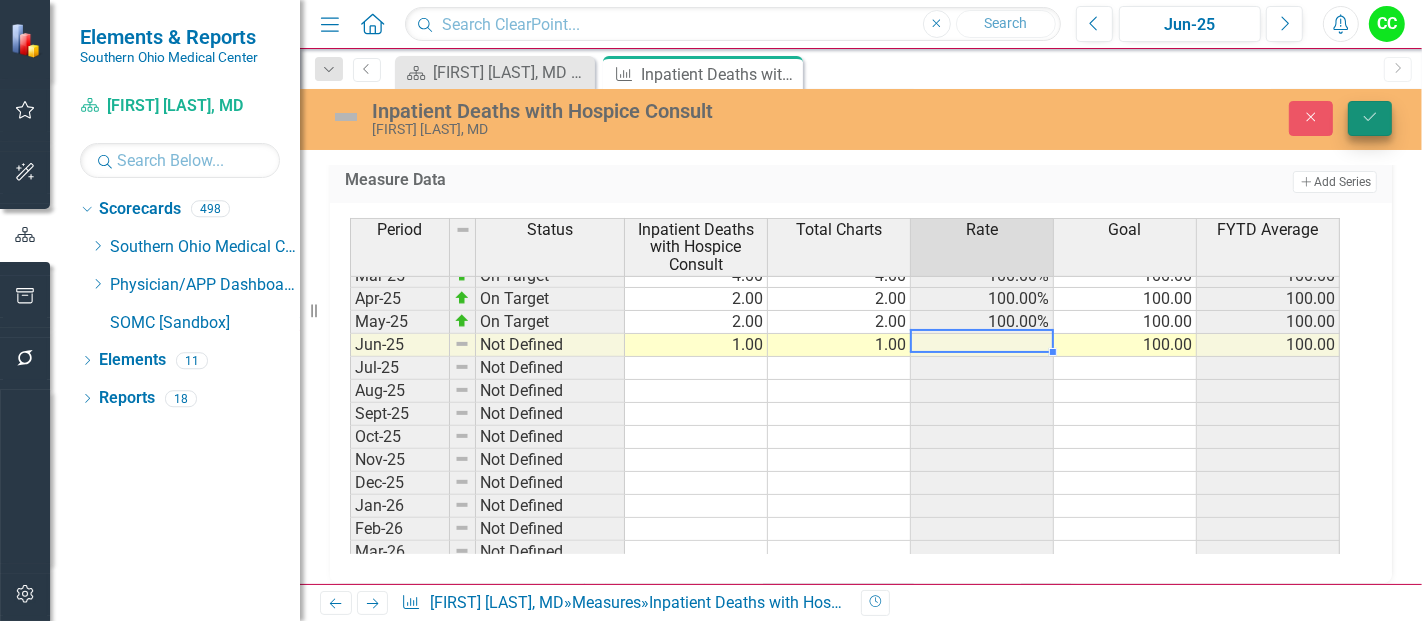 type on "1" 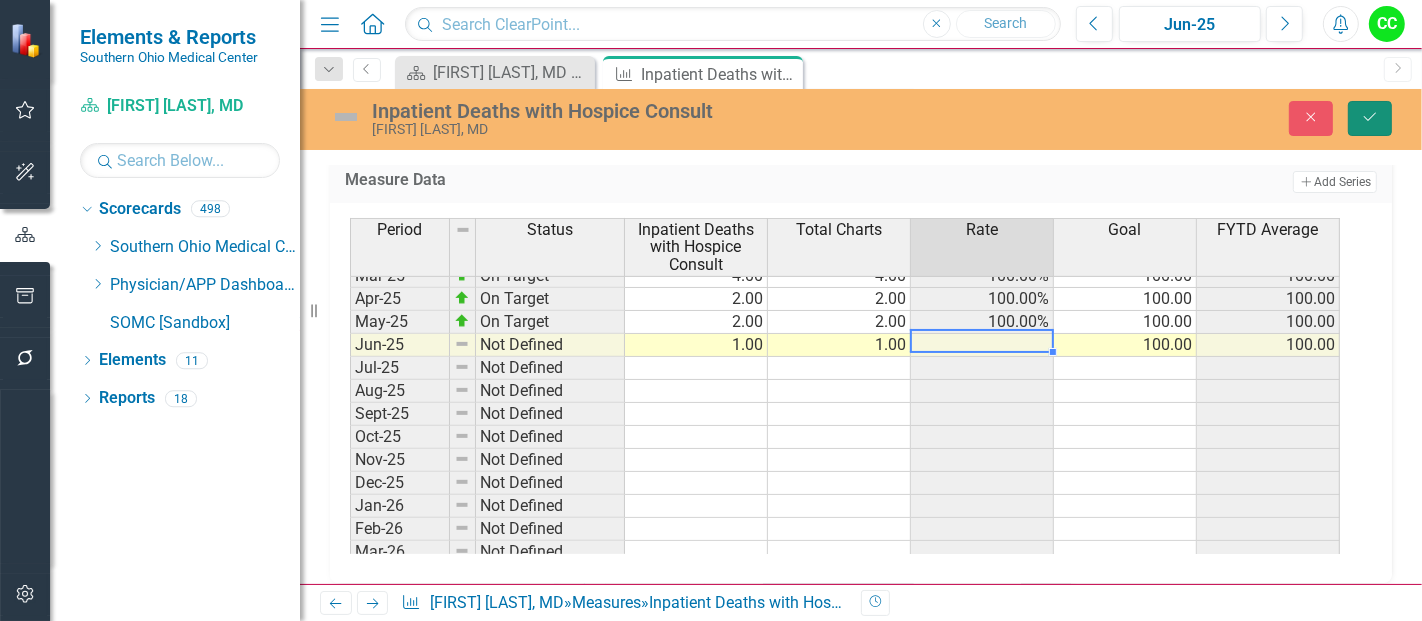 click on "Save" 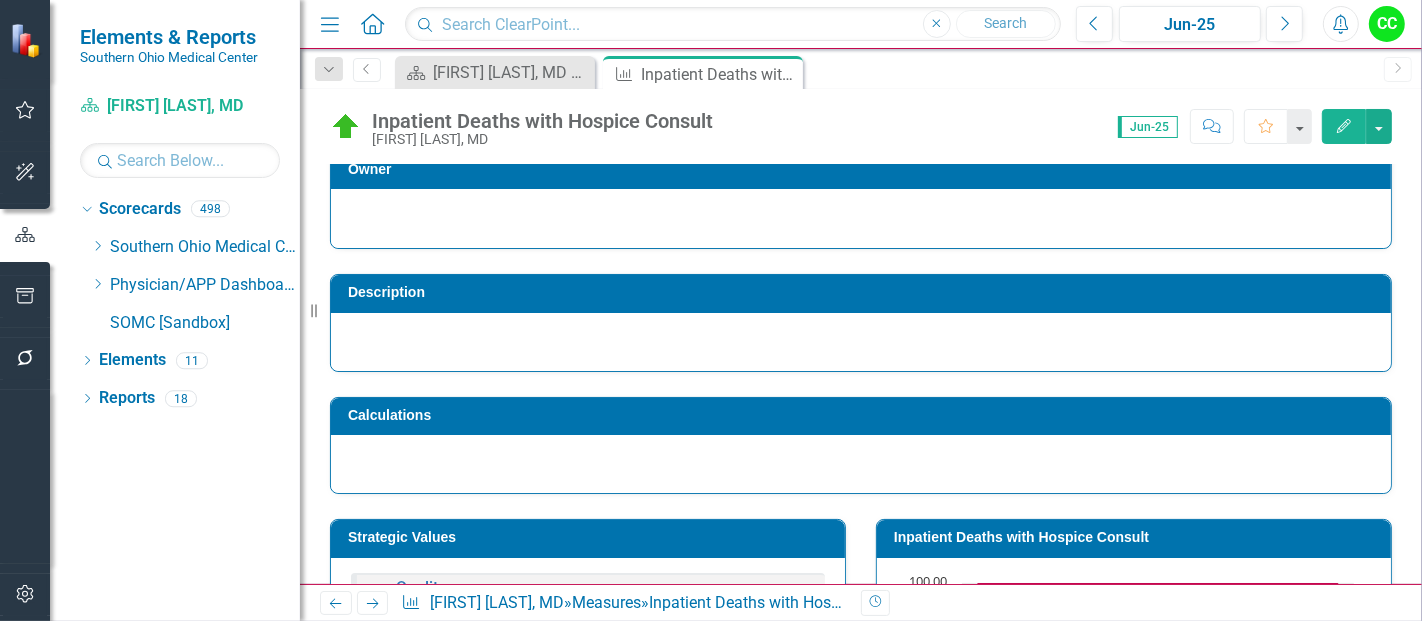scroll, scrollTop: 14, scrollLeft: 0, axis: vertical 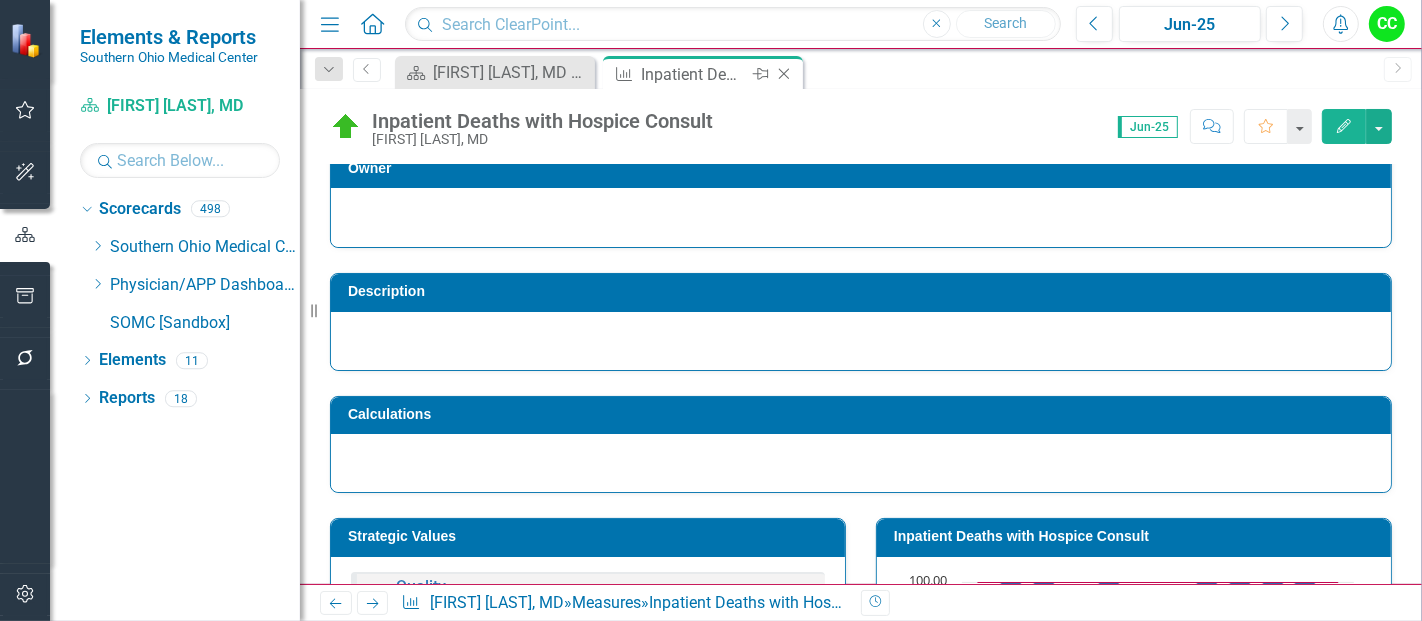 click 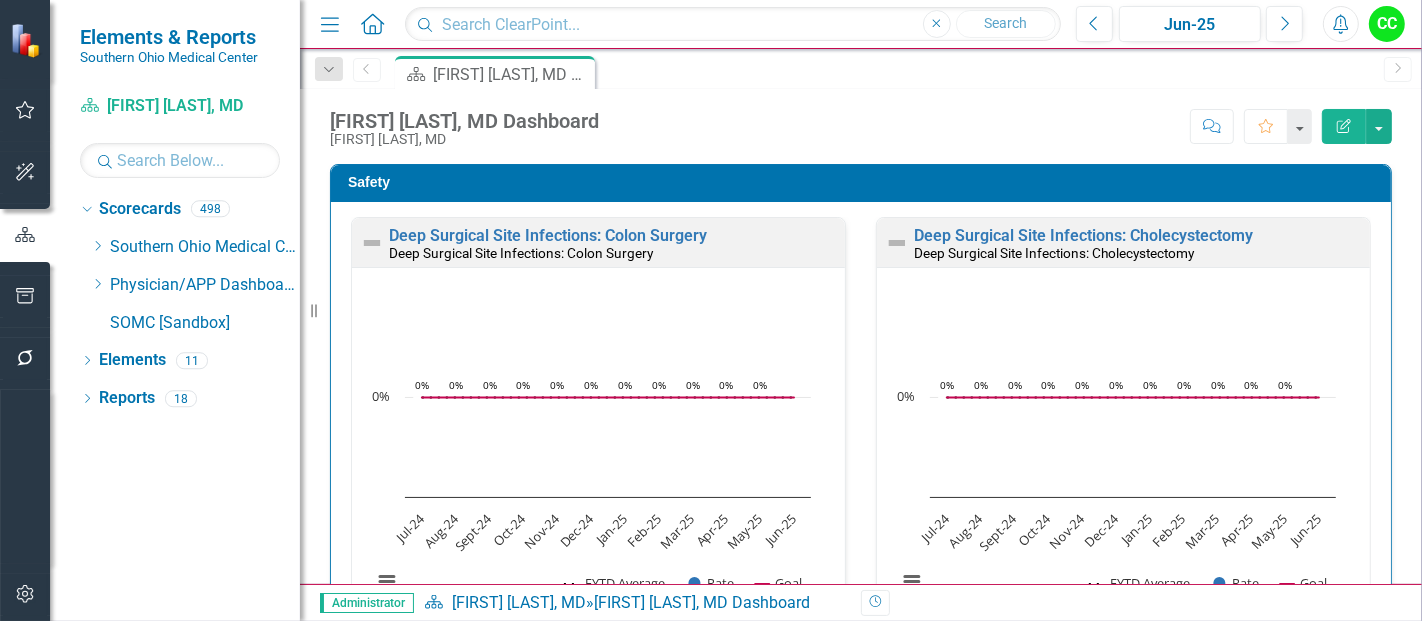 scroll, scrollTop: 1, scrollLeft: 0, axis: vertical 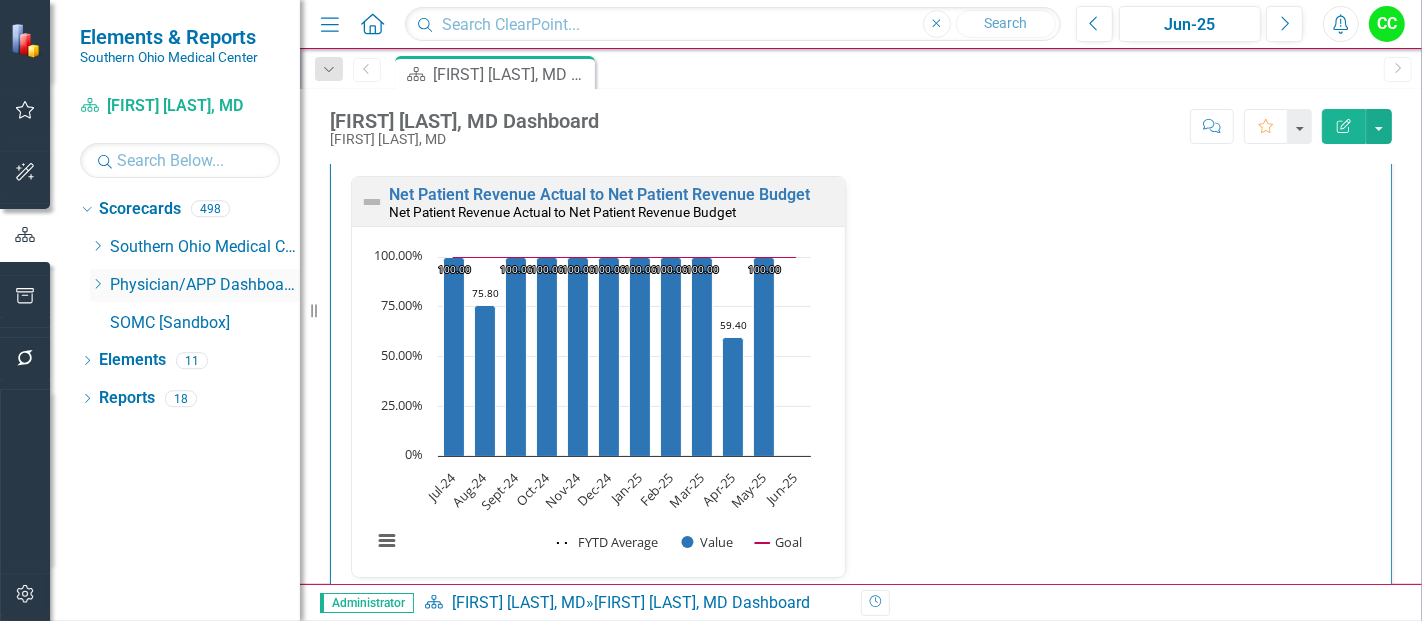 click on "Dropdown" 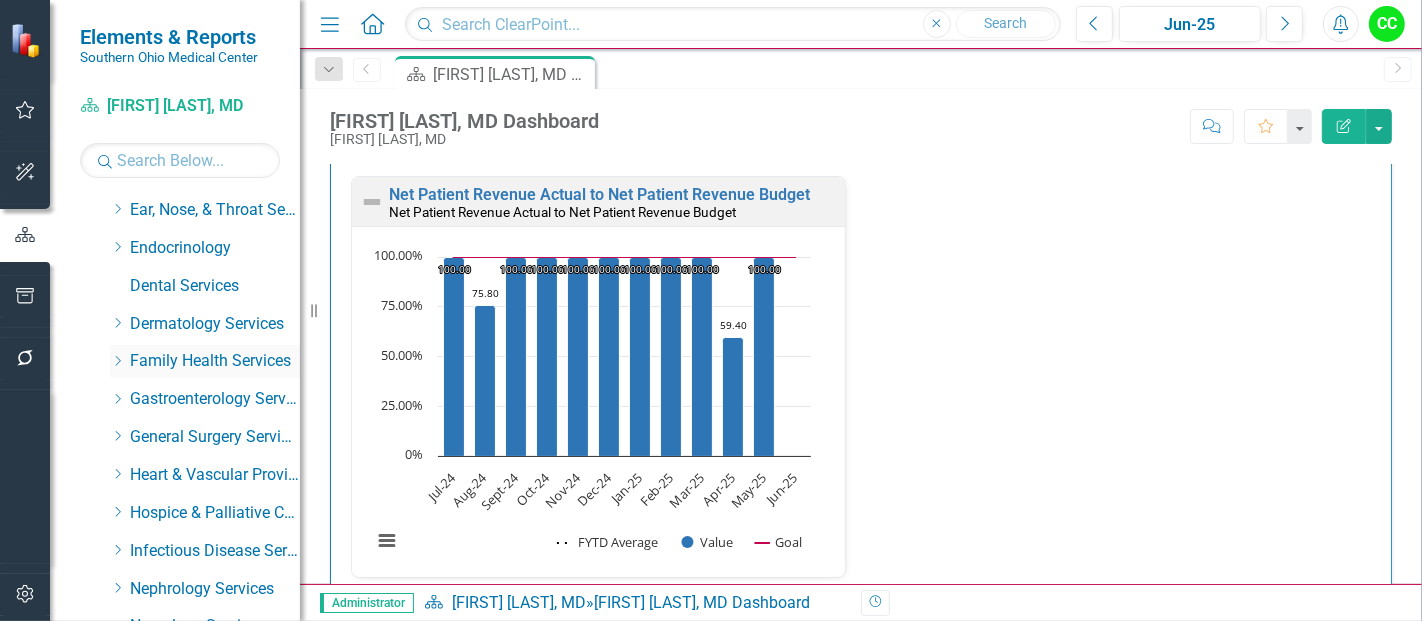 scroll, scrollTop: 228, scrollLeft: 0, axis: vertical 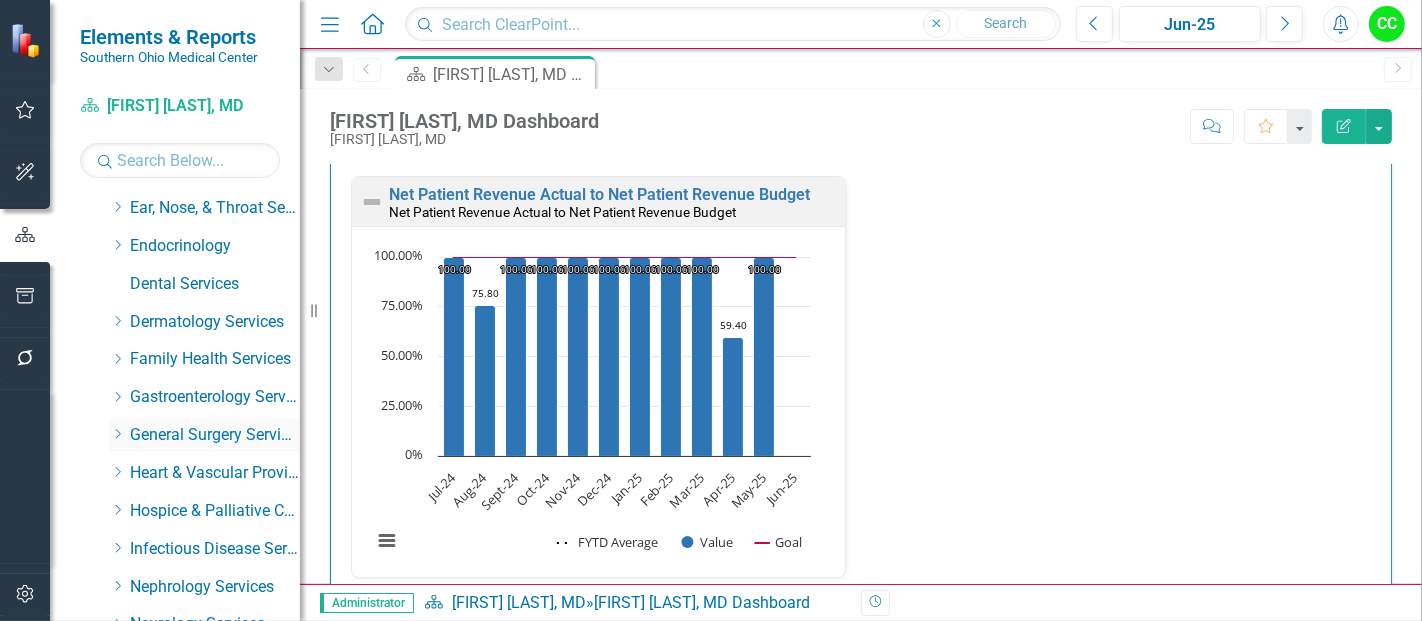 click on "Dropdown" 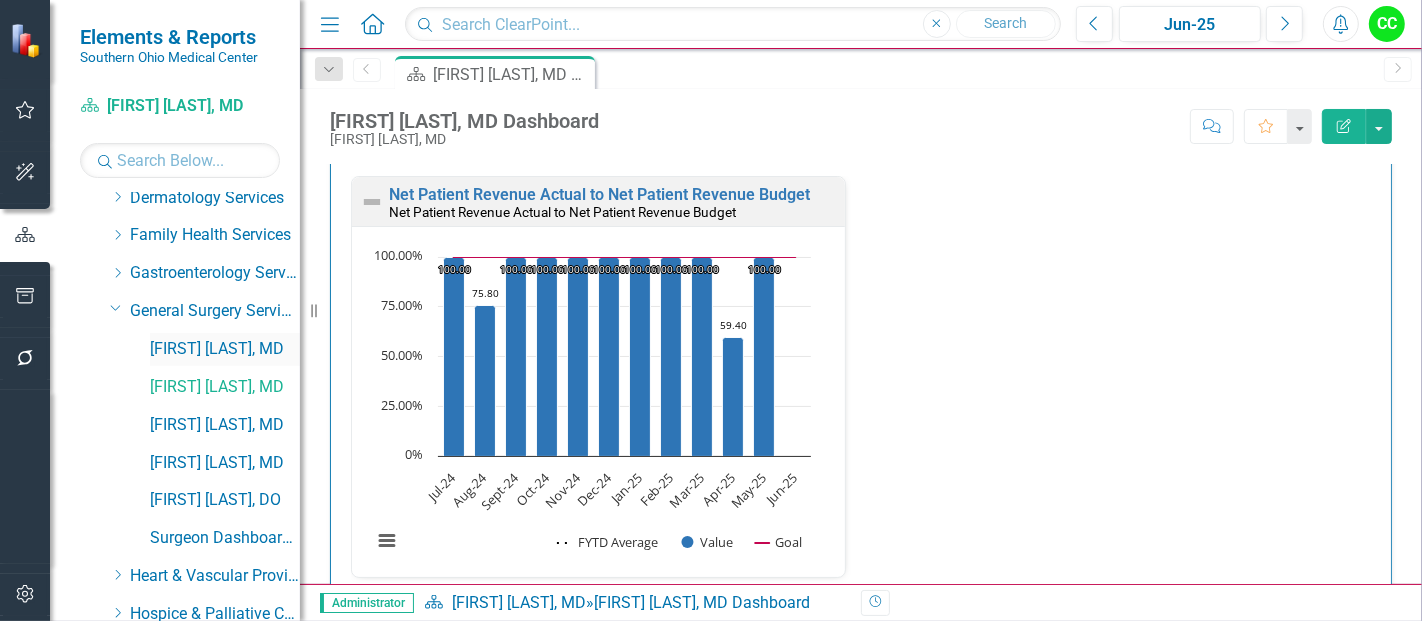scroll, scrollTop: 353, scrollLeft: 0, axis: vertical 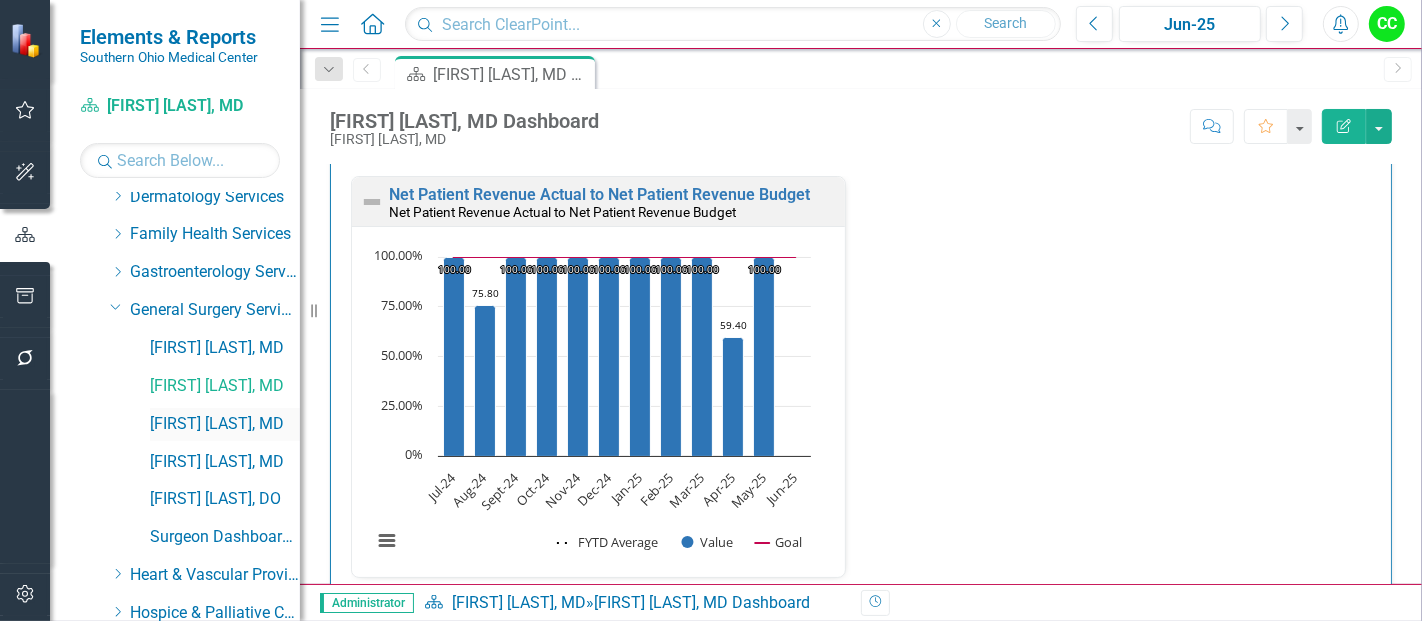 click on "[FIRST] [LAST], MD" at bounding box center [225, 424] 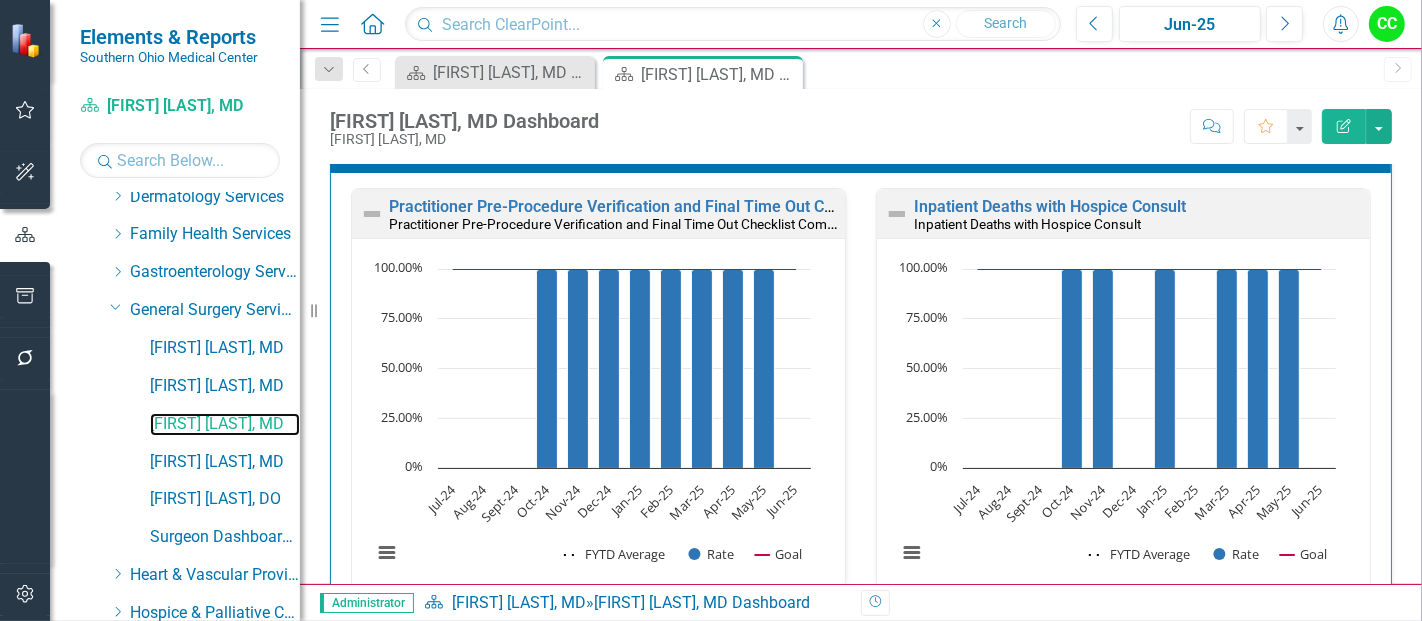 scroll, scrollTop: 613, scrollLeft: 0, axis: vertical 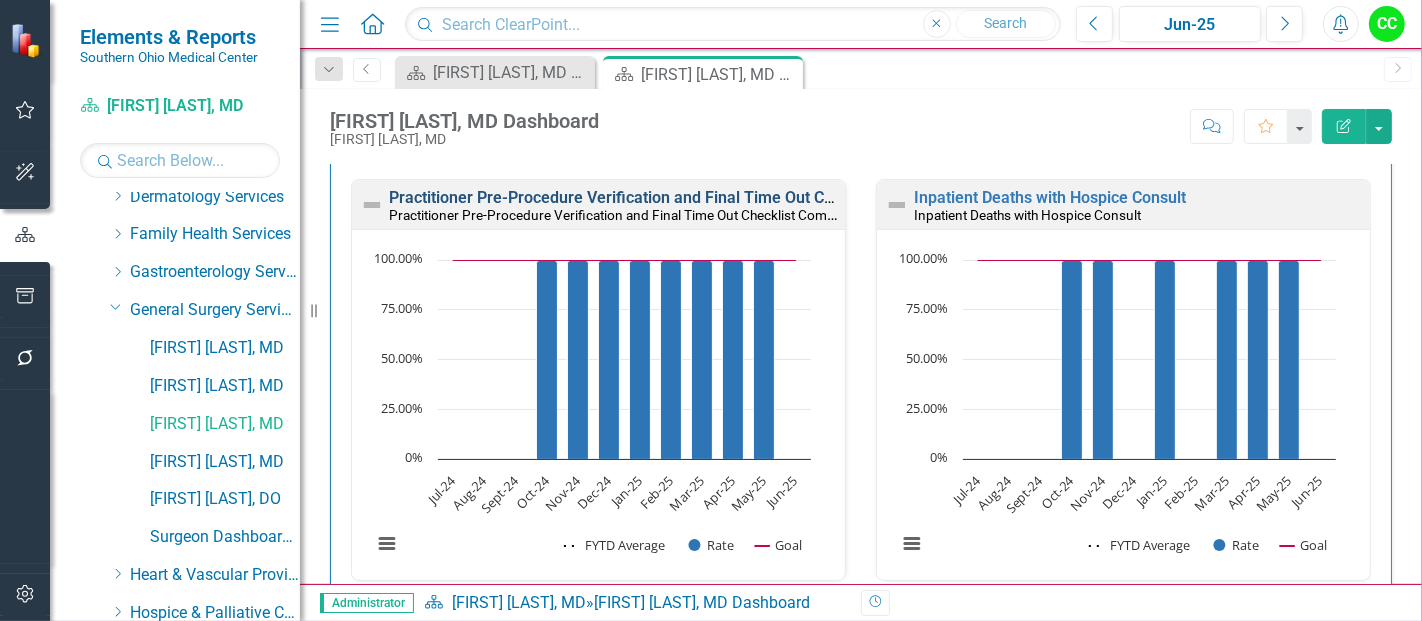 click on "Practitioner Pre-Procedure Verification and Final Time Out Checklist Completed" at bounding box center (675, 197) 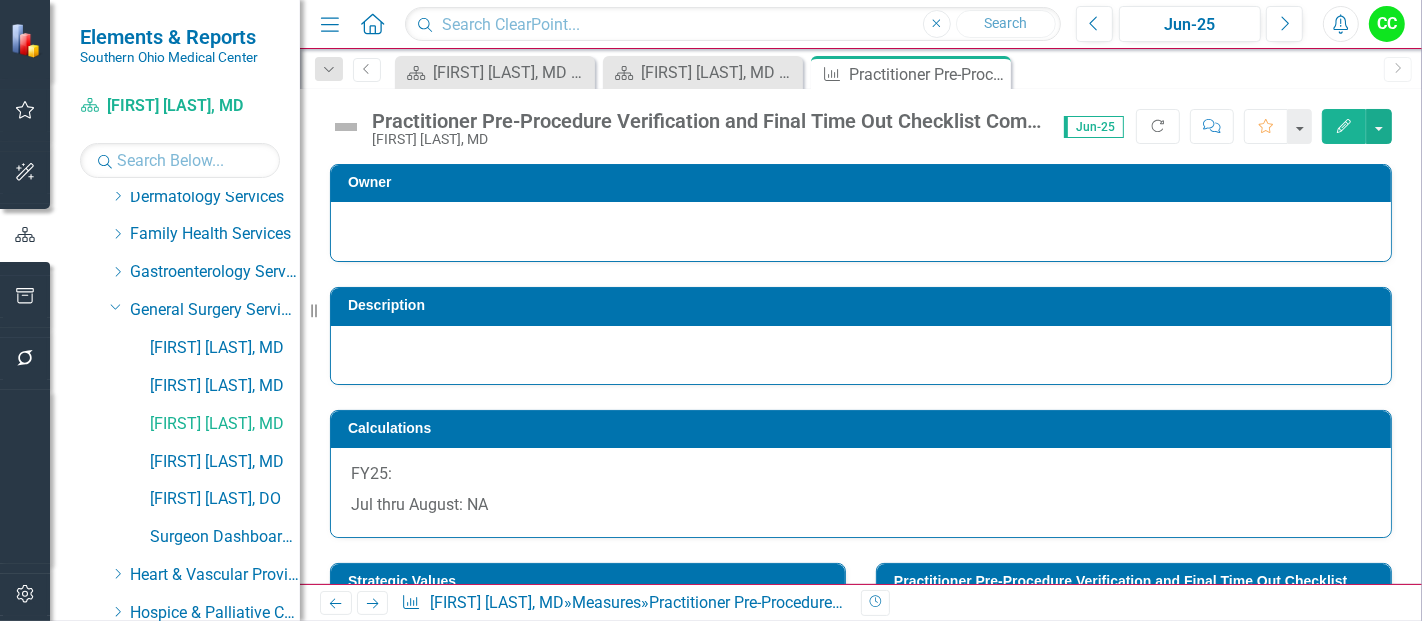 scroll, scrollTop: 17, scrollLeft: 0, axis: vertical 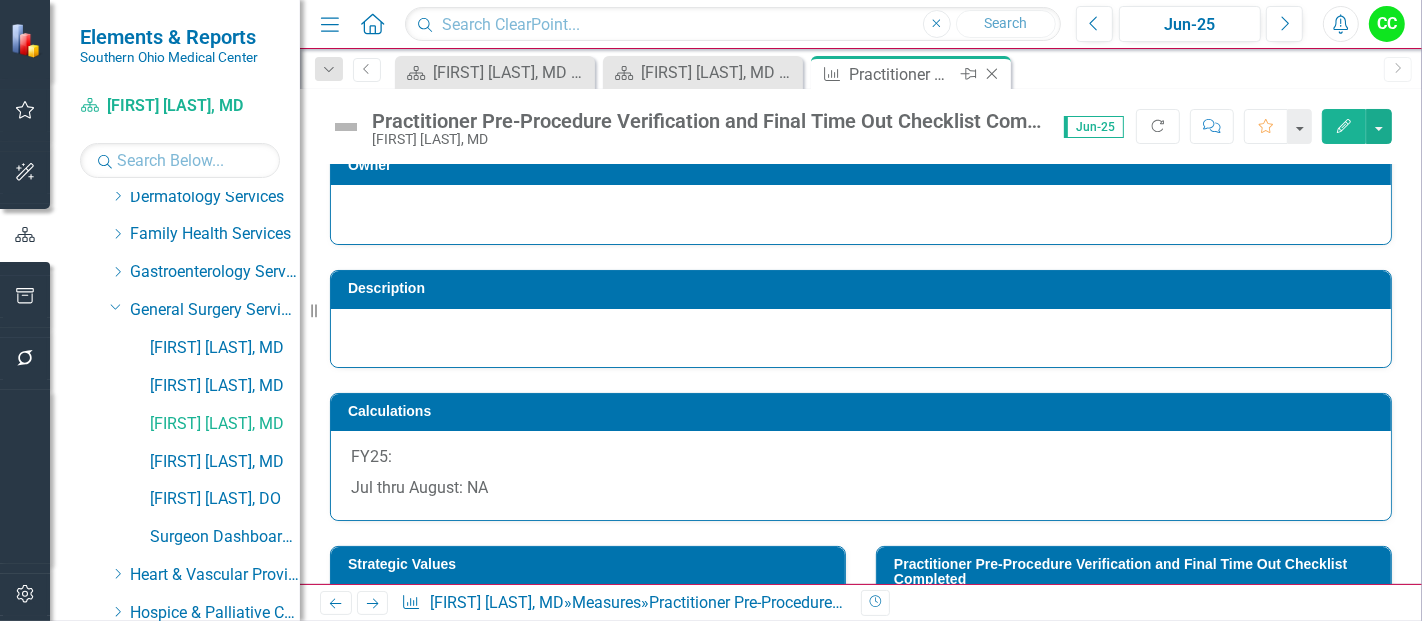 click on "Close" 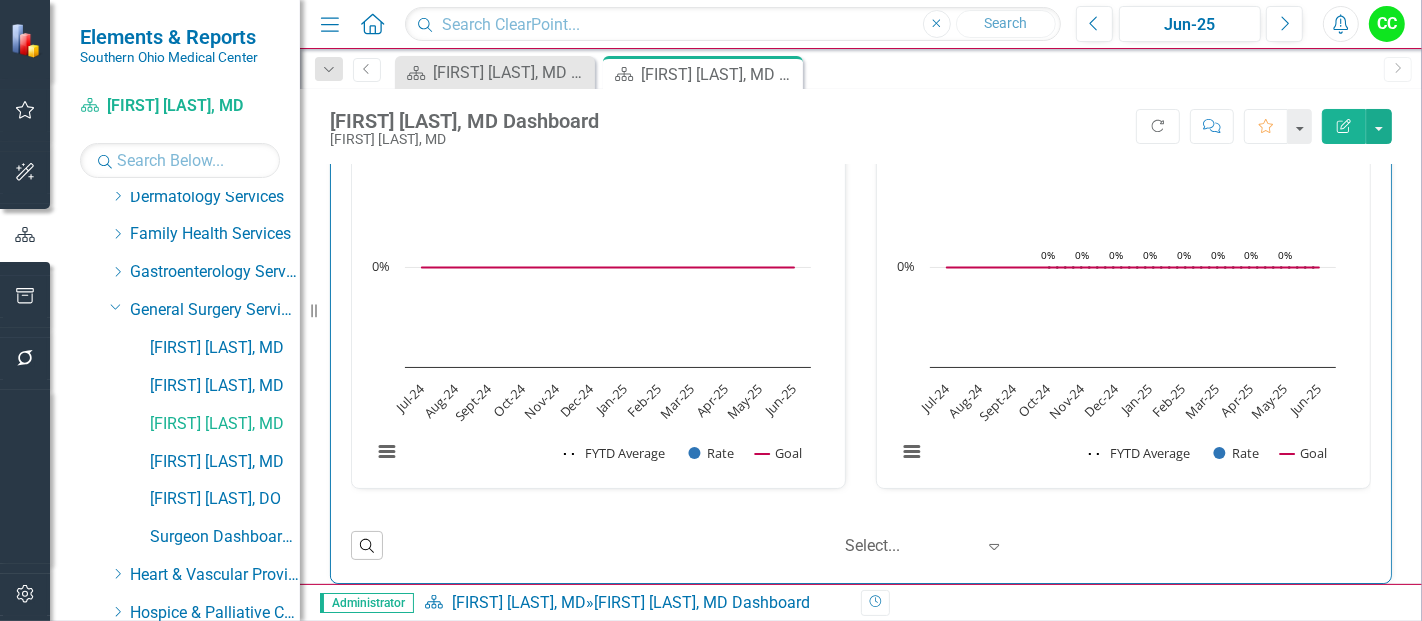 scroll, scrollTop: 137, scrollLeft: 0, axis: vertical 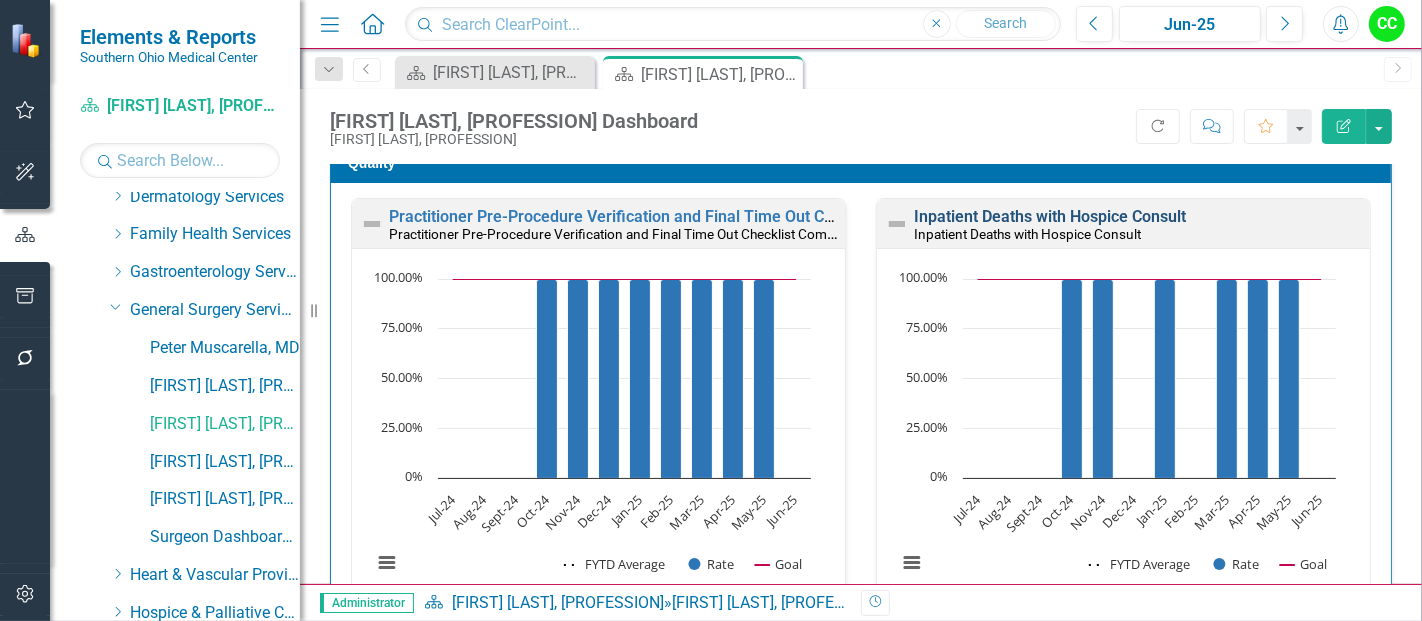 click on "Inpatient Deaths with Hospice Consult" at bounding box center (1050, 216) 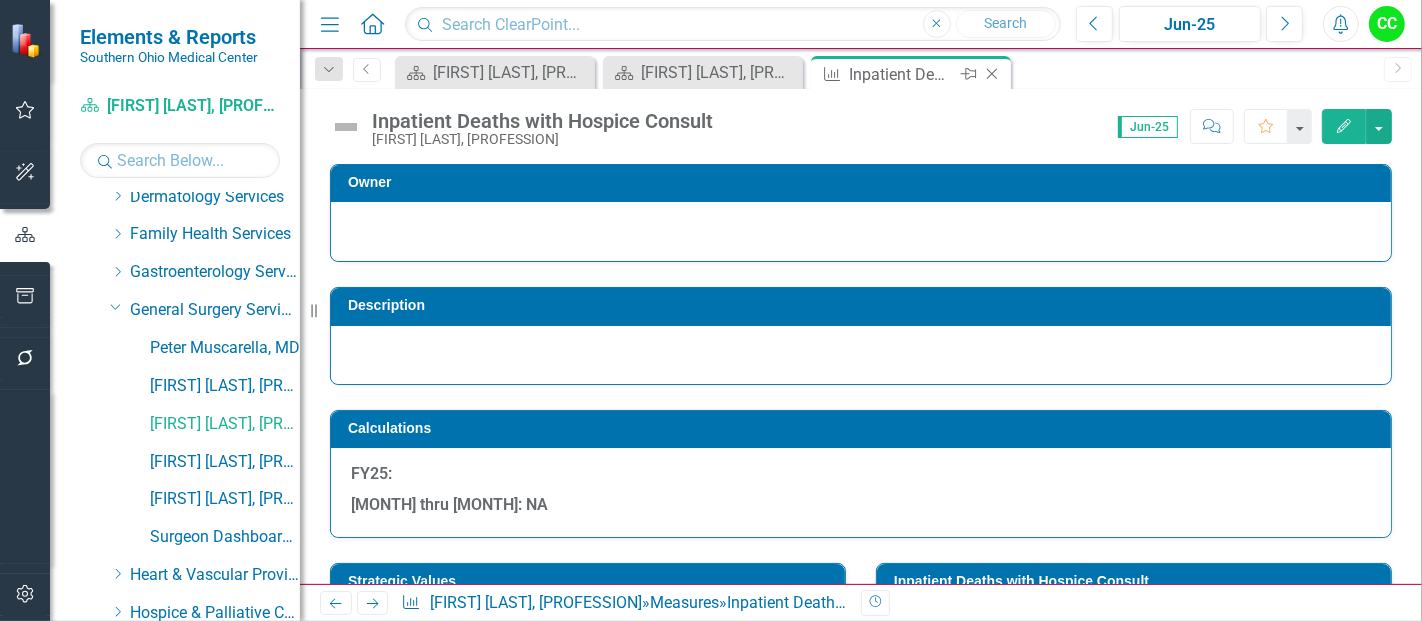 click on "Close" 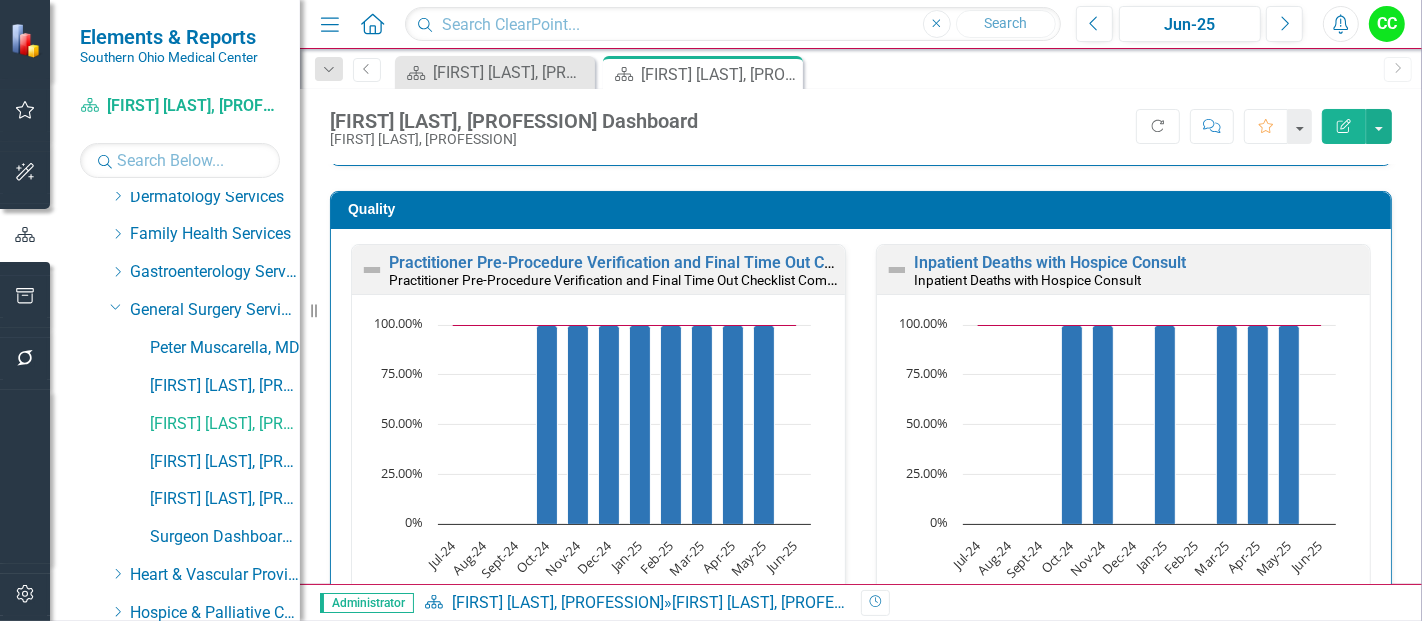 scroll, scrollTop: 557, scrollLeft: 0, axis: vertical 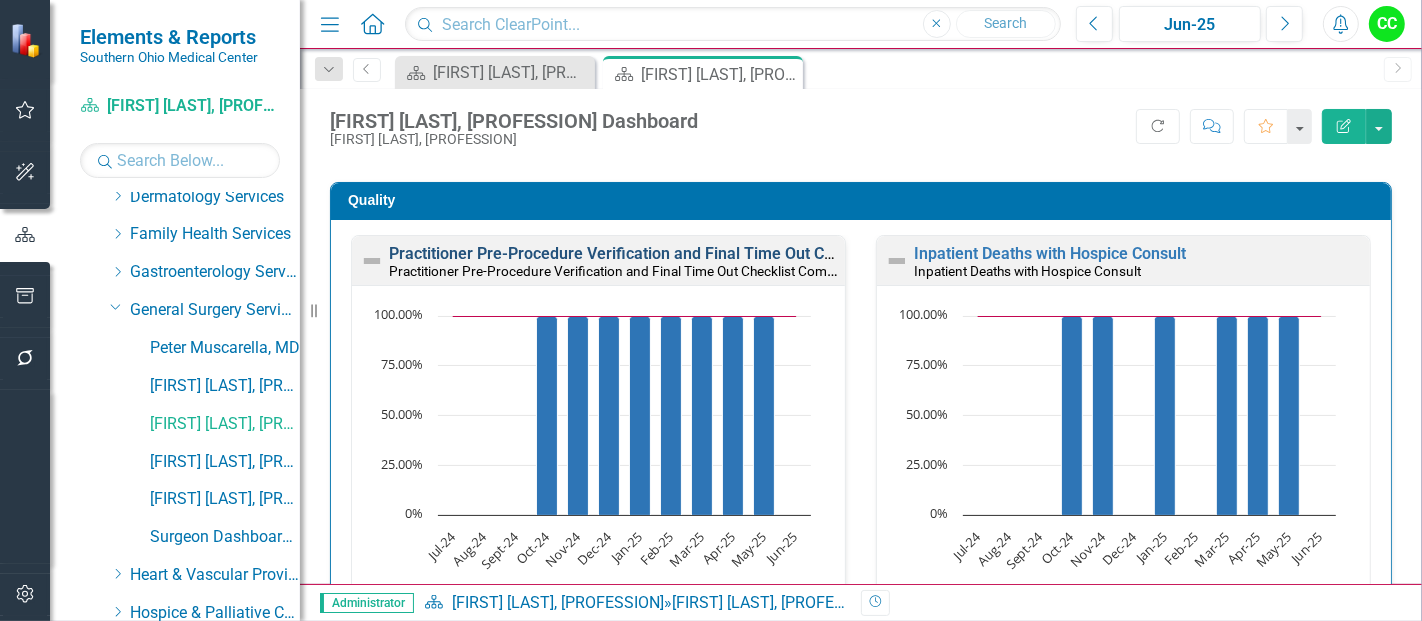 click on "Practitioner Pre-Procedure Verification and Final Time Out Checklist Completed" at bounding box center [675, 253] 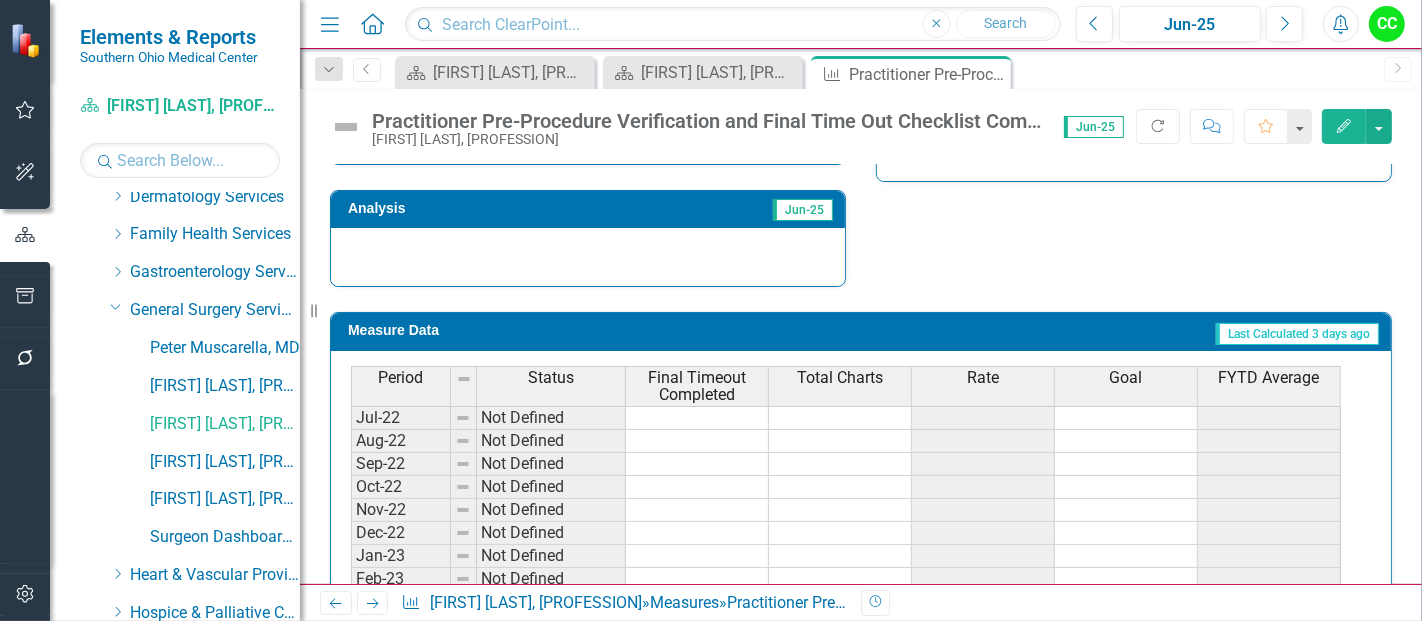 scroll, scrollTop: 913, scrollLeft: 0, axis: vertical 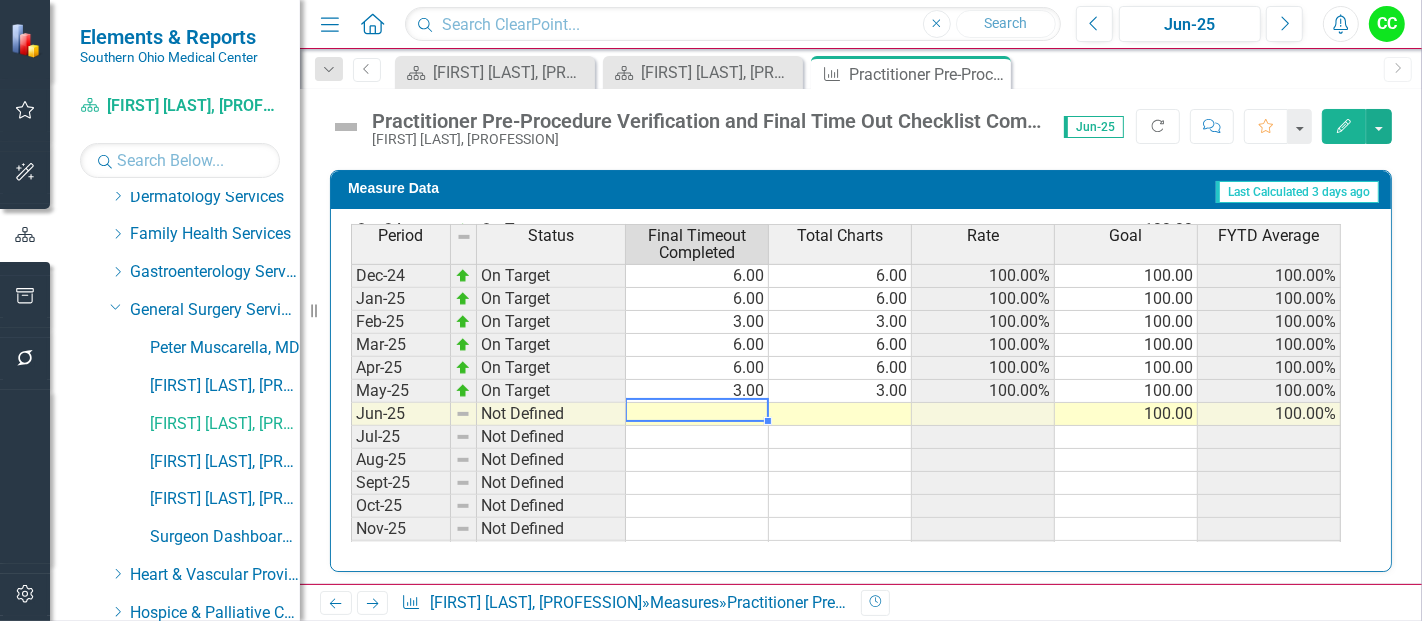 click on "Mar-24 On Target 6.00 6.00 100.00% 100.00 100.00% Apr-24 On Target 6.00 6.00 100.00% 100.00 100.00% May-24 On Target 6.00 6.00 100.00% 100.00 100.00% Jun-24 On Target 6.00 6.00 100.00% 100.00 100.00% Jul-24 Not Defined 100.00 Aug-24 Not Defined 100.00 Sept-24 Not Defined 100.00 Oct-24 On Target 2.00 2.00 100.00% 100.00 100.00% Nov-24 On Target 4.00 4.00 100.00% 100.00 100.00% Dec-24 On Target 6.00 6.00 100.00% 100.00 100.00% Jan-25 On Target 6.00 6.00 100.00% 100.00 100.00% Feb-25 On Target 3.00 3.00 100.00% 100.00 100.00% Mar-25 On Target 6.00 6.00 100.00% 100.00 100.00% Apr-25 On Target 6.00 6.00 100.00% 100.00 100.00% May-25 On Target 3.00 3.00 100.00% 100.00 100.00% Jun-25 Not Defined 100.00 100.00% Jul-25 Not Defined Aug-25 Not Defined Sept-25 Not Defined Oct-25 Not Defined Nov-25 Not Defined Dec-25 Not Defined Jan-26 Not Defined Feb-26 Not Defined Mar-26 Not Defined Apr-26 Not Defined May-26 Not Defined Jun-26 Not Defined" at bounding box center [846, 379] 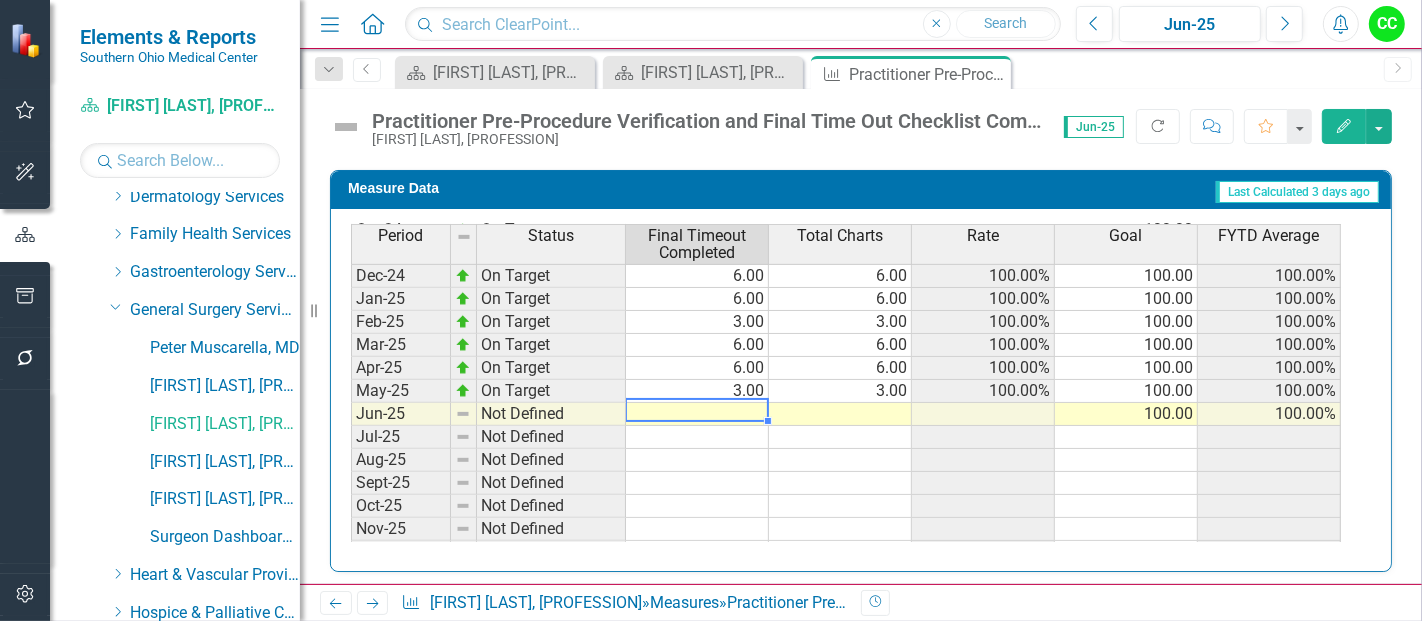 type on "2" 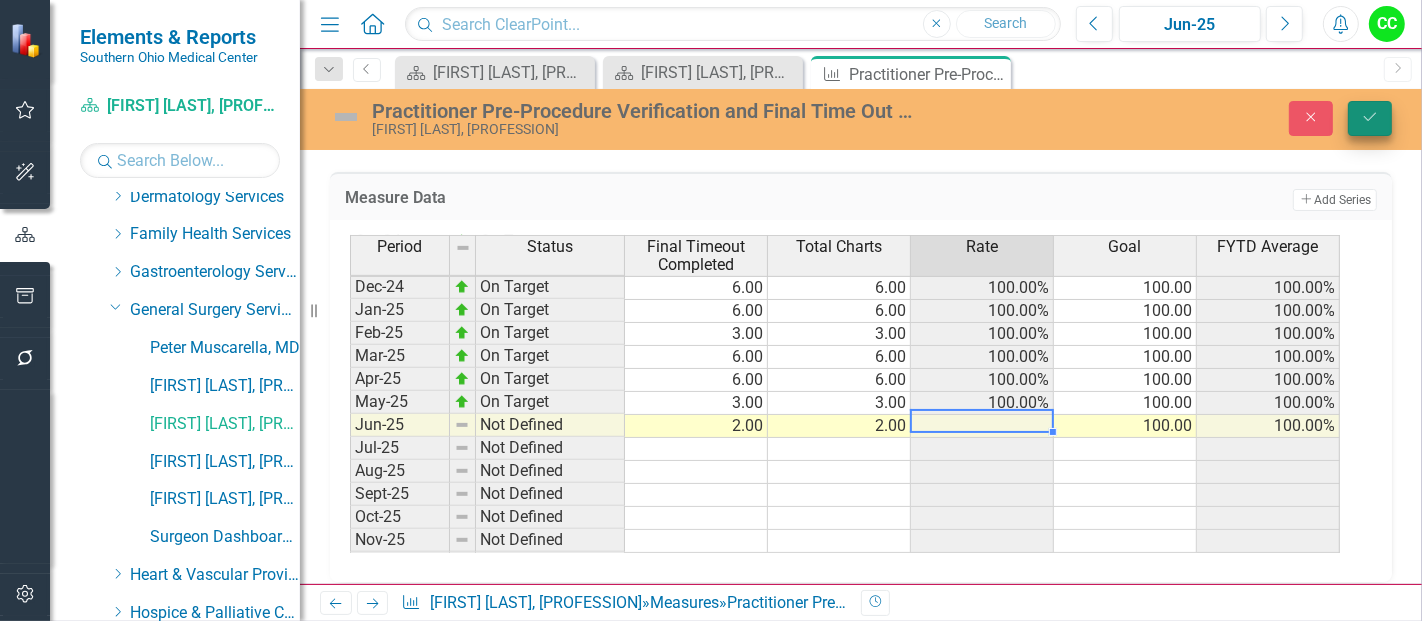 type on "2" 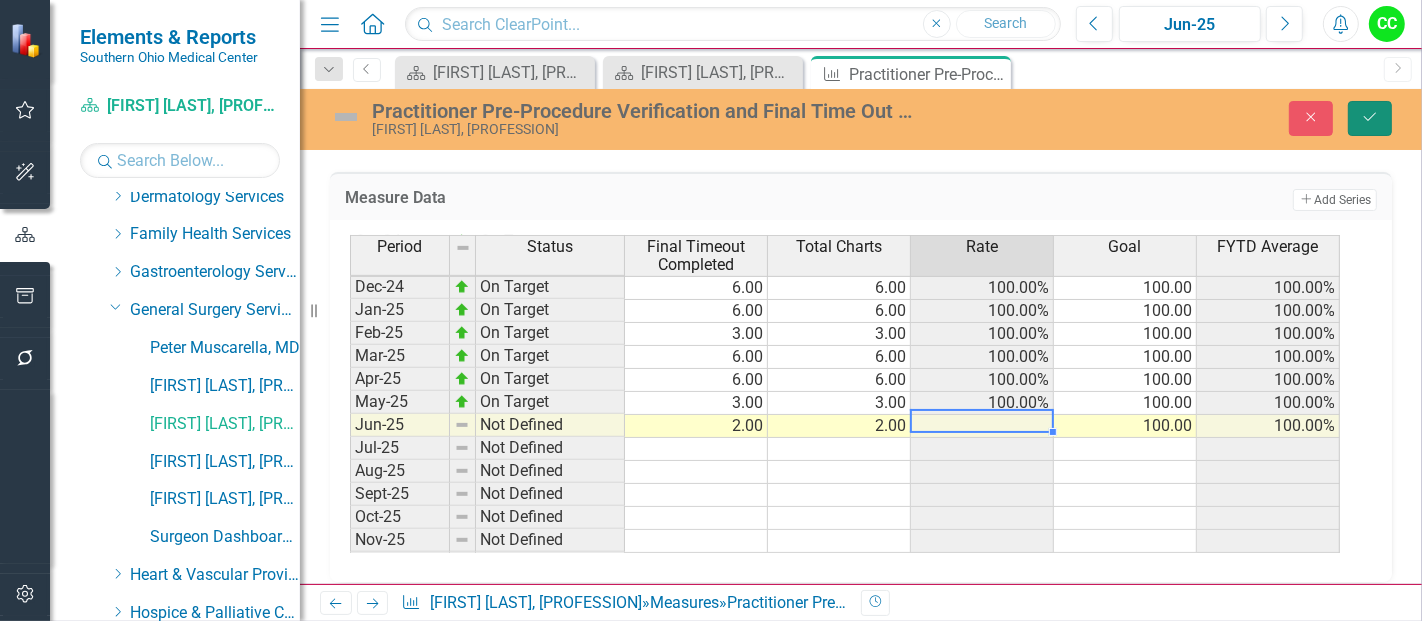 click on "Save" at bounding box center [1370, 118] 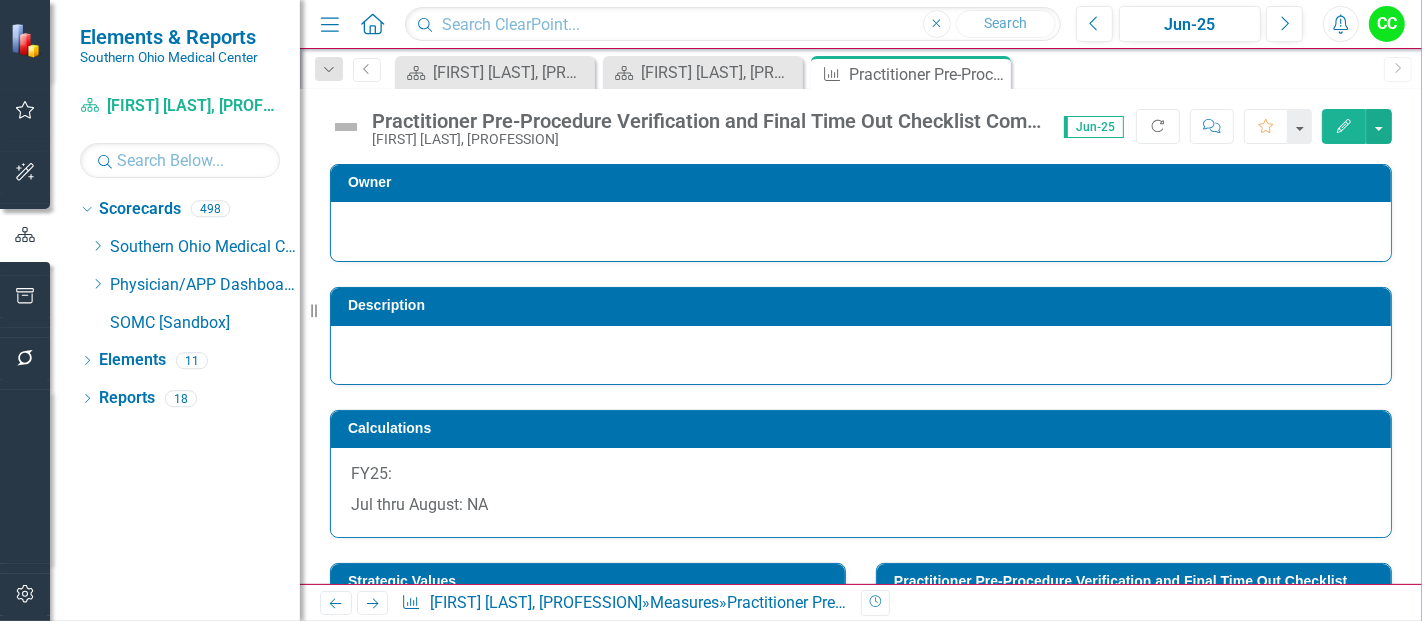 scroll, scrollTop: 0, scrollLeft: 0, axis: both 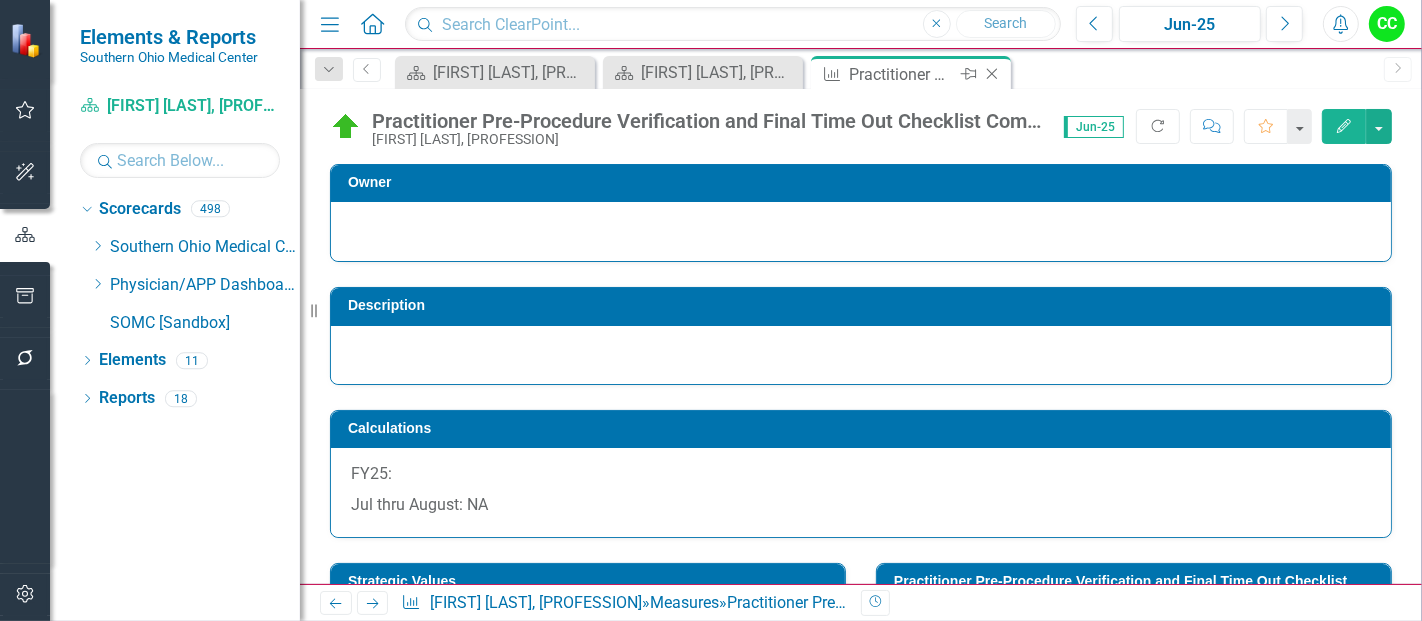 click 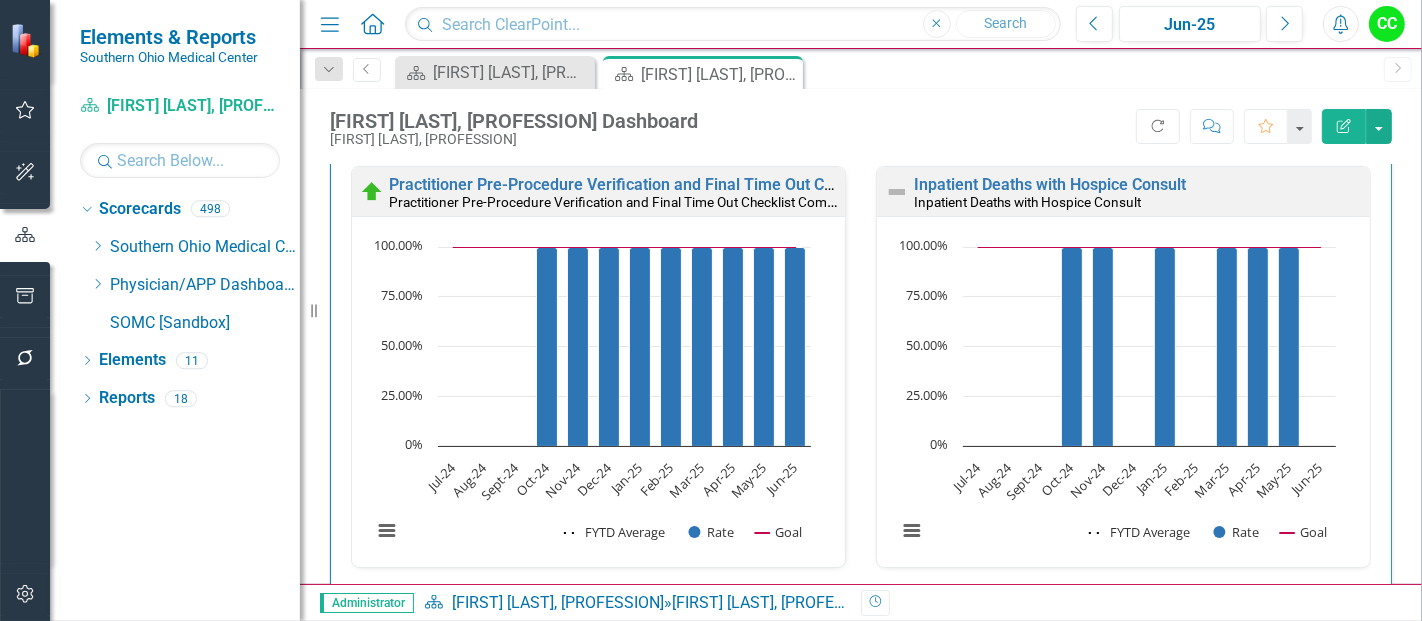 scroll, scrollTop: 1137, scrollLeft: 0, axis: vertical 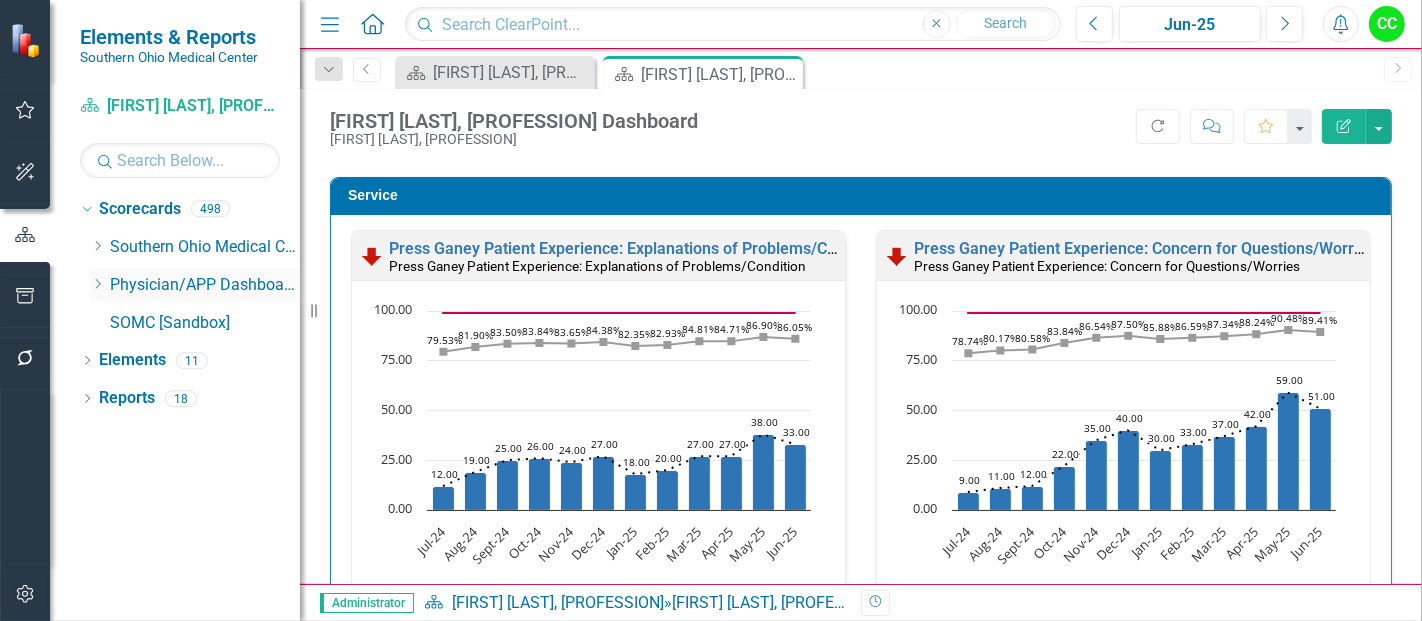 click on "Dropdown" 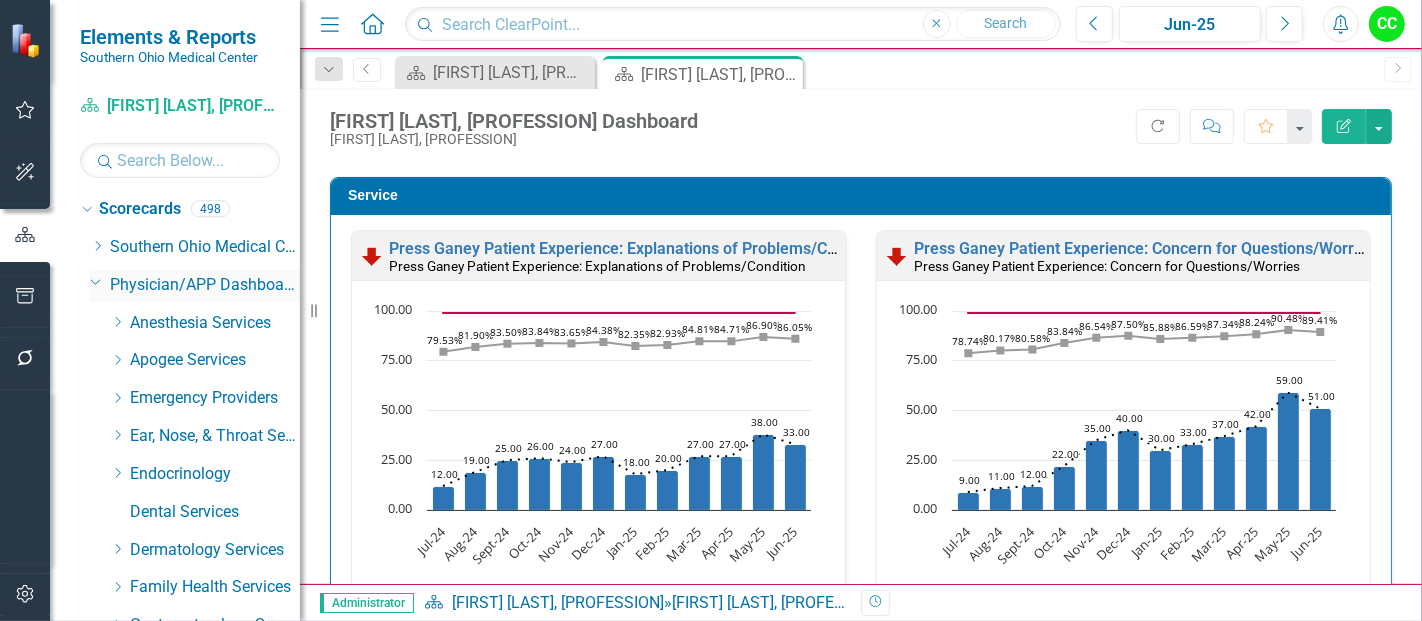 scroll, scrollTop: 2700, scrollLeft: 0, axis: vertical 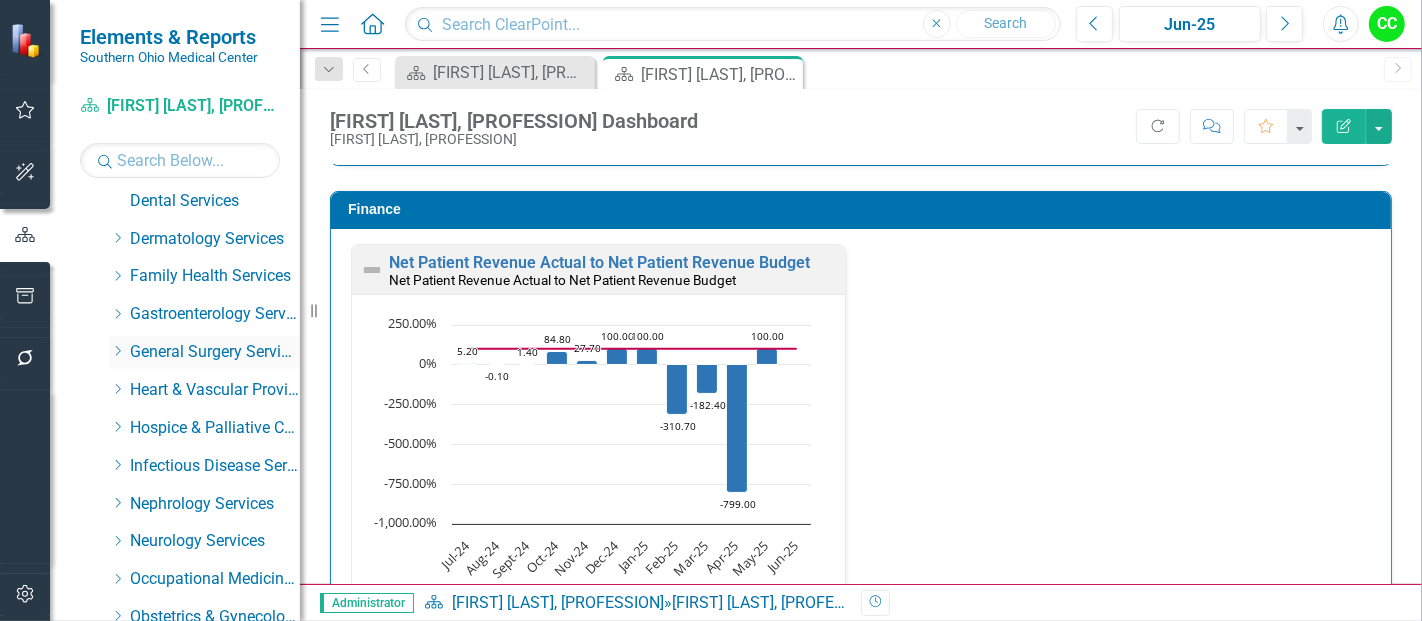 click on "Dropdown" 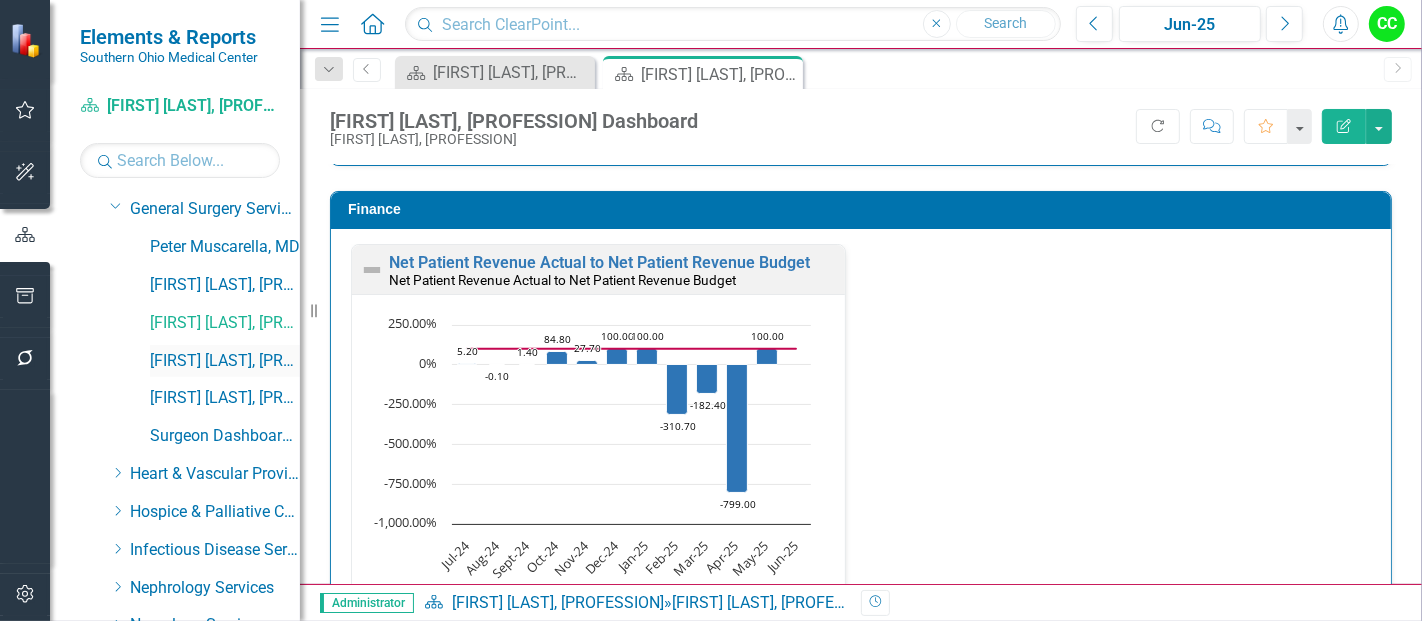 click on "Vincent Scarpinato, [LAST]" at bounding box center [225, 361] 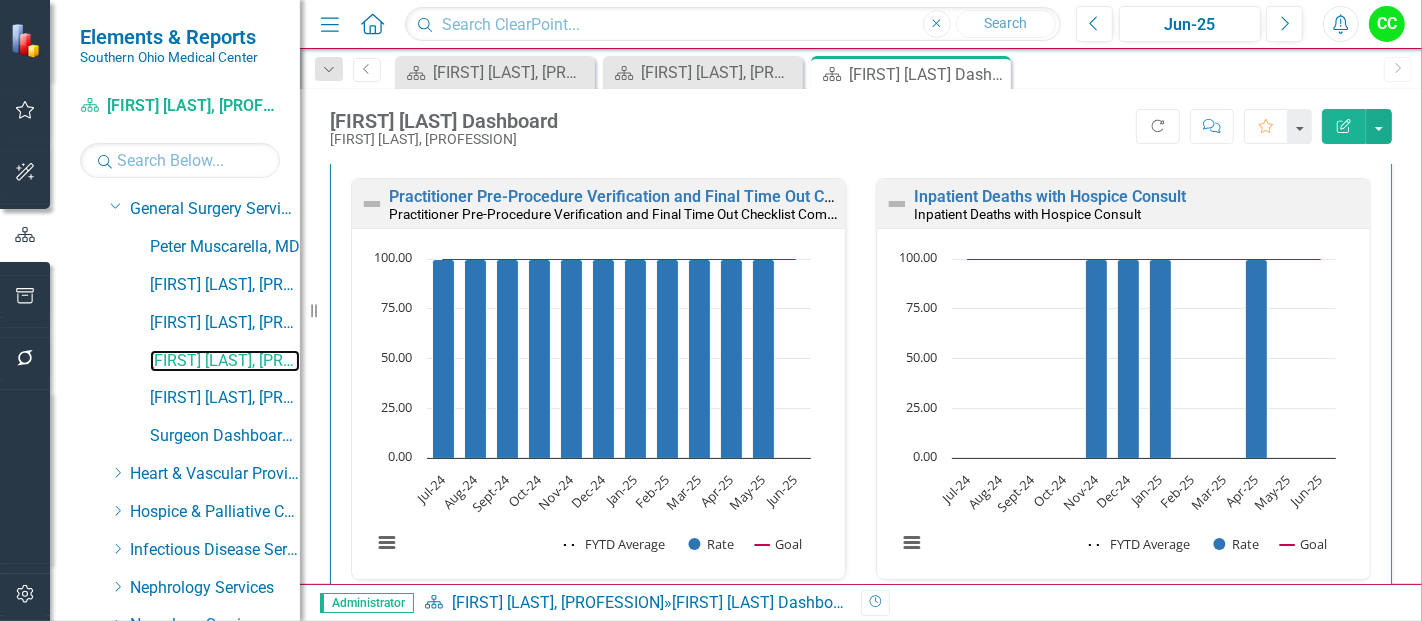 scroll, scrollTop: 619, scrollLeft: 0, axis: vertical 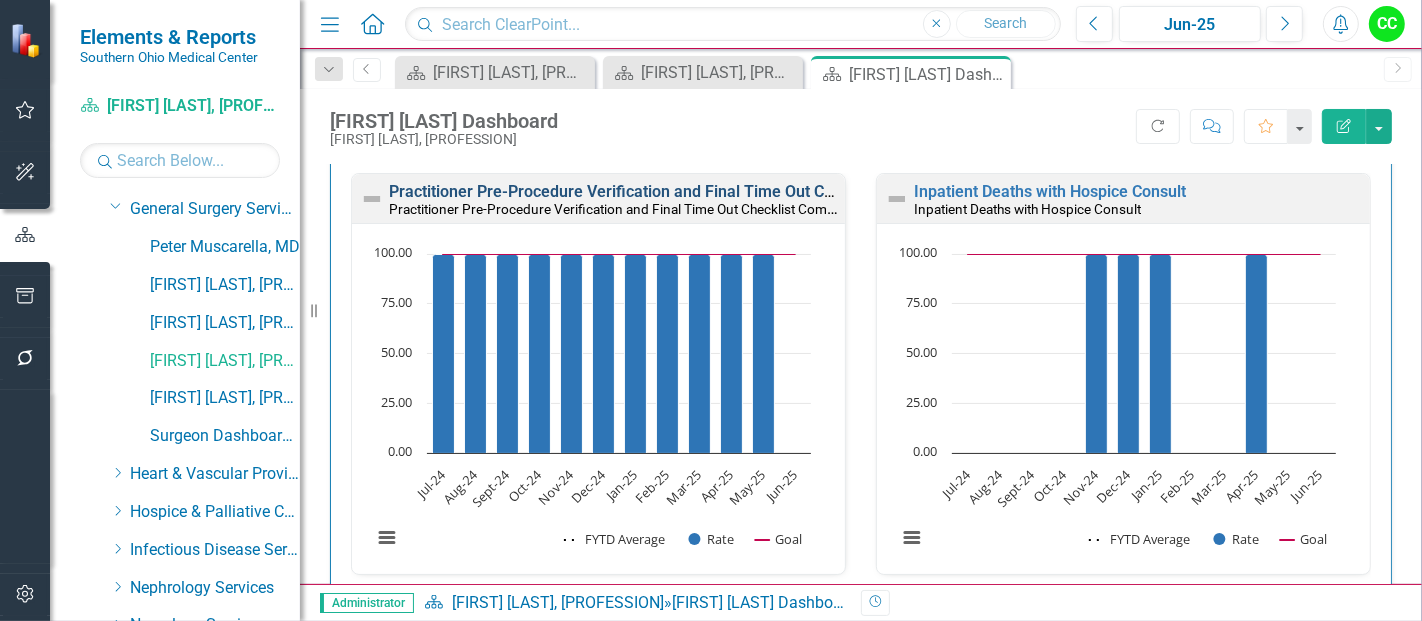 click on "Practitioner Pre-Procedure Verification and Final Time Out Checklist Completed" at bounding box center (675, 191) 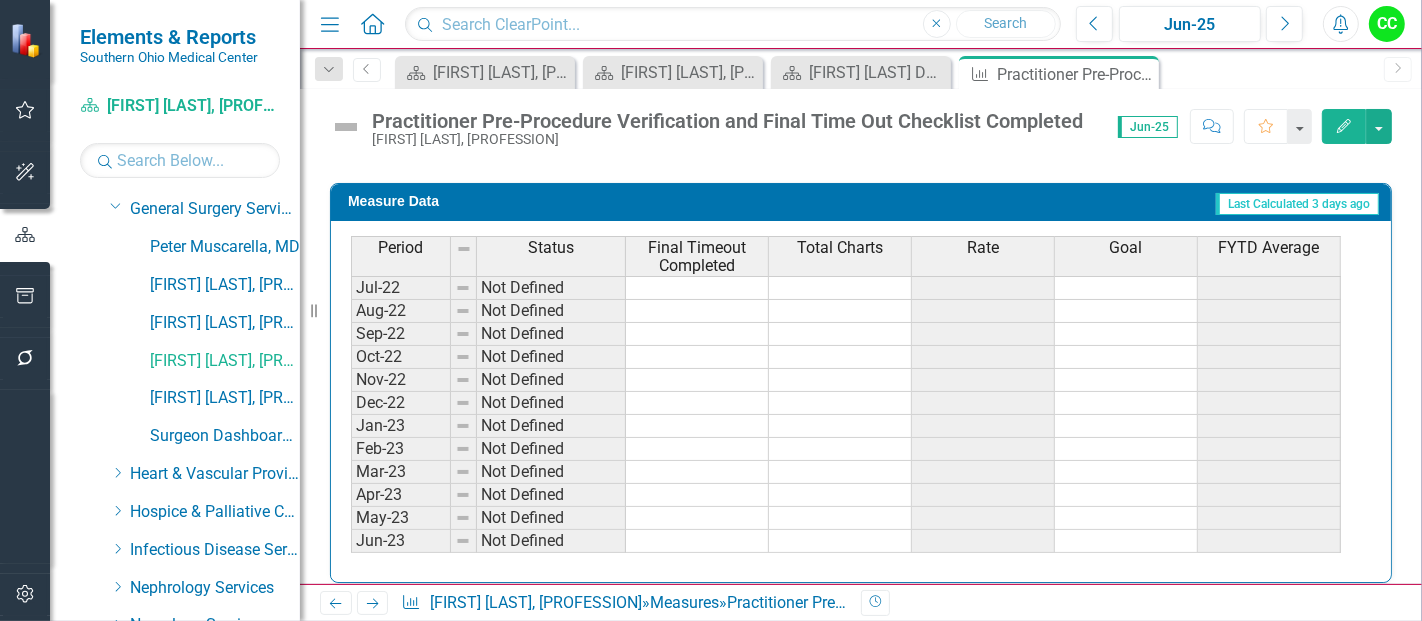 scroll, scrollTop: 882, scrollLeft: 0, axis: vertical 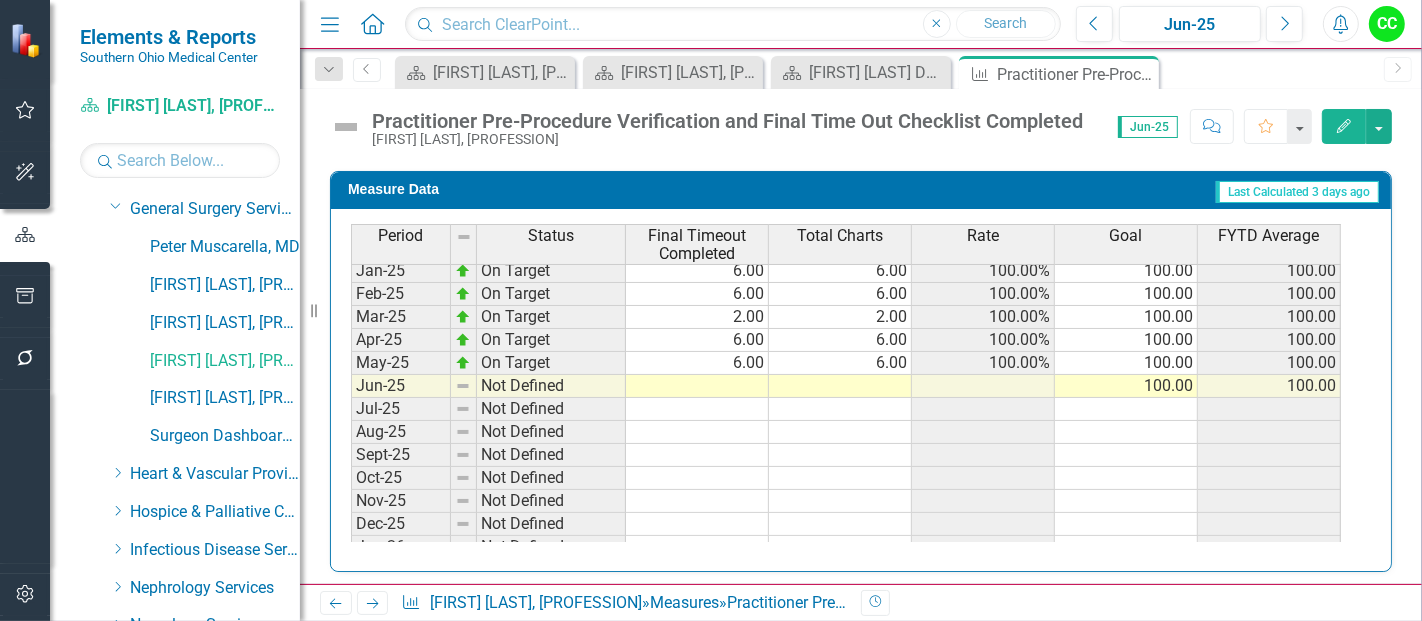 click on "Oct-23 On Target 6.00 6.00 100.00% 100.00 100.00 Nov-23 On Target 4.00 4.00 100.00% 100.00 100.00 Dec-23 On Target 5.00 5.00 100.00% 100.00 100.00 Jan-24 On Target 6.00 6.00 100.00% 100.00 100.00 Feb-24 On Target 6.00 6.00 100.00% 100.00 100.00 Mar-24 On Target 6.00 6.00 100.00% 100.00 100.00 Apr-24 On Target 6.00 6.00 100.00% 100.00 100.00 May-24 On Target 5.00 5.00 100.00% 100.00 100.00 Jun-24 On Target 6.00 6.00 100.00% 100.00 100.00 Jul-24 On Target 4.00 4.00 100.00% 100.00 100.00 Aug-24 On Target 6.00 6.00 100.00% 100.00 100.00 Sept-24 On Target 3.00 3.00 100.00% 100.00 100.00 Oct-24 On Target 6.00 6.00 100.00% 100.00 100.00 Nov-24 On Target 2.00 2.00 100.00% 100.00 100.00 Dec-24 On Target 6.00 6.00 100.00% 100.00 100.00 Jan-25 On Target 6.00 6.00 100.00% 100.00 100.00 Feb-25 On Target 6.00 6.00 100.00% 100.00 100.00 Mar-25 On Target 2.00 2.00 100.00% 100.00 100.00 Apr-25 On Target 6.00 6.00 100.00% 100.00 100.00 May-25 On Target 6.00 6.00 100.00% 100.00 100.00 Jun-25 Not Defined 100.00 100.00 Jul-25" at bounding box center [846, 271] 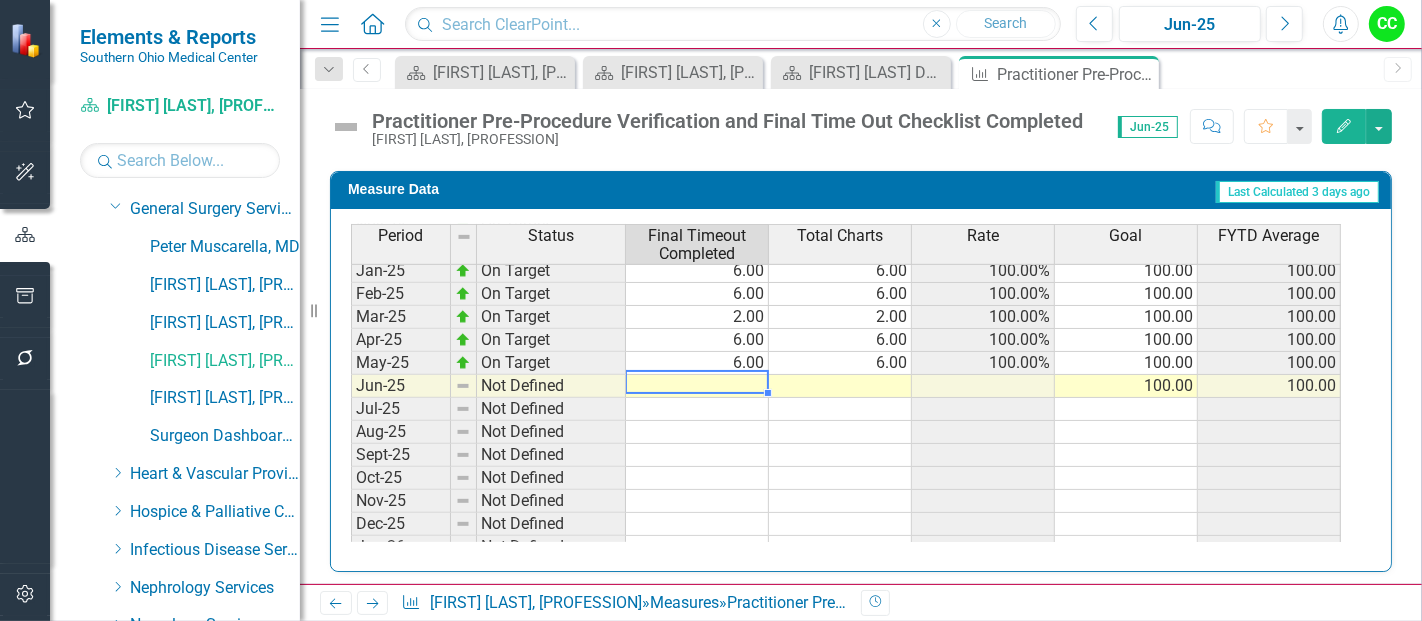 type on "6" 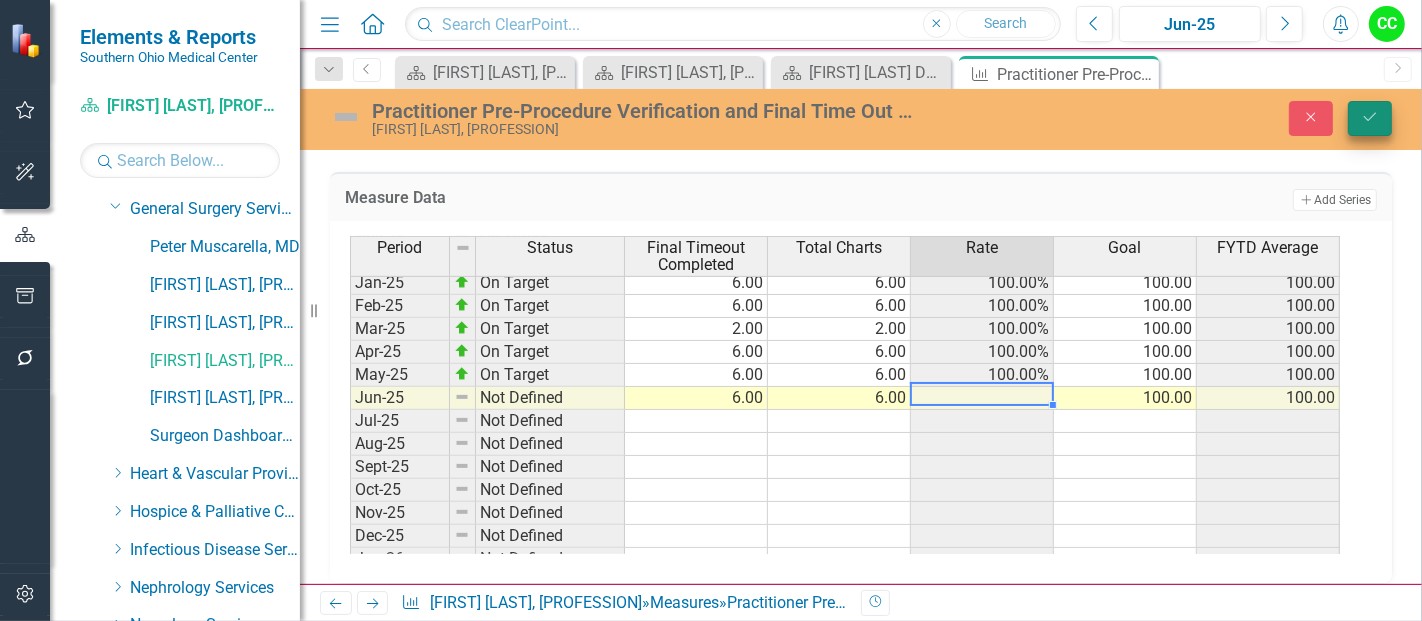 type on "6" 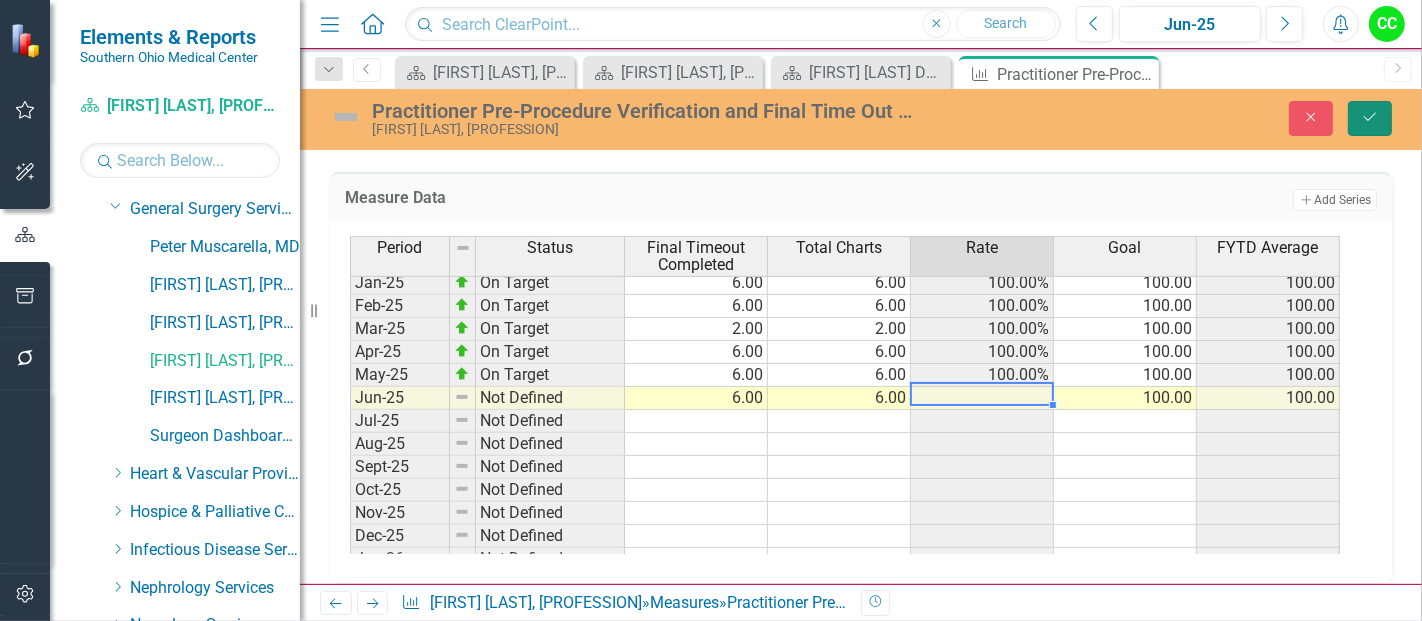 click on "Save" 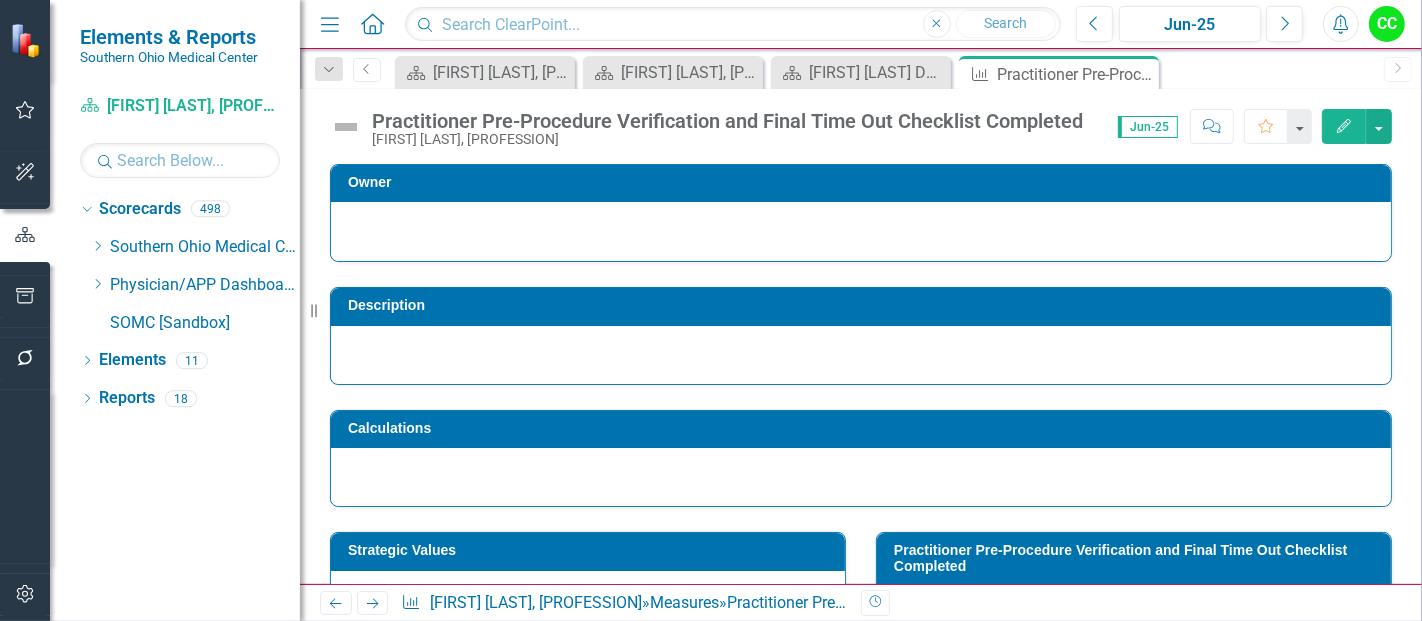 scroll, scrollTop: 0, scrollLeft: 0, axis: both 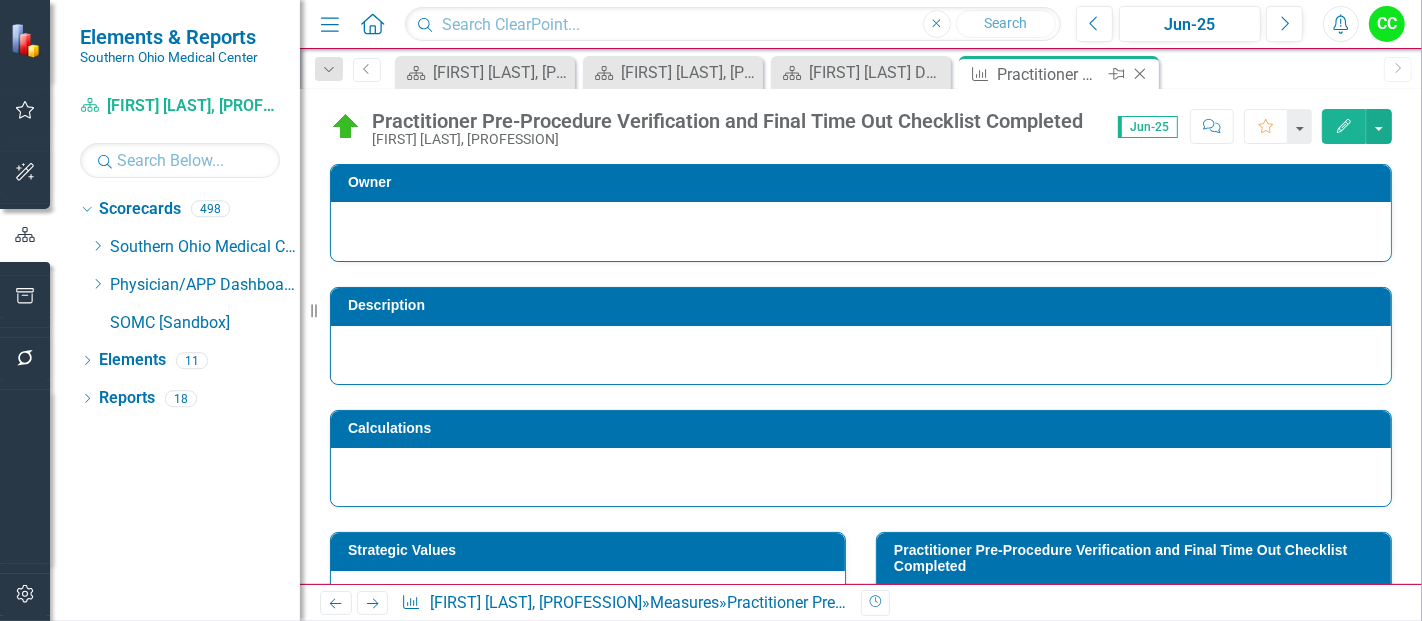 click on "Close" 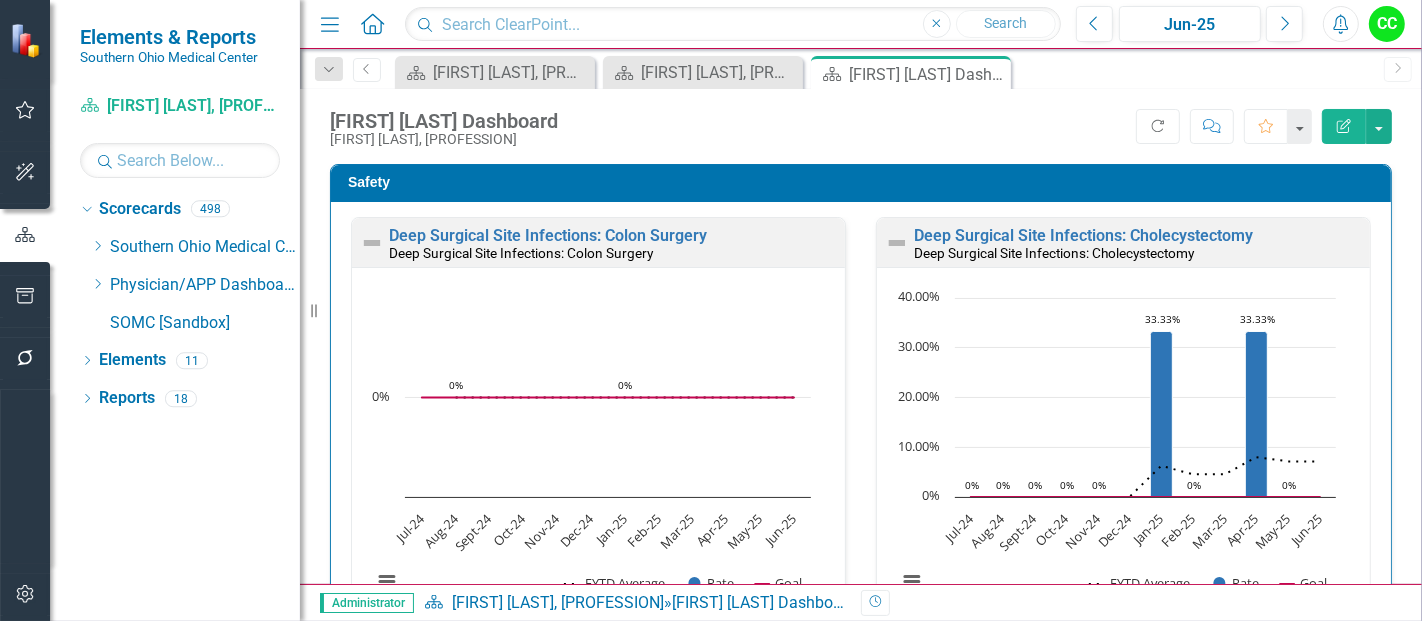 scroll, scrollTop: 586, scrollLeft: 0, axis: vertical 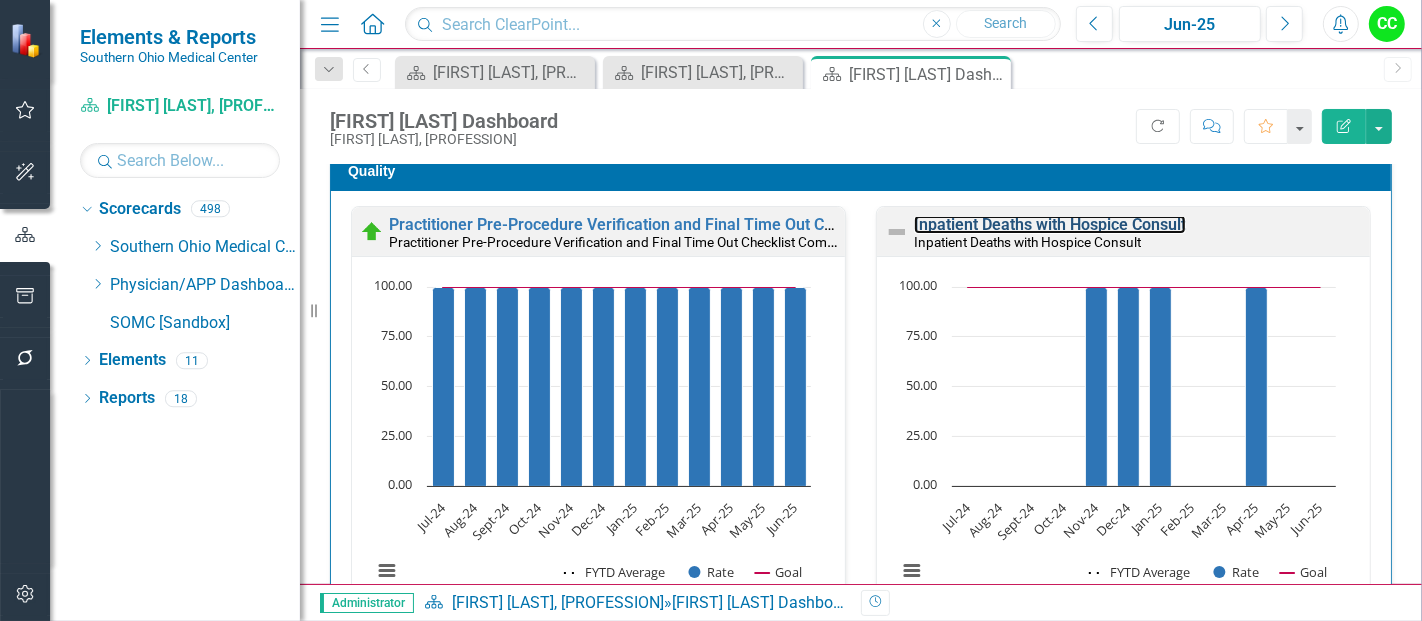 drag, startPoint x: 985, startPoint y: 226, endPoint x: 667, endPoint y: 619, distance: 505.5423 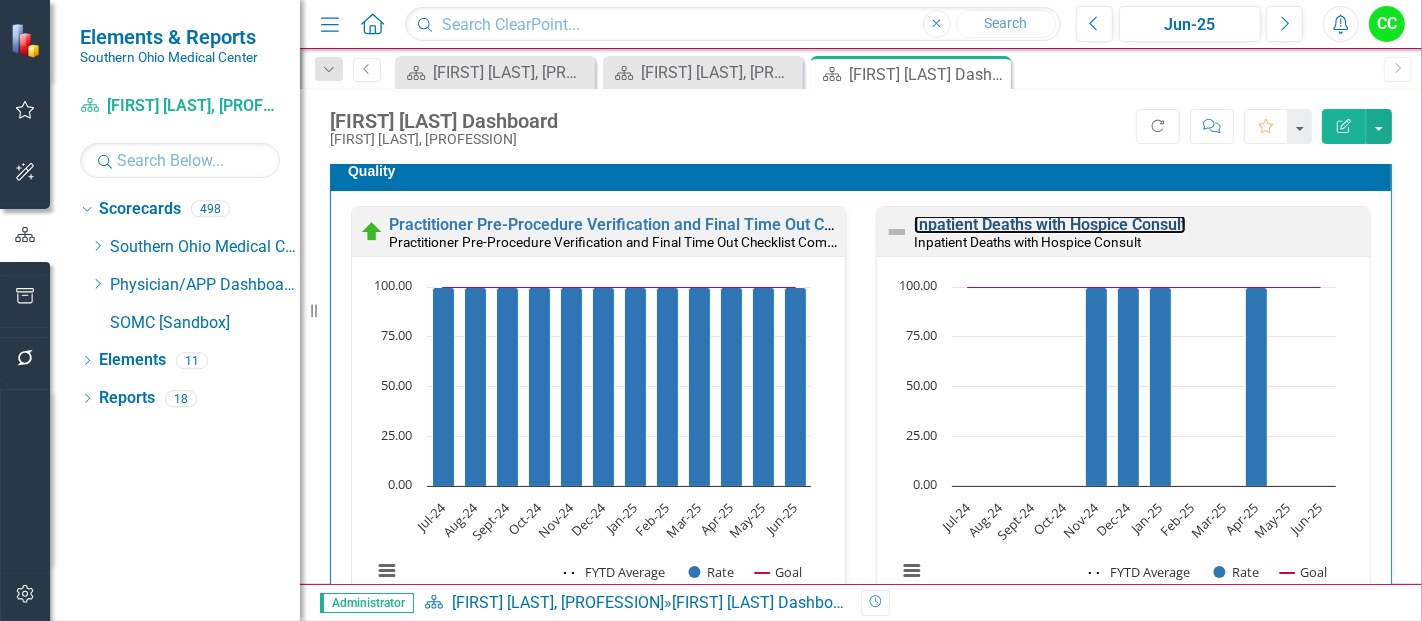 click on "Inpatient Deaths with Hospice Consult" at bounding box center [1050, 224] 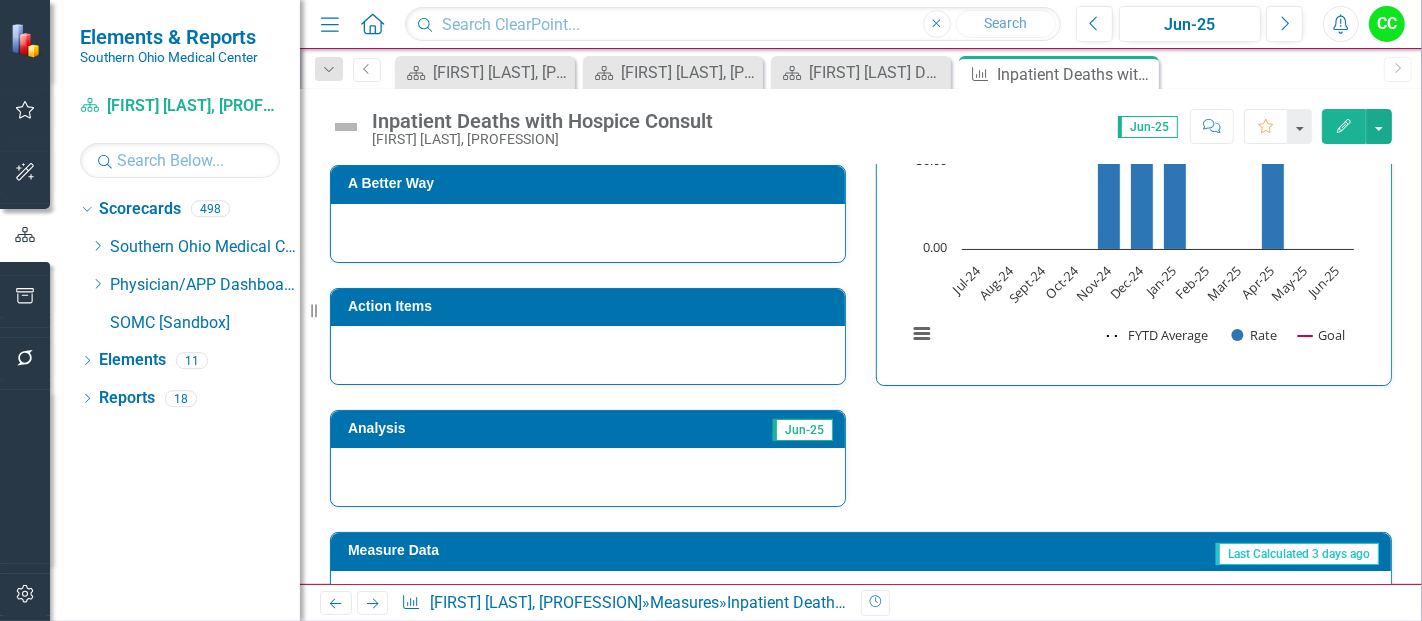 scroll, scrollTop: 931, scrollLeft: 0, axis: vertical 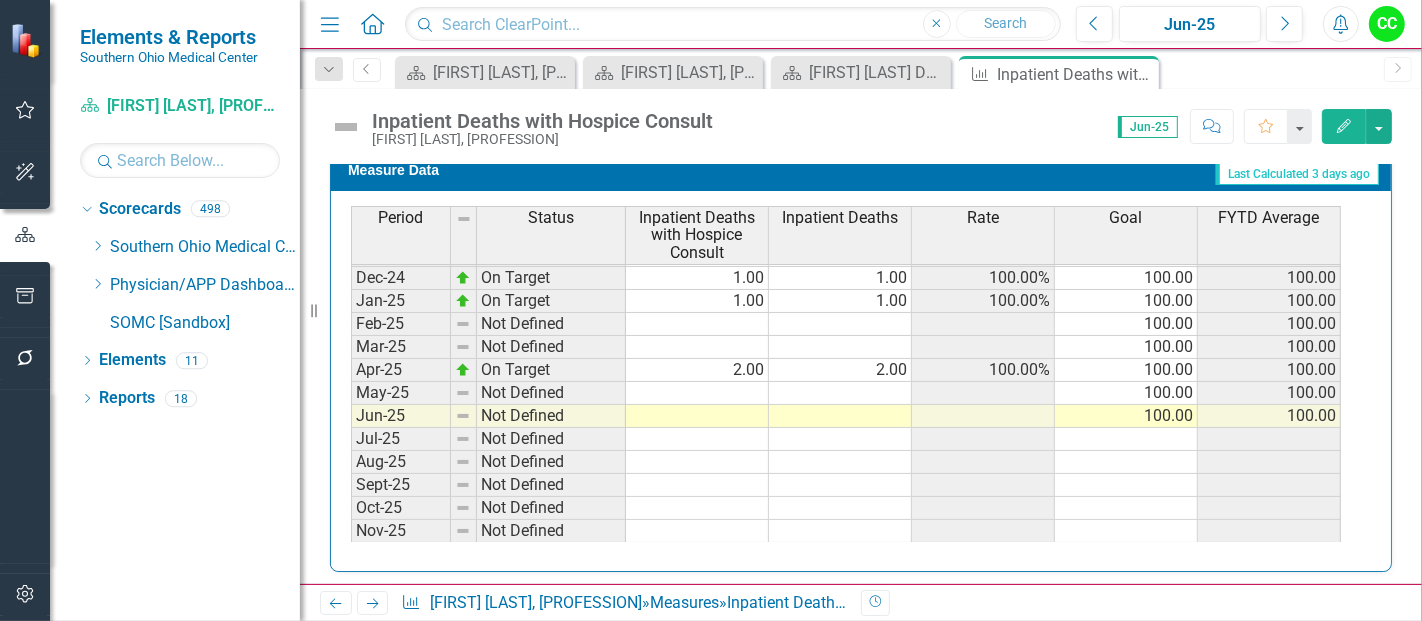 click on "Oct-23 Not Defined 100.00 Nov-23 On Target 2.00 2.00 100.00% 100.00 100.00 Dec-23 Not Defined 100.00 100.00 Jan-24 Not Defined 100.00 100.00 Feb-24 Below Plan 0.00 1.00 0% 100.00 66.67 Mar-24 Not Defined 100.00 66.67 Apr-24 Not Defined 100.00 66.67 May-24 Not Defined 100.00 66.67 Jun-24 Not Defined 100.00 66.67 Jul-24 Not Defined 100.00 Aug-24 Not Defined 100.00 Sept-24 Not Defined 100.00 Oct-24 Not Defined 100.00 Nov-24 On Target 1.00 1.00 100.00% 100.00 100.00 Dec-24 On Target 1.00 1.00 100.00% 100.00 100.00 Jan-25 On Target 1.00 1.00 100.00% 100.00 100.00 Feb-25 Not Defined 100.00 100.00 Mar-25 Not Defined 100.00 100.00 Apr-25 On Target 2.00 2.00 100.00% 100.00 100.00 May-25 Not Defined 100.00 100.00 Jun-25 Not Defined 100.00 100.00 Jul-25 Not Defined Aug-25 Not Defined Sept-25 Not Defined Oct-25 Not Defined Nov-25 Not Defined Dec-25 Not Defined Jan-26 Not Defined Feb-26 Not Defined Mar-26 Not Defined Apr-26 Not Defined May-26 Not Defined Jun-26 Not Defined" at bounding box center [846, 324] 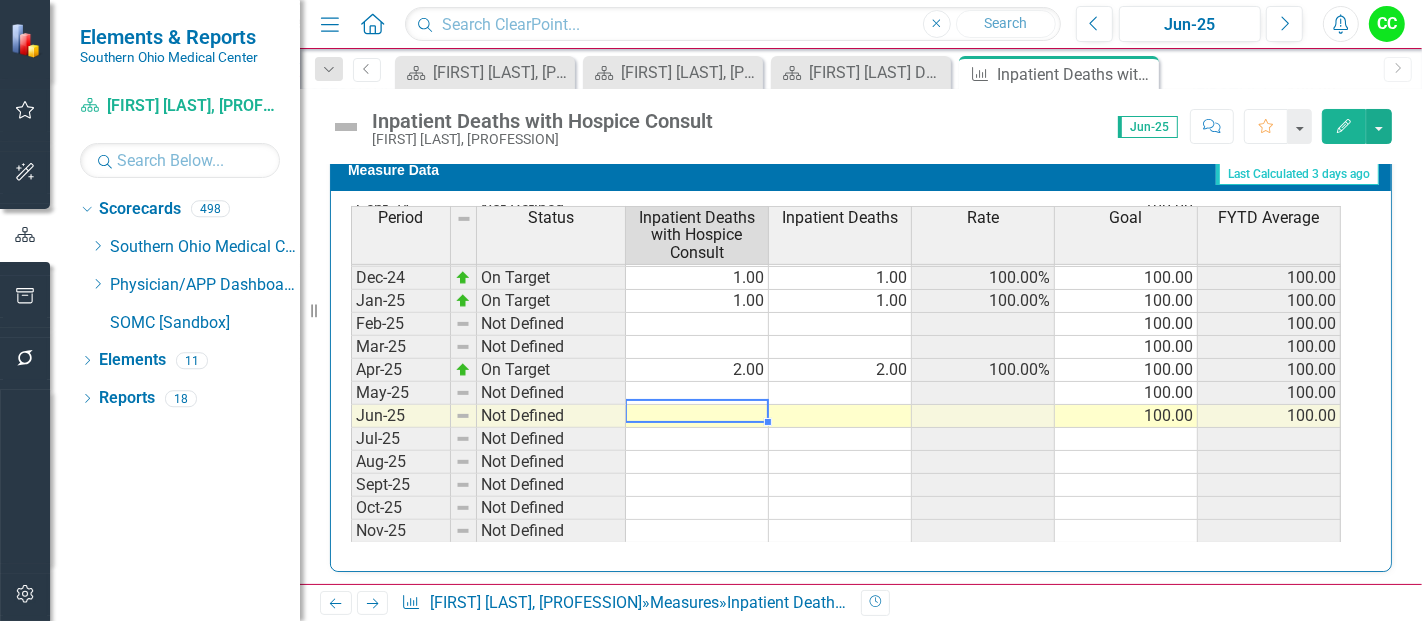 type on "1" 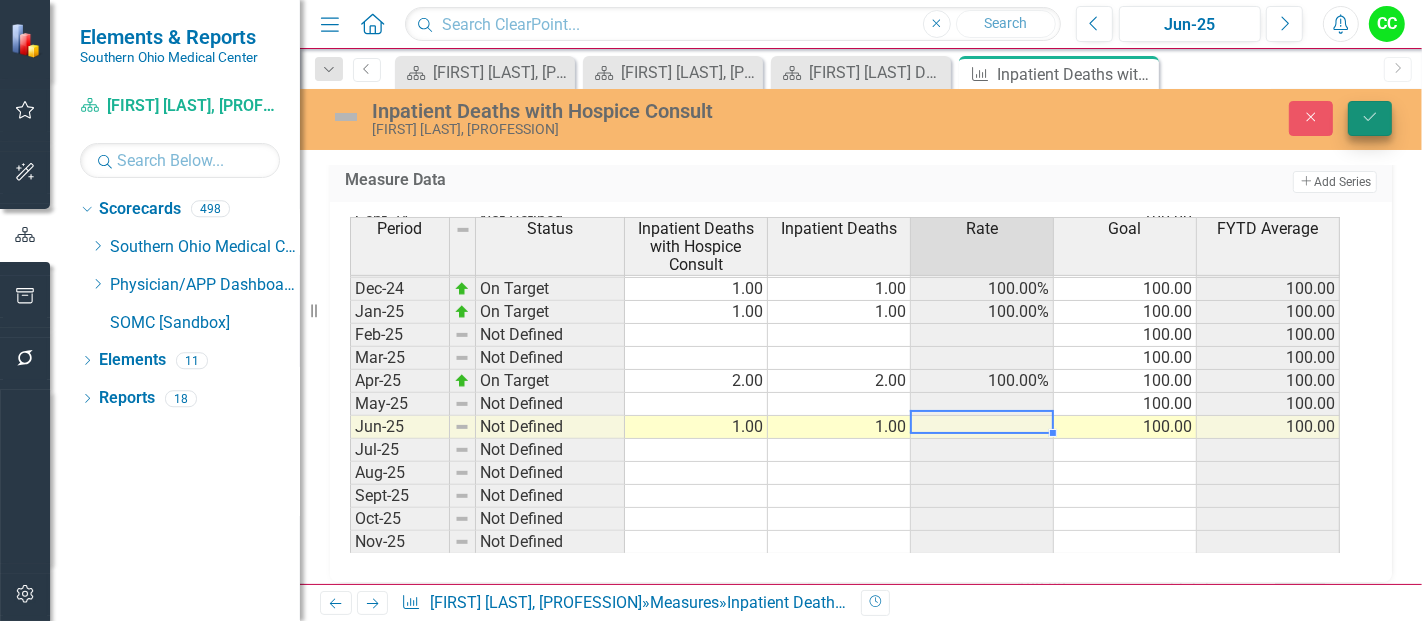 type on "1" 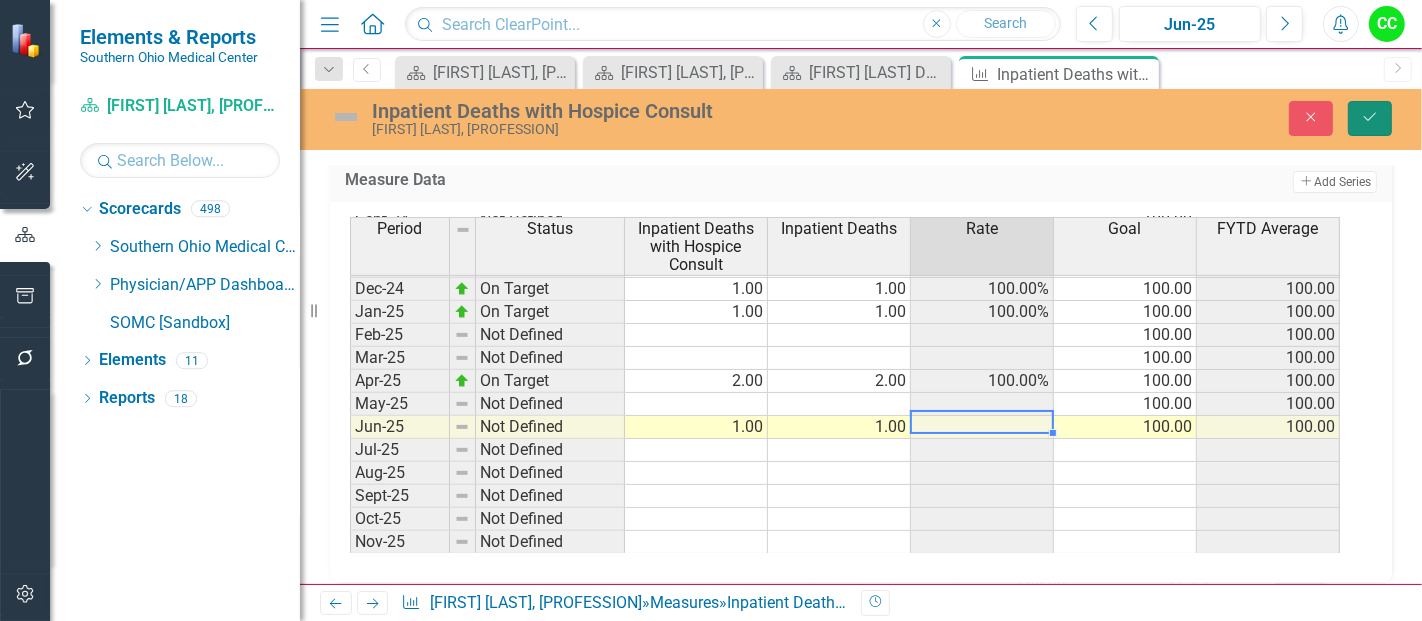 click on "Save" 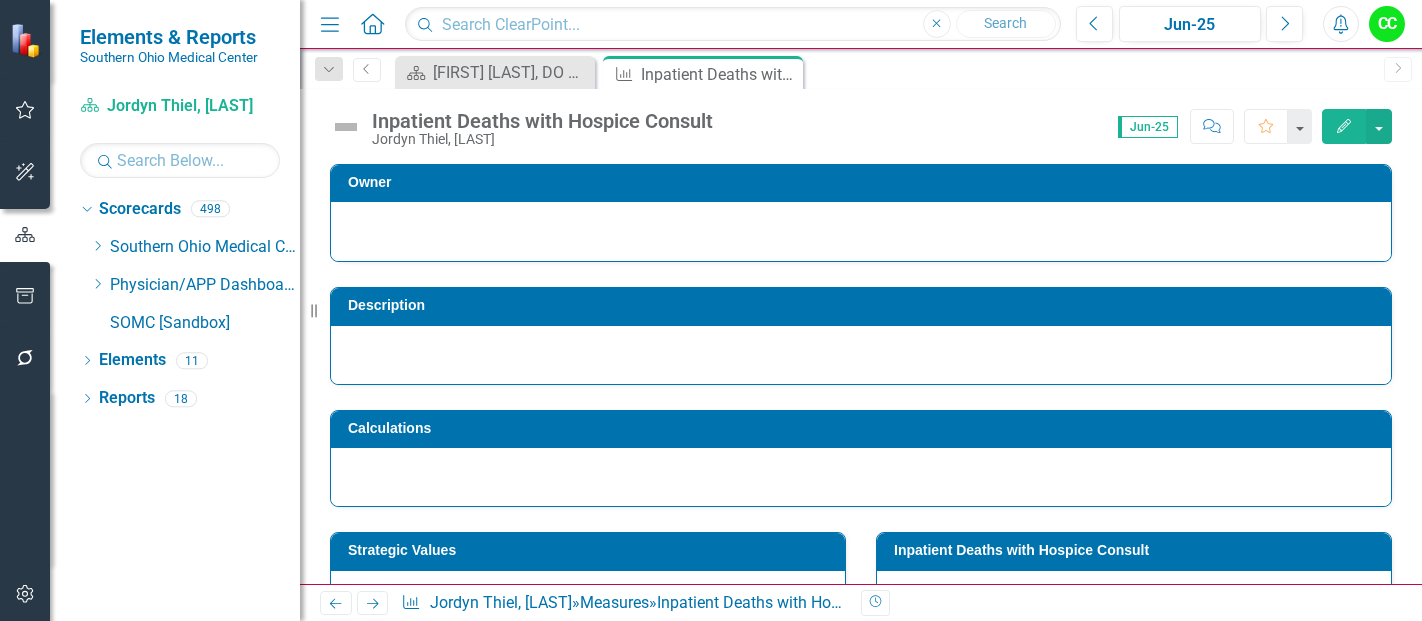 scroll, scrollTop: 0, scrollLeft: 0, axis: both 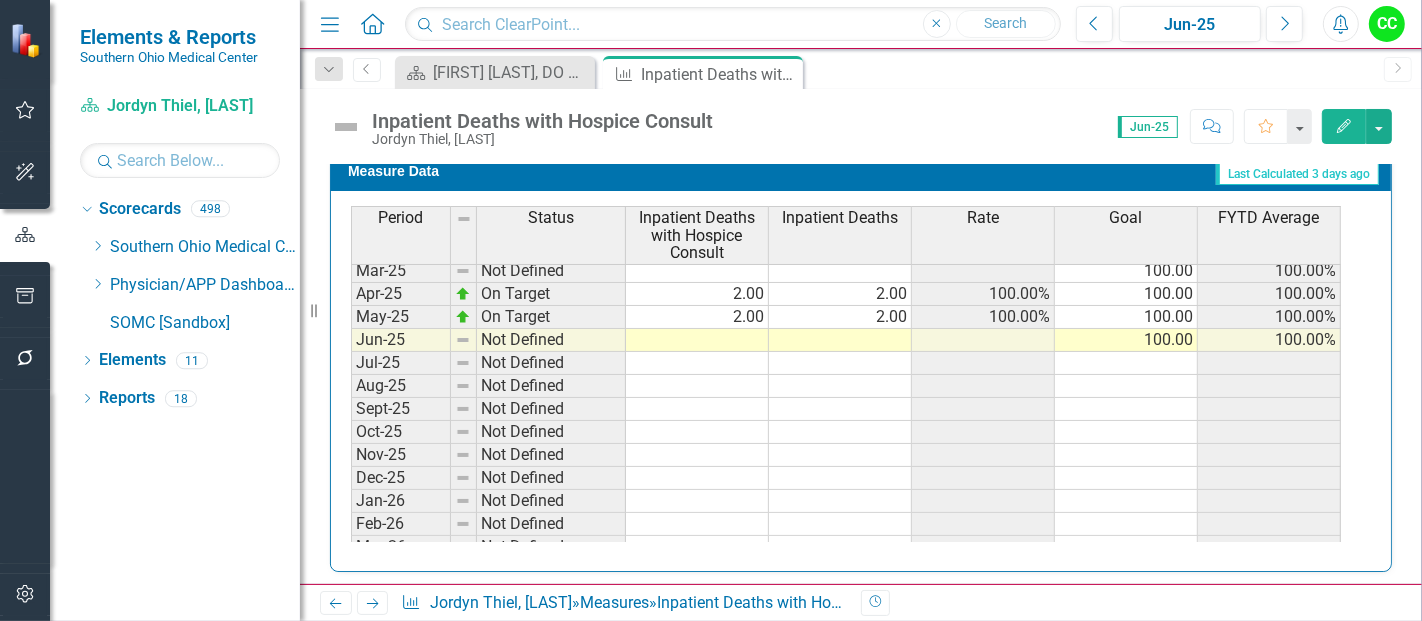 click on "Dec-23 Not Defined 100.00 100.00% Jan-24 Not Defined 100.00 100.00% Feb-24 Below Plan 0.00 1.00 0% 100.00 66.67% Mar-24 On Target 1.00 1.00 100.00% 100.00 75.00% Apr-24 On Target 1.00 1.00 100.00% 100.00 80.00% May-24 Not Defined 100.00 80.00% Jun-24 Not Defined 100.00 80.00% Jul-24 On Target 1.00 1.00 100.00% 100.00 100.00% Aug-24 Not Defined 100.00 100.00% Sept-24 On Target 1.00 1.00 100.00% 100.00 100.00% Oct-24 On Target 1.00 1.00 100.00% 100.00 100.00% Nov-24 On Target 1.00 1.00 100.00% 100.00 100.00% Dec-24 Not Defined 100.00 100.00% Jan-25 Not Defined 100.00 100.00% Feb-25 Not Defined 100.00 100.00% Mar-25 Not Defined 100.00 100.00% Apr-25 On Target 2.00 2.00 100.00% 100.00 100.00% May-25 On Target 2.00 2.00 100.00% 100.00 100.00% Jun-25 Not Defined 100.00 100.00% Jul-25 Not Defined Aug-25 Not Defined Sept-25 Not Defined Oct-25 Not Defined Nov-25 Not Defined Dec-25 Not Defined Jan-26 Not Defined Feb-26 Not Defined Mar-26 Not Defined Apr-26 Not Defined May-26 Not Defined Jun-26 Not Defined" at bounding box center (846, 271) 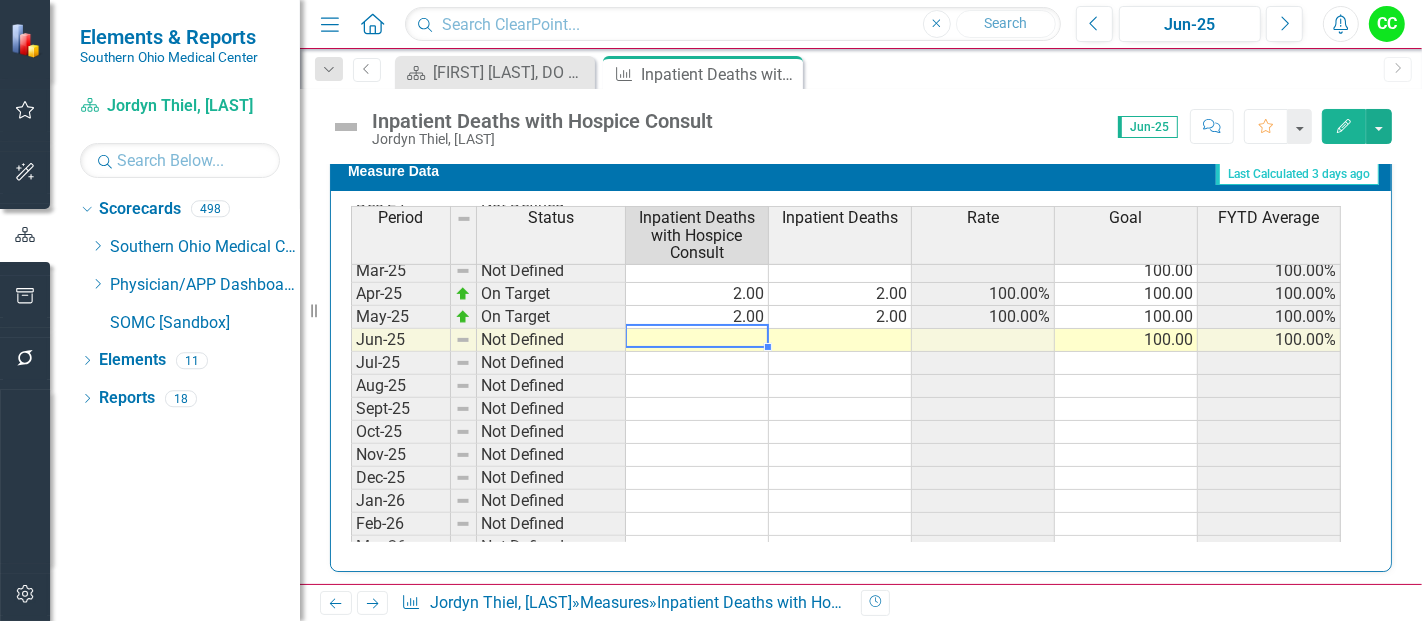 type on "1" 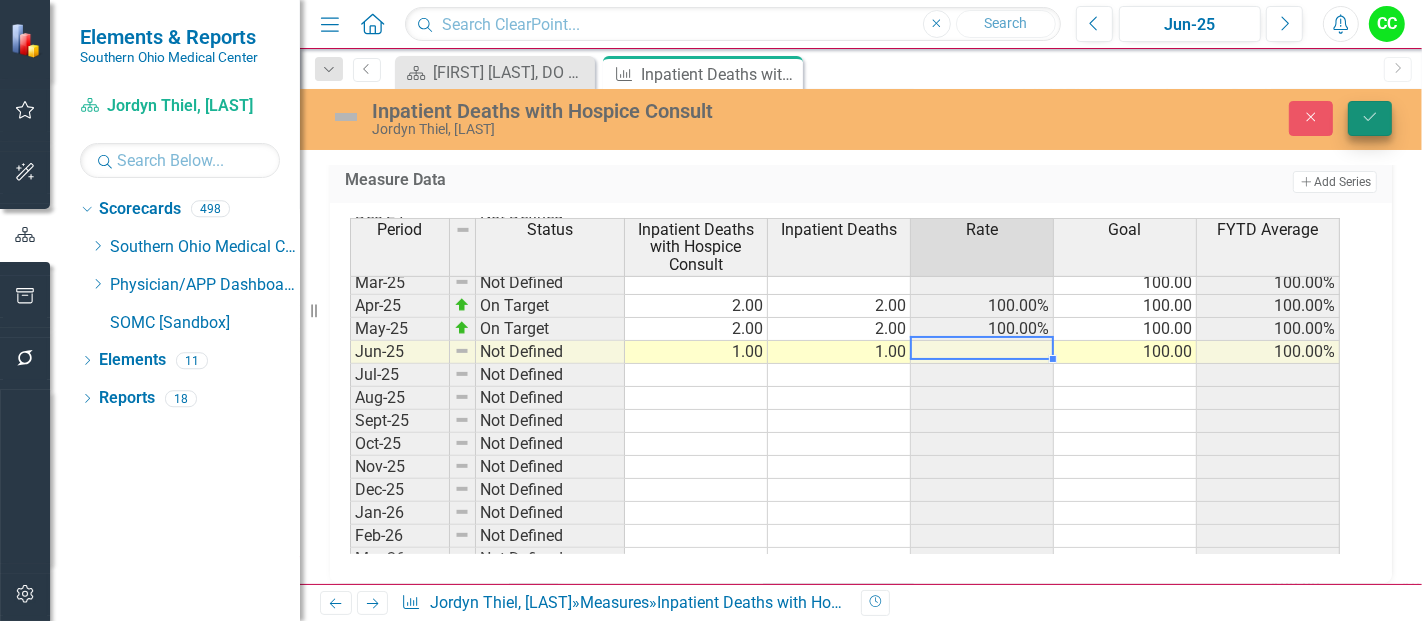 type on "1" 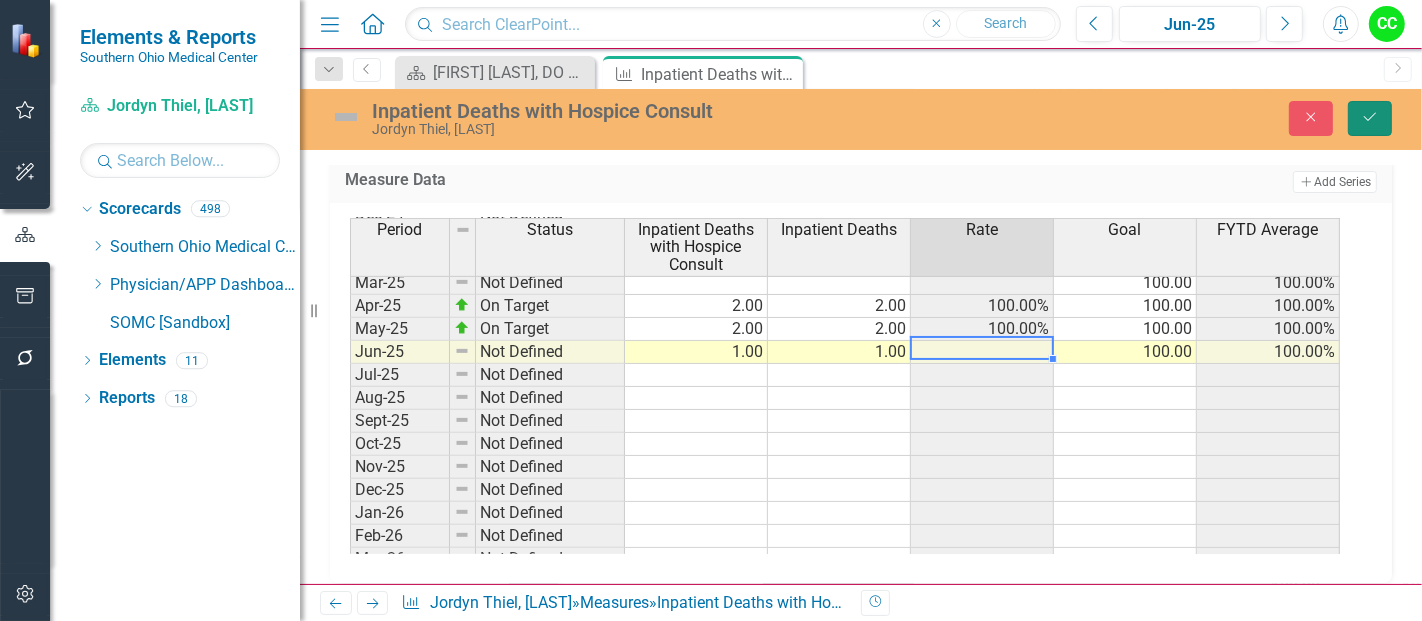 click 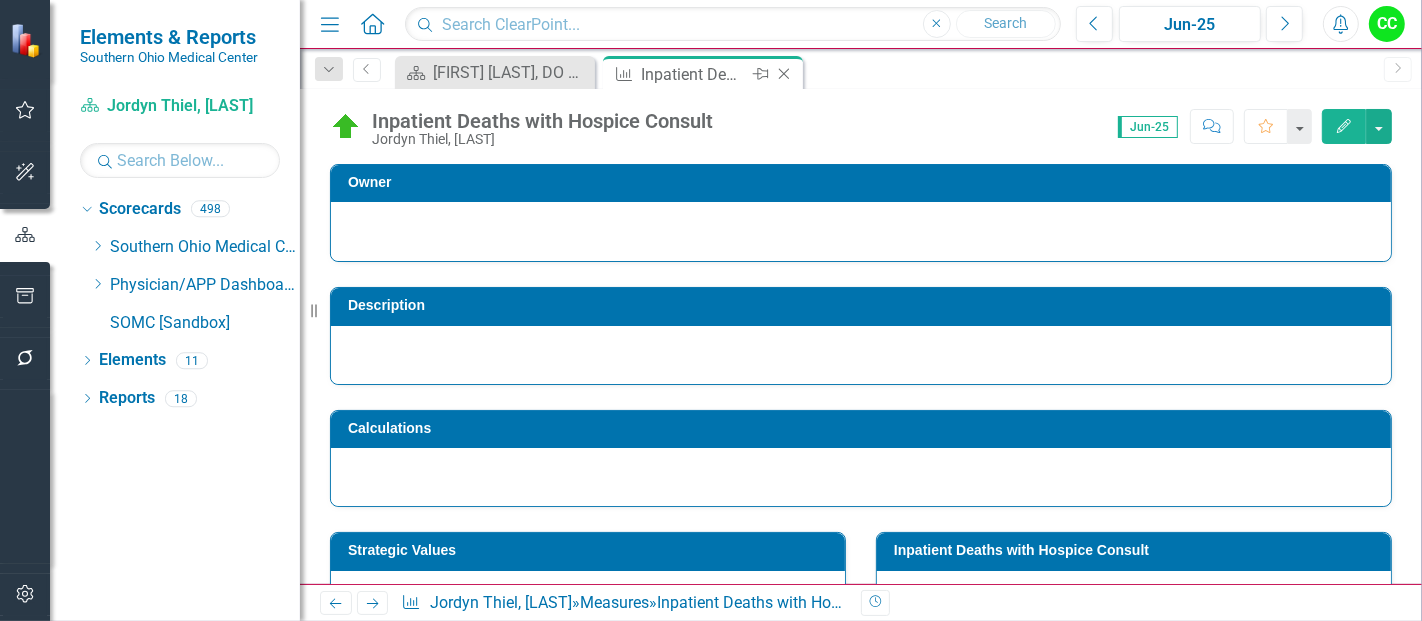 click 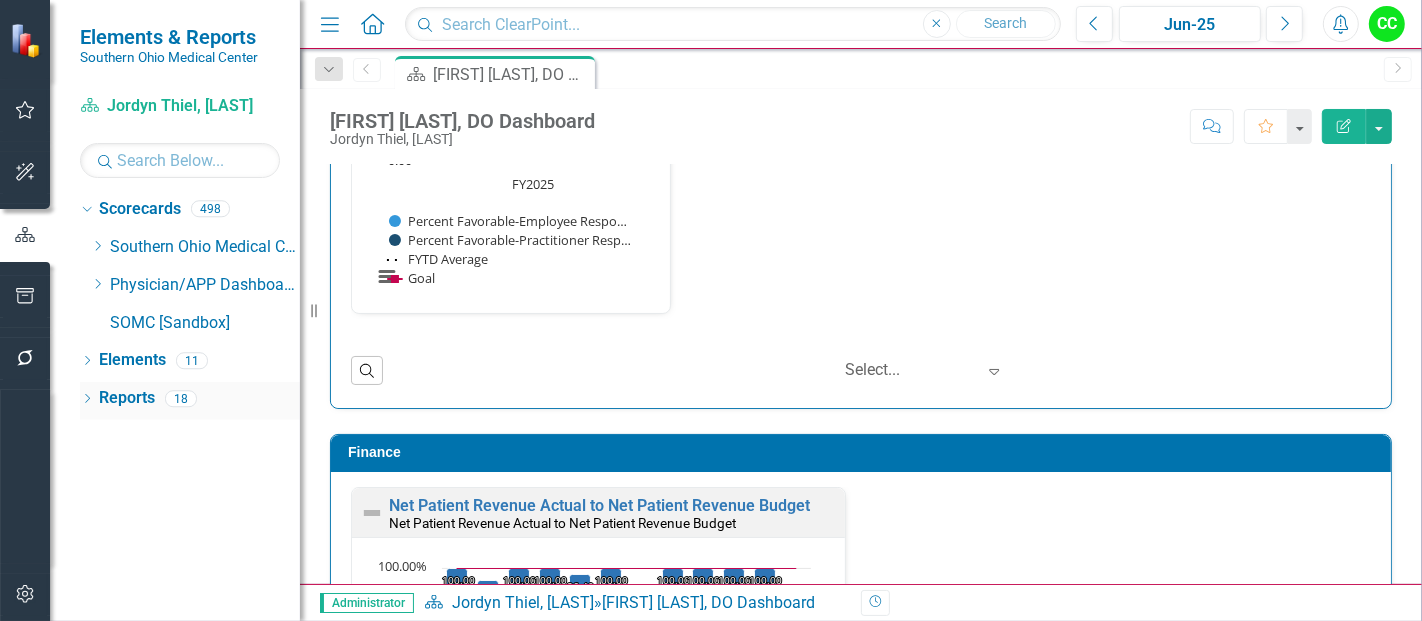 scroll, scrollTop: 2723, scrollLeft: 0, axis: vertical 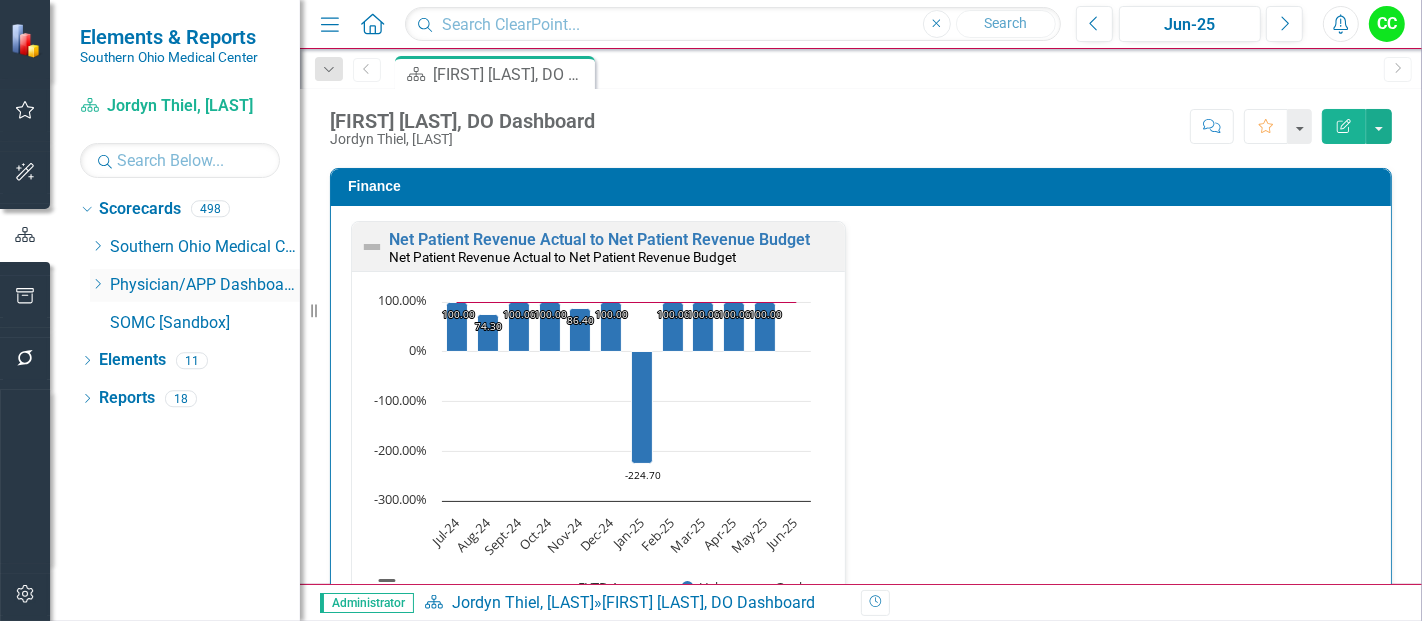 click on "Dropdown" 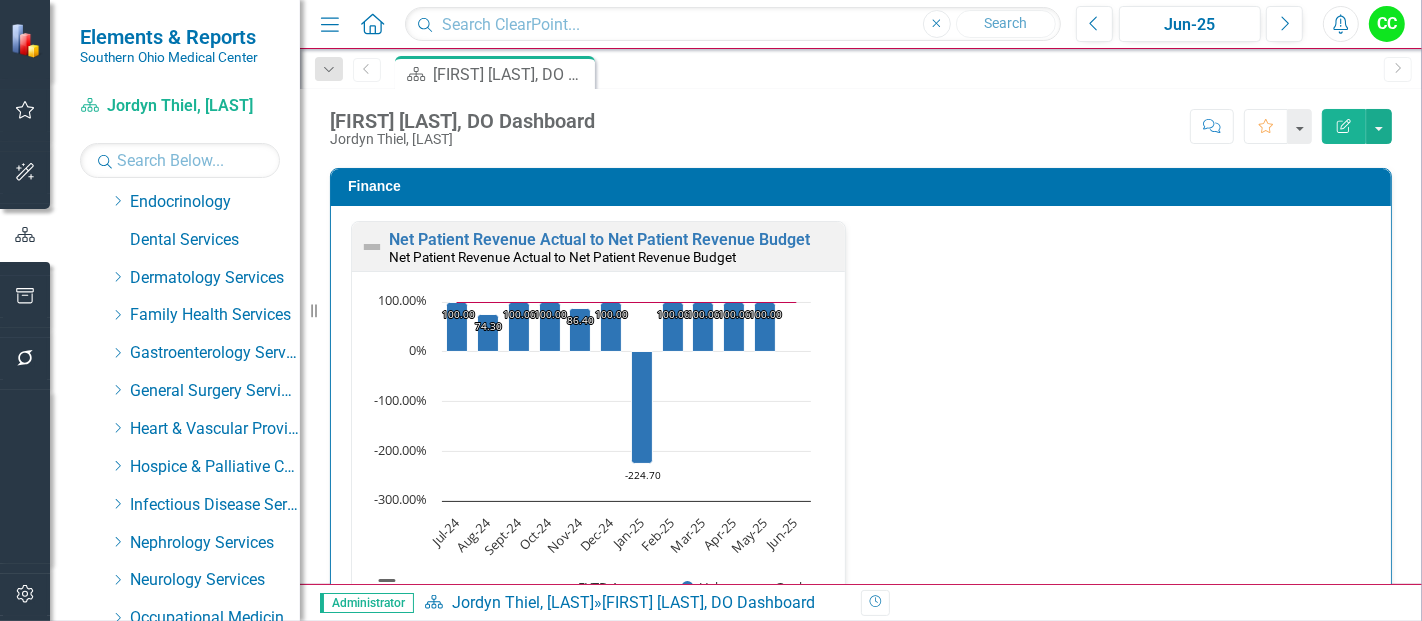 scroll, scrollTop: 302, scrollLeft: 0, axis: vertical 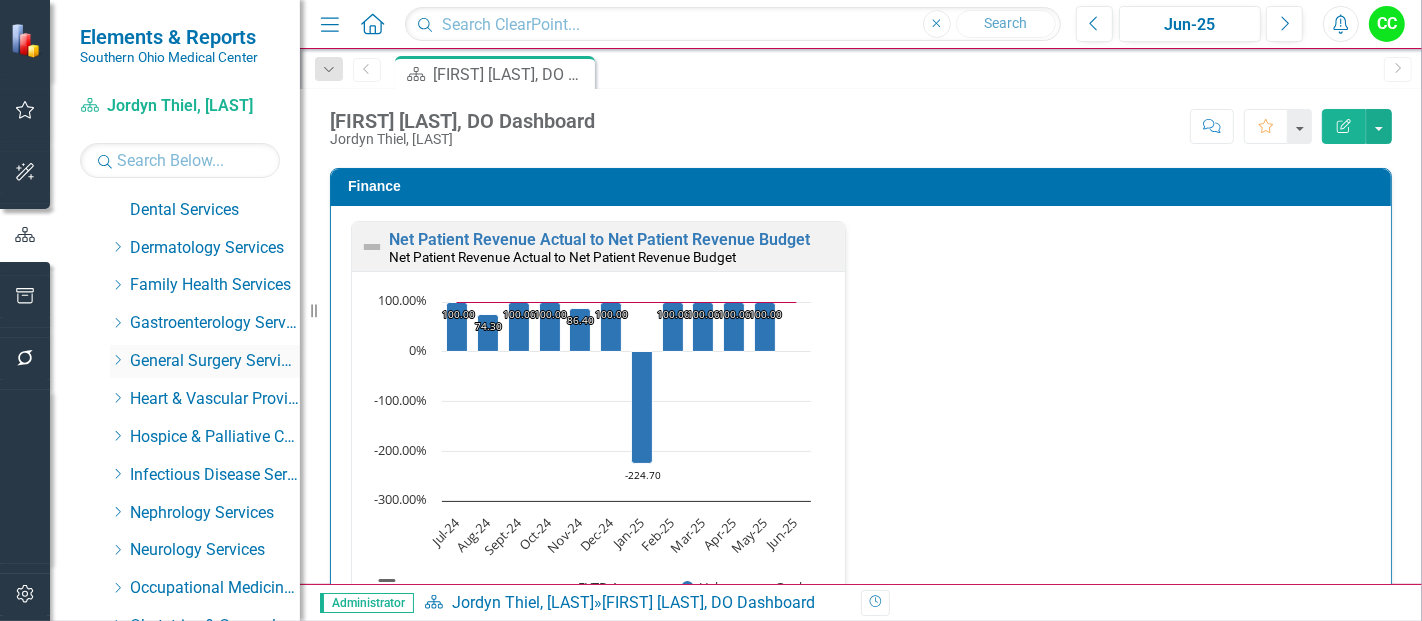 click on "Dropdown" 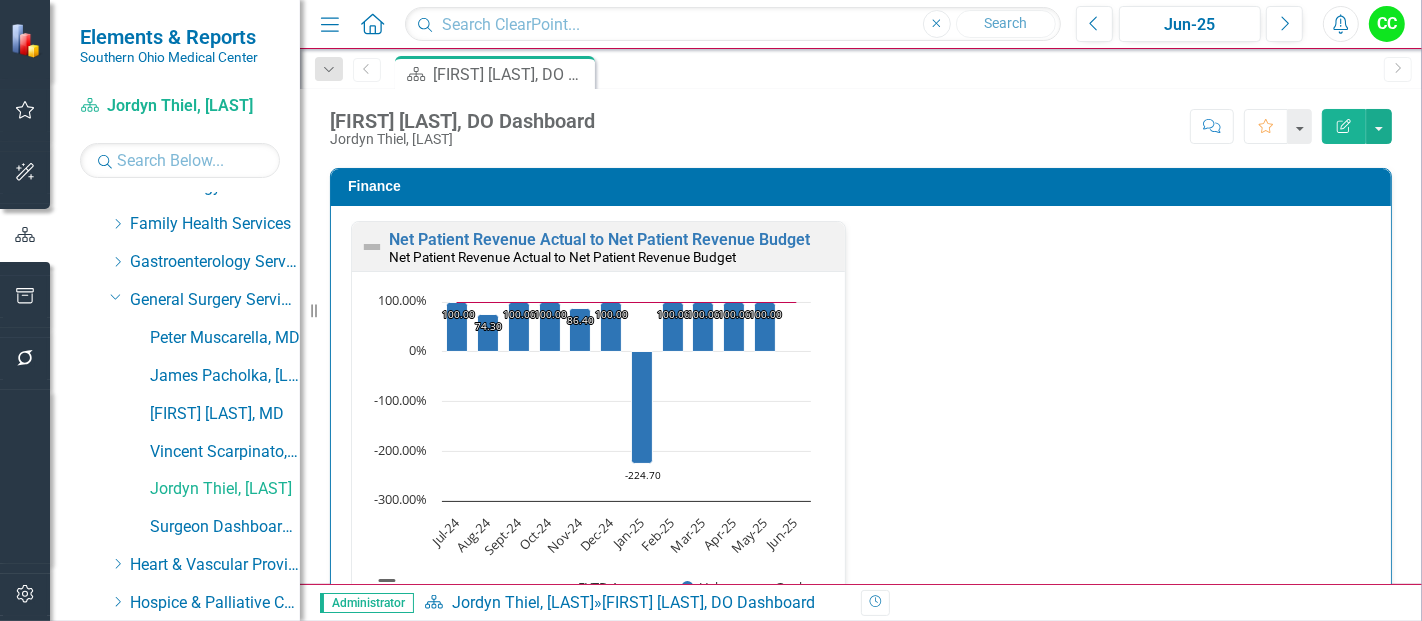 scroll, scrollTop: 362, scrollLeft: 0, axis: vertical 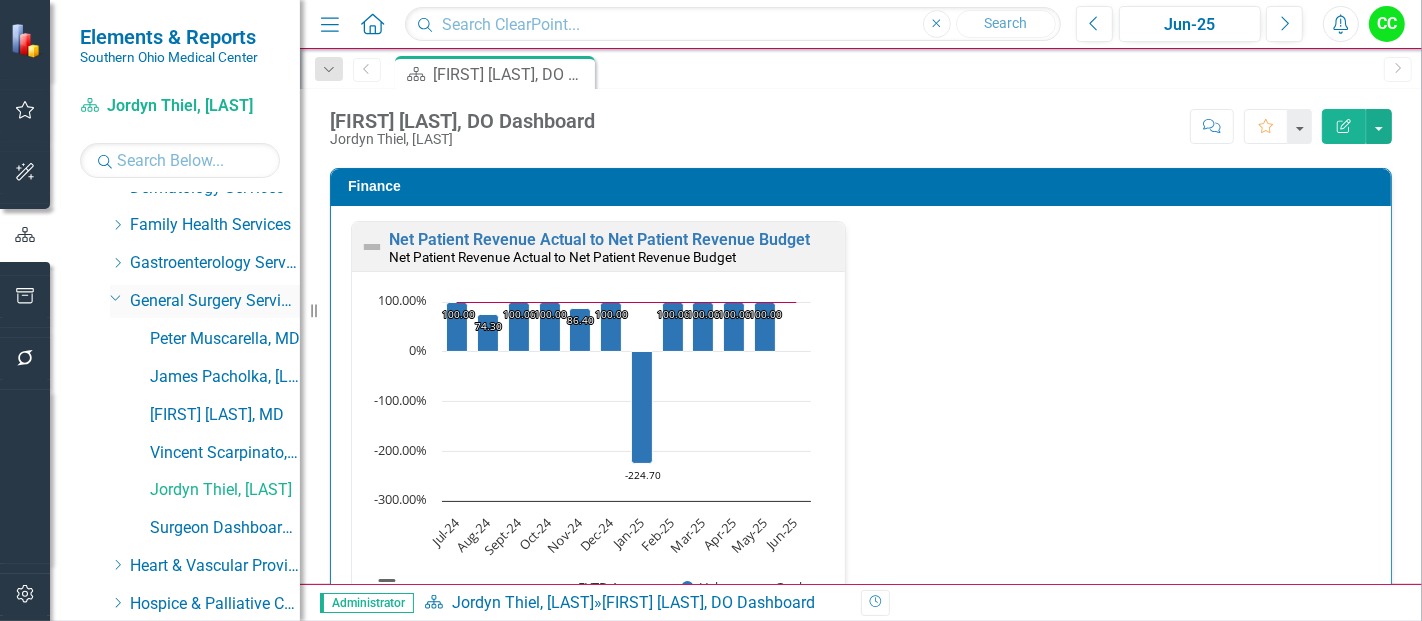 click on "Dropdown" 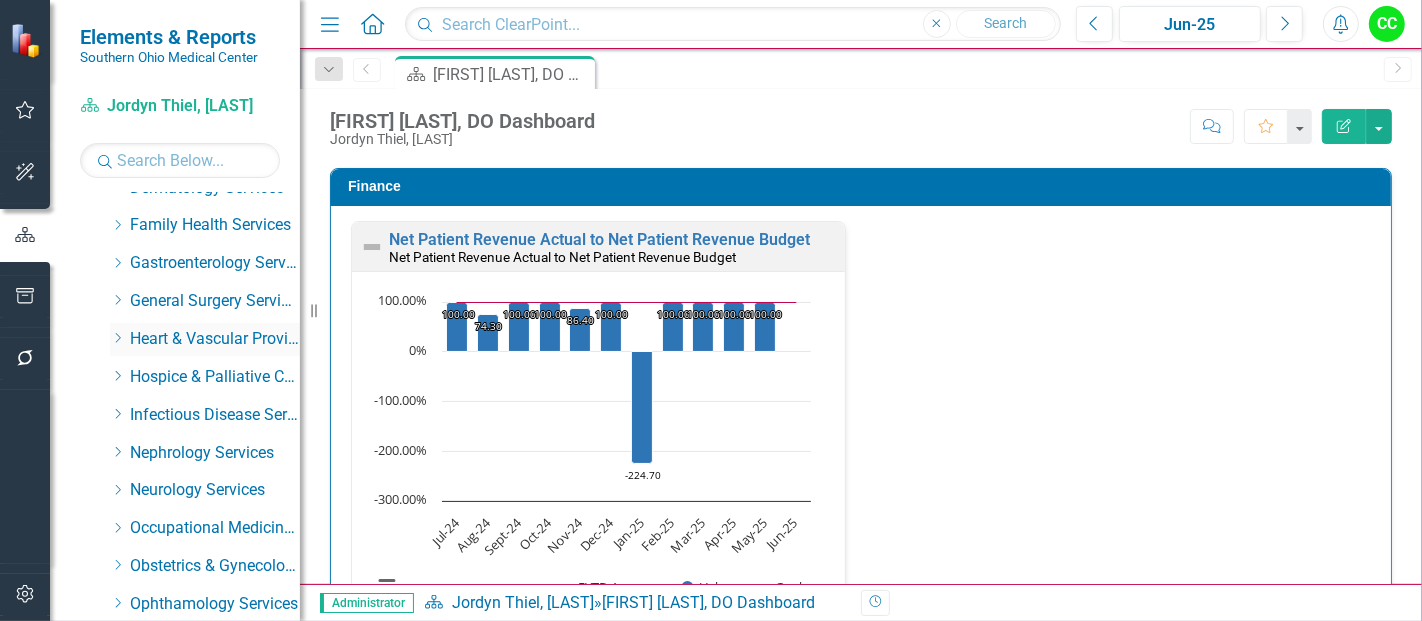 click on "Dropdown" 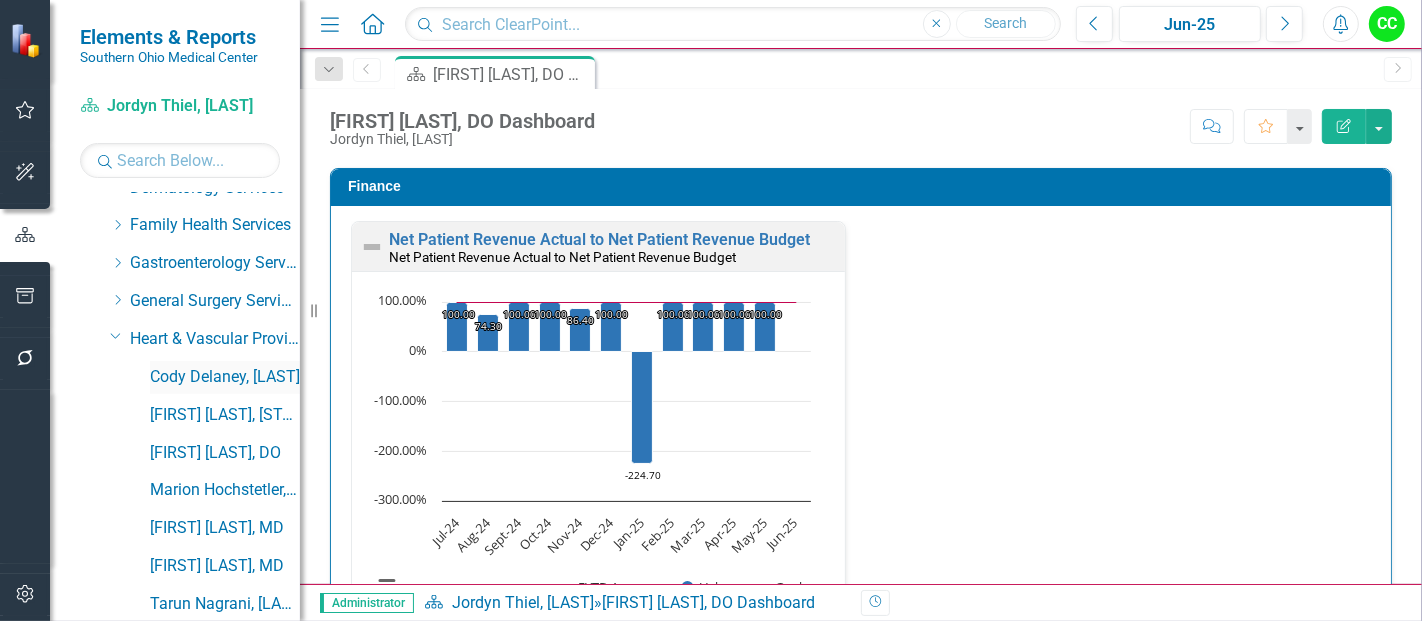 click on "Cody Delaney, [LAST]" at bounding box center (225, 377) 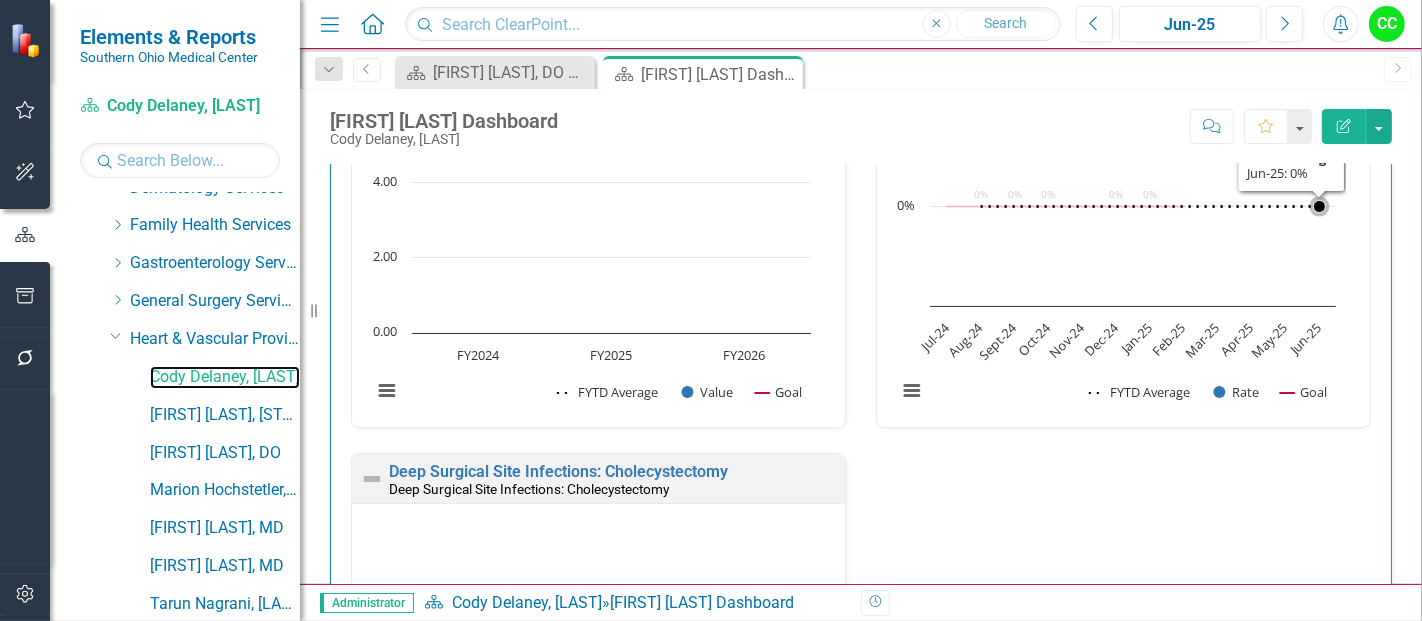 scroll, scrollTop: 194, scrollLeft: 0, axis: vertical 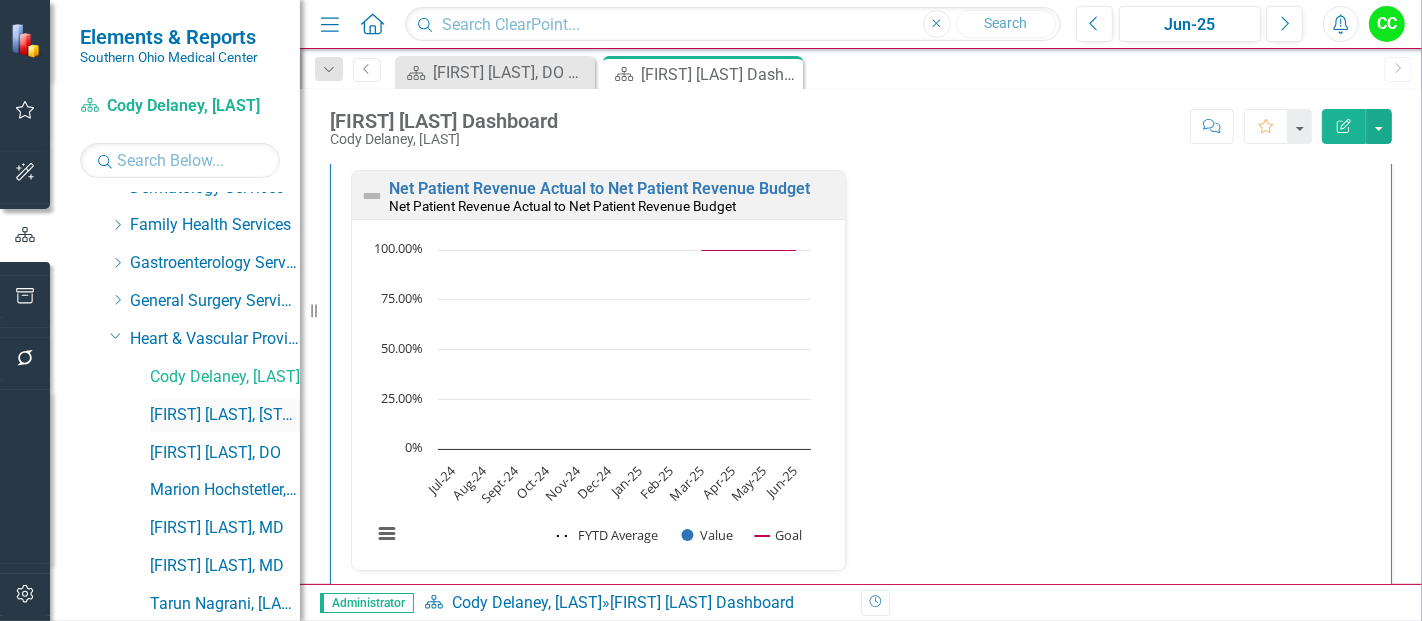 click on "[FIRST] [LAST], [STATE]" at bounding box center (225, 415) 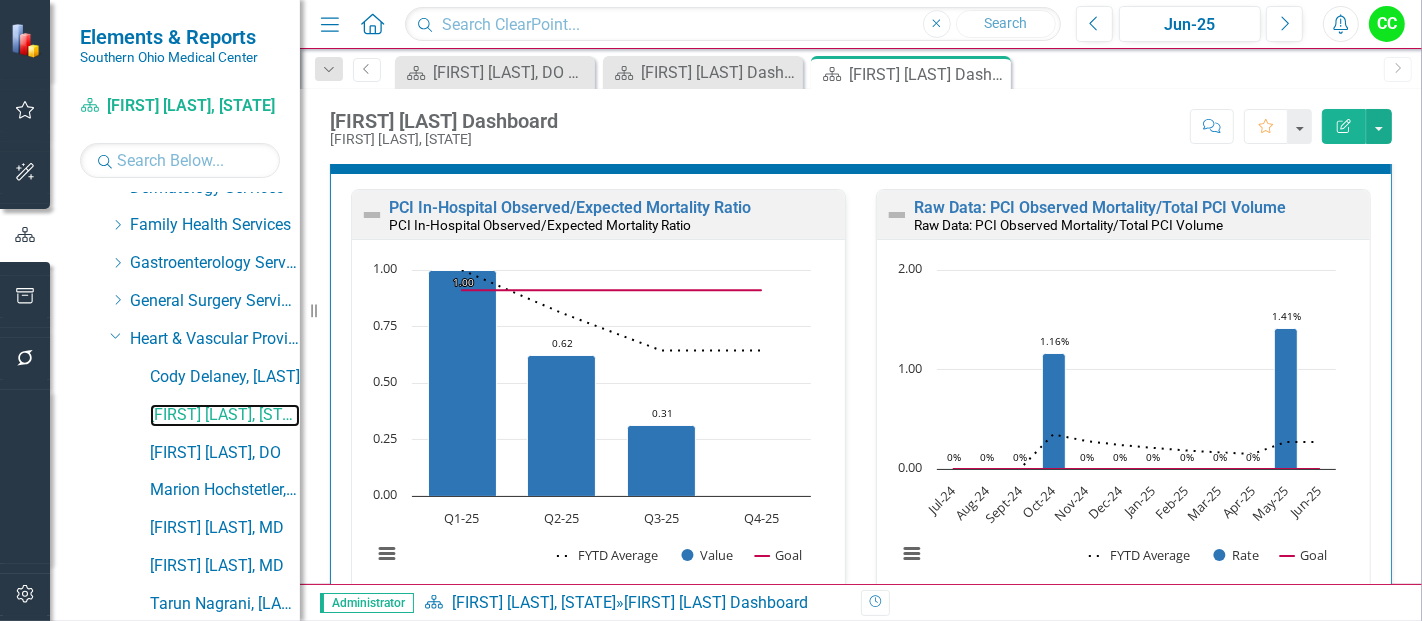 scroll, scrollTop: 44, scrollLeft: 0, axis: vertical 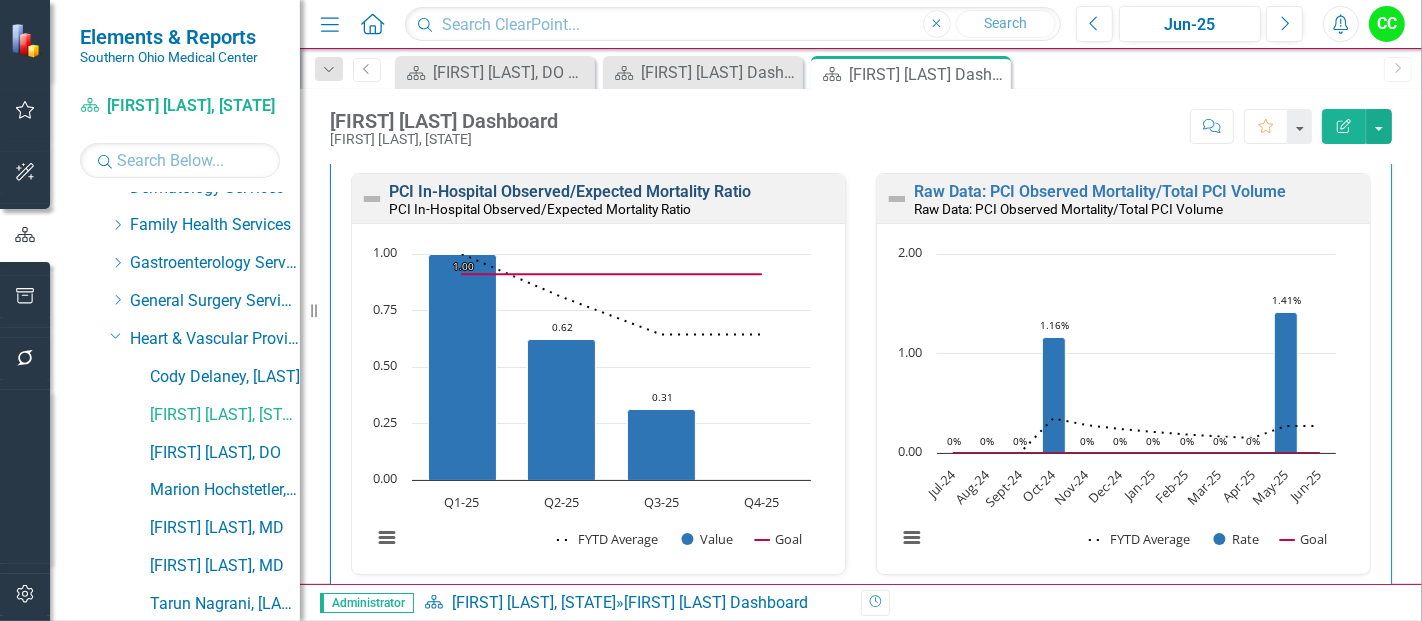 click on "PCI In-Hospital Observed/Expected Mortality Ratio" at bounding box center (570, 191) 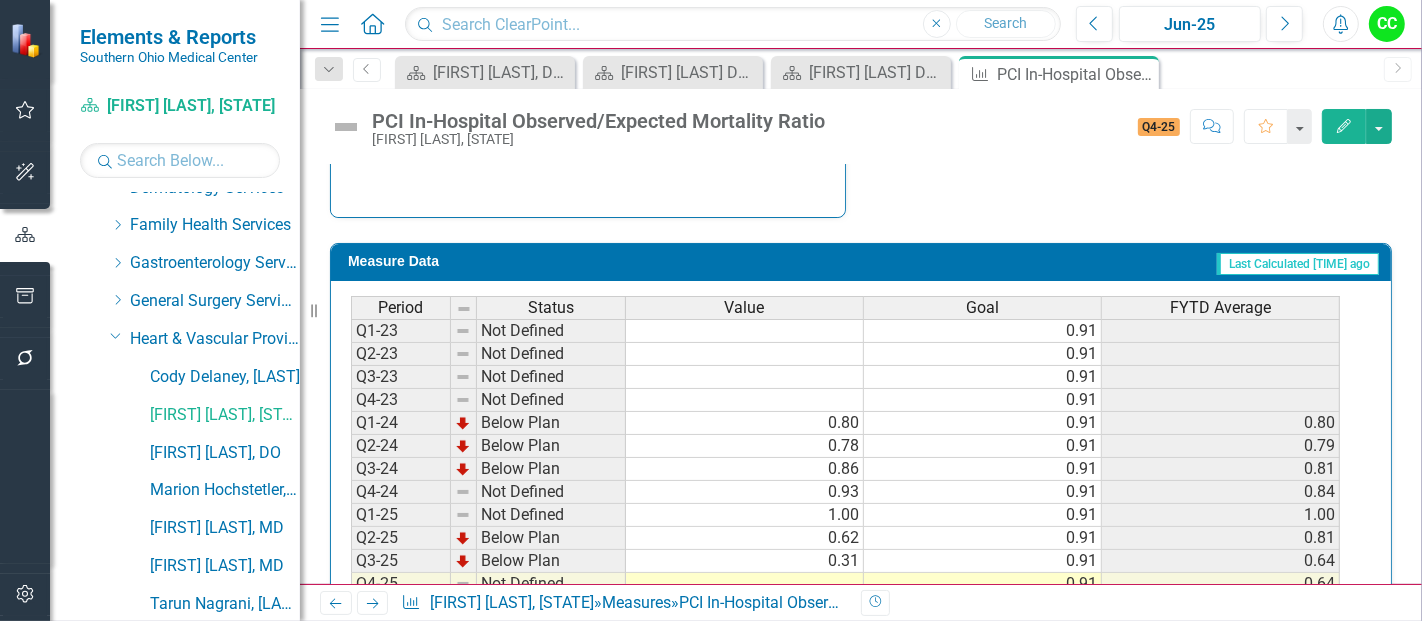 scroll, scrollTop: 866, scrollLeft: 0, axis: vertical 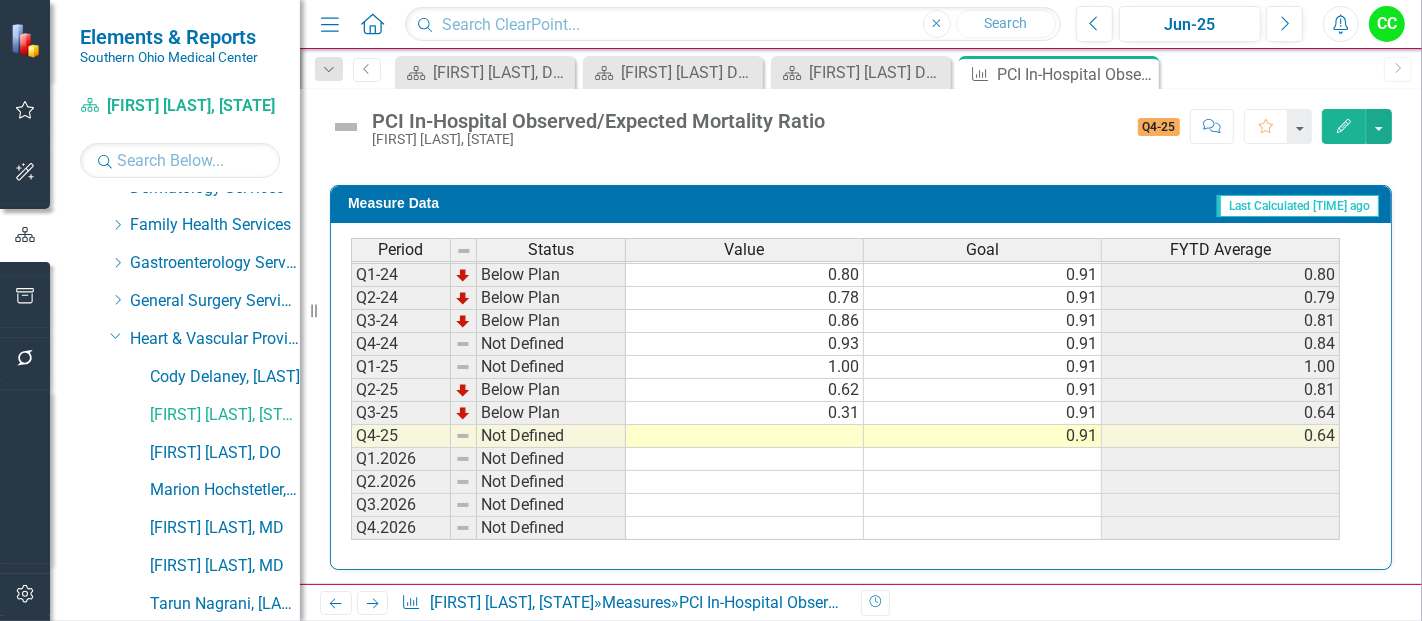 click at bounding box center [745, 436] 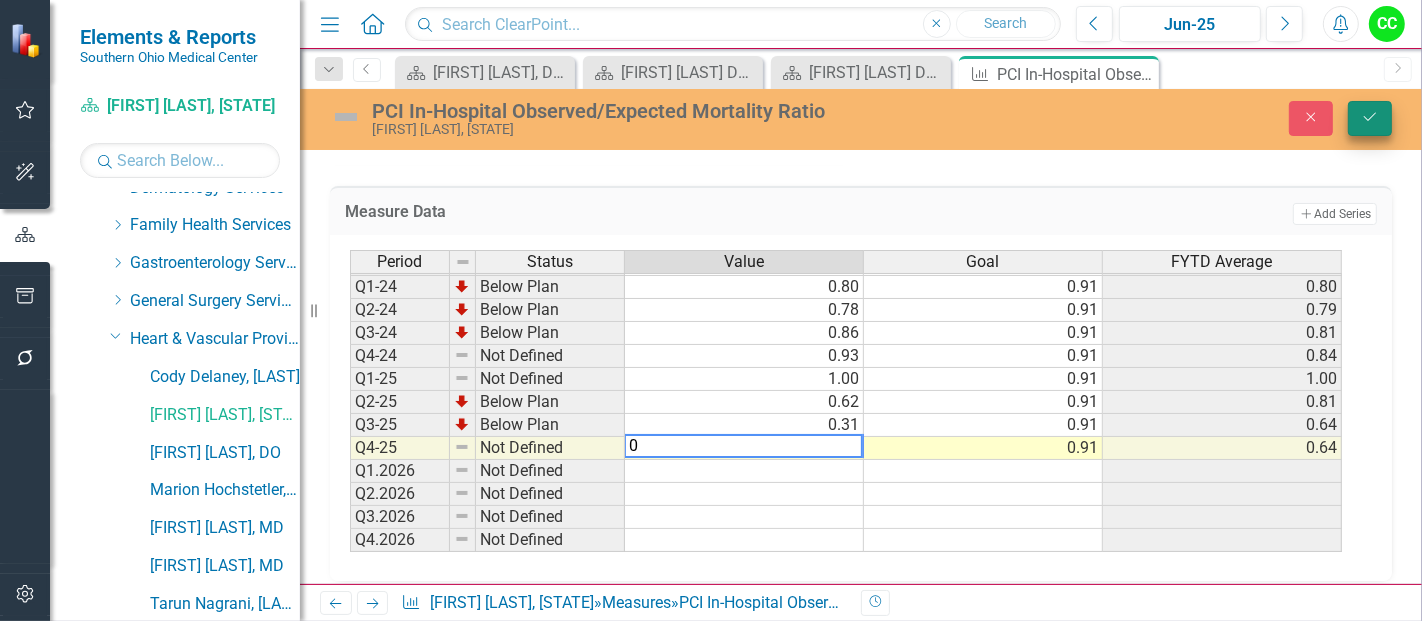 type on "0" 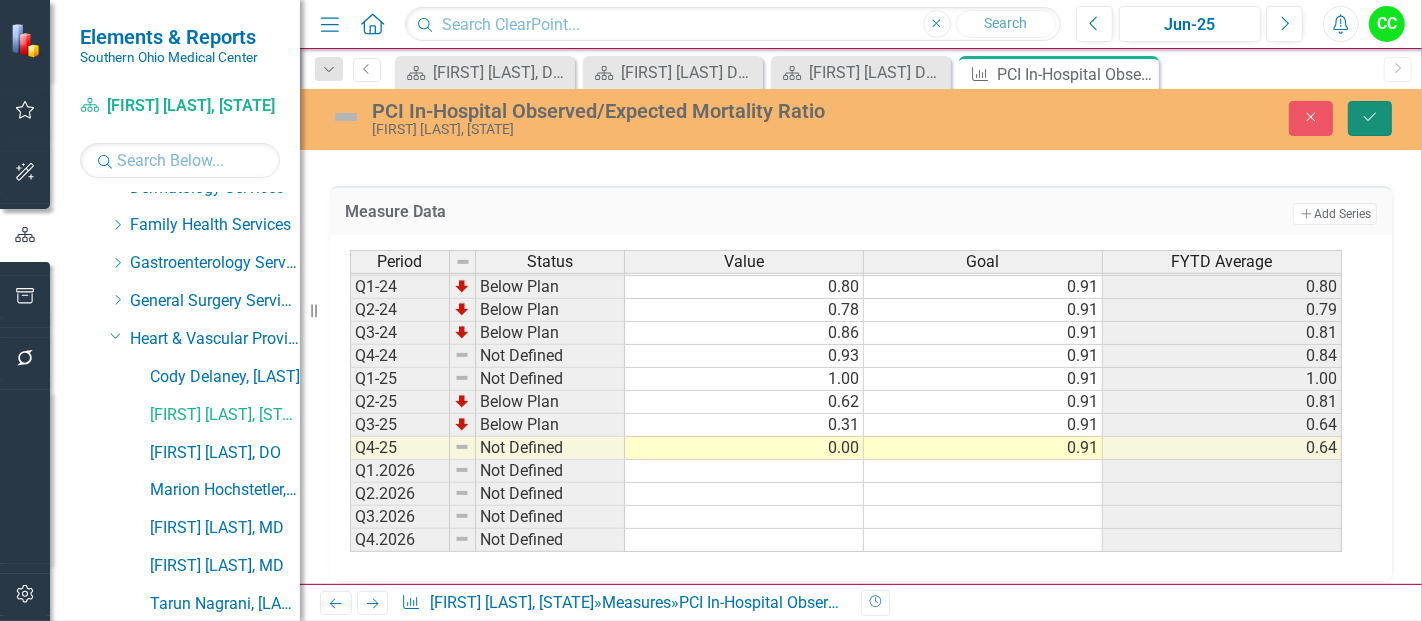 click on "Save" at bounding box center [1370, 118] 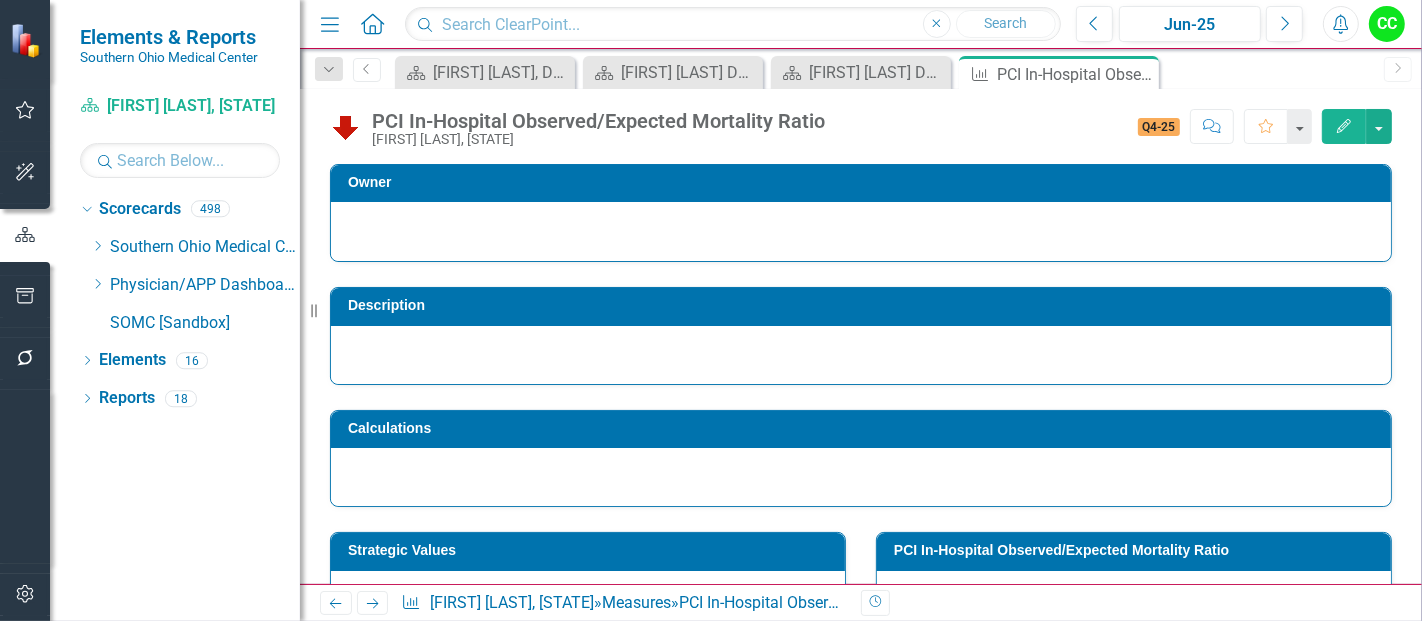 scroll, scrollTop: 0, scrollLeft: 0, axis: both 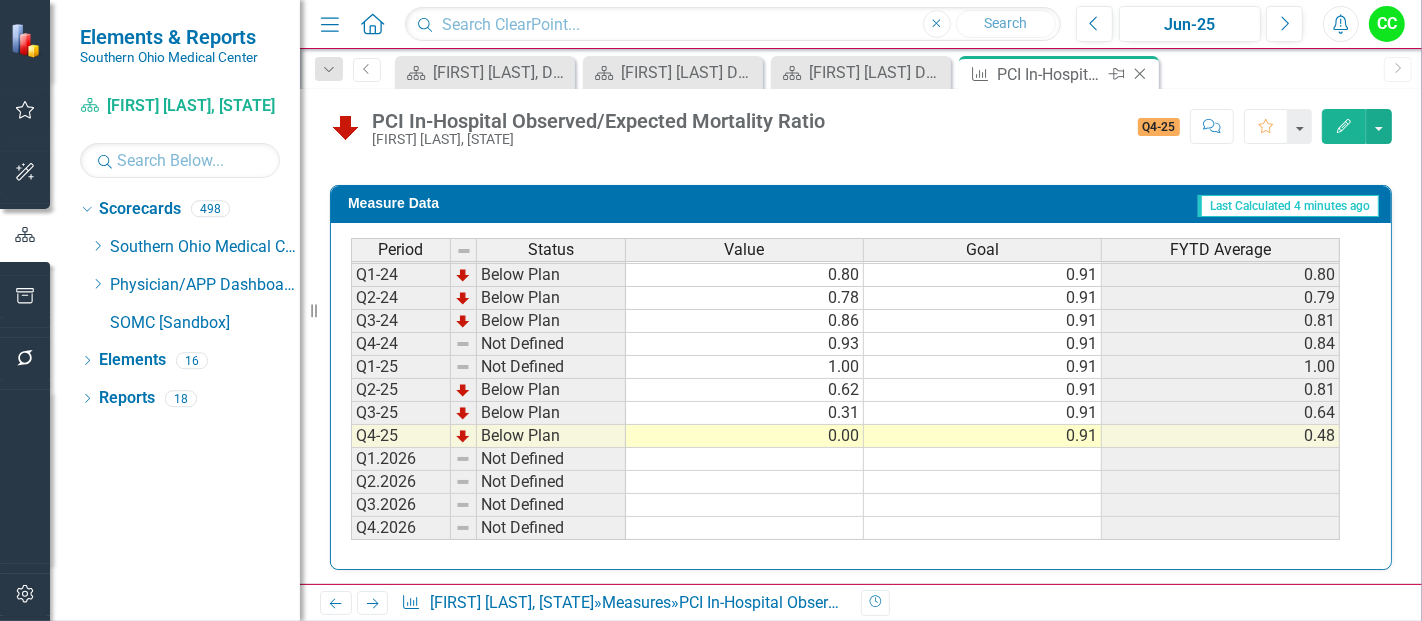 click 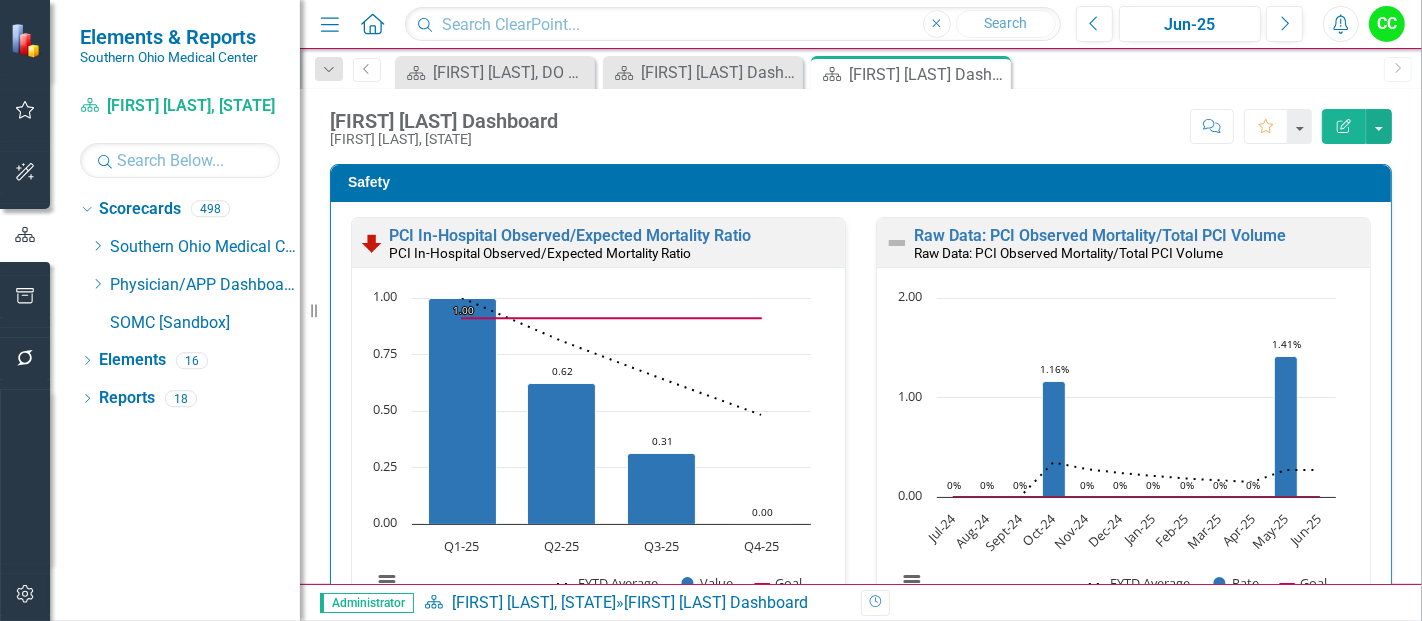 scroll, scrollTop: 53, scrollLeft: 0, axis: vertical 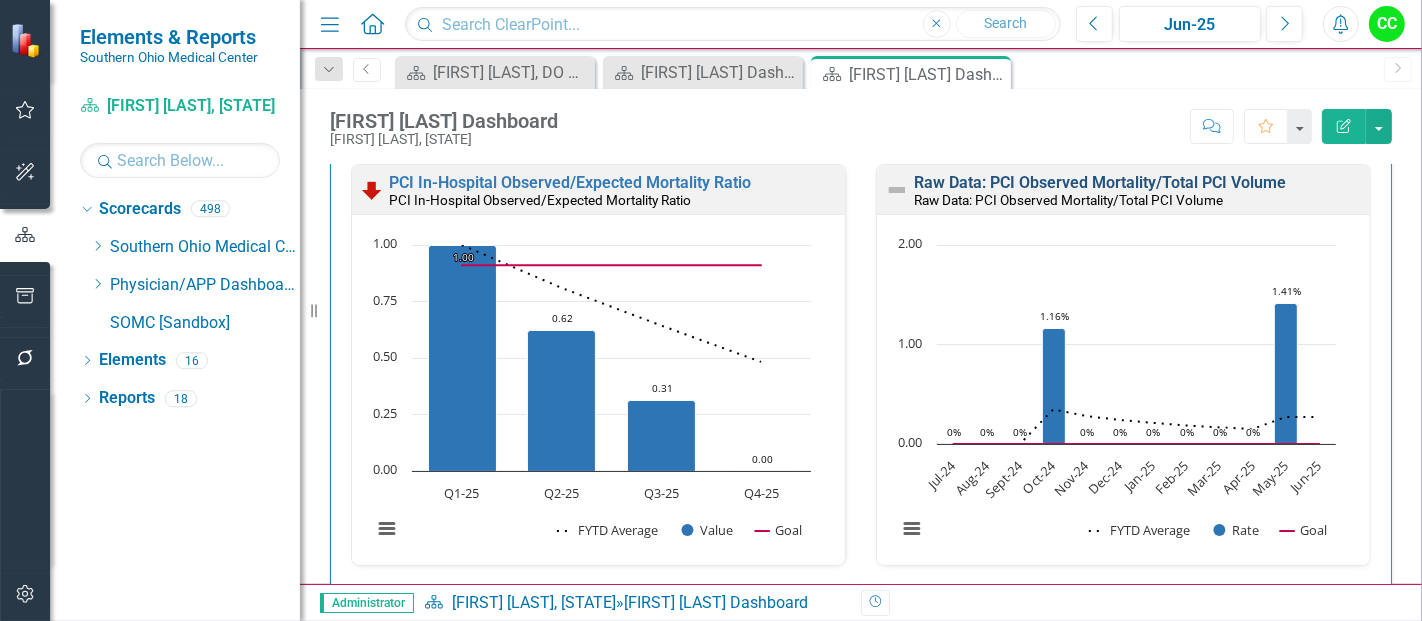 click on "Raw Data: PCI Observed Mortality/Total PCI Volume" at bounding box center (1100, 182) 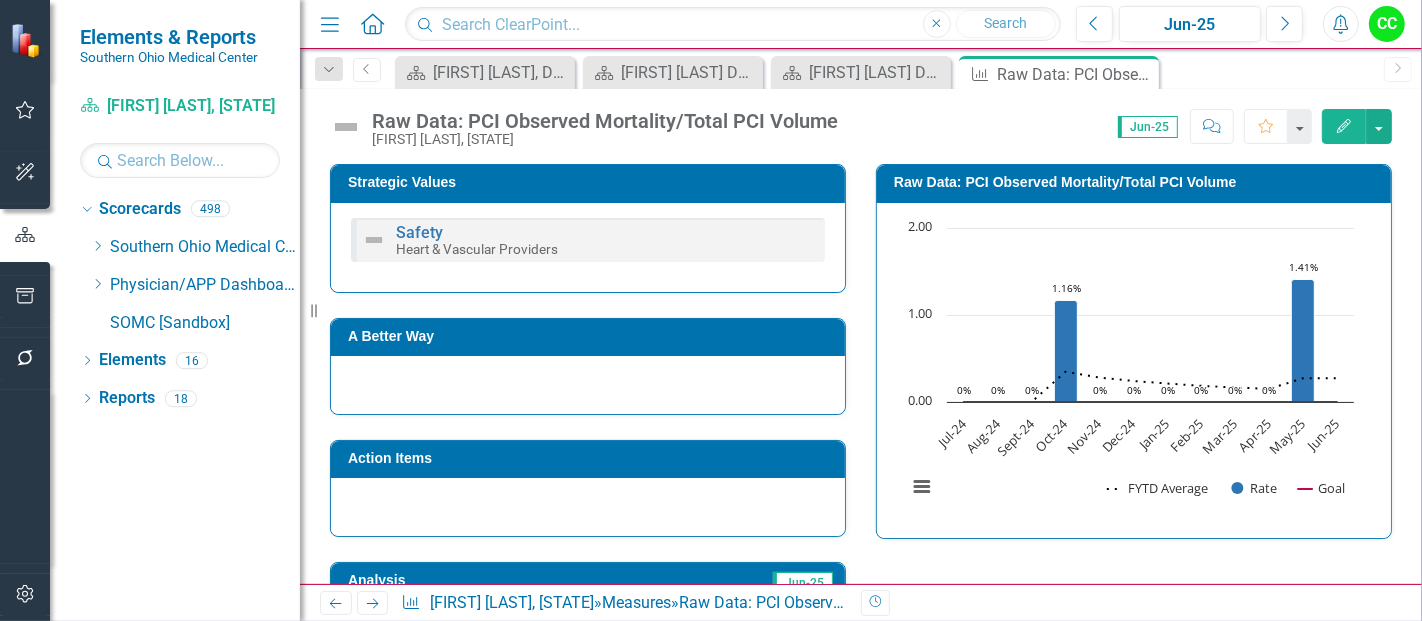 scroll, scrollTop: 373, scrollLeft: 0, axis: vertical 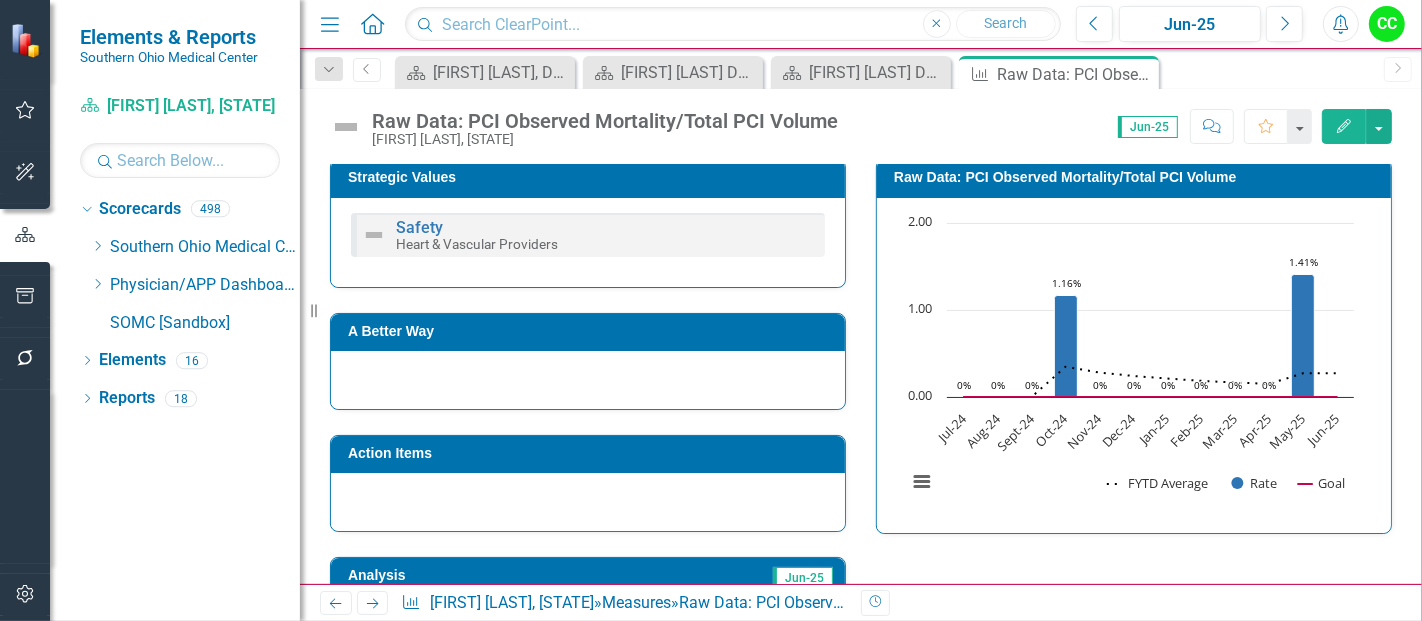 click on "Safety Heart & Vascular Providers" at bounding box center (588, 235) 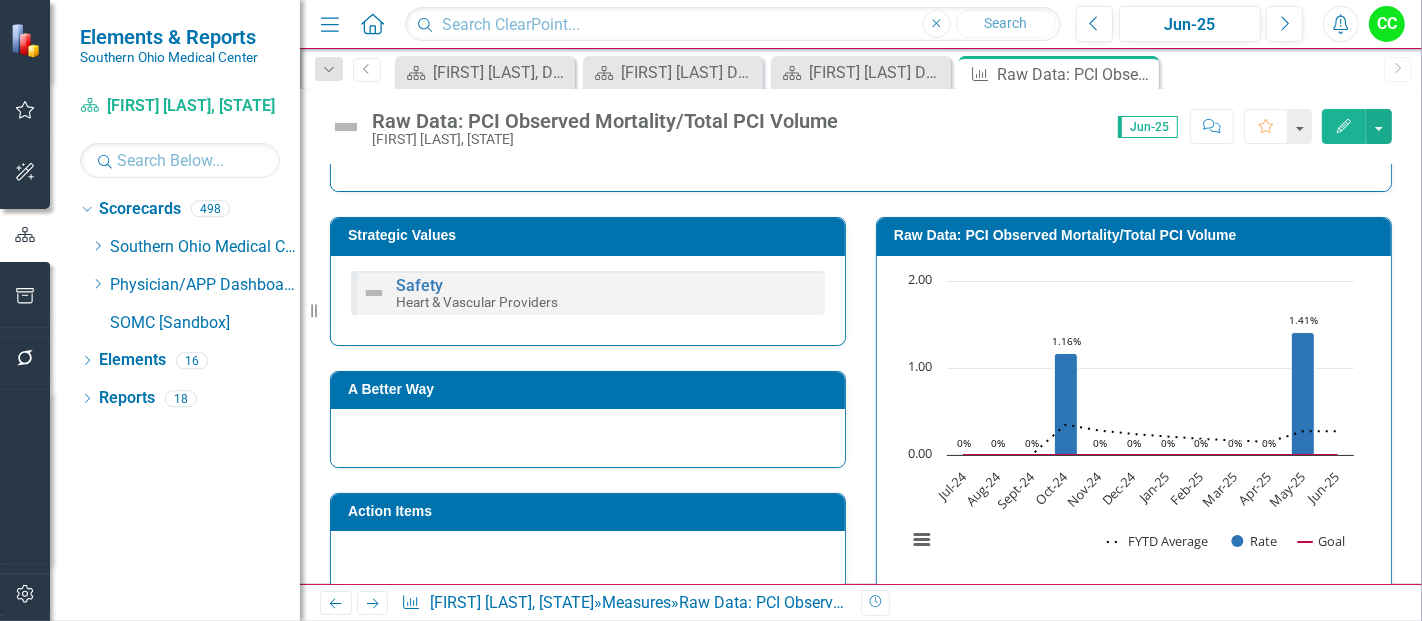 scroll, scrollTop: 313, scrollLeft: 0, axis: vertical 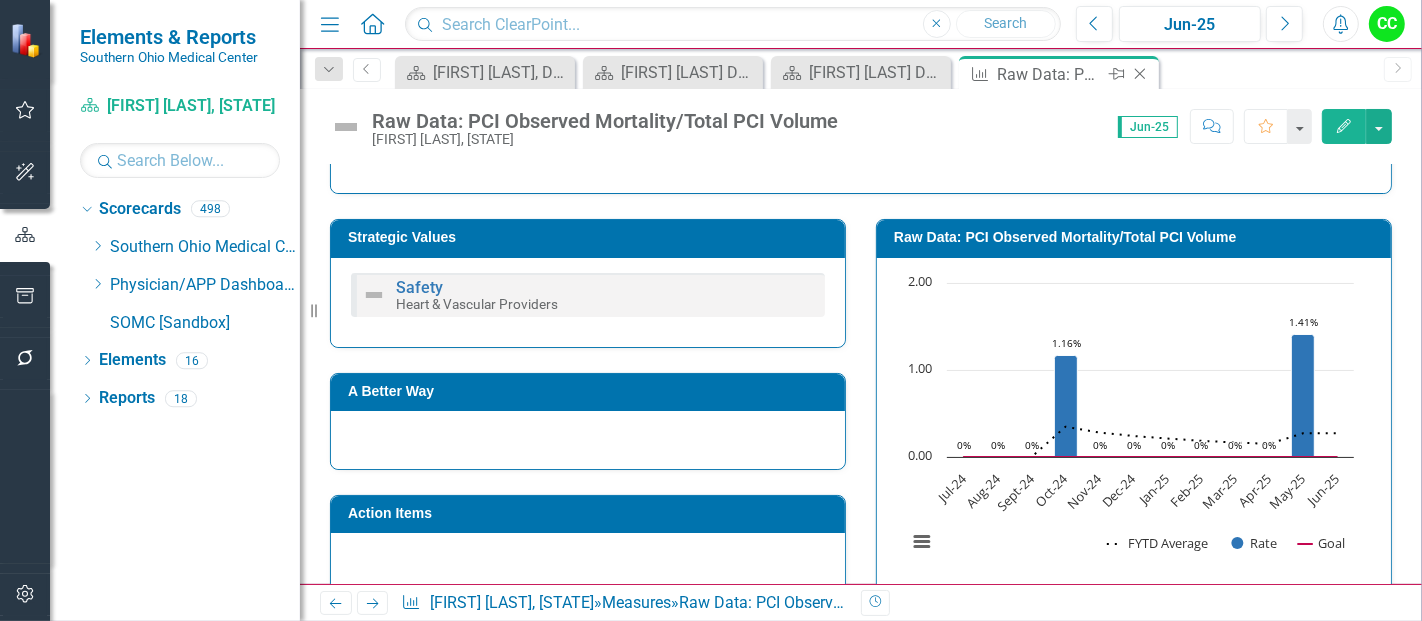 click on "Close" 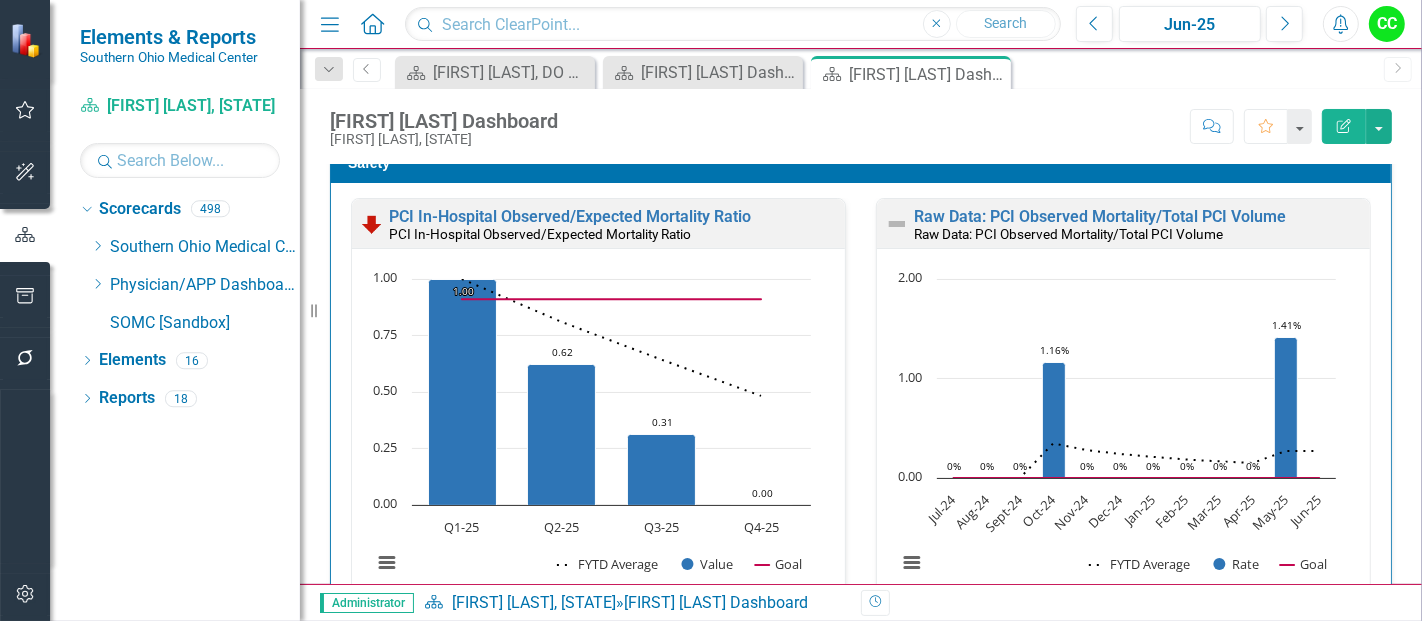 scroll, scrollTop: 0, scrollLeft: 0, axis: both 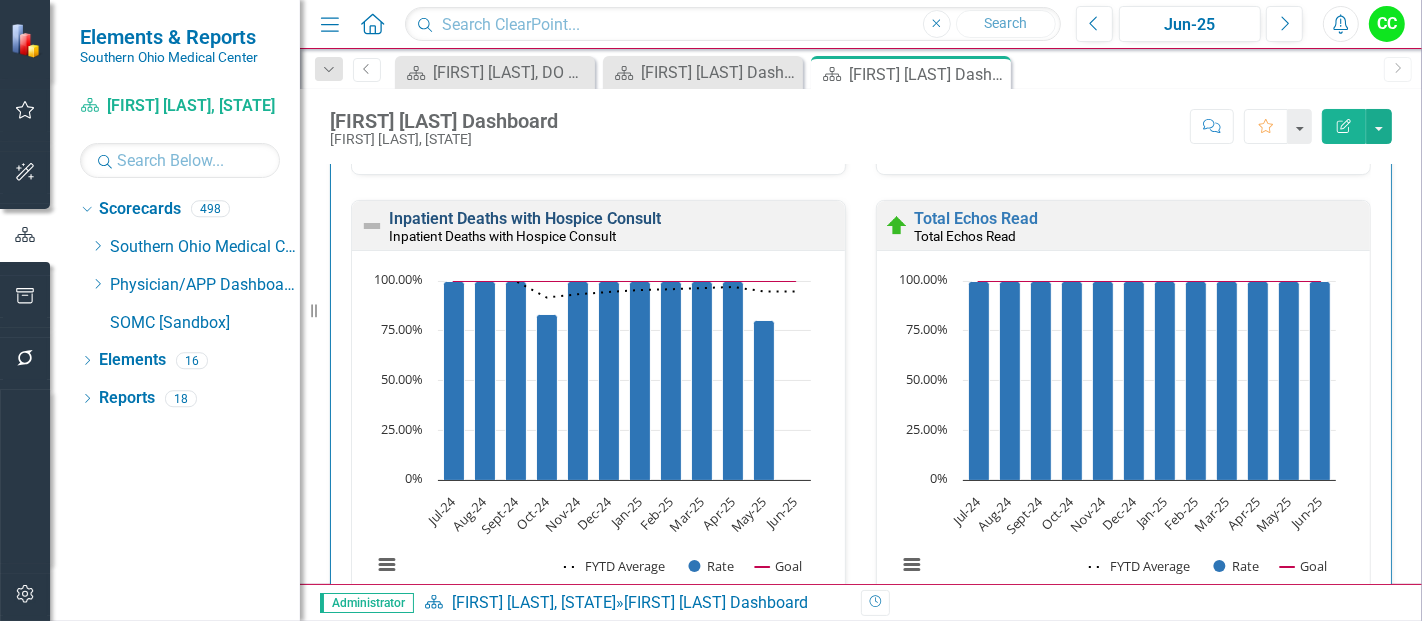 click on "Inpatient Deaths with Hospice Consult" at bounding box center [525, 218] 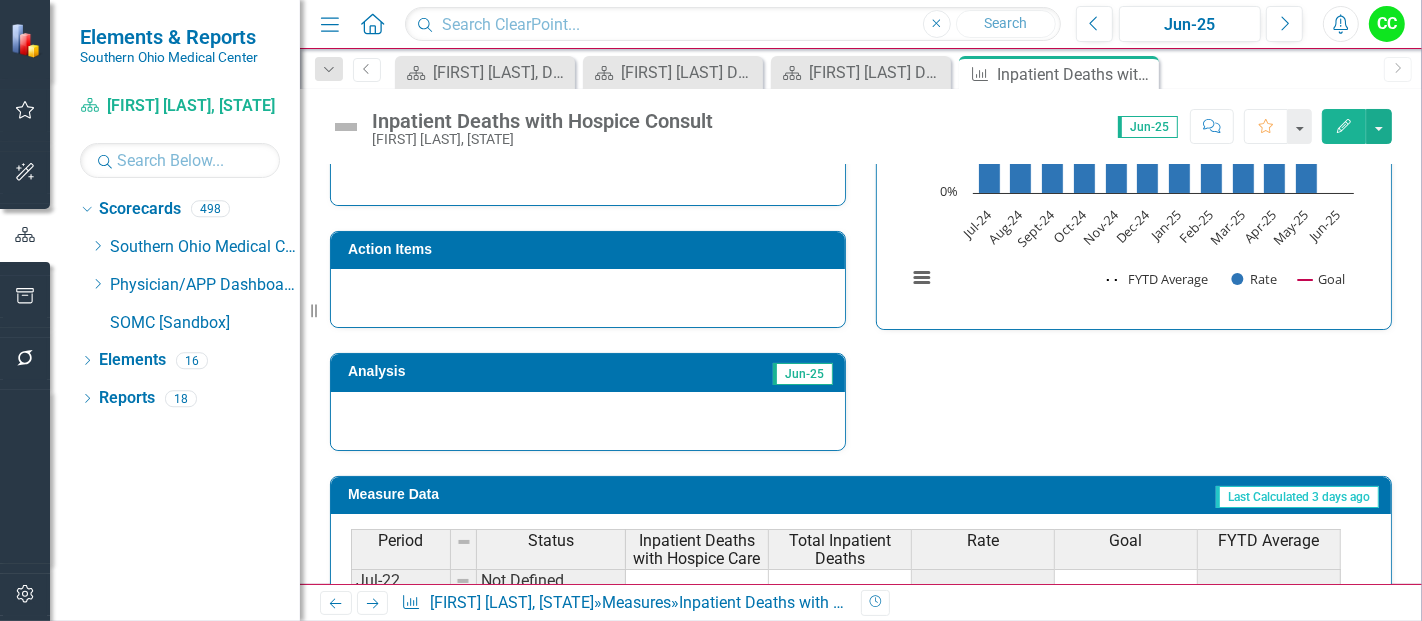 scroll, scrollTop: 585, scrollLeft: 0, axis: vertical 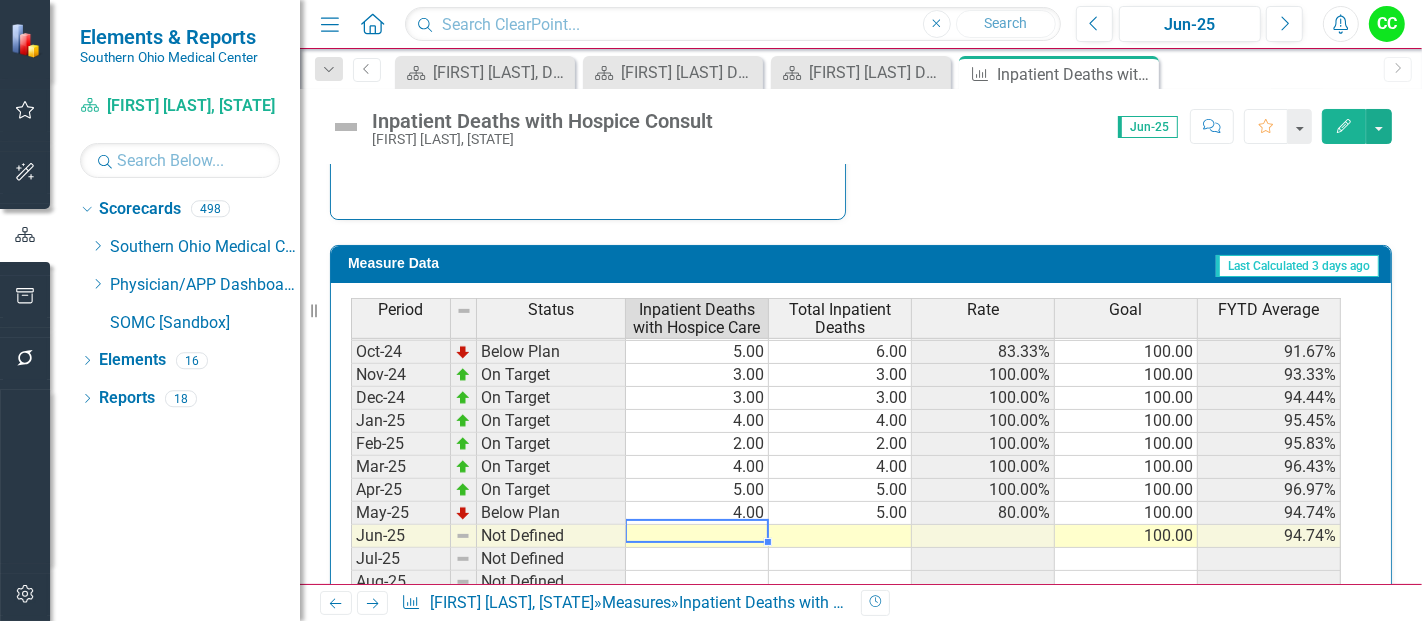 click on "Nov-23 On Target 5.00 5.00 100.00% 100.00 95.65% Dec-23 On Target 4.00 4.00 100.00% 100.00 96.30% Jan-24 On Target 8.00 8.00 100.00% 100.00 97.14% Feb-24 Below Plan 5.00 6.00 83.33% 100.00 95.12% Mar-24 On Target 4.00 4.00 100.00% 100.00 95.56% Apr-24 On Target 4.00 4.00 100.00% 100.00 95.92% May-24 On Target 4.00 4.00 100.00% 100.00 96.23% Jun-24 Below Plan 4.00 5.00 80.00% 100.00 94.83% Jul-24 On Target 1.00 1.00 100.00% 100.00 100.00% Aug-24 On Target 2.00 2.00 100.00% 100.00 100.00% Sept-24 On Target 3.00 3.00 100.00% 100.00 100.00% Oct-24 Below Plan 5.00 6.00 83.33% 100.00 91.67% Nov-24 On Target 3.00 3.00 100.00% 100.00 93.33% Dec-24 On Target 3.00 3.00 100.00% 100.00 94.44% Jan-25 On Target 4.00 4.00 100.00% 100.00 95.45% Feb-25 On Target 2.00 2.00 100.00% 100.00 95.83% Mar-25 On Target 4.00 4.00 100.00% 100.00 96.43% Apr-25 On Target 5.00 5.00 100.00% 100.00 96.97% May-25 Below Plan 4.00 5.00 80.00% 100.00 94.74% Jun-25 Not Defined 100.00 94.74% Jul-25 Not Defined Aug-25 Not Defined Sept-25 Oct-25" at bounding box center [846, 455] 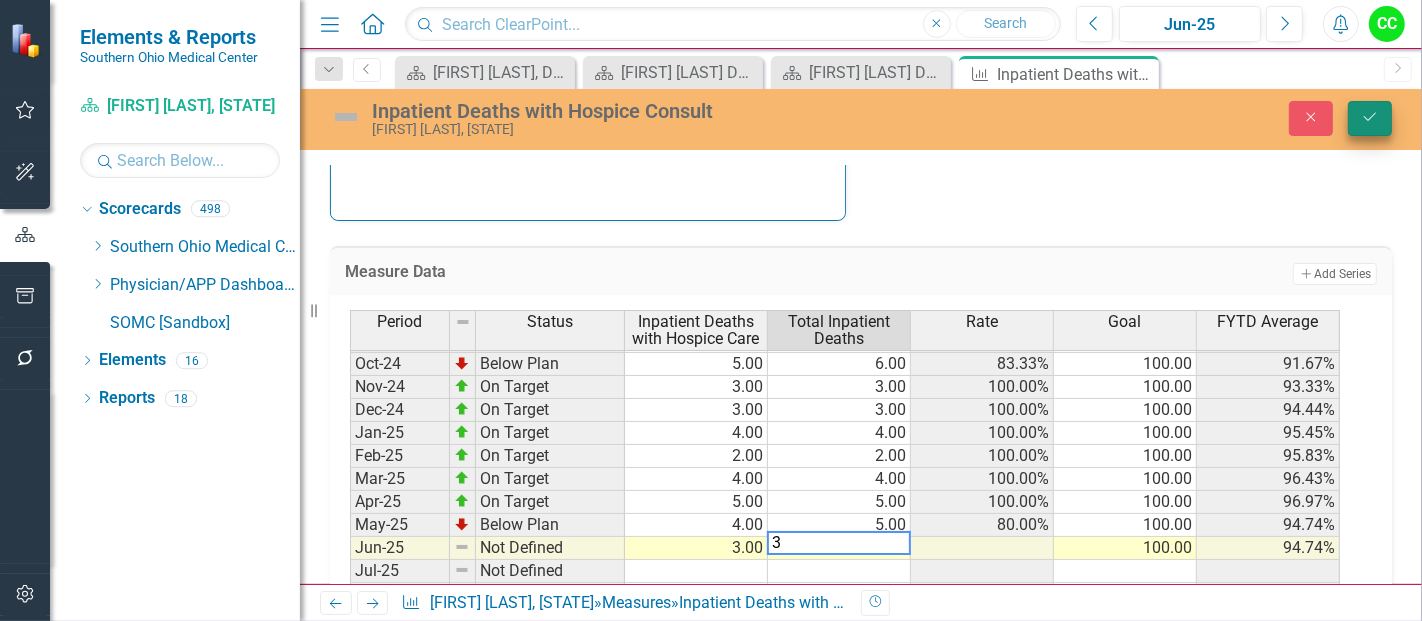 type on "3" 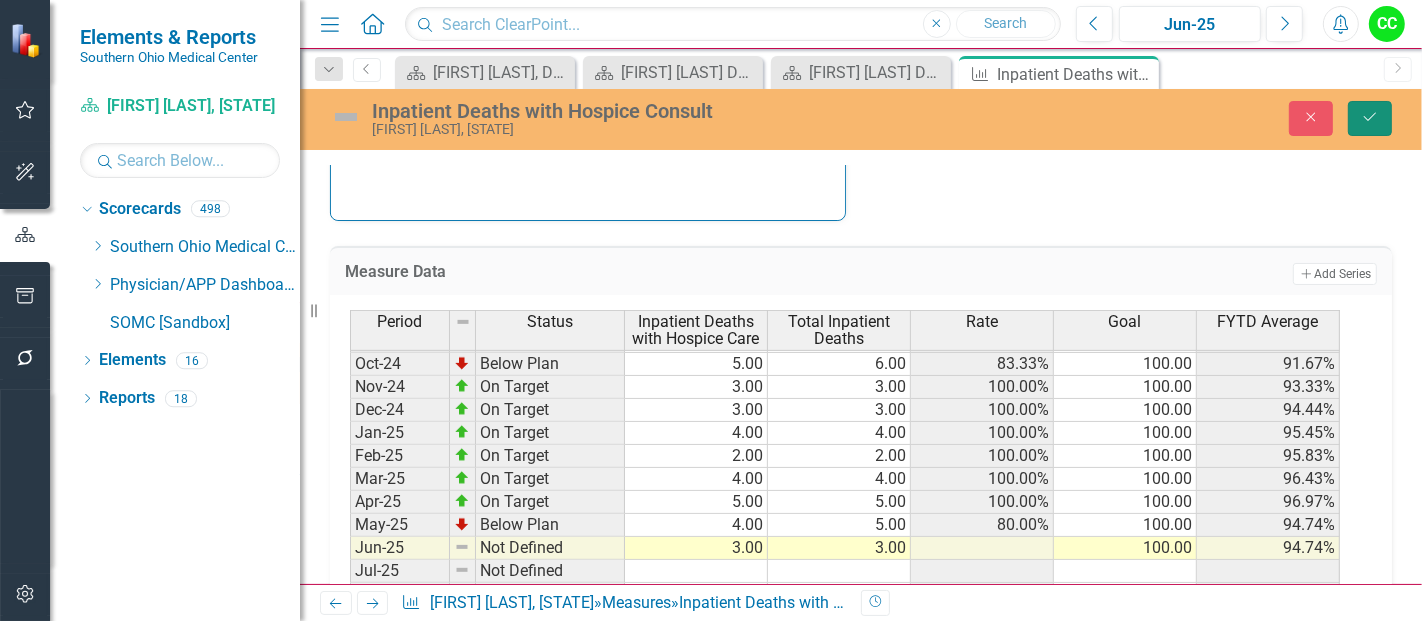 click on "Save" 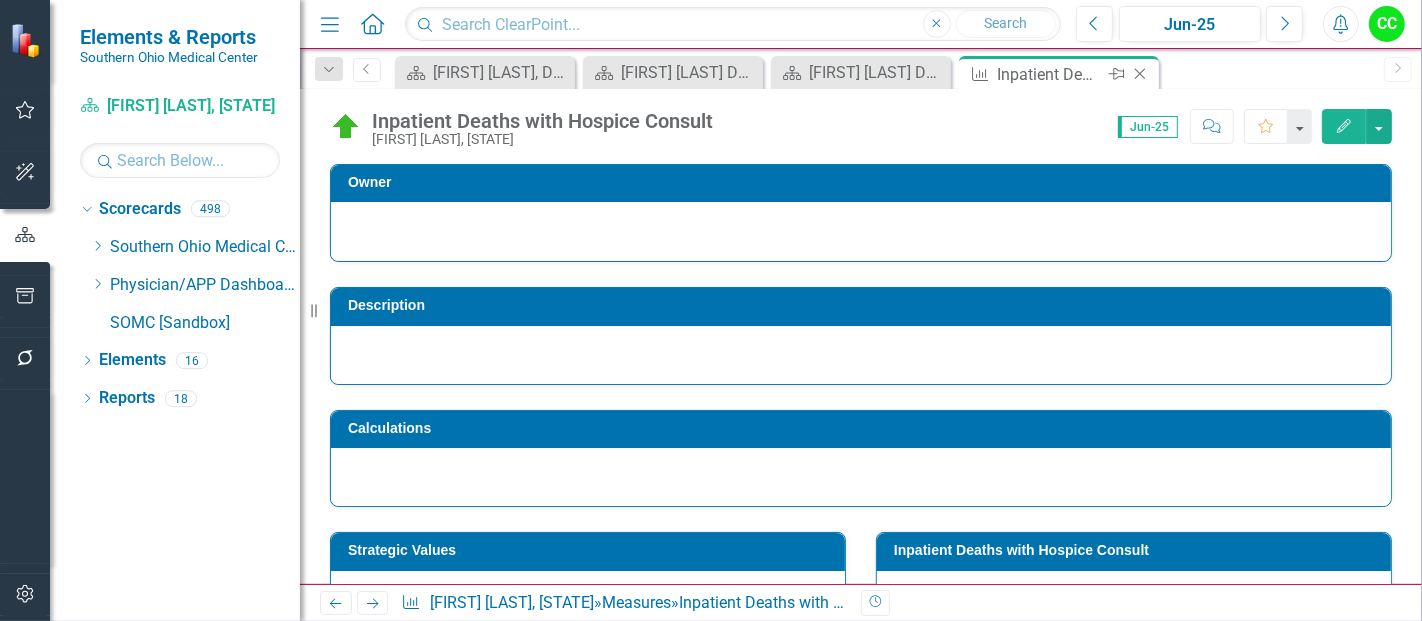 click 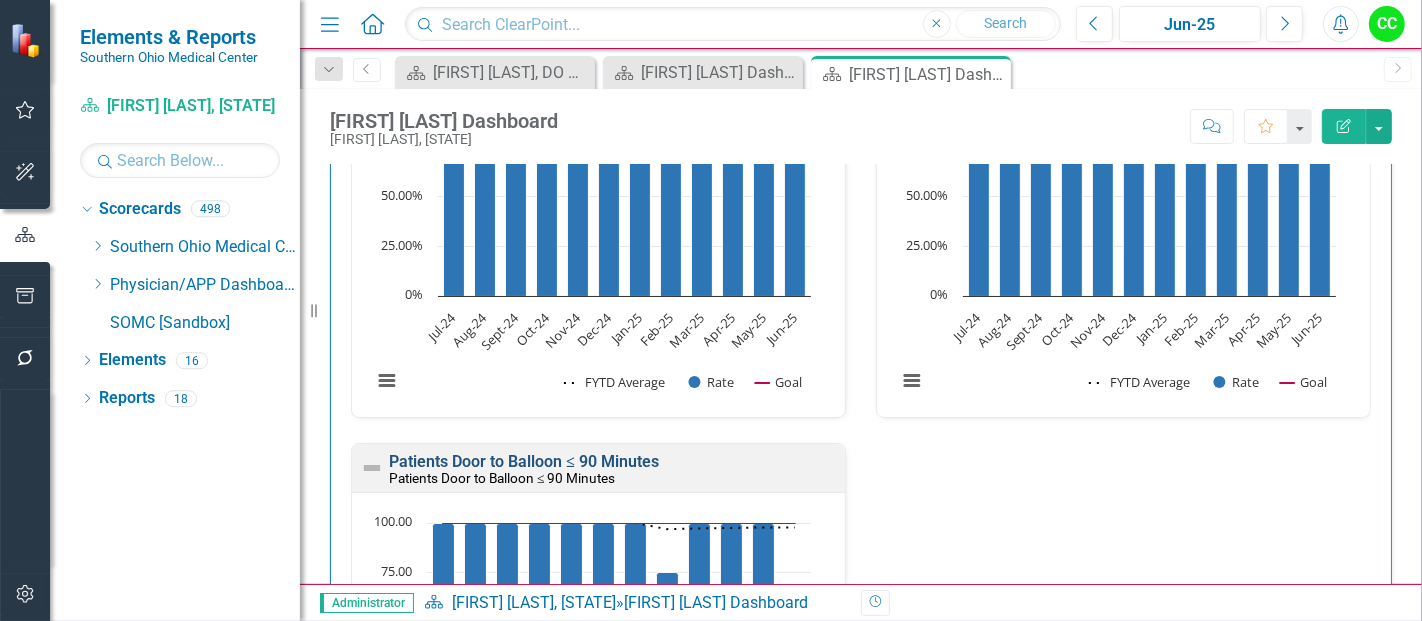 scroll, scrollTop: 1413, scrollLeft: 0, axis: vertical 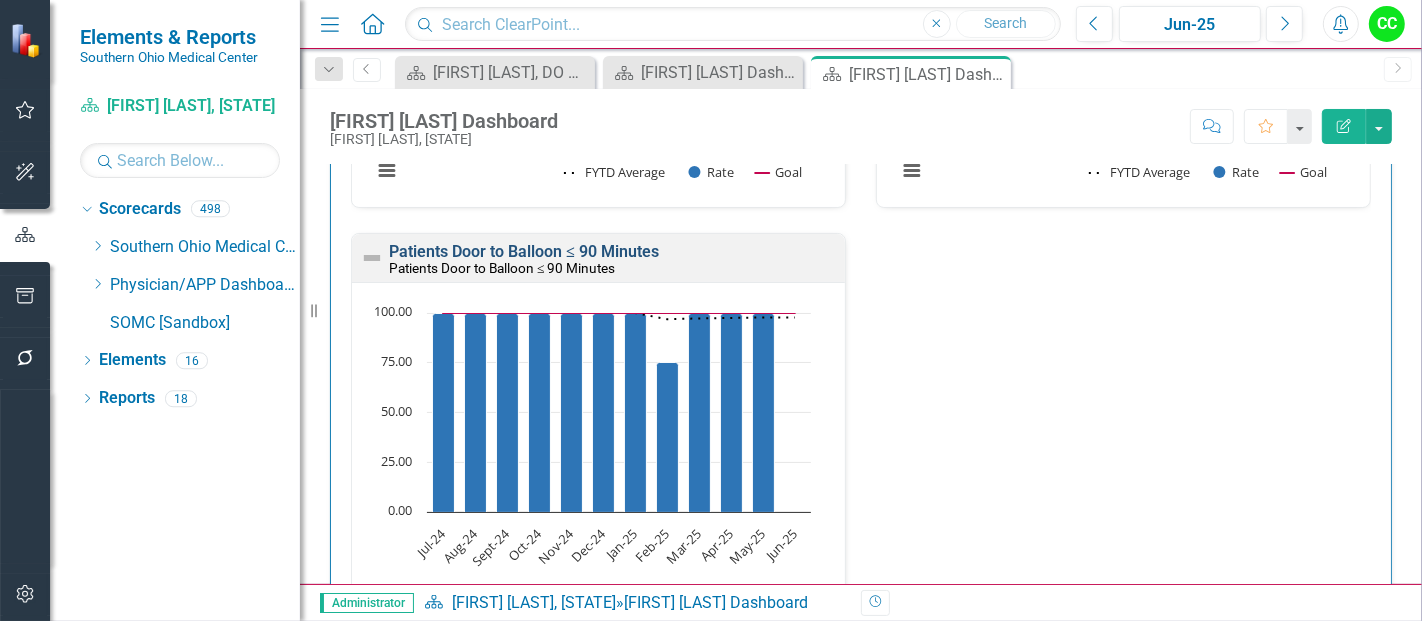 click on "Patients Door to Balloon ≤ 90 Minutes" at bounding box center (524, 251) 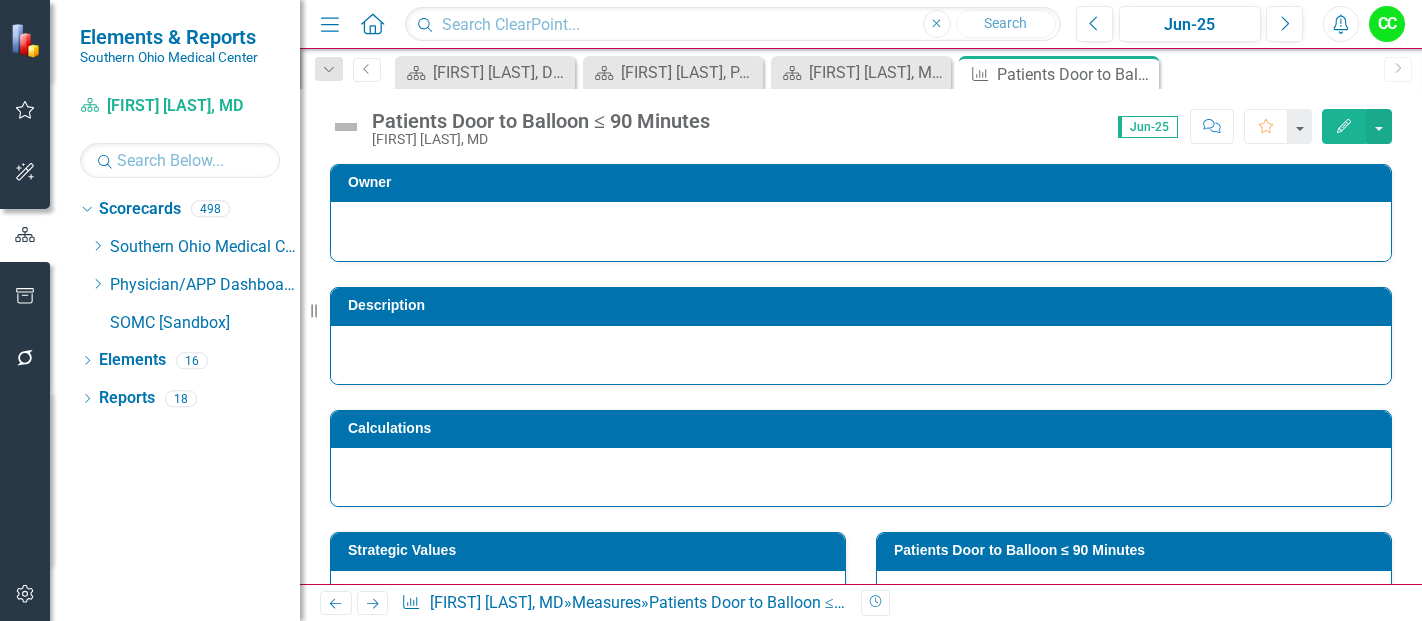 scroll, scrollTop: 0, scrollLeft: 0, axis: both 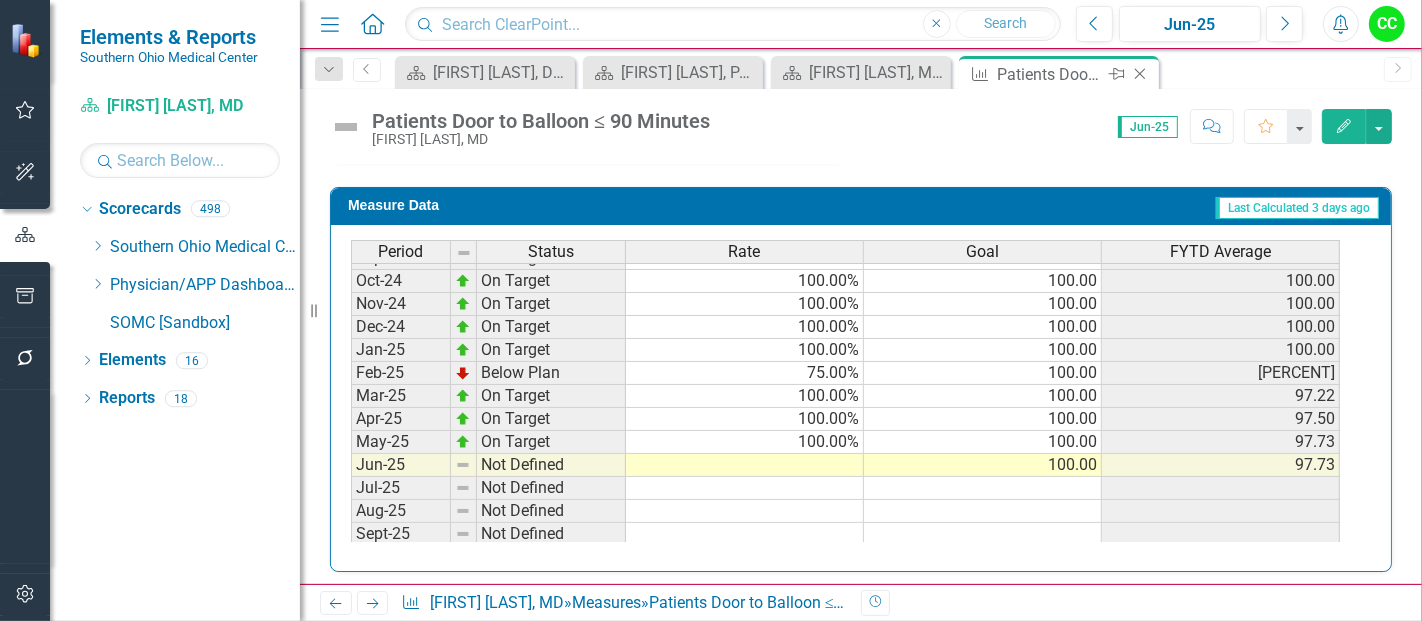 click on "Close" at bounding box center [1141, 74] 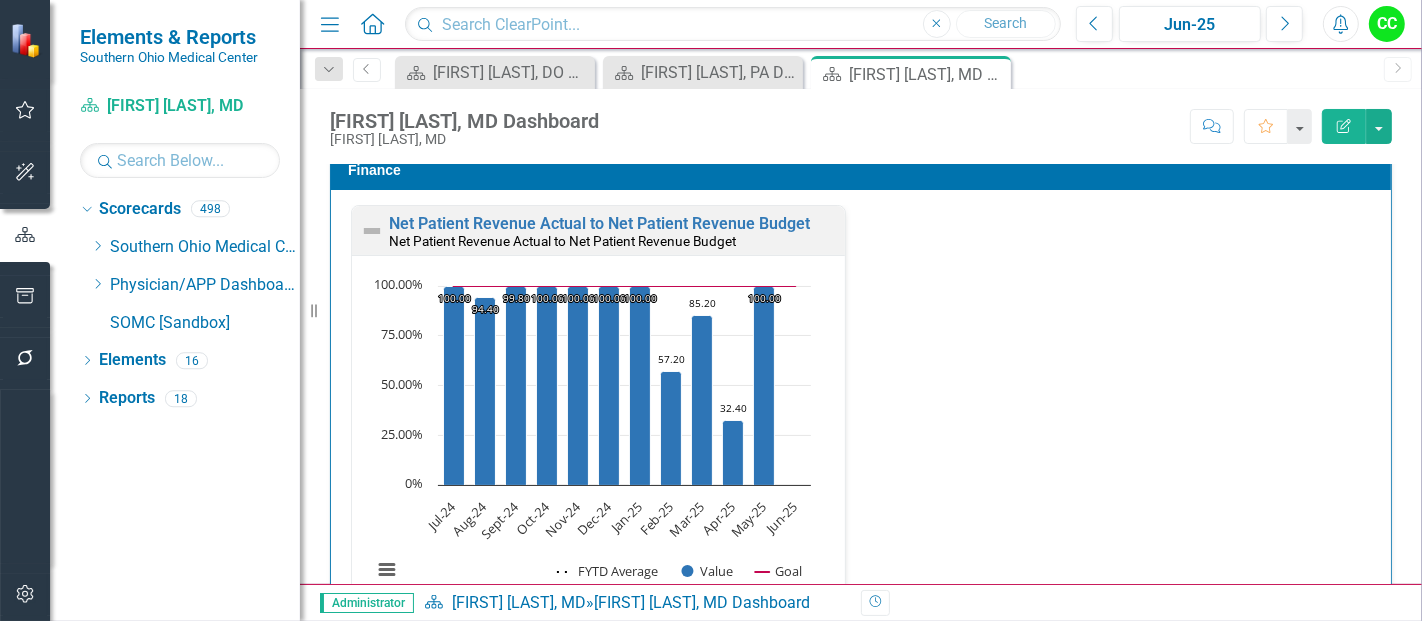 scroll, scrollTop: 3594, scrollLeft: 0, axis: vertical 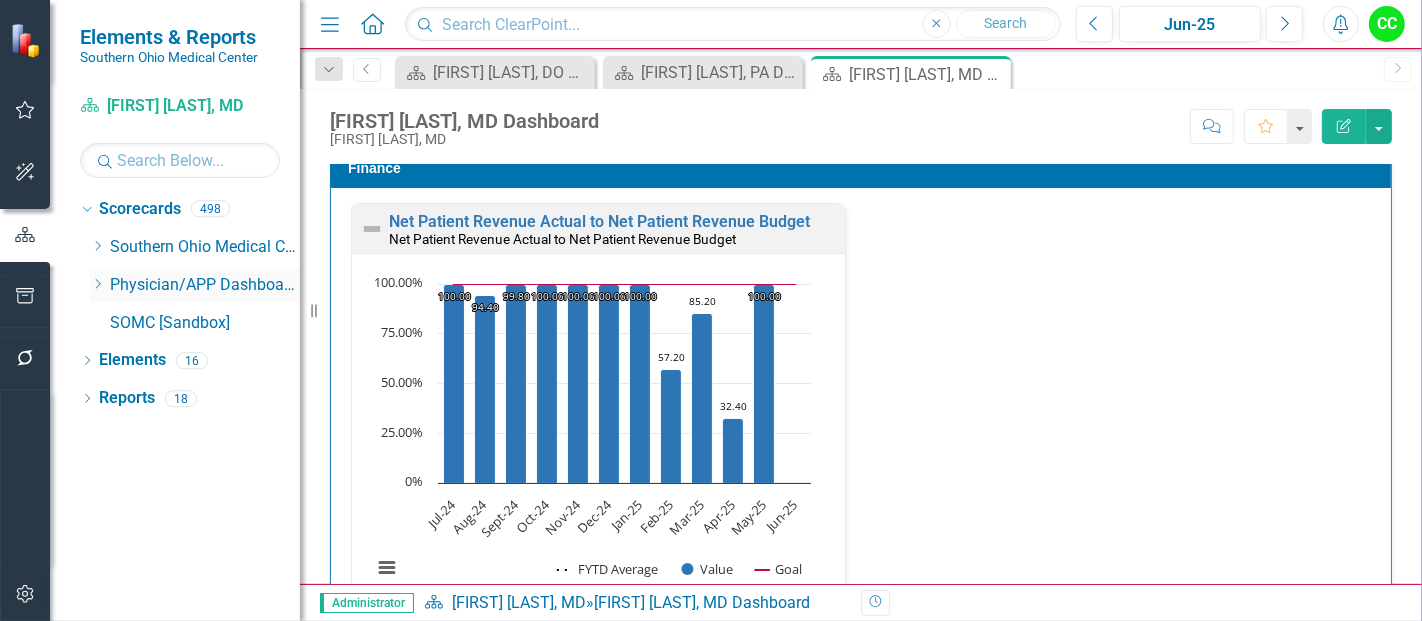 click on "Dropdown" 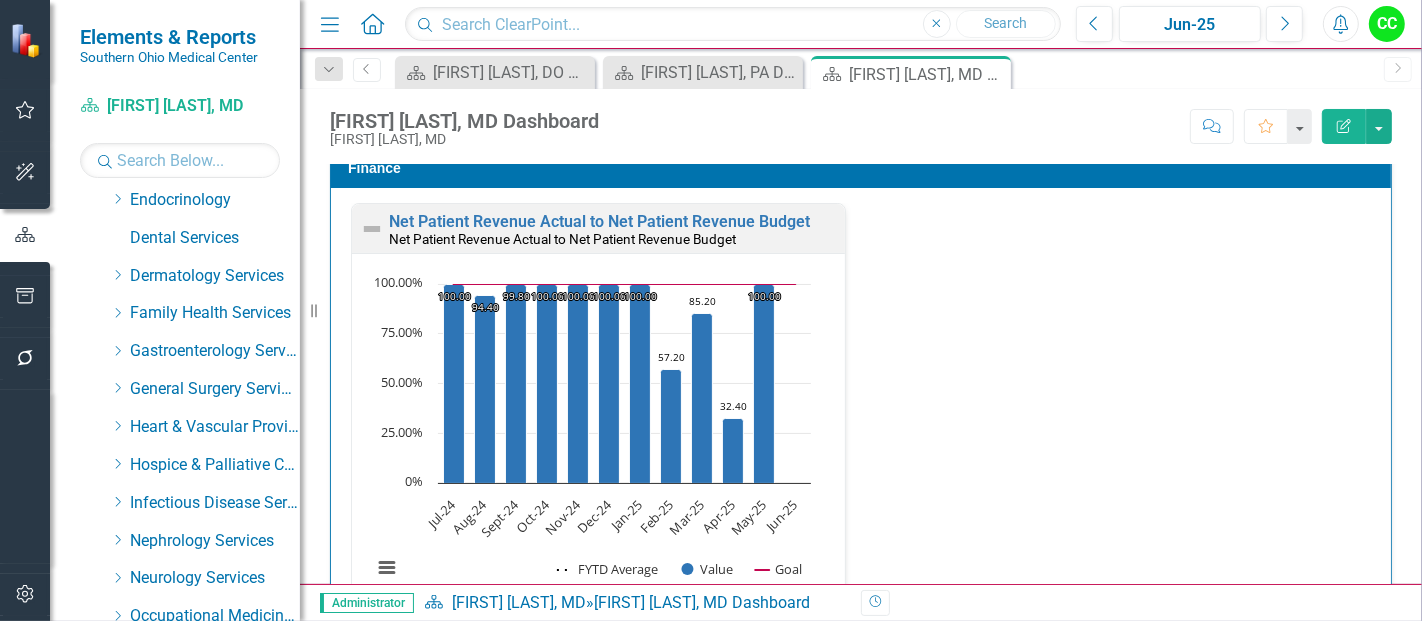 scroll, scrollTop: 293, scrollLeft: 0, axis: vertical 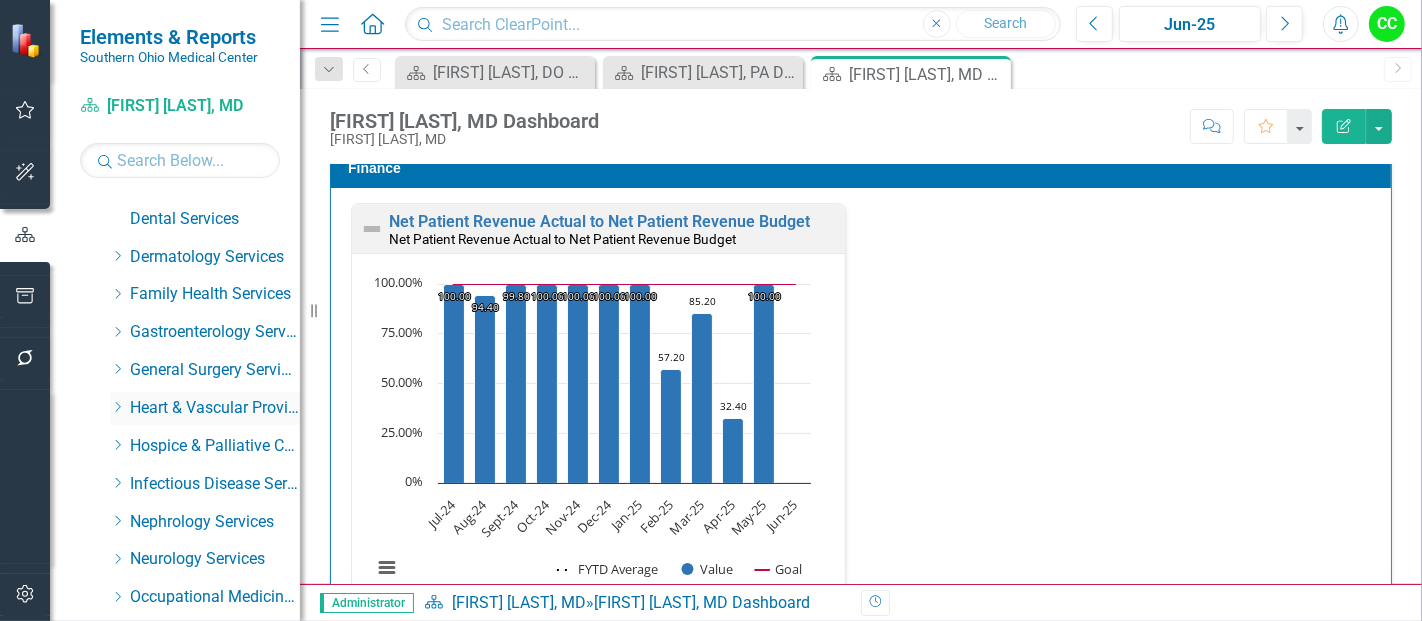 click on "Dropdown" 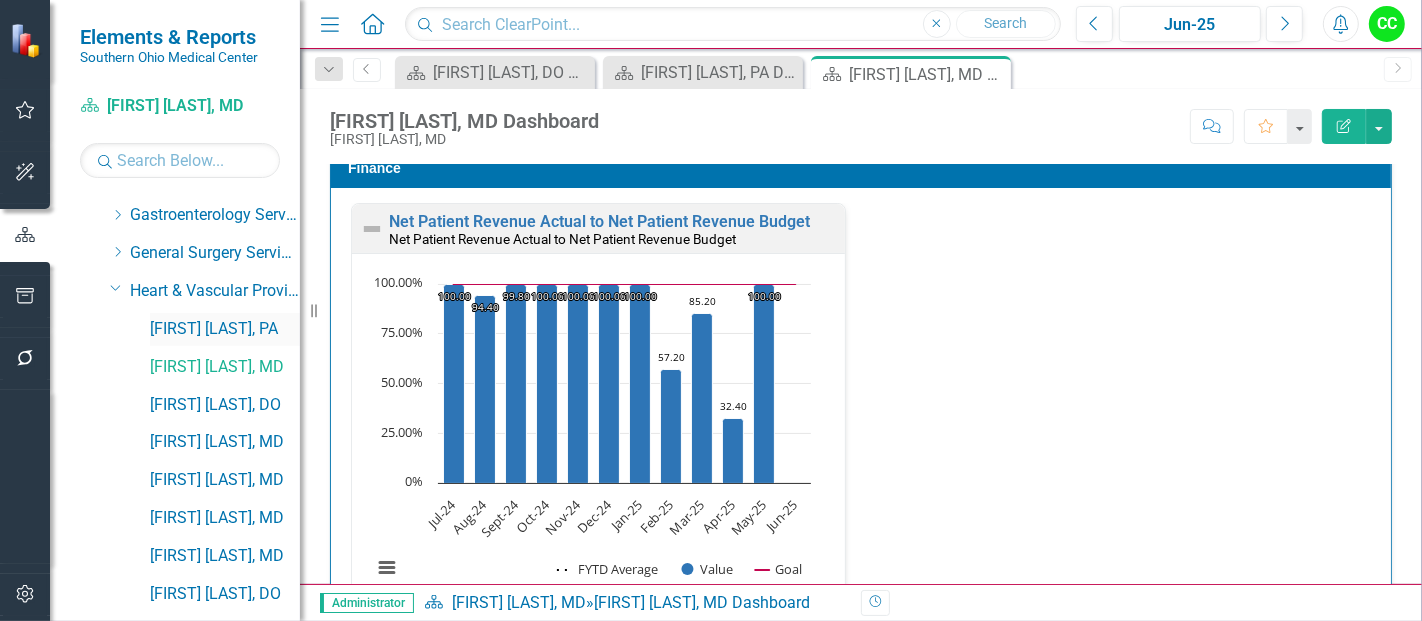 scroll, scrollTop: 411, scrollLeft: 0, axis: vertical 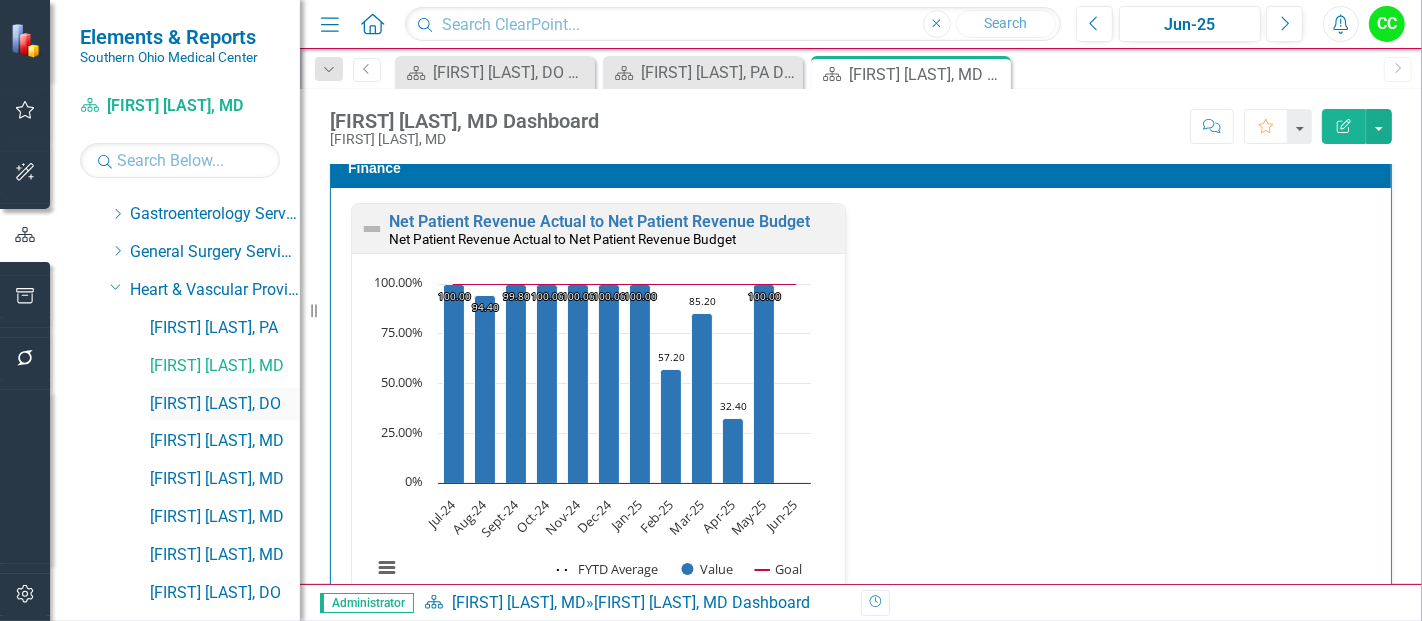 click on "[FIRST] [LAST], DO" at bounding box center [225, 404] 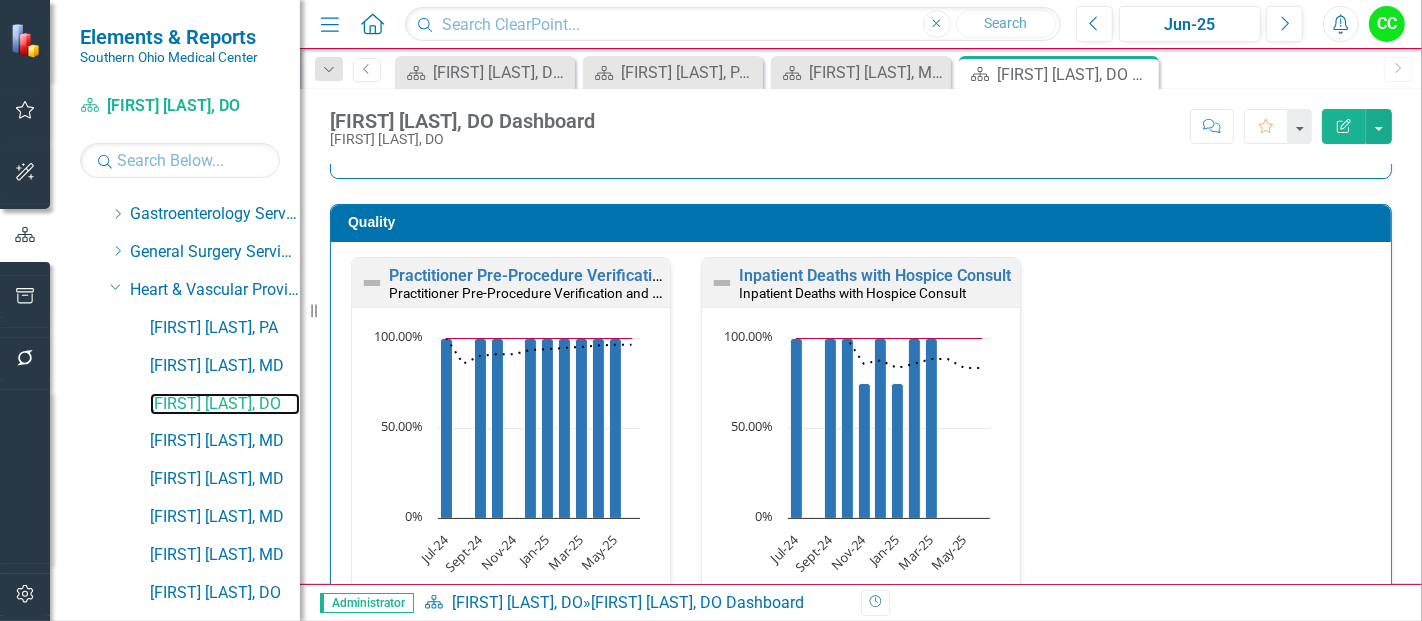 scroll, scrollTop: 542, scrollLeft: 0, axis: vertical 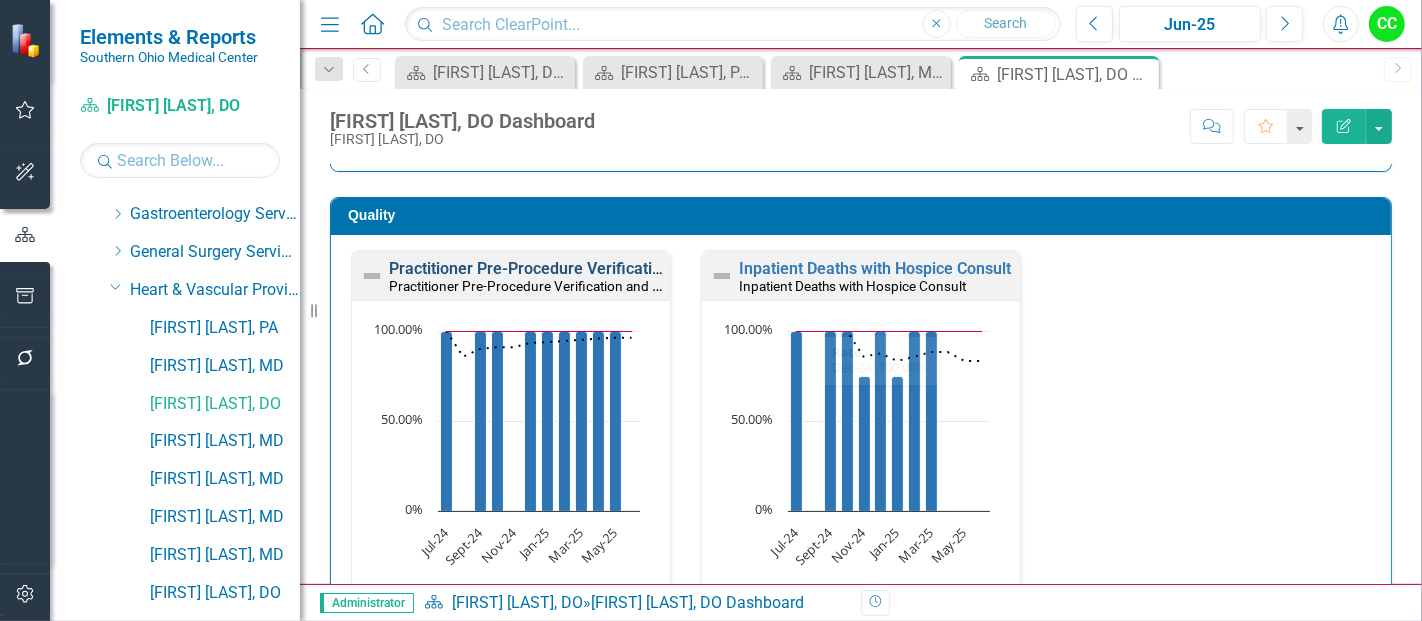 click on "Practitioner Pre-Procedure Verification and Final Time Out Checklist Completed" at bounding box center (675, 268) 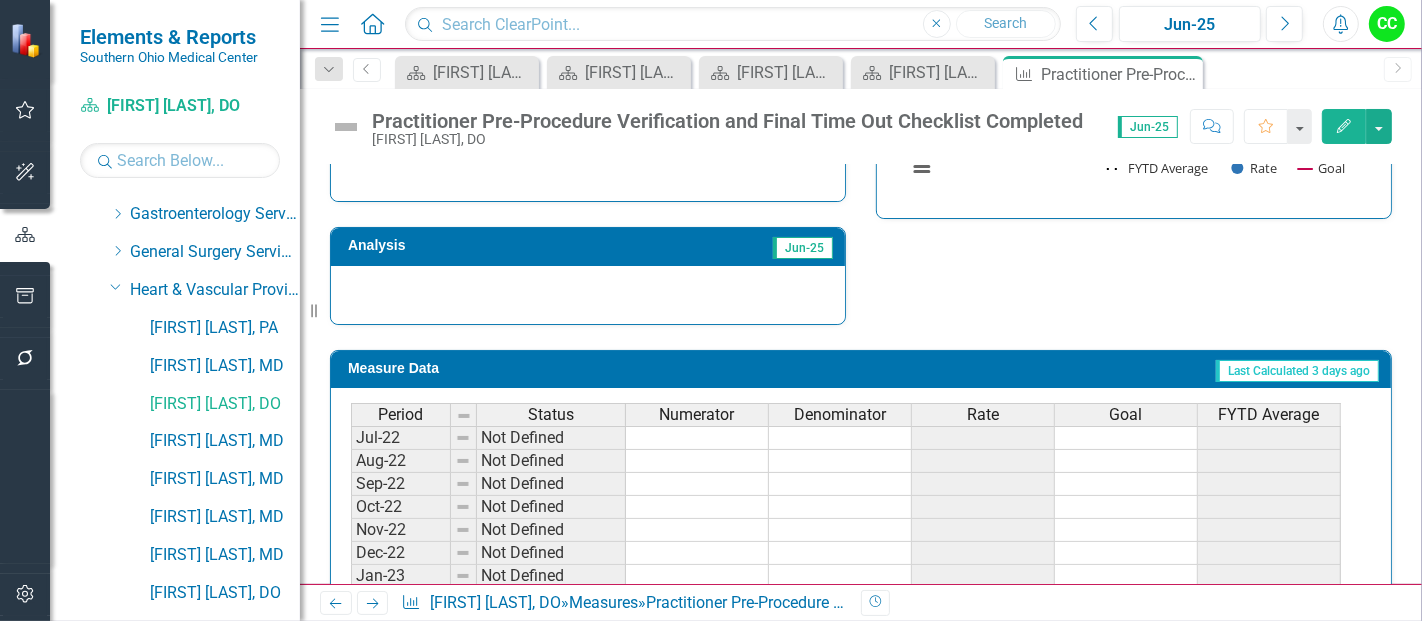 scroll, scrollTop: 866, scrollLeft: 0, axis: vertical 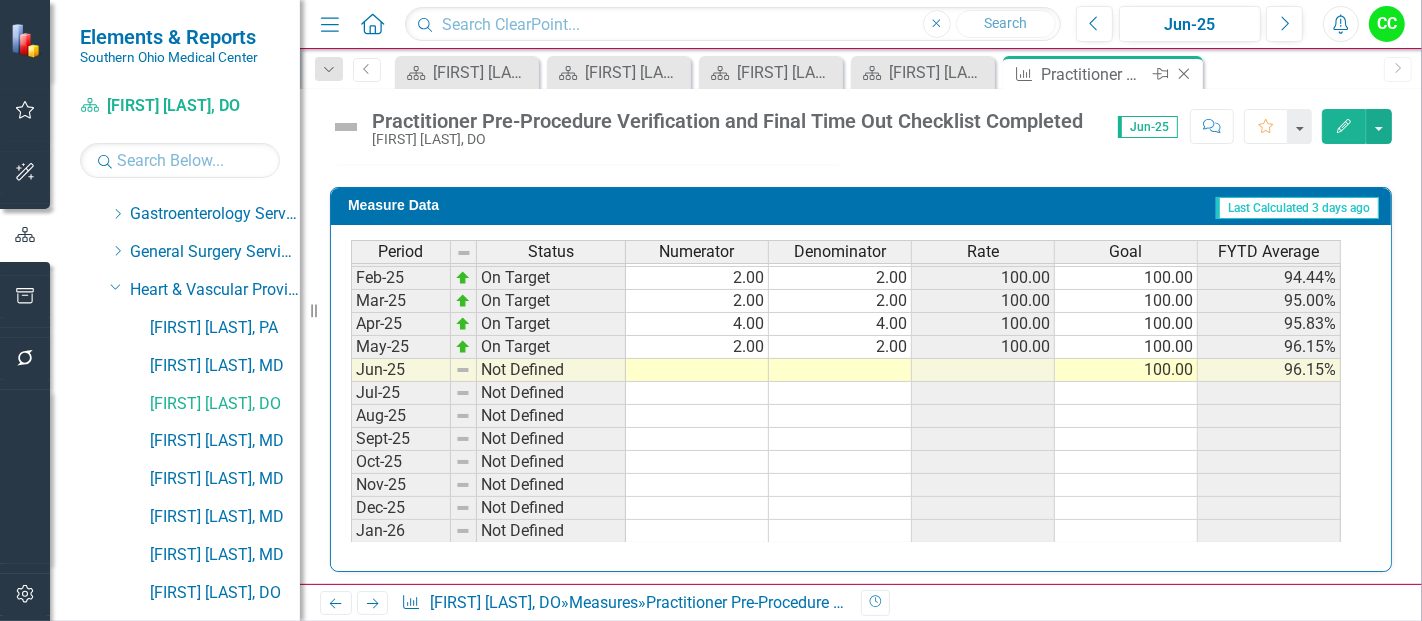 click 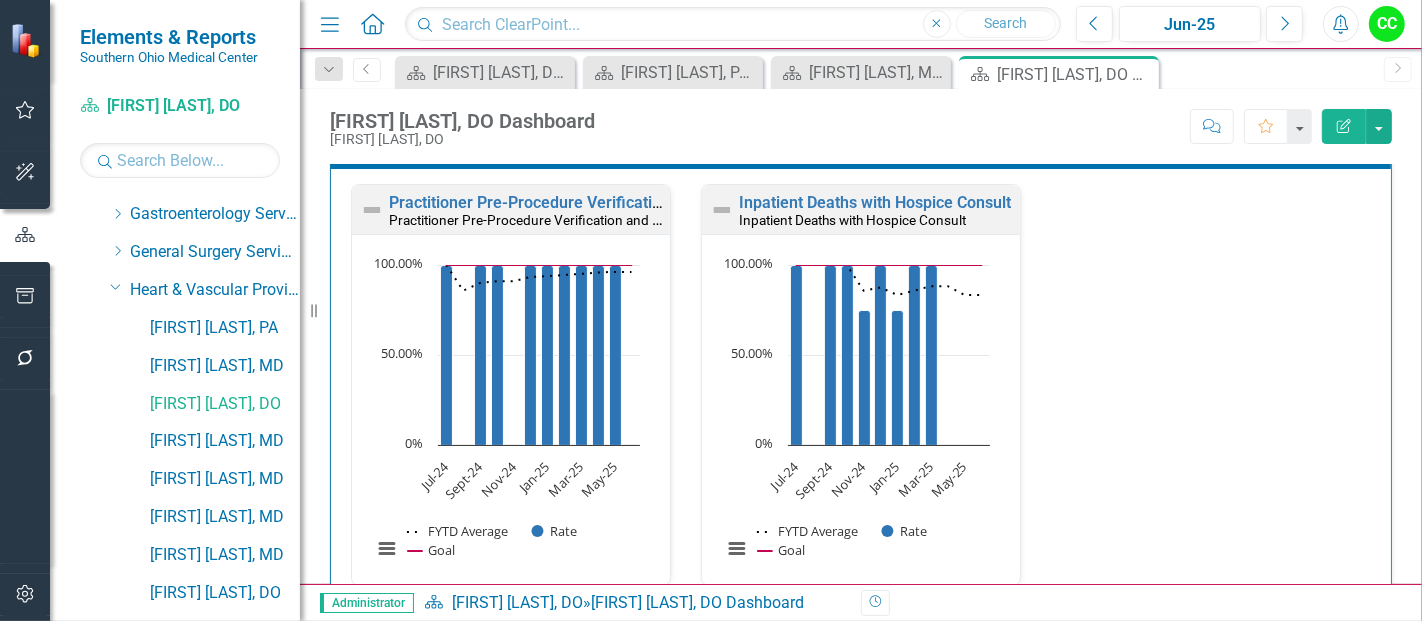 scroll, scrollTop: 608, scrollLeft: 0, axis: vertical 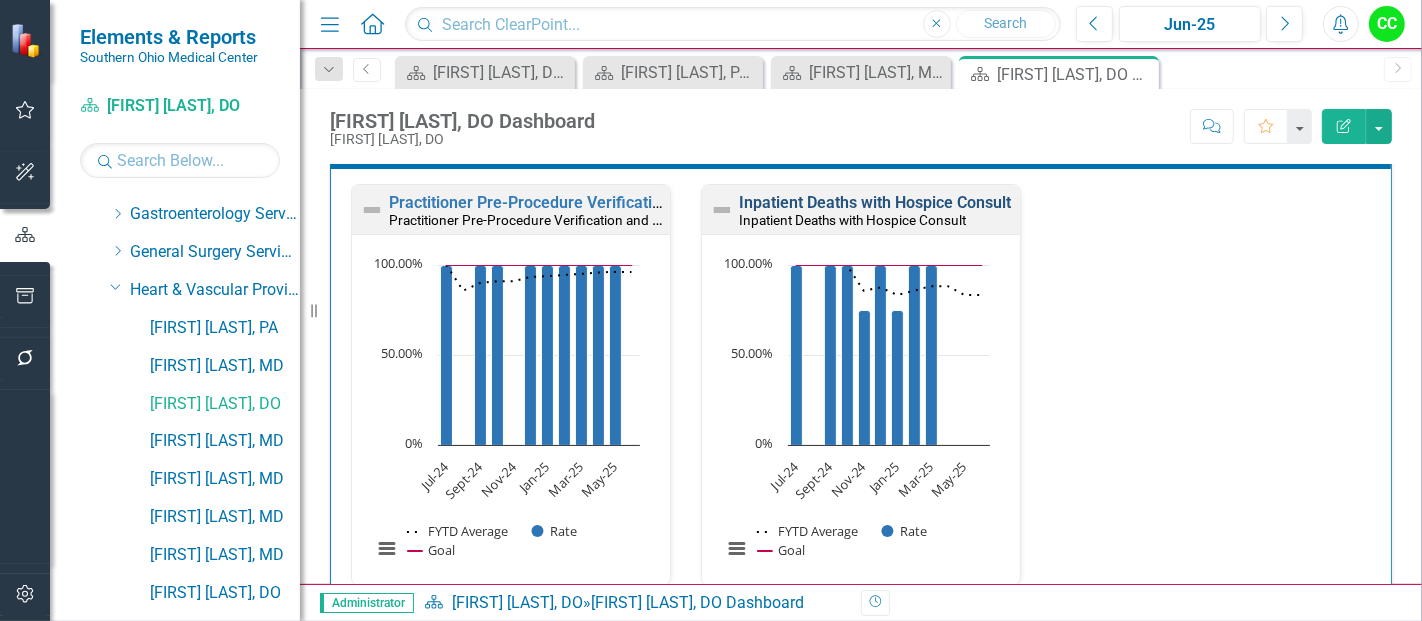 click on "Inpatient Deaths with Hospice Consult" at bounding box center (875, 202) 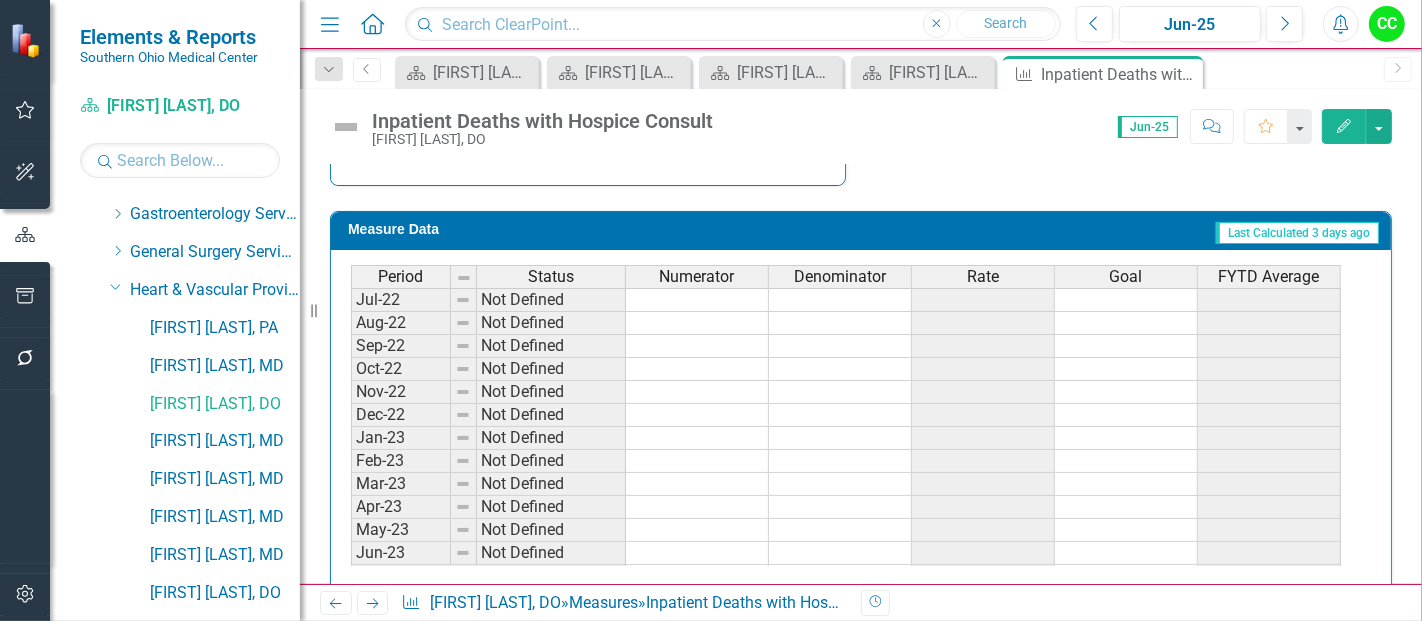 scroll, scrollTop: 897, scrollLeft: 0, axis: vertical 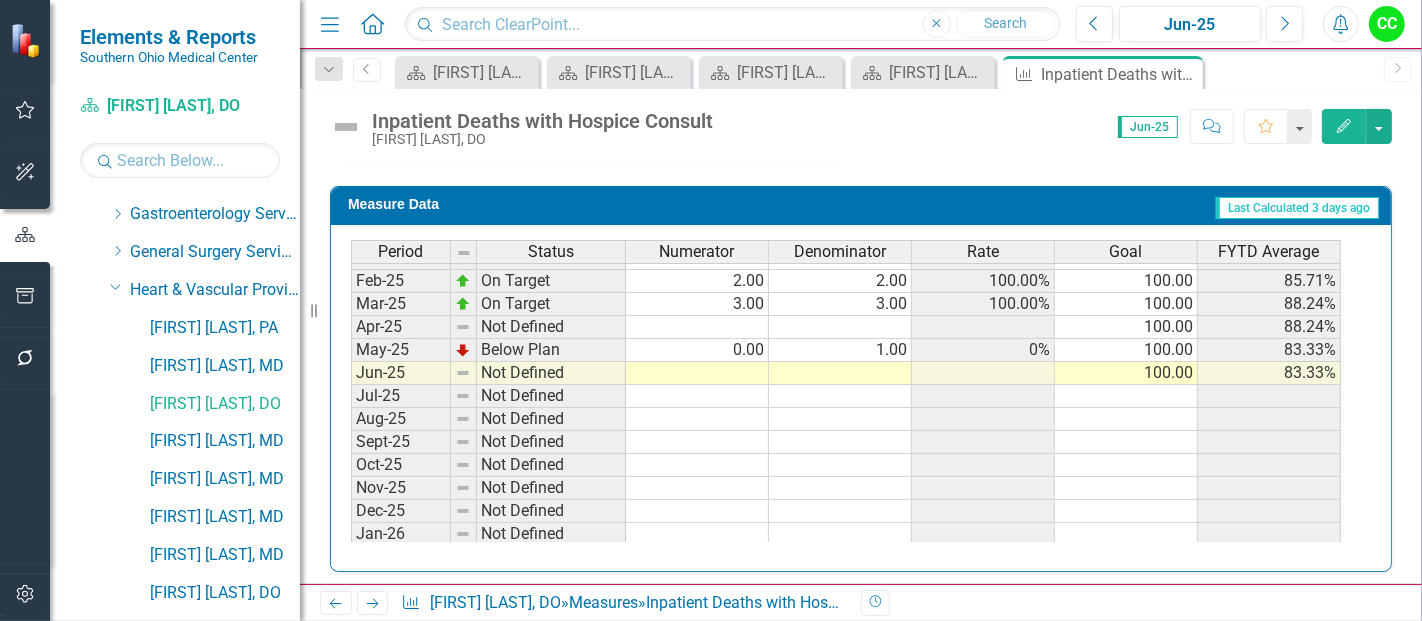 click on "Jul-23 Below Plan 0.00 1.00 0% 100.00 0% Aug-23 On Target 2.00 2.00 100.00% 100.00 66.67% Sep-23 Not Defined 100.00 66.67% Oct-23 On Target 1.00 1.00 100.00% 100.00 75.00% Nov-23 On Target 2.00 2.00 100.00% 100.00 83.33% Dec-23 On Target 1.00 1.00 100.00% 100.00 85.71% Jan-24 On Target 1.00 1.00 100.00% 100.00 87.50% Feb-24 Below Plan 2.00 3.00 66.67% 100.00 81.82% Mar-24 On Target 2.00 2.00 100.00% 100.00 84.62% Apr-24 On Target 1.00 1.00 100.00% 100.00 85.71% May-24 Not Defined 100.00 85.71% Jun-24 On Target 2.00 2.00 100.00% 100.00 87.50% Jul-24 On Target 1.00 1.00 100.00% 100.00 100.00% Aug-24 Not Defined 100.00 100.00% Sept-24 On Target 1.00 1.00 100.00% 100.00 100.00% Oct-24 On Target 1.00 1.00 100.00% 100.00 100.00% Nov-24 Below Plan 3.00 4.00 75.00% 100.00 85.71% Dec-24 On Target 1.00 1.00 100.00% 100.00 87.50% Jan-25 Below Plan 3.00 4.00 75.00% 100.00 83.33% Feb-25 On Target 2.00 2.00 100.00% 100.00 85.71% Mar-25 On Target 3.00 3.00 100.00% 100.00 88.24% Apr-25 Not Defined 100.00 88.24% May-25 0.00" at bounding box center (846, 189) 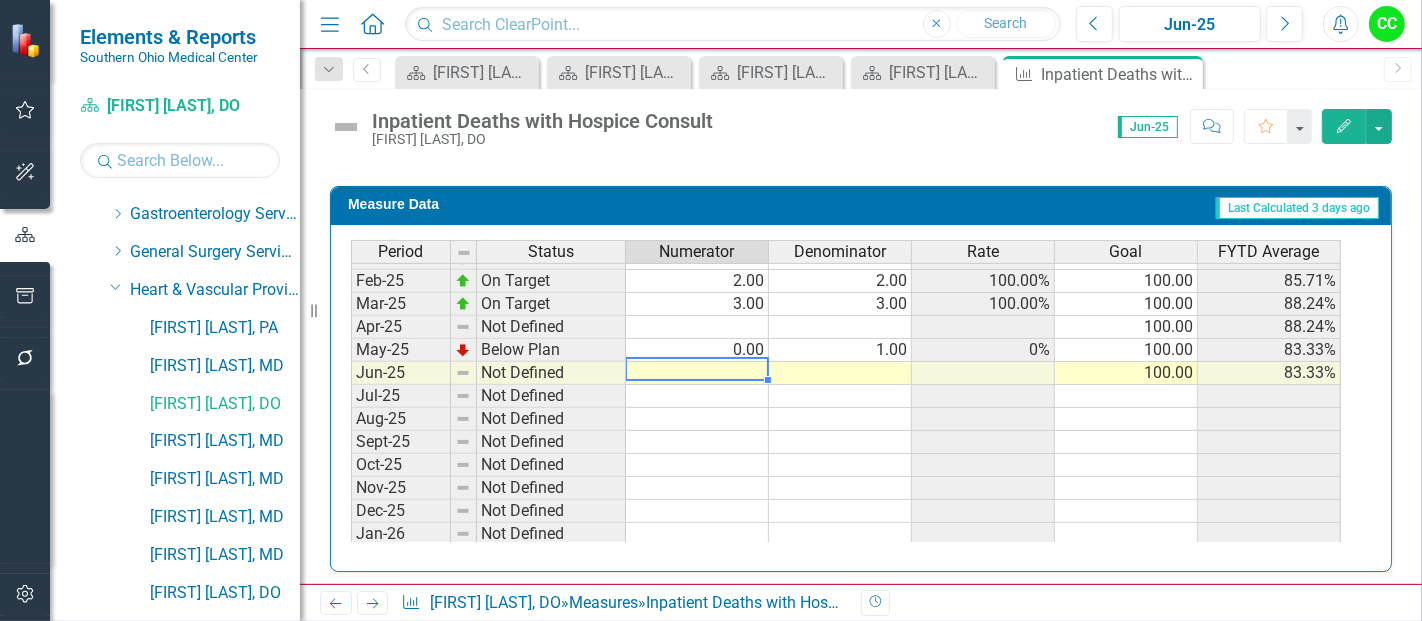 type on "2" 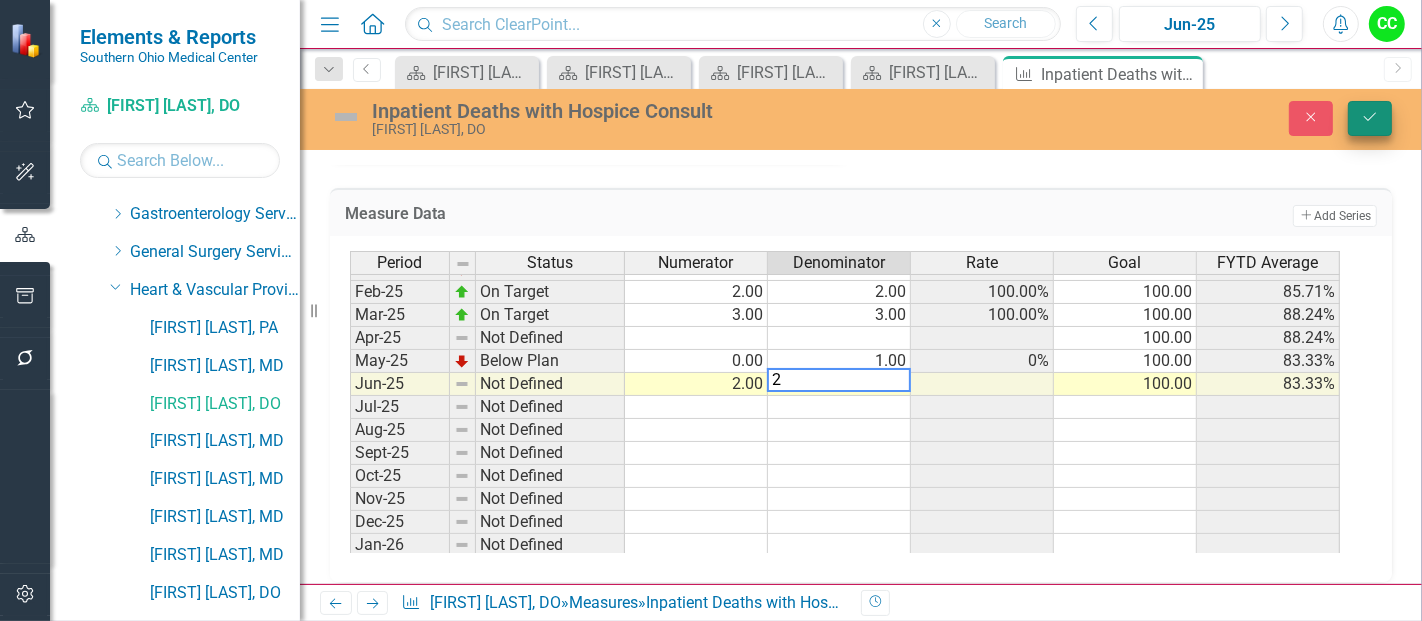 type on "2" 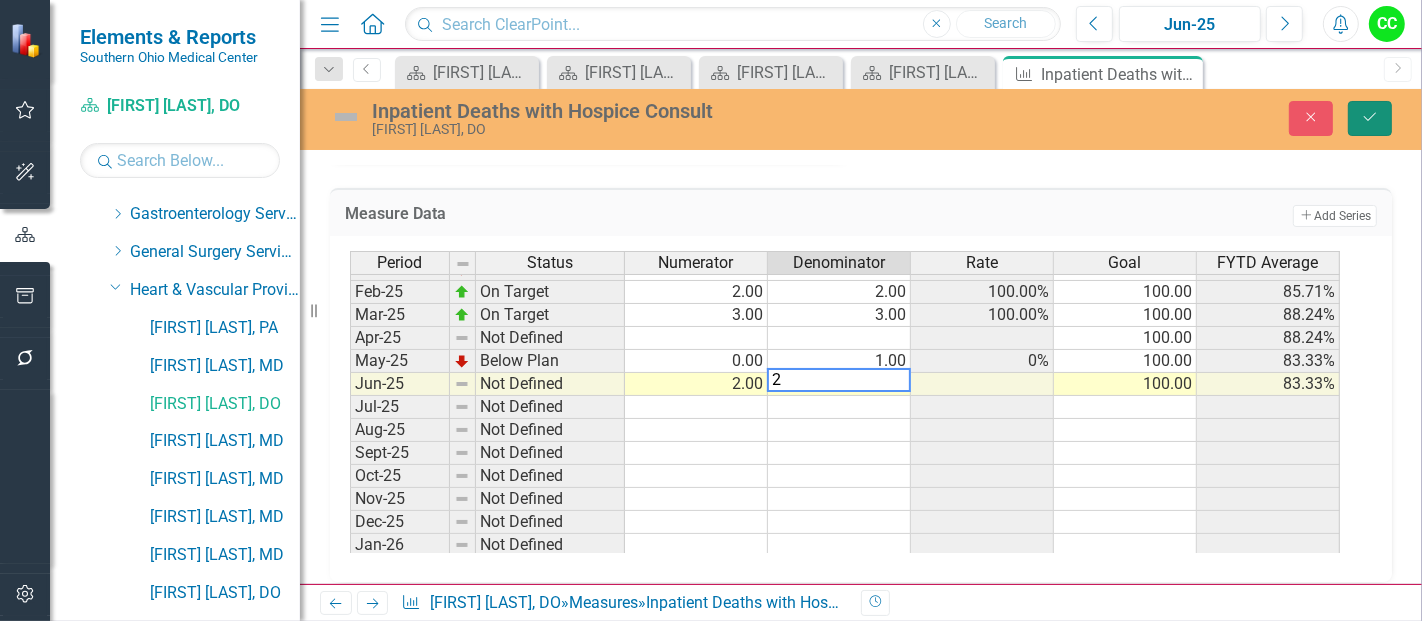 click on "Save" at bounding box center [1370, 118] 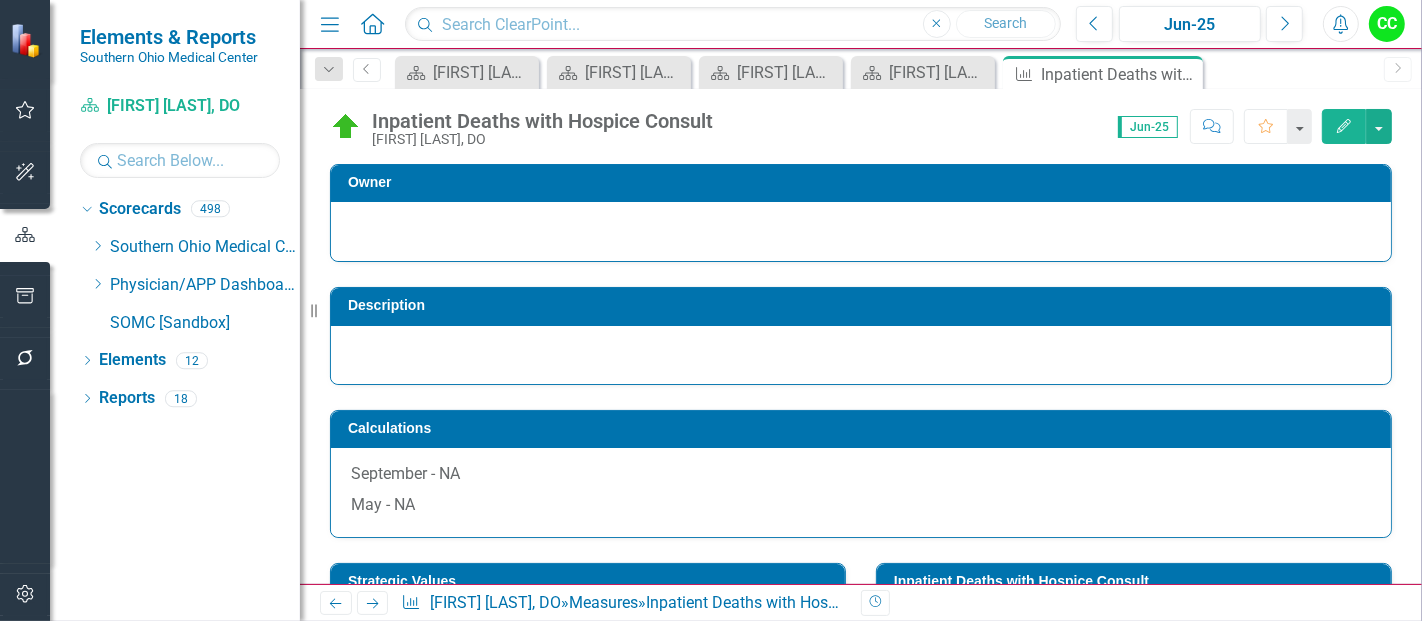 scroll, scrollTop: 0, scrollLeft: 0, axis: both 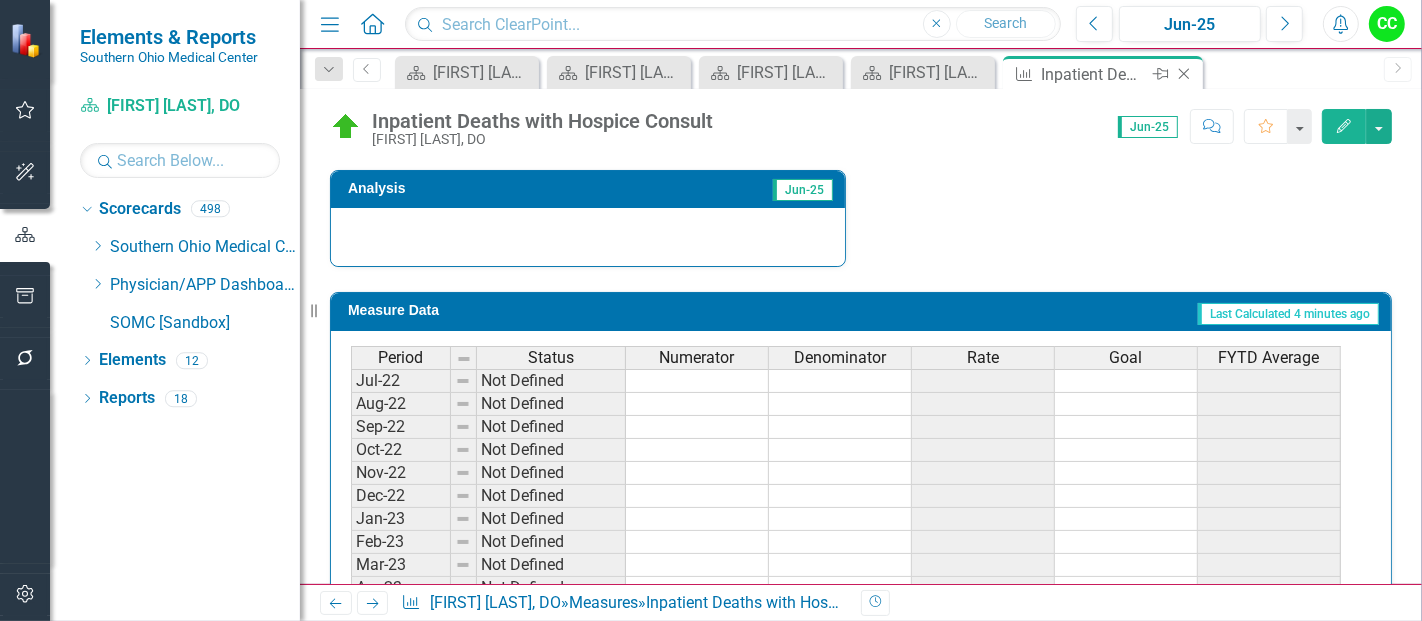click 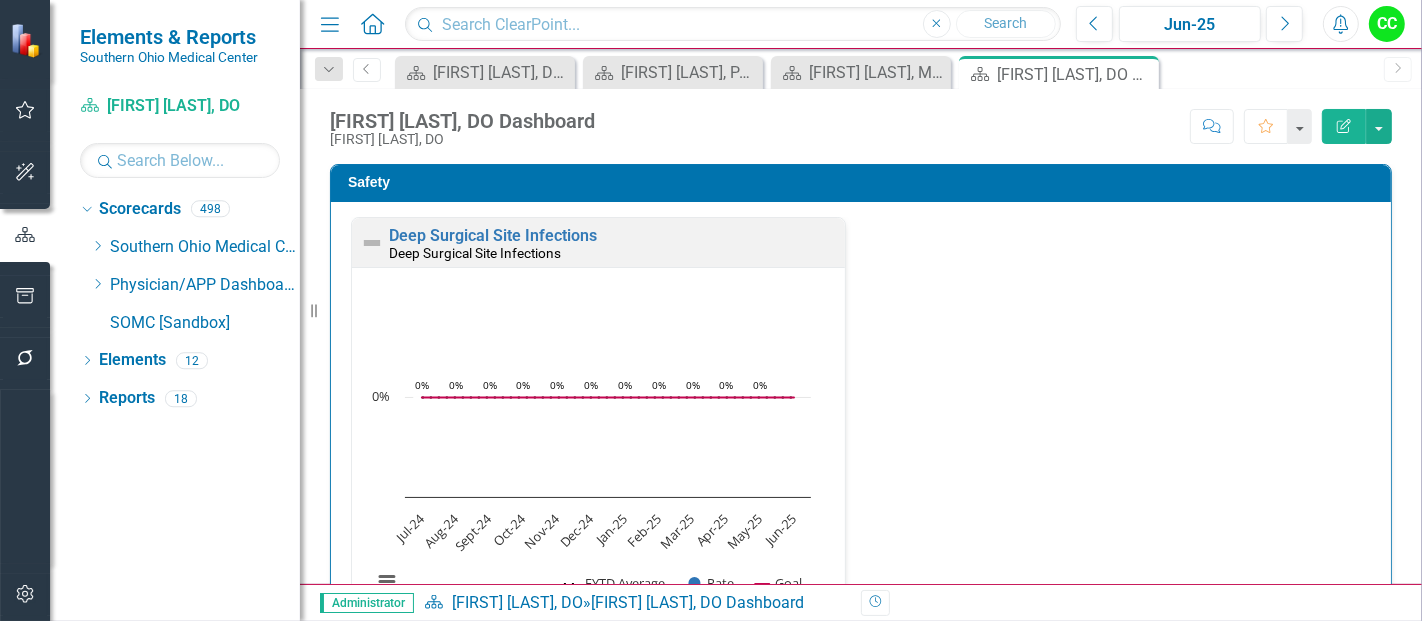 drag, startPoint x: 1183, startPoint y: 75, endPoint x: 1302, endPoint y: 370, distance: 318.09747 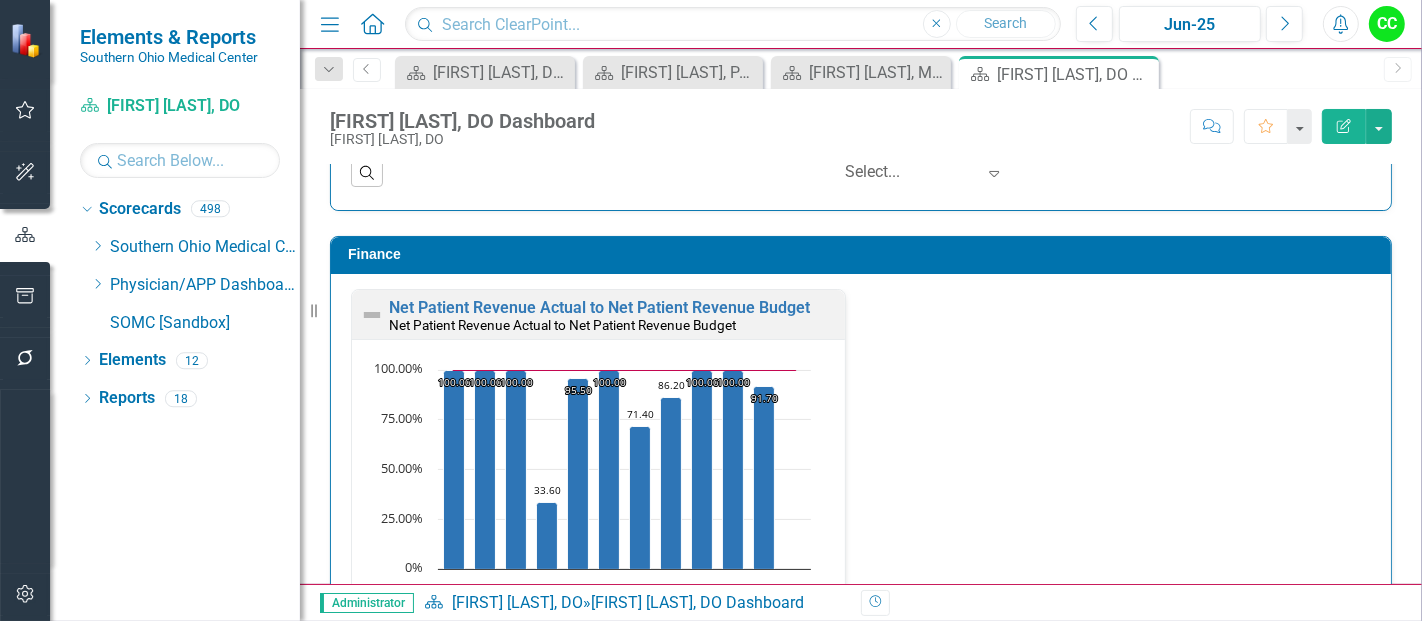 scroll, scrollTop: 2645, scrollLeft: 0, axis: vertical 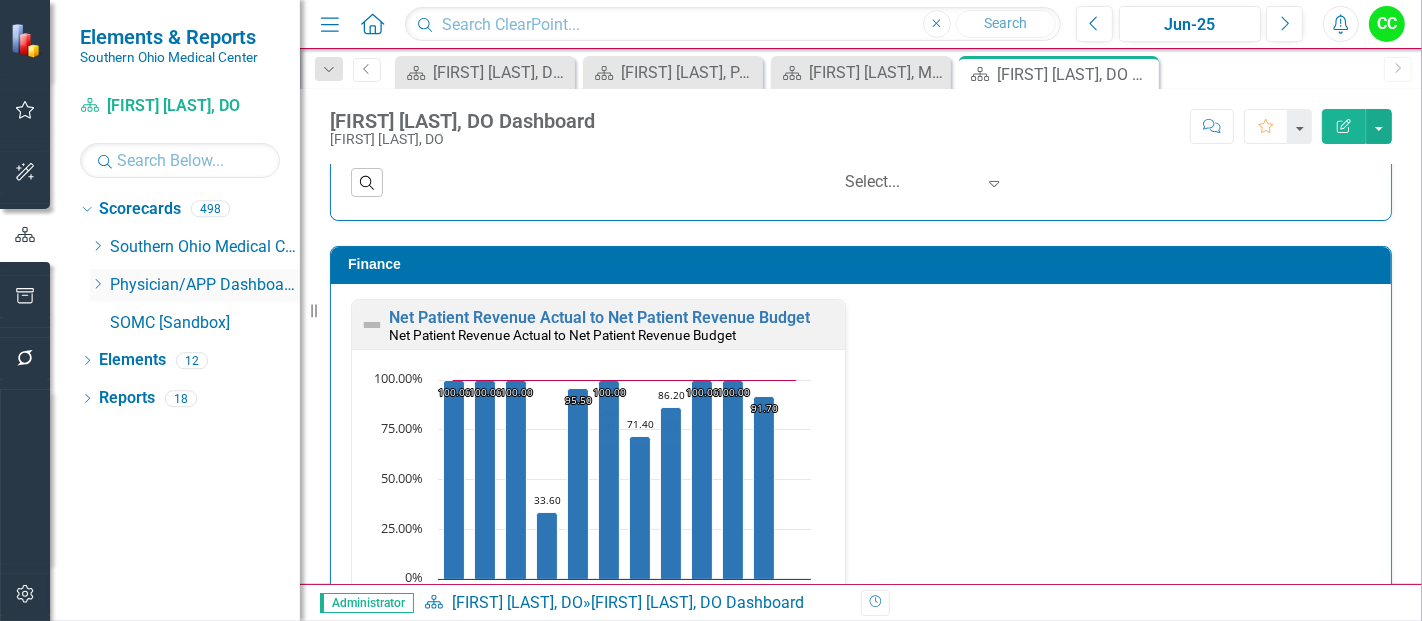 click on "Dropdown" 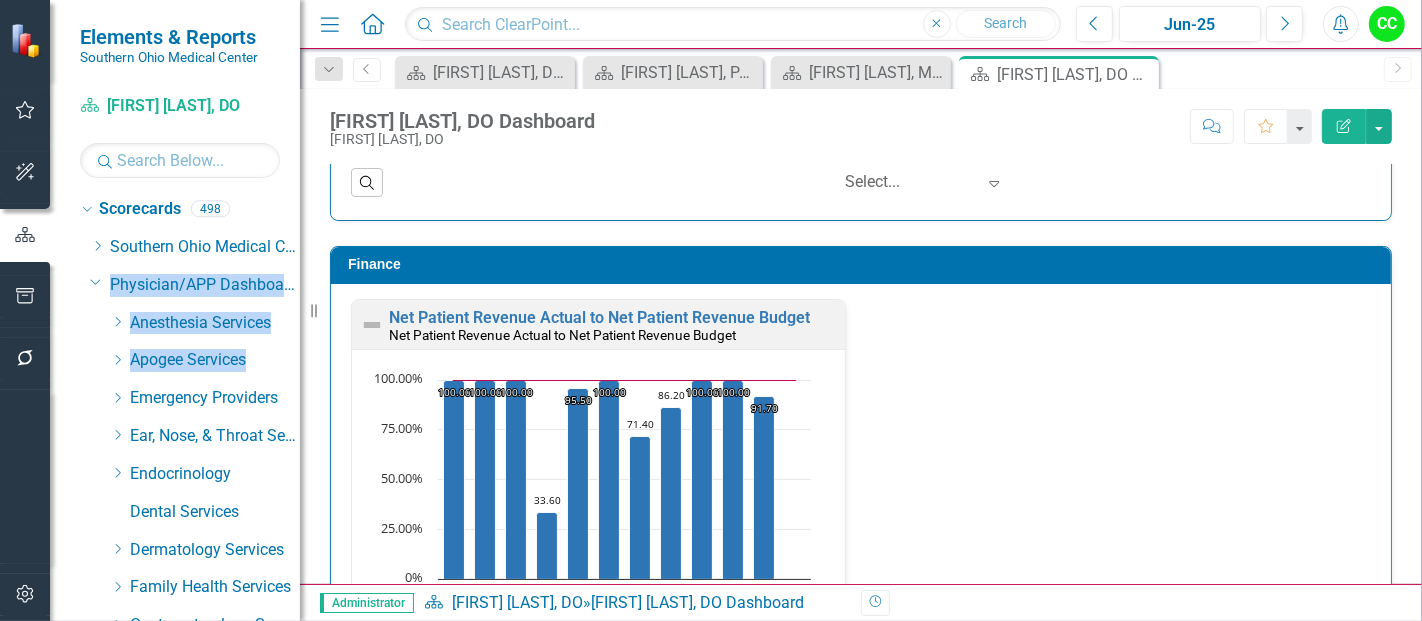 drag, startPoint x: 94, startPoint y: 289, endPoint x: 84, endPoint y: 416, distance: 127.39309 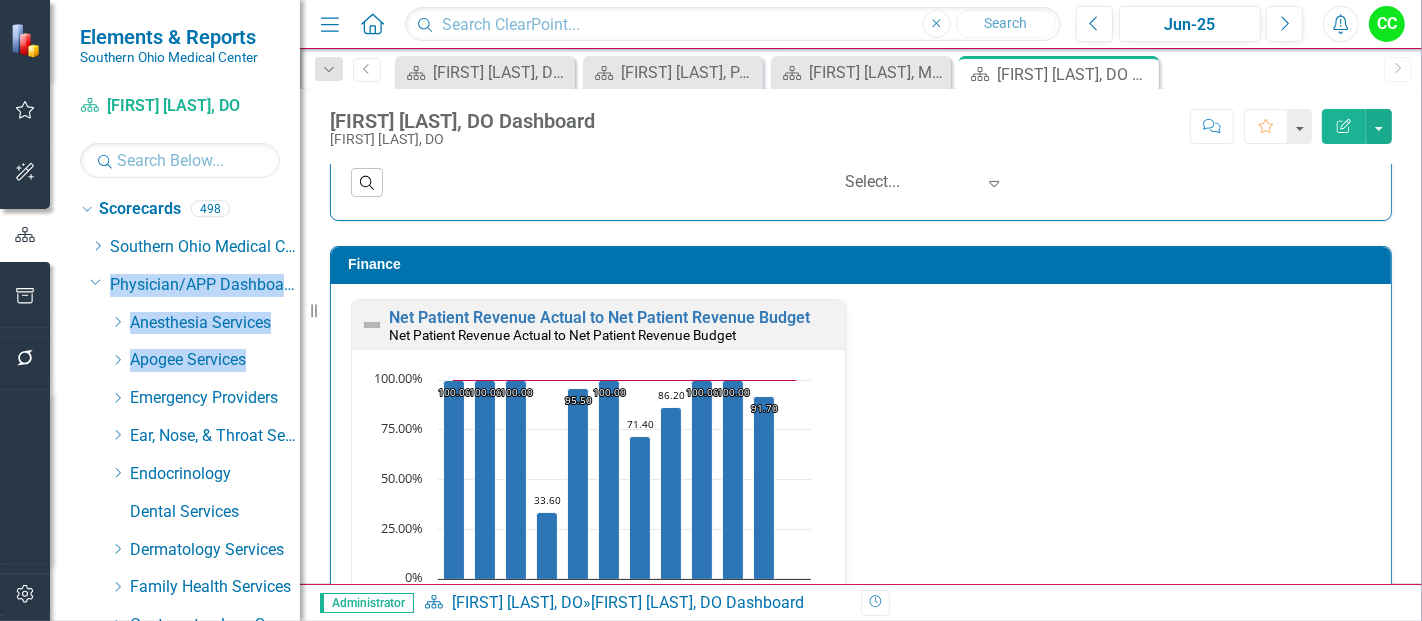 scroll, scrollTop: 1, scrollLeft: 0, axis: vertical 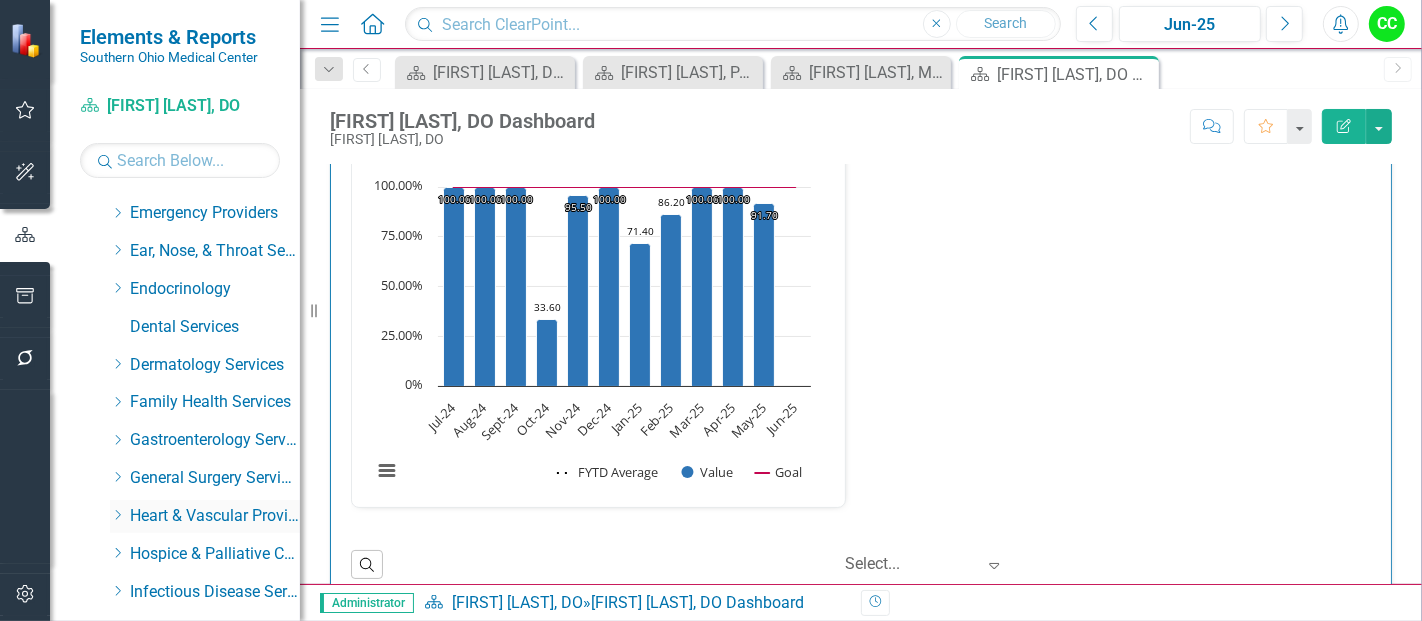 click on "Dropdown" 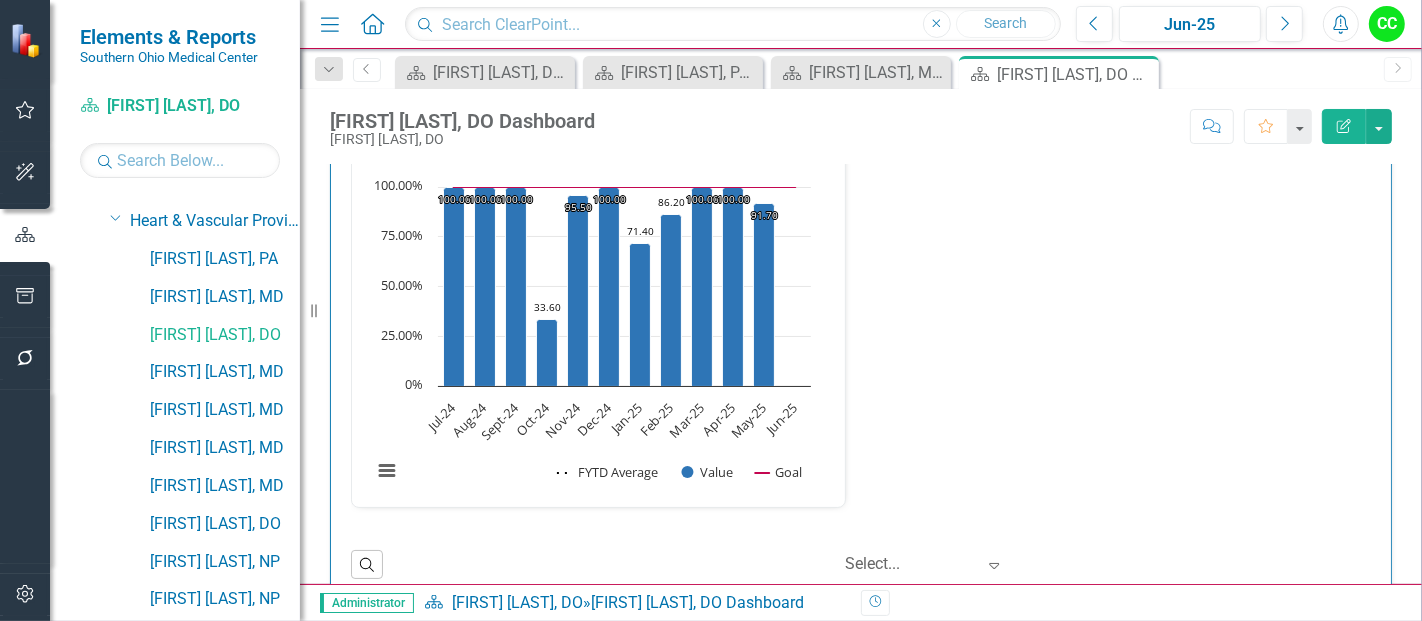 scroll, scrollTop: 583, scrollLeft: 0, axis: vertical 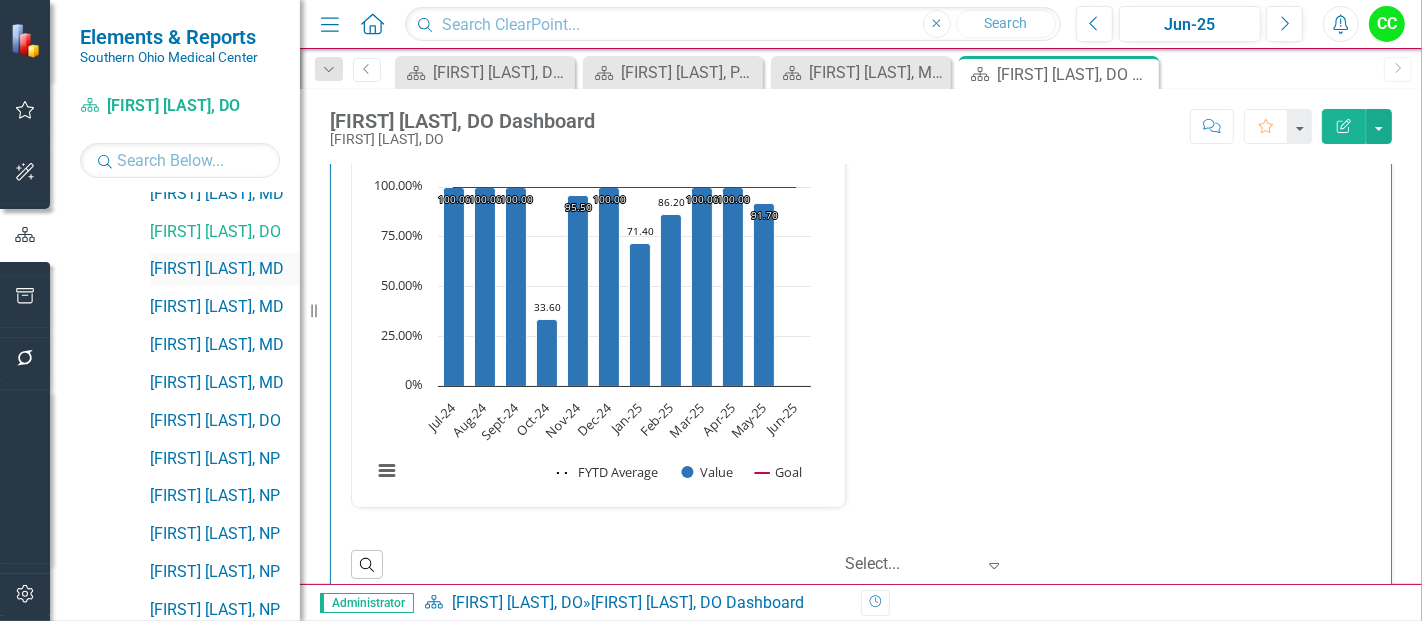 click on "[FIRST] [LAST], [STATE]" at bounding box center (225, 269) 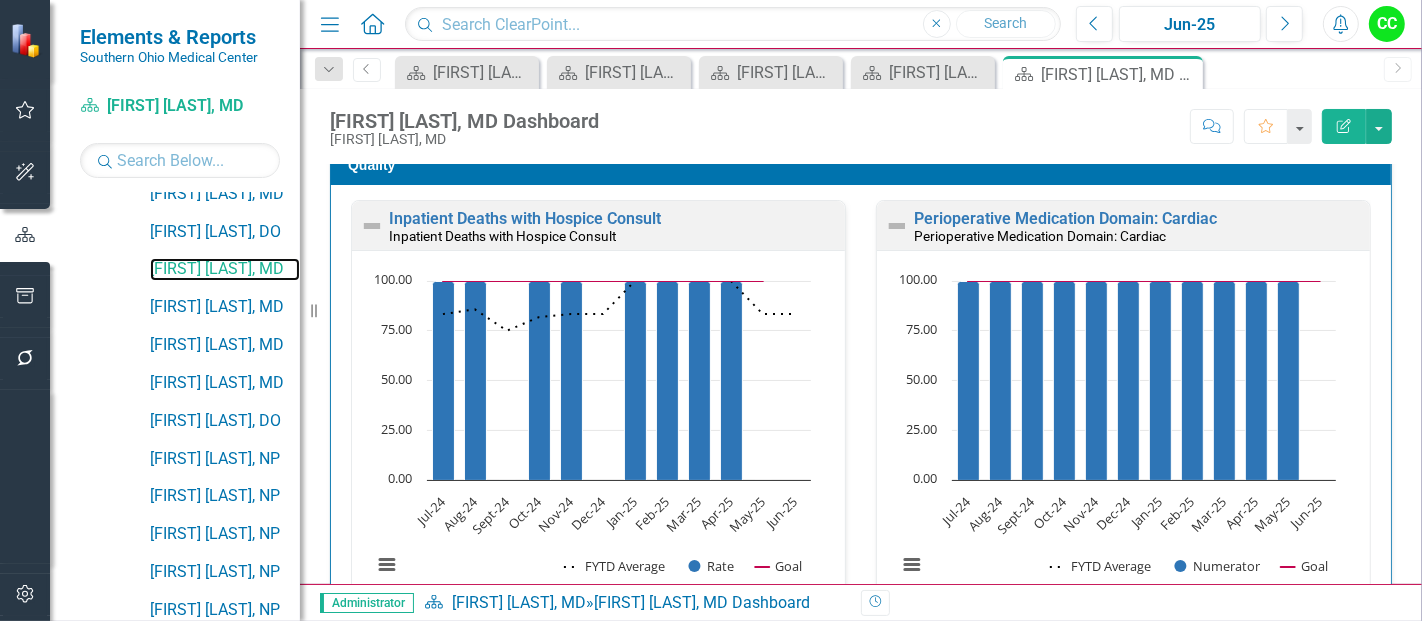 scroll, scrollTop: 593, scrollLeft: 0, axis: vertical 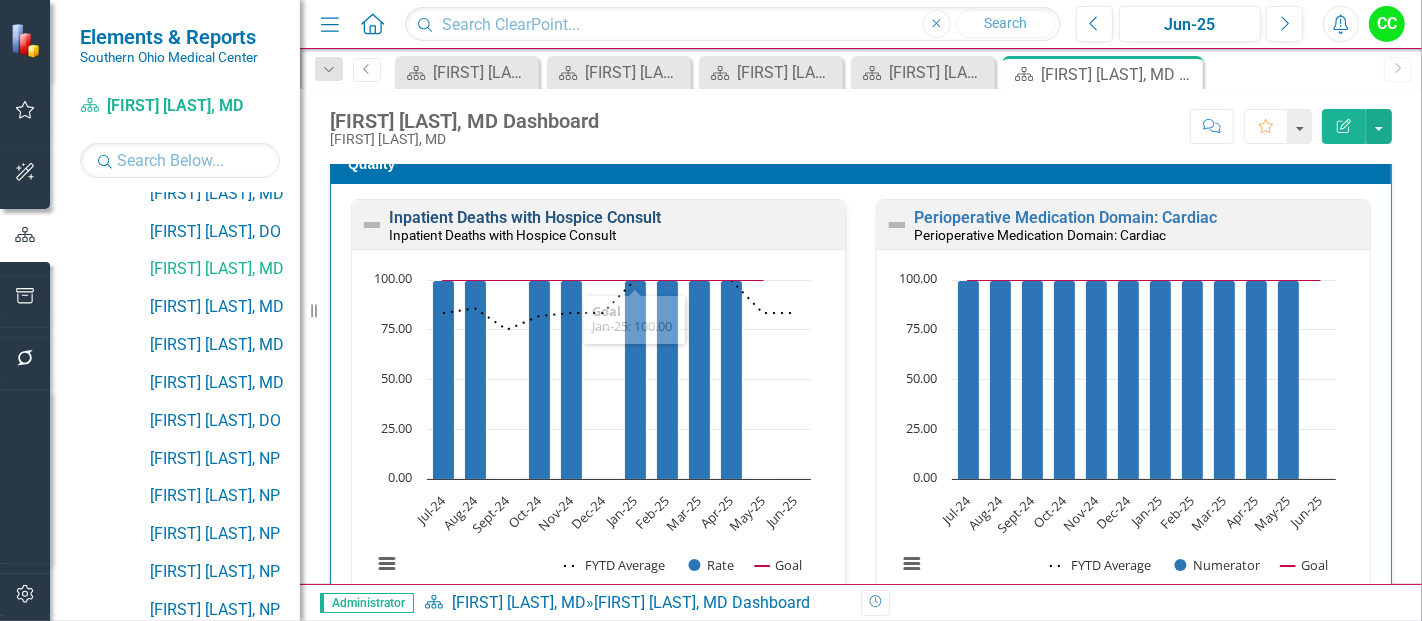 click on "Inpatient Deaths with Hospice Consult" at bounding box center [525, 217] 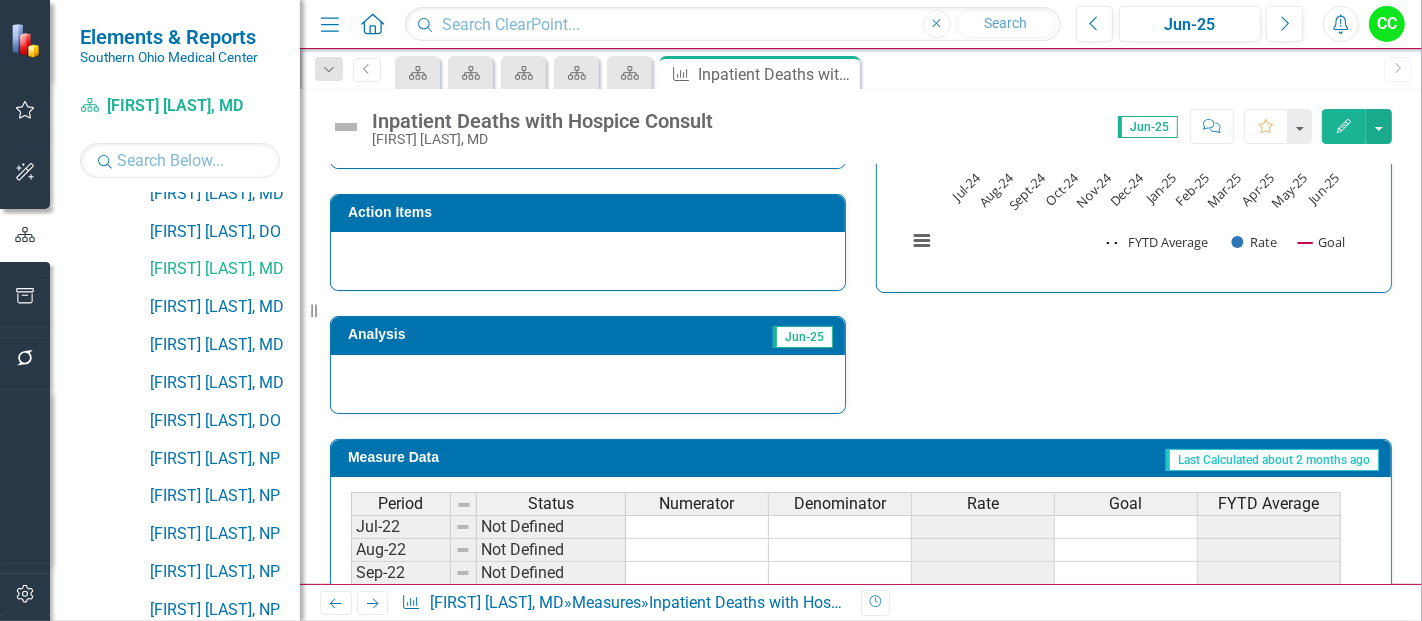 scroll, scrollTop: 866, scrollLeft: 0, axis: vertical 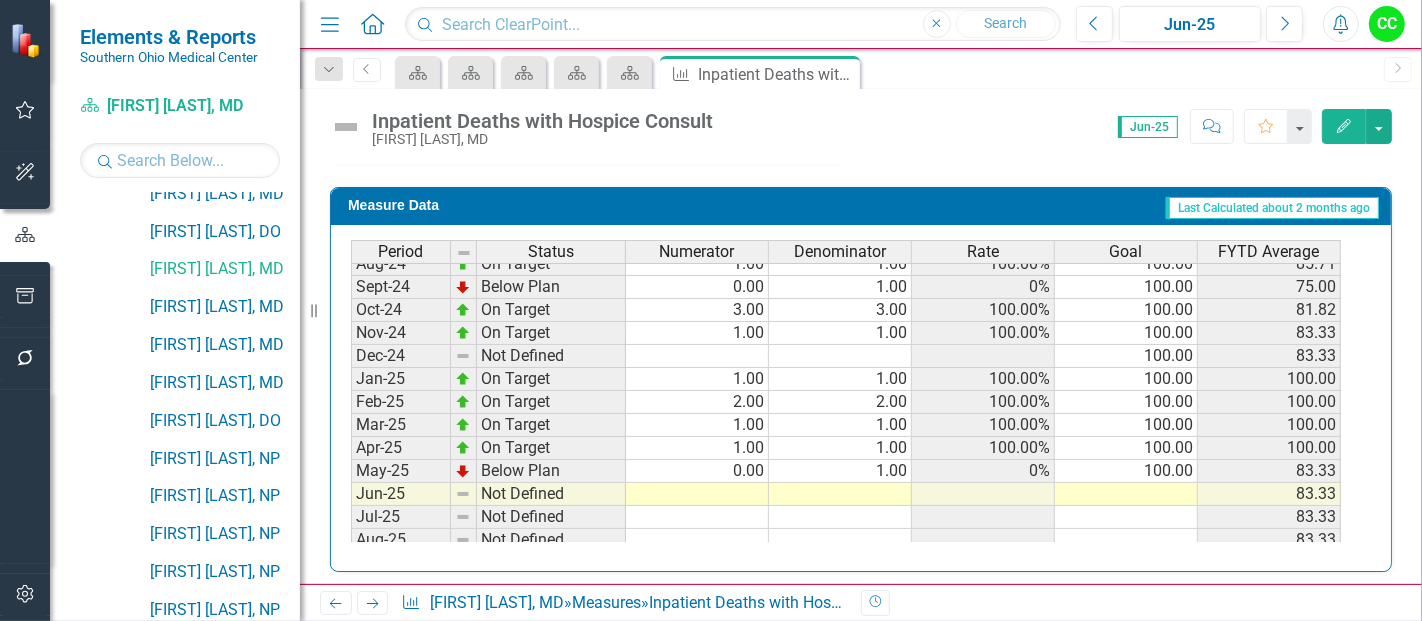 click on "May-24 Not Defined 100.00 80.00 Jun-24 Not Defined 100.00 80.00 Jul-24 On Target 1.00 1.00 100.00% 100.00 83.33 Aug-24 On Target 1.00 1.00 100.00% 100.00 85.71 Sept-24 Below Plan 0.00 1.00 0% 100.00 75.00 Oct-24 On Target 3.00 3.00 100.00% 100.00 81.82 Nov-24 On Target 1.00 1.00 100.00% 100.00 83.33 Dec-24 Not Defined 100.00 83.33 Jan-25 On Target 1.00 1.00 100.00% 100.00 100.00 Feb-25 On Target 2.00 2.00 100.00% 100.00 100.00 Mar-25 On Target 1.00 1.00 100.00% 100.00 100.00 Apr-25 On Target 1.00 1.00 100.00% 100.00 100.00 May-25 Below Plan 0.00 1.00 0% 100.00 83.33 Jun-25 Not Defined 83.33 Jul-25 Not Defined 83.33 Aug-25 Not Defined 83.33 Sept-25 Not Defined 83.33 Oct-25 Not Defined 83.33 Nov-25 Not Defined 83.33 Dec-25 Not Defined 83.33 Jan-26 Not Defined Feb-26 Not Defined Mar-26 Not Defined Apr-26 Not Defined May-26 Not Defined Jun-26 Not Defined" at bounding box center (846, 482) 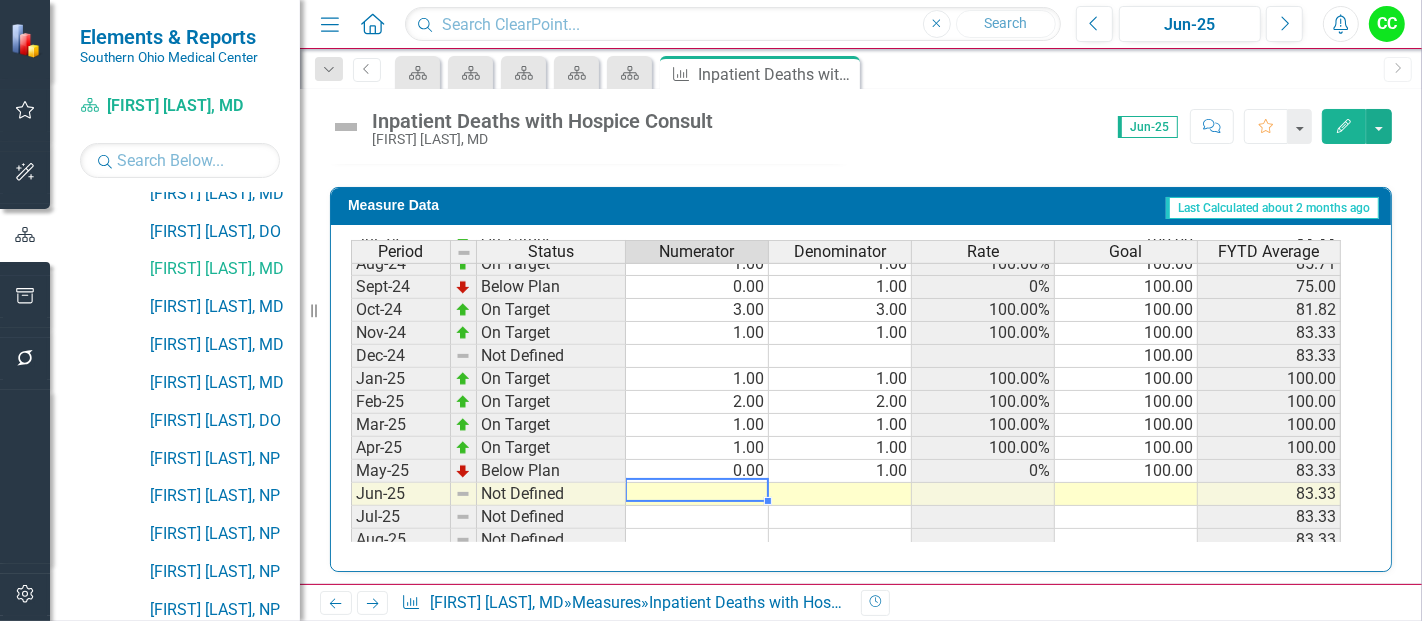 type on "0" 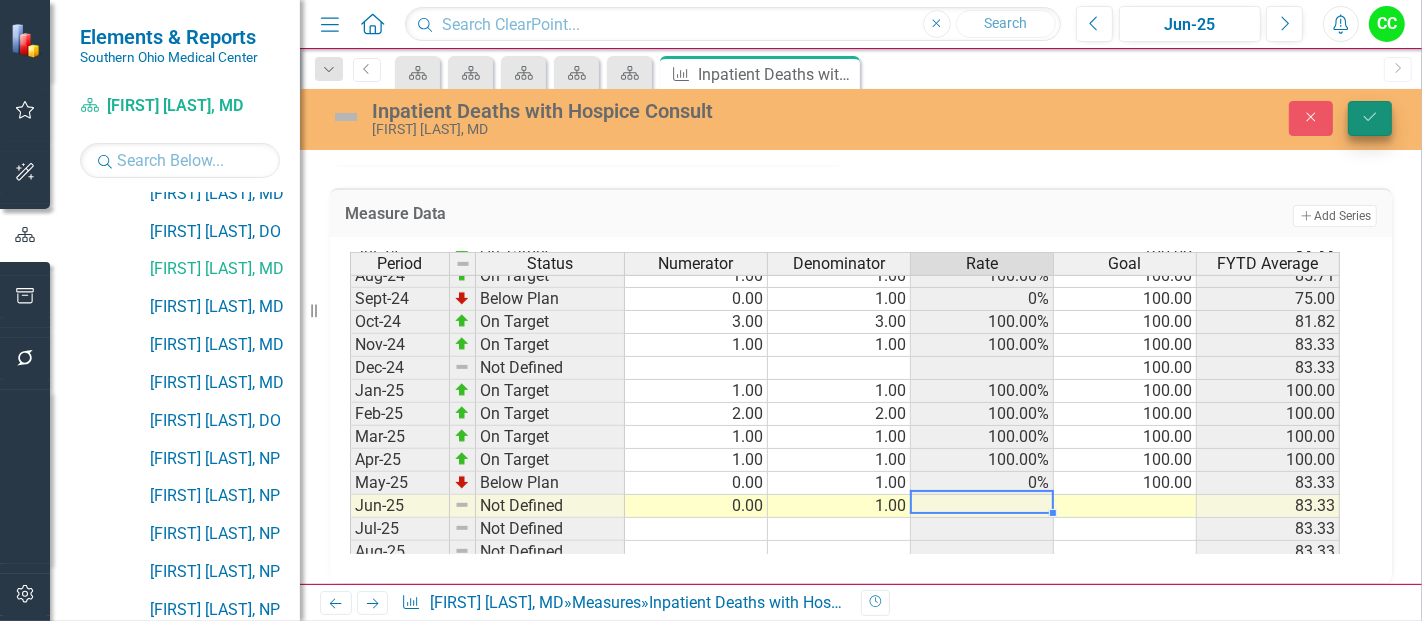 type on "1" 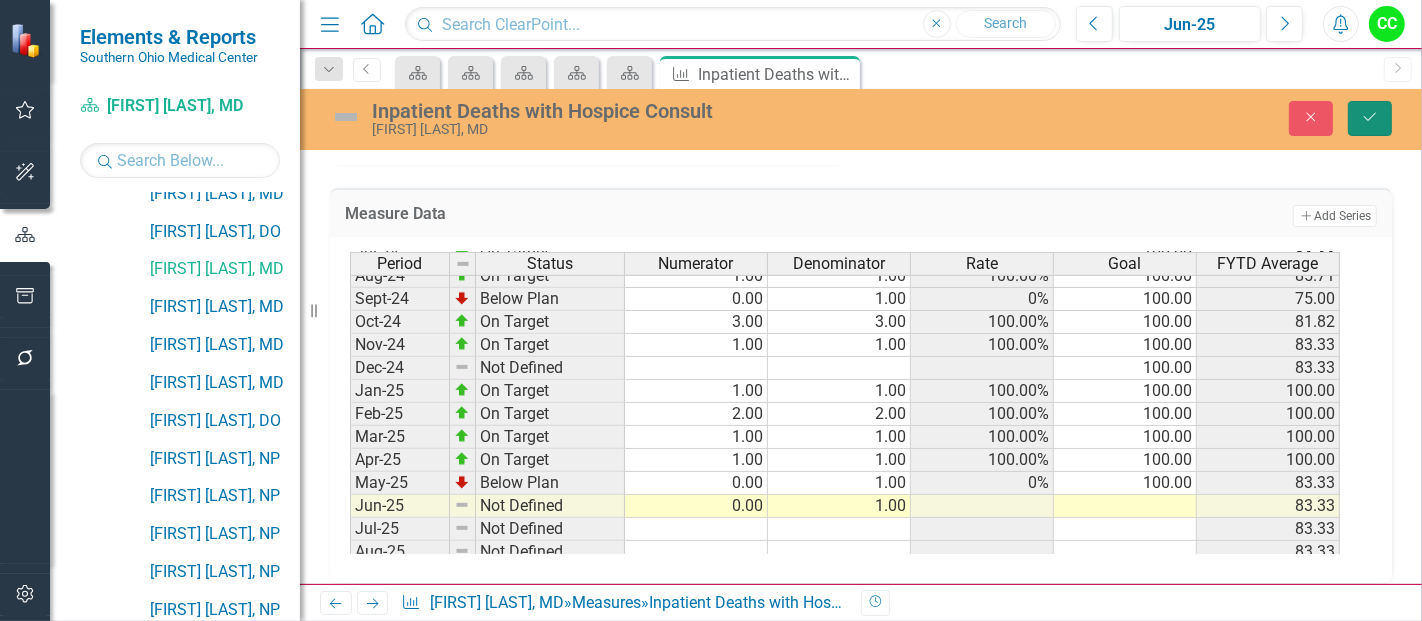 click on "Save" at bounding box center (1370, 118) 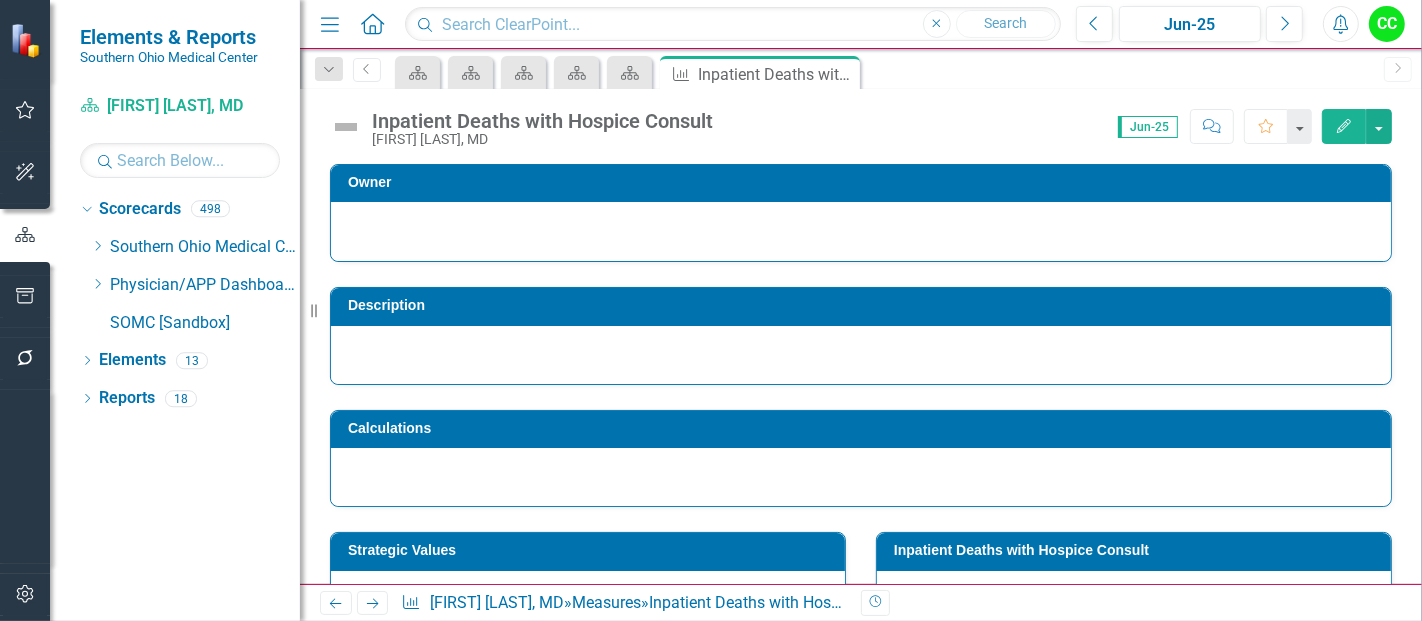 scroll, scrollTop: 0, scrollLeft: 0, axis: both 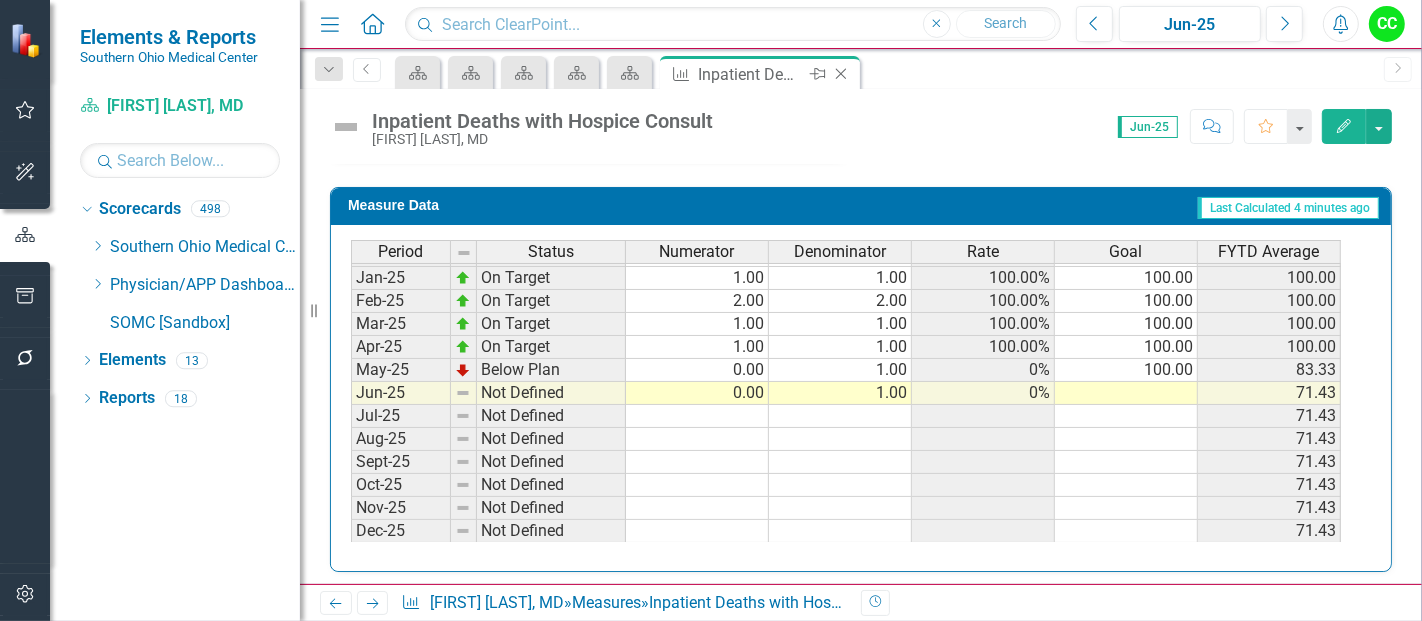 click on "Close" 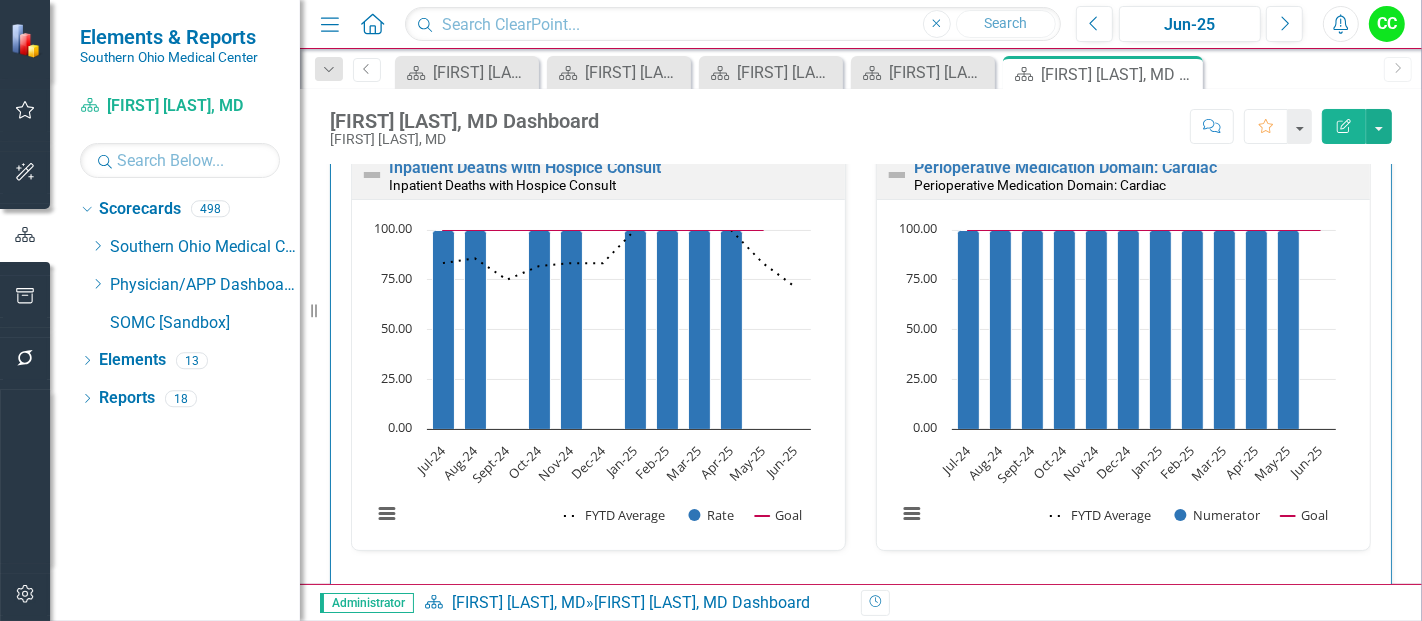 scroll, scrollTop: 577, scrollLeft: 0, axis: vertical 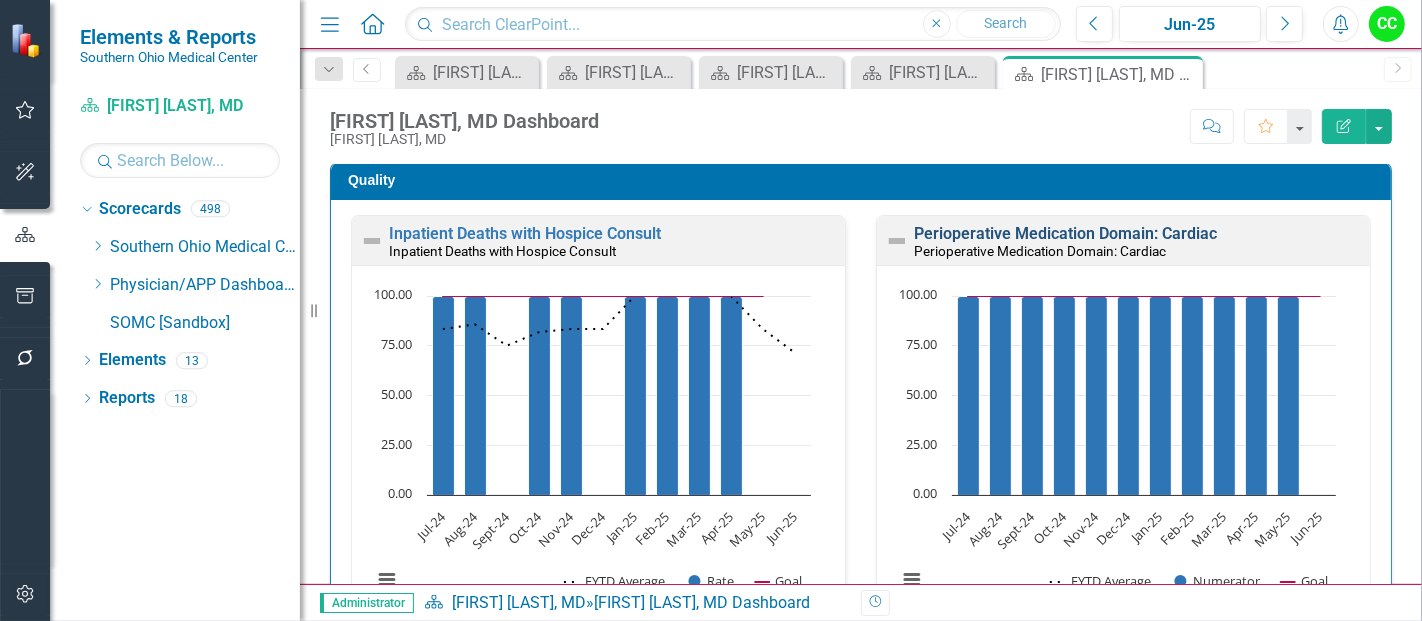click on "Perioperative Medication Domain: Cardiac" at bounding box center [1065, 233] 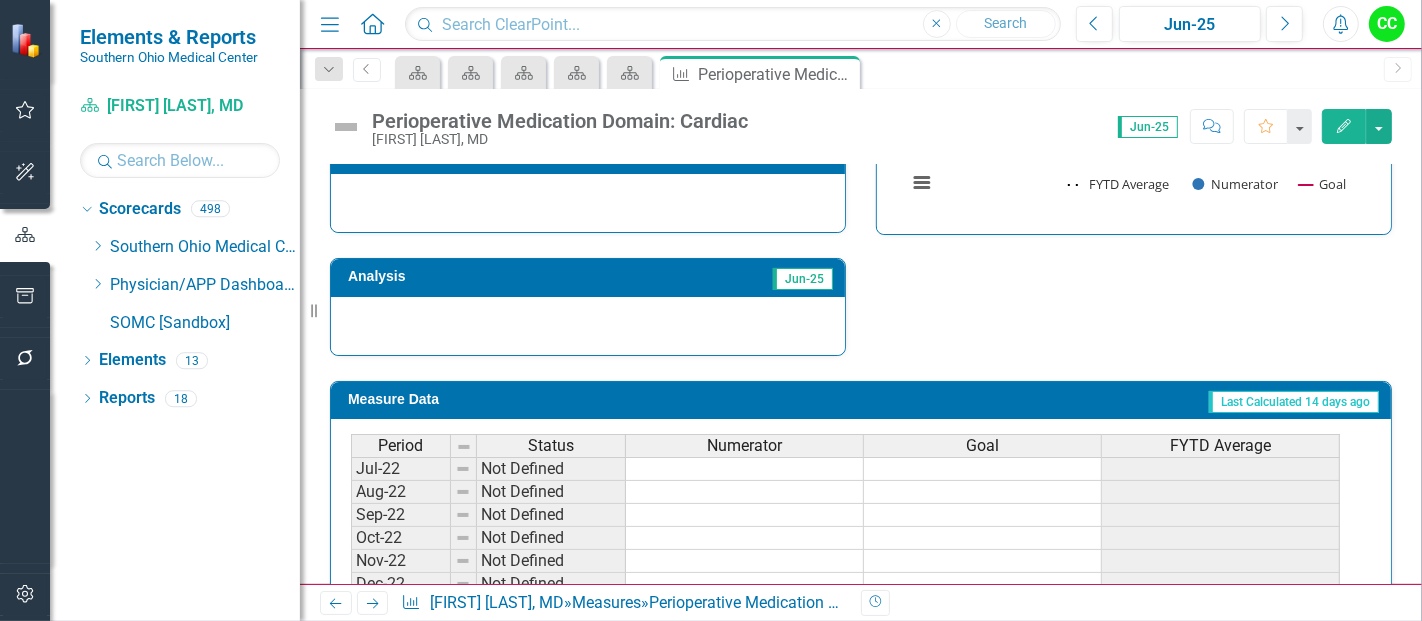 scroll, scrollTop: 866, scrollLeft: 0, axis: vertical 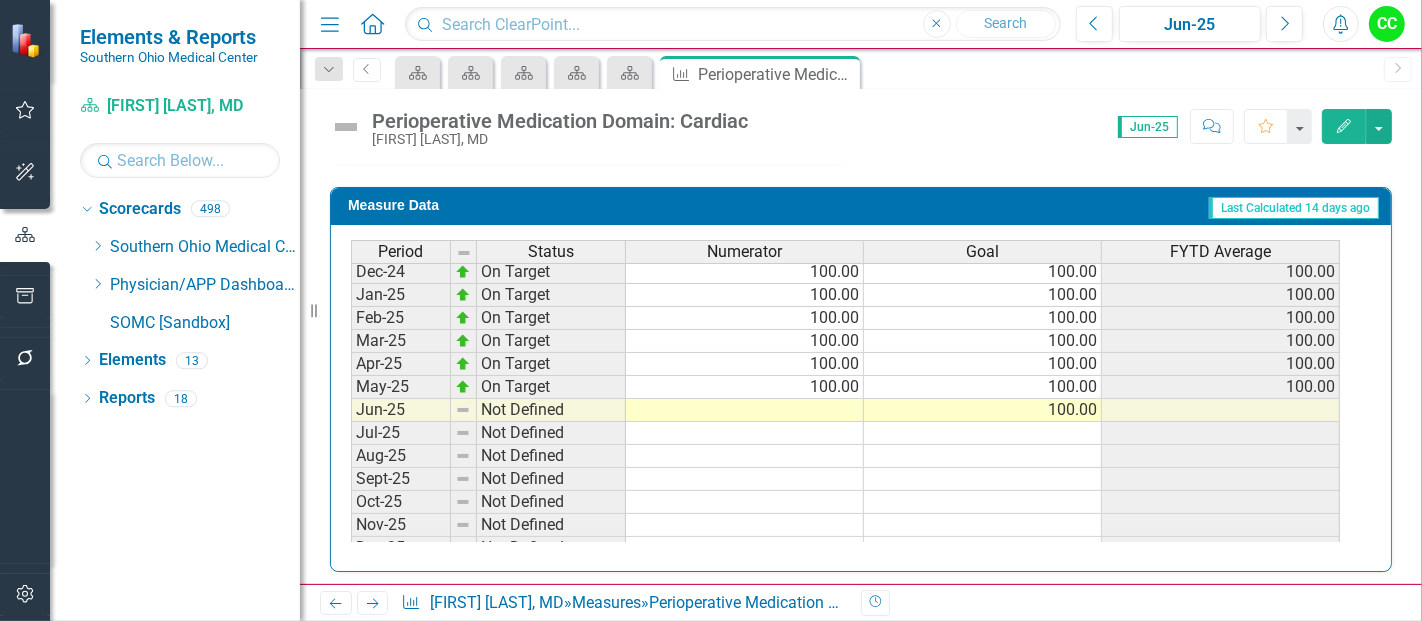click on "Jul-23 On Target 100.00 100.00 100.00 Aug-23 On Target 100.00 100.00 100.00 Sep-23 On Target 100.00 100.00 100.00 Oct-23 On Target 100.00 100.00 100.00 Nov-23 On Target 100.00 100.00 100.00 Dec-23 On Target 100.00 100.00 100.00 Jan-24 On Target 100.00 100.00 100.00 Feb-24 On Target 100.00 100.00 100.00 Mar-24 On Target 100.00 100.00 100.00 Apr-24 On Target 100.00 100.00 100.00 May-24 On Target 100.00 100.00 100.00 Jun-24 On Target 100.00 100.00 100.00 Jul-24 On Target 100.00 100.00 100.00 Aug-24 On Target 100.00 100.00 100.00 Sept-24 On Target 100.00 100.00 100.00 Oct-24 On Target 100.00 100.00 100.00 Nov-24 On Target 100.00 100.00 100.00 Dec-24 On Target 100.00 100.00 100.00 Jan-25 On Target 100.00 100.00 100.00 Feb-25 On Target 100.00 100.00 100.00 Mar-25 On Target 100.00 100.00 100.00 Apr-25 On Target 100.00 100.00 100.00 May-25 On Target 100.00 100.00 100.00 Jun-25 Not Defined 100.00 Jul-25 Not Defined Aug-25 Not Defined Sept-25 Not Defined Oct-25 Not Defined Nov-25 Not Defined Dec-25 Not Defined Jan-26" at bounding box center [845, 226] 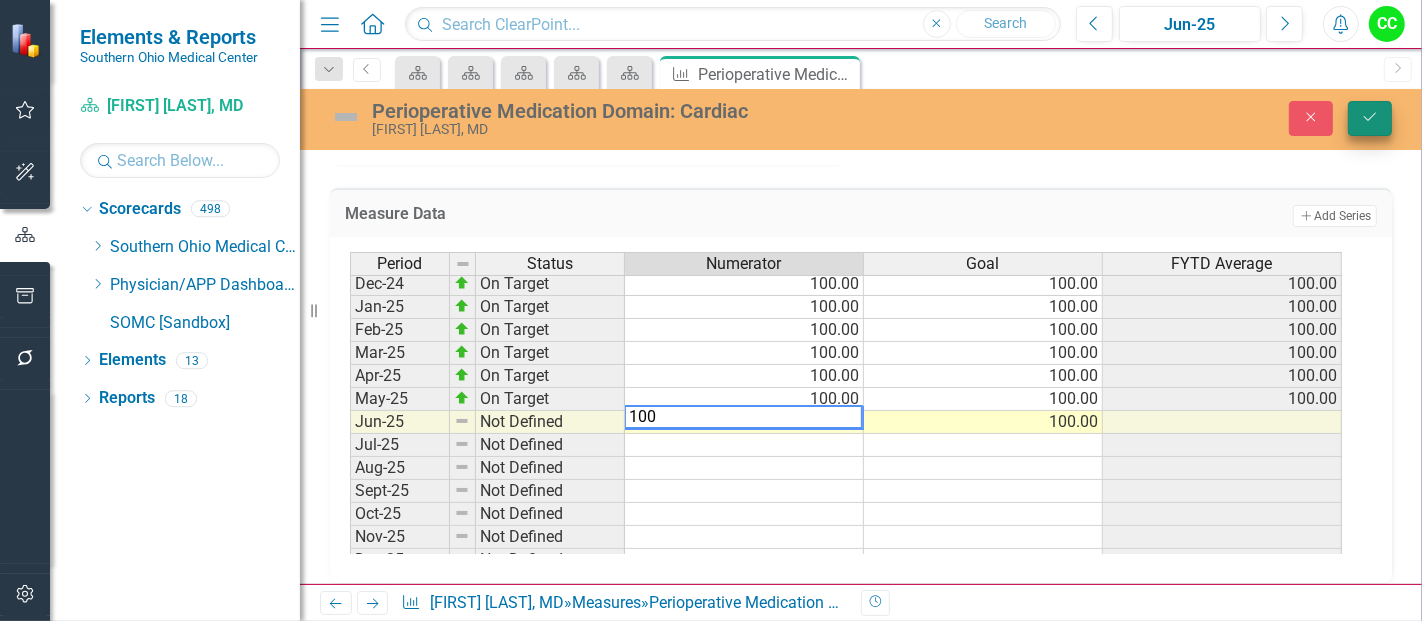 type on "100" 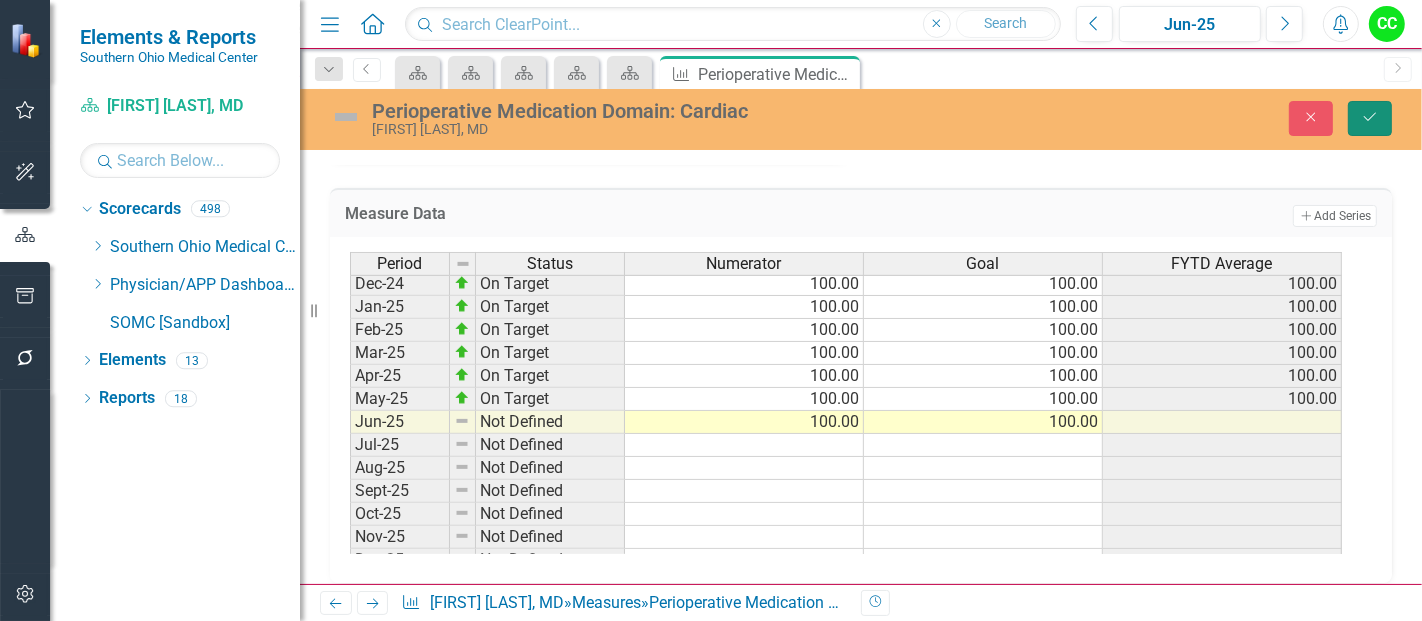 click on "Save" at bounding box center (1370, 118) 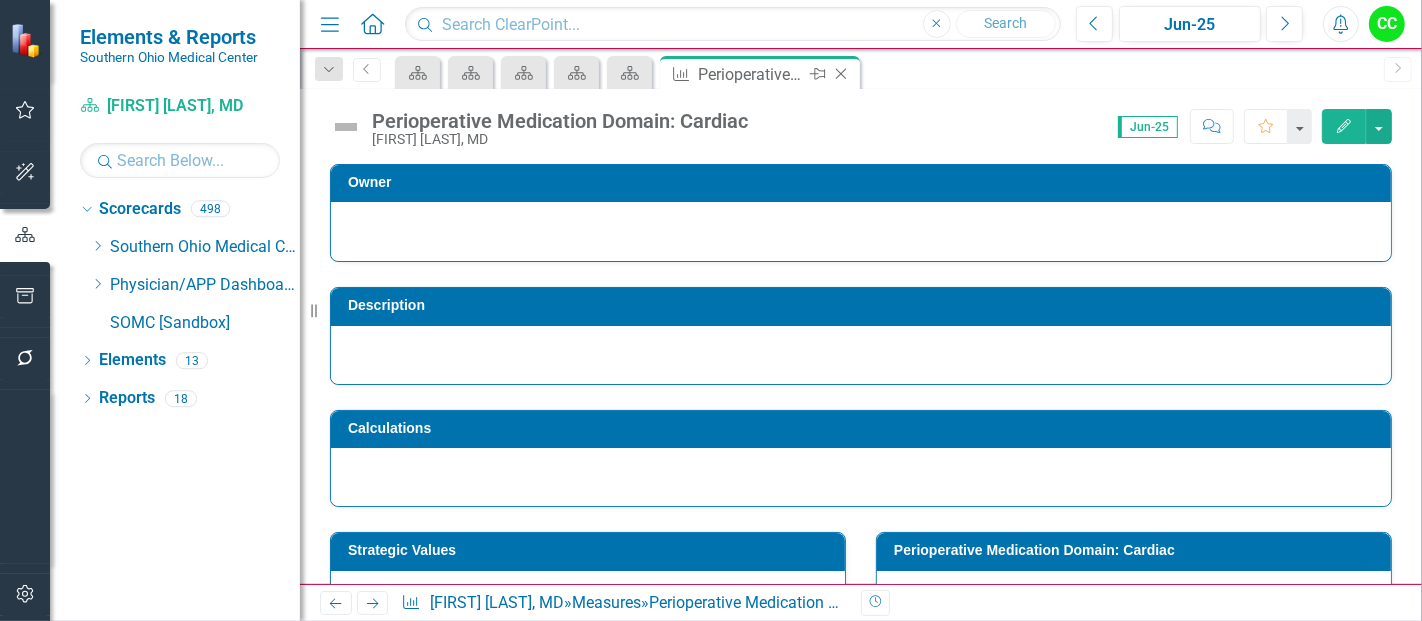 click 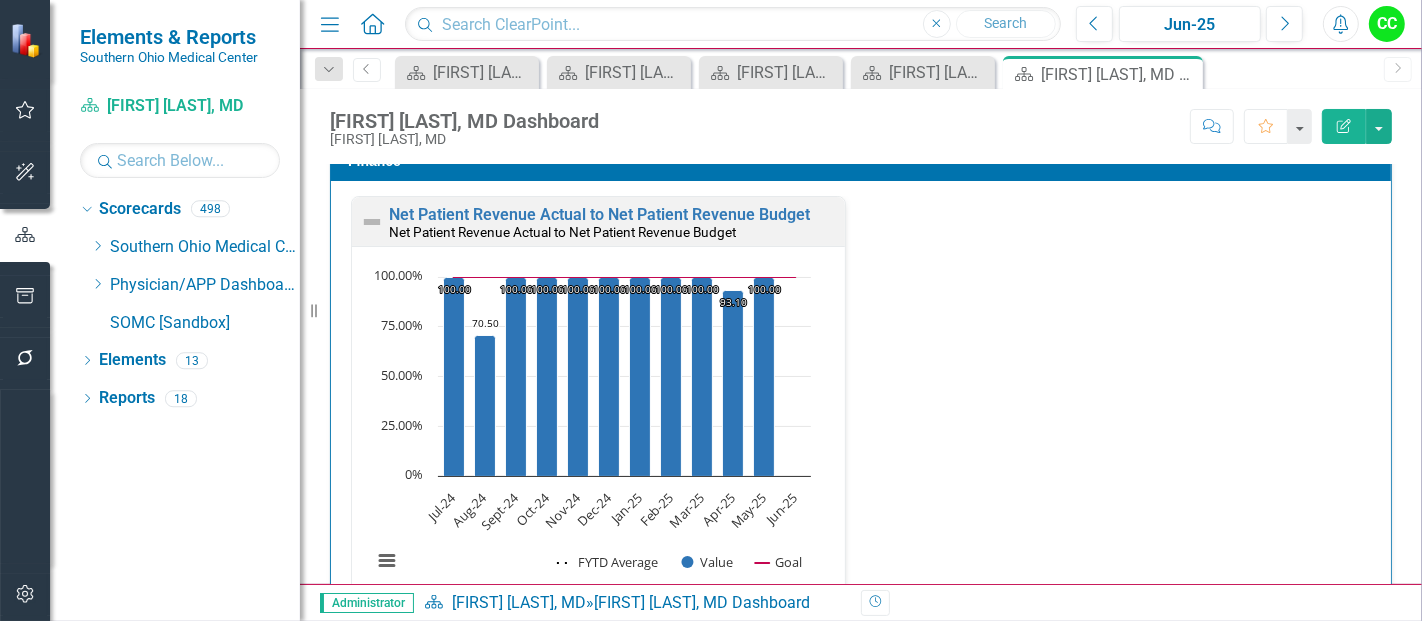 scroll, scrollTop: 2750, scrollLeft: 0, axis: vertical 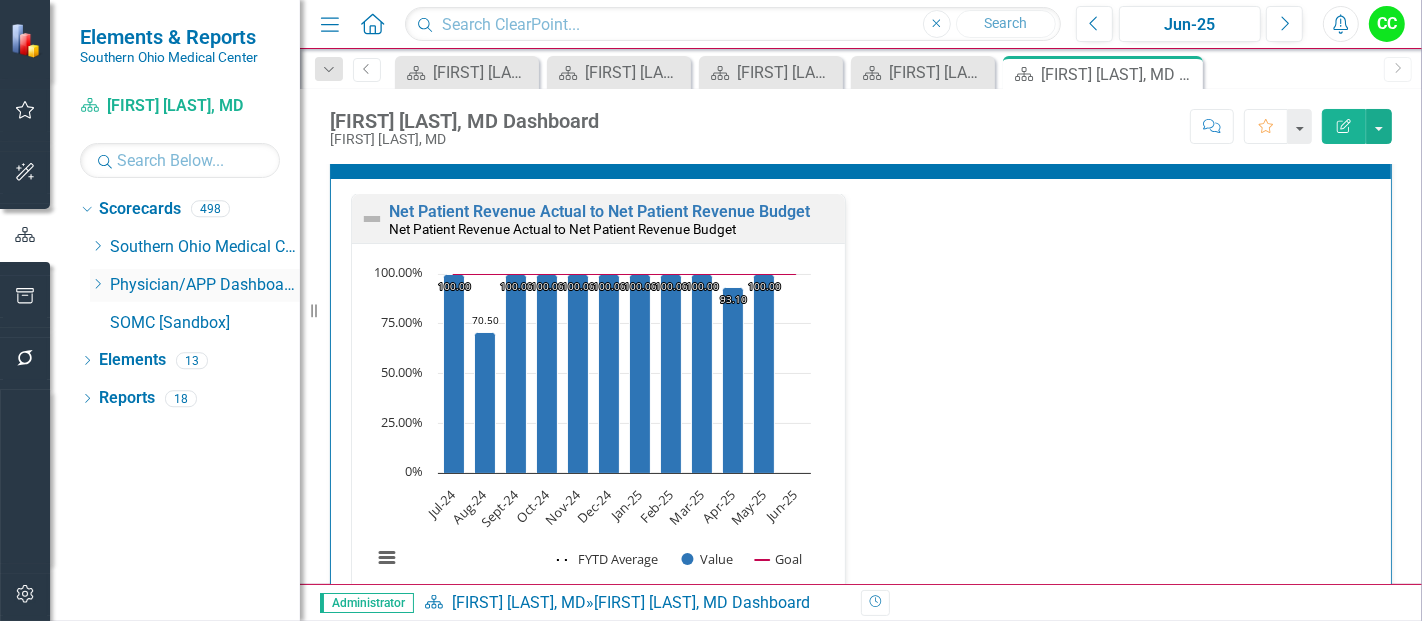 click on "Dropdown" at bounding box center (97, 285) 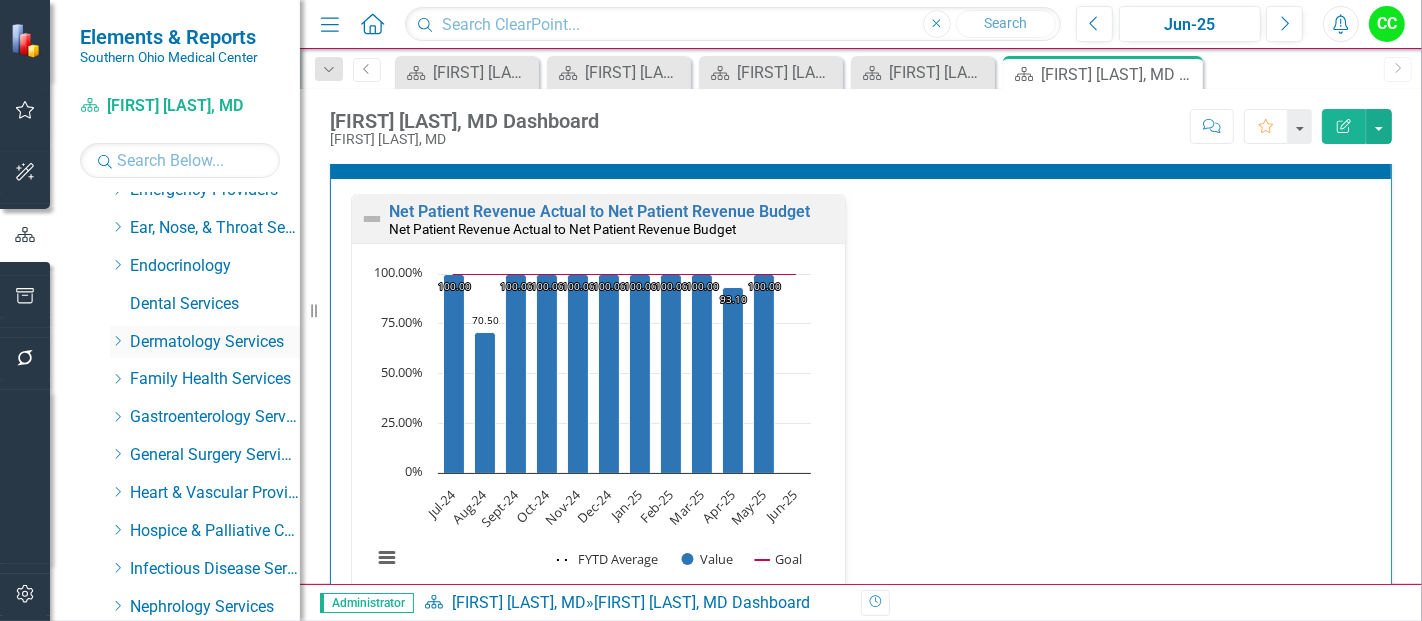 scroll, scrollTop: 210, scrollLeft: 0, axis: vertical 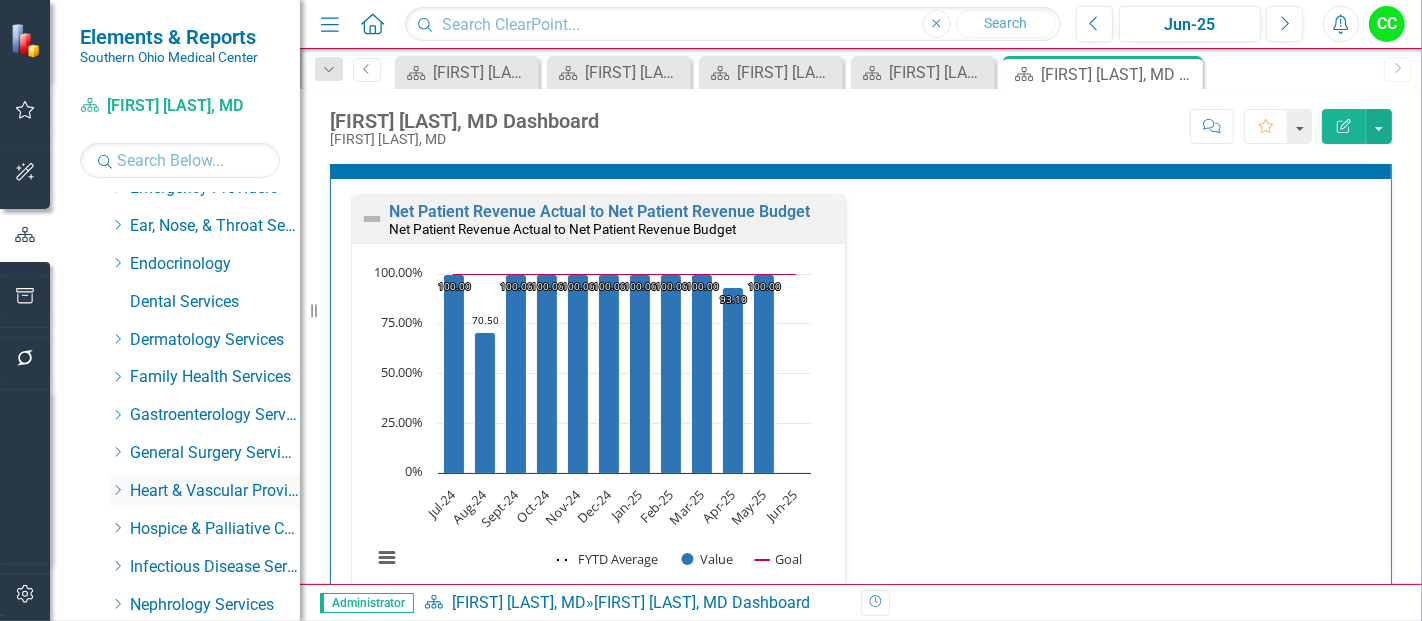 click 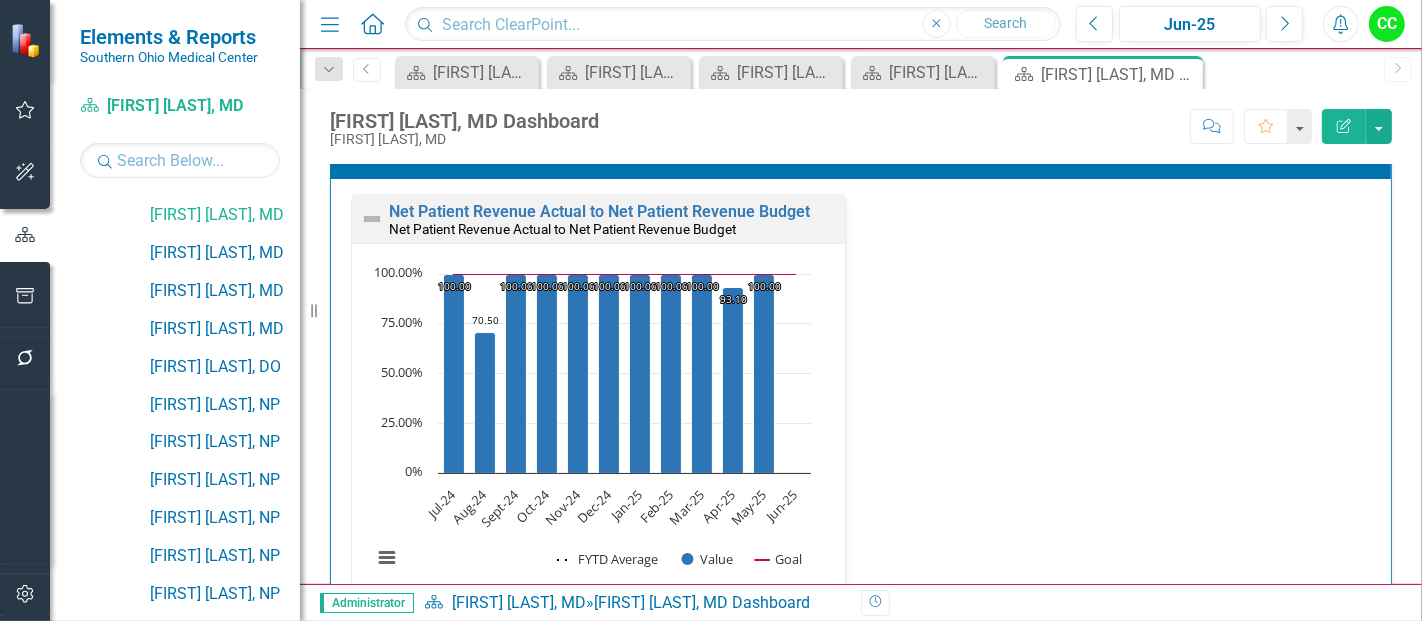 scroll, scrollTop: 639, scrollLeft: 0, axis: vertical 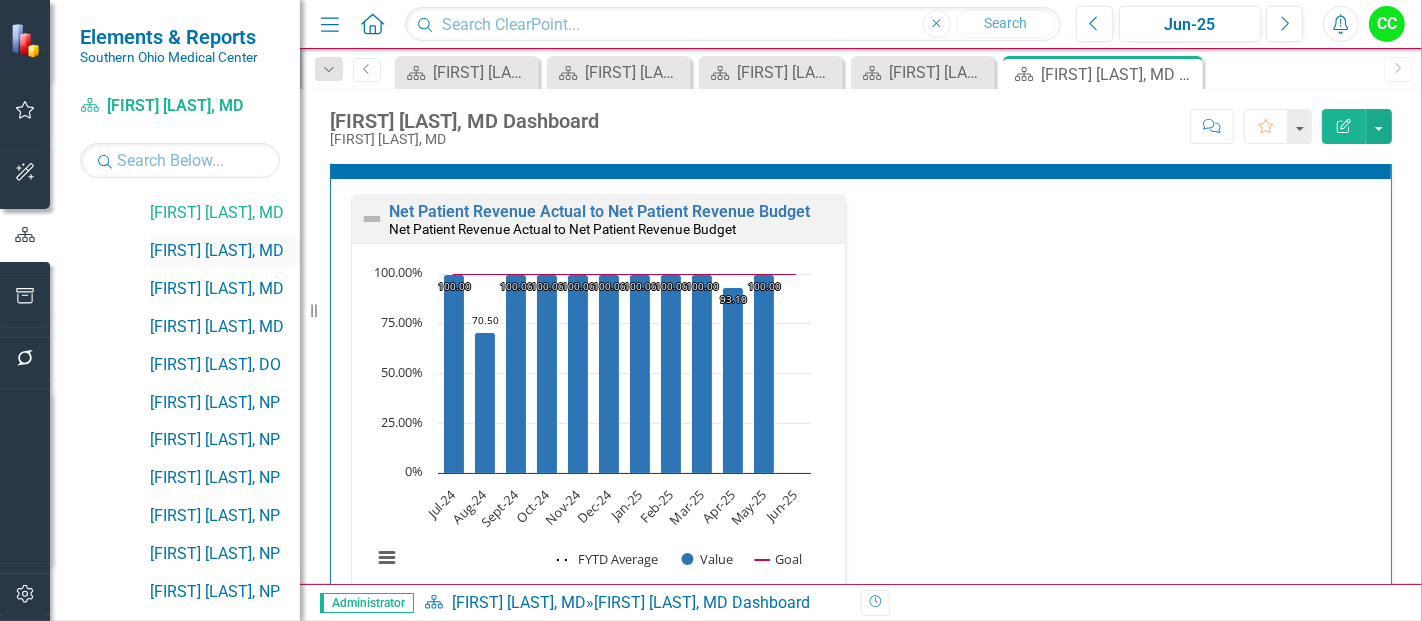 click on "[FIRST] [LAST], [PROFESSION]" at bounding box center (225, 251) 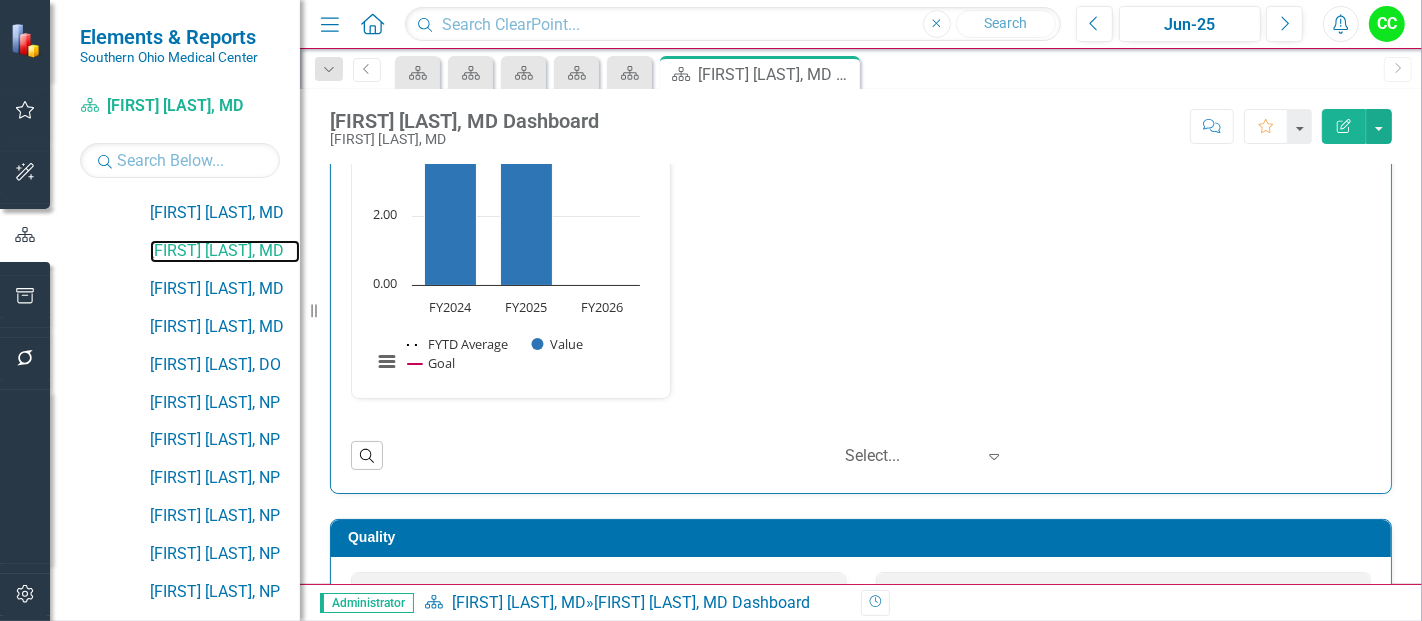 scroll, scrollTop: 0, scrollLeft: 0, axis: both 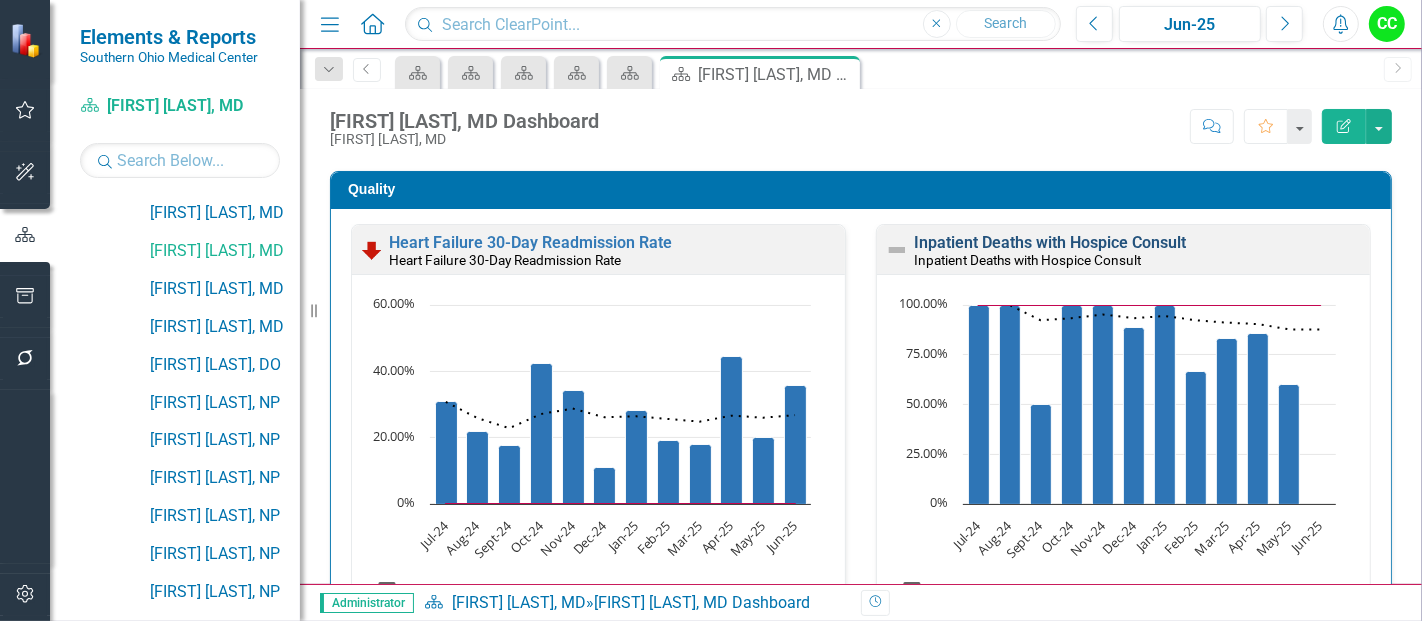 click on "Inpatient Deaths with Hospice Consult" at bounding box center (1050, 242) 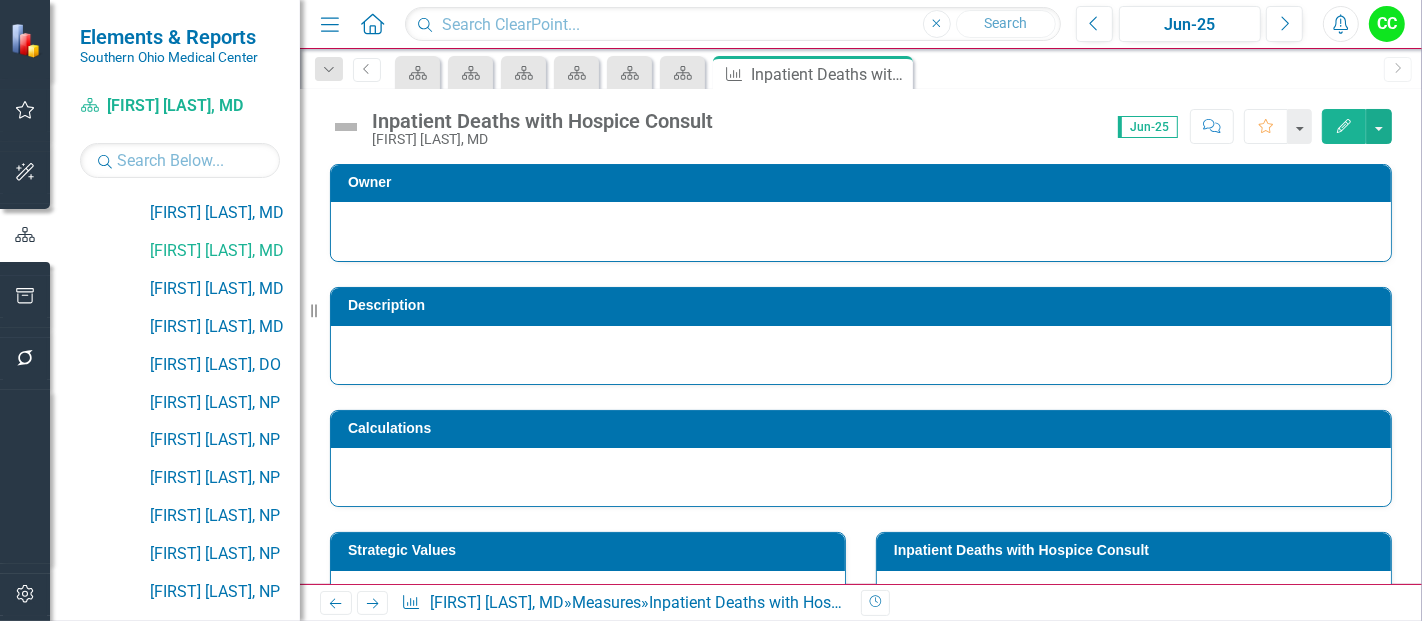 scroll, scrollTop: 866, scrollLeft: 0, axis: vertical 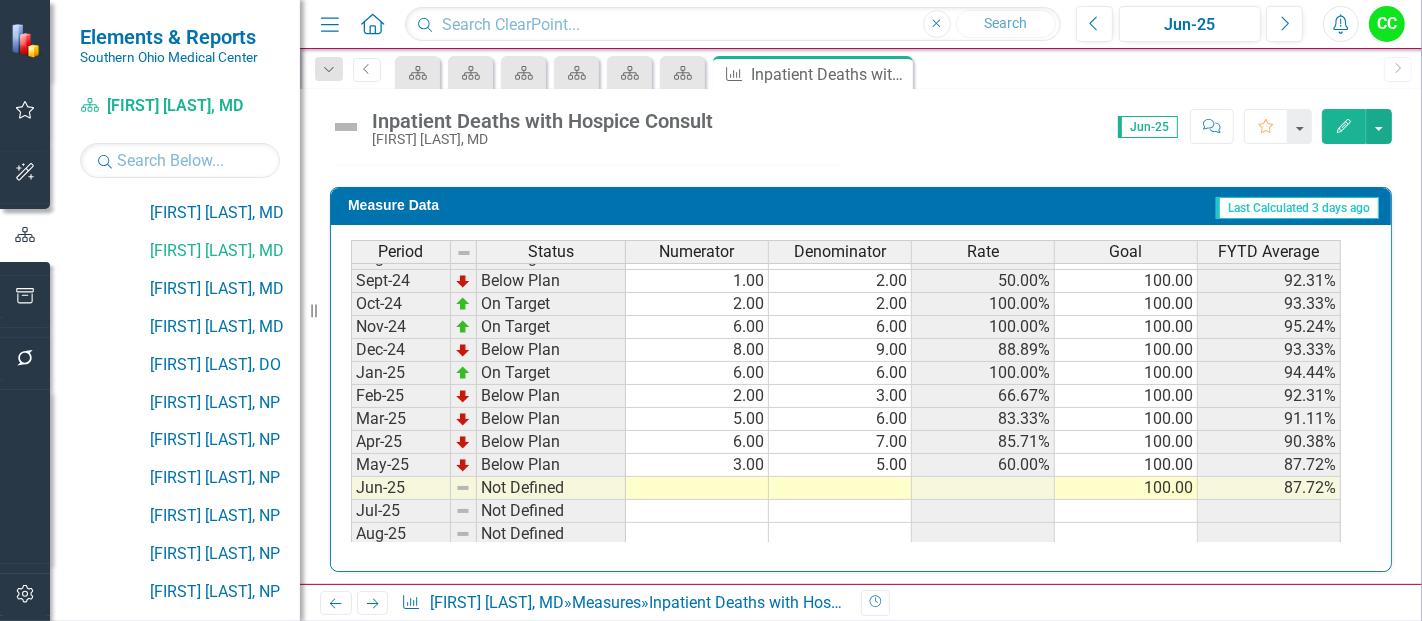 click at bounding box center (697, 488) 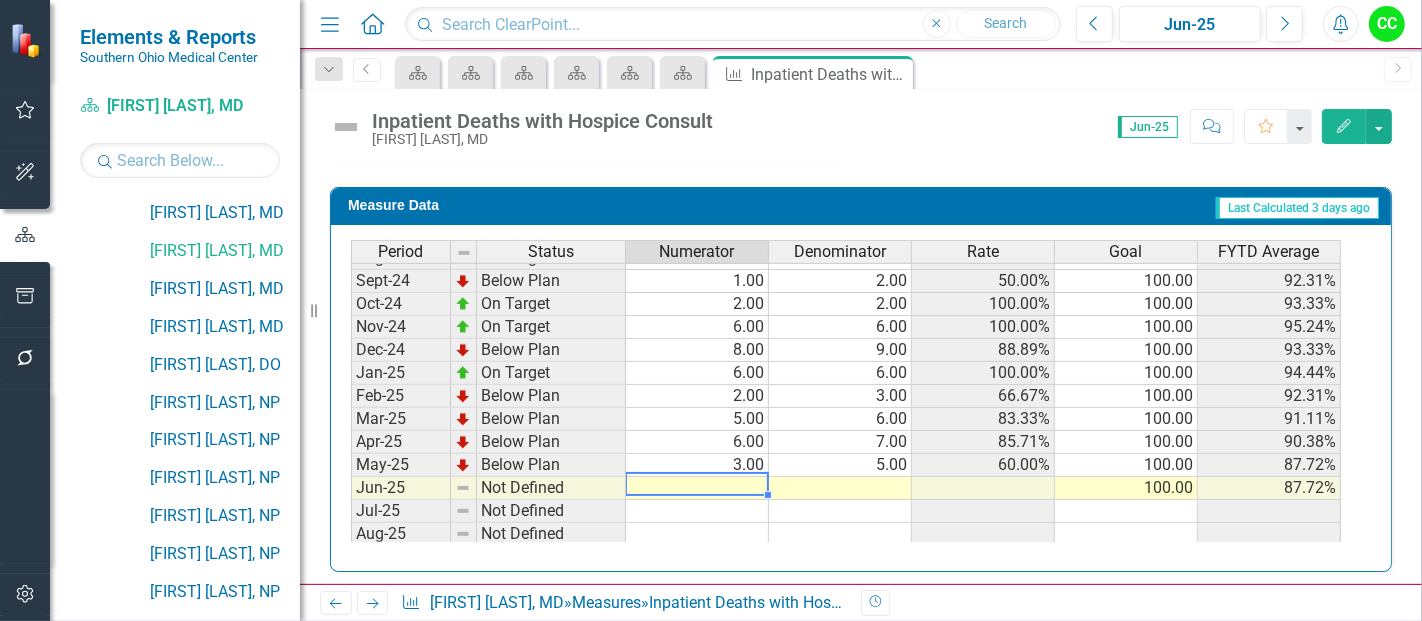 type on "3" 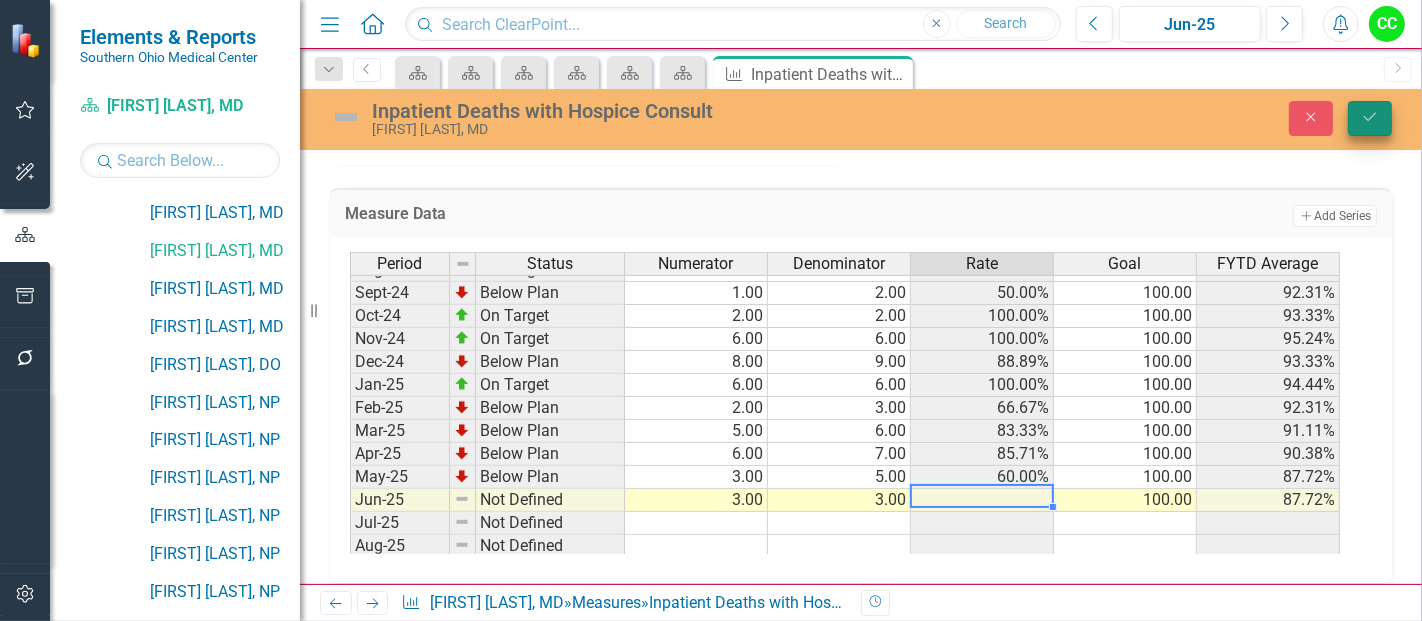 type on "3" 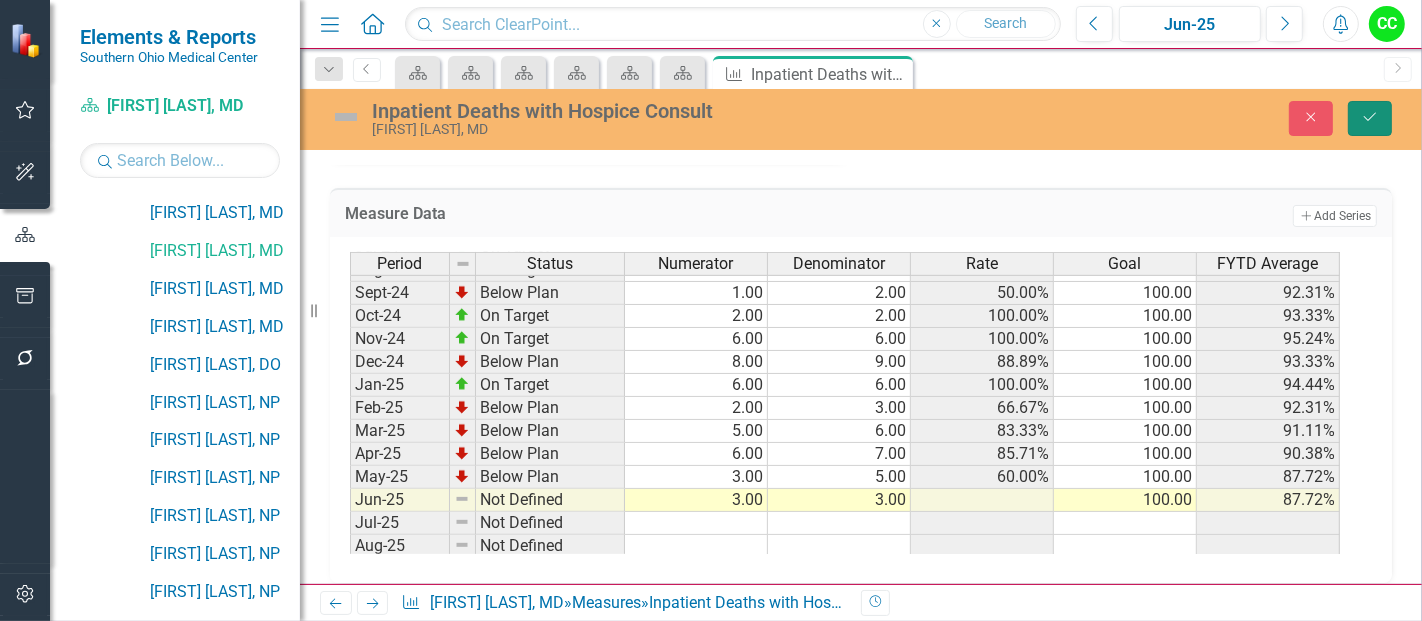 click 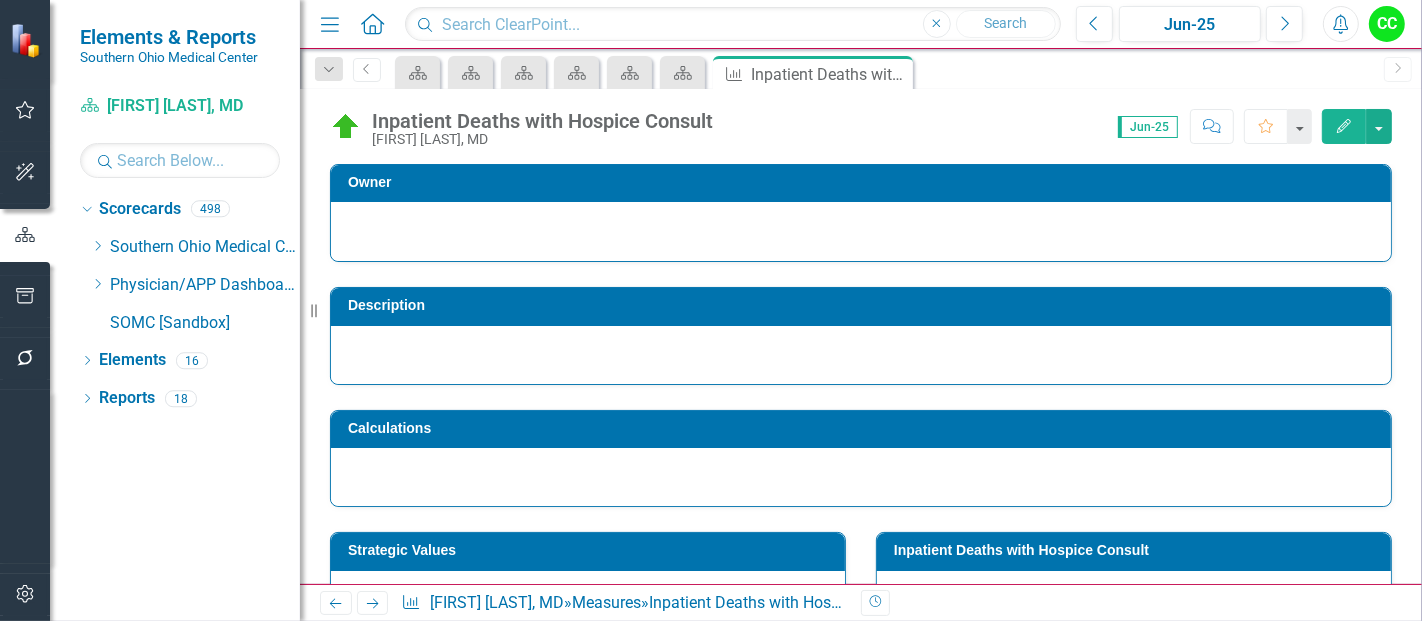 scroll, scrollTop: 0, scrollLeft: 0, axis: both 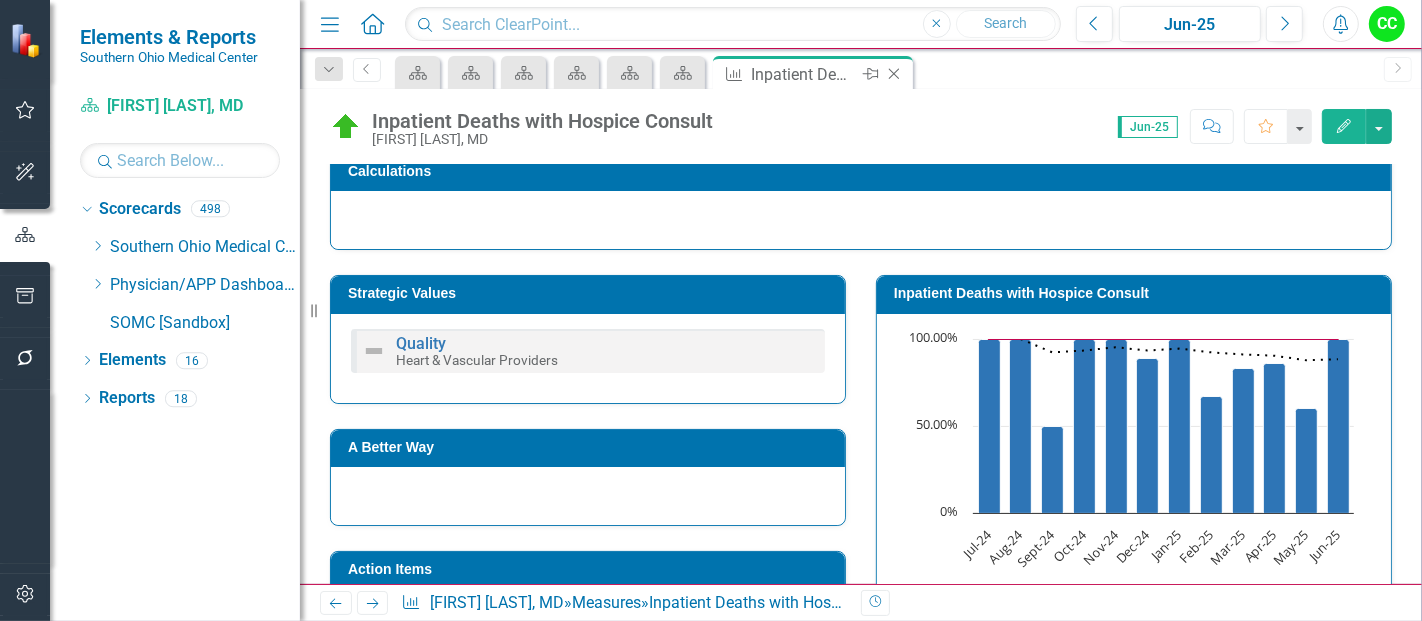 click on "Close" 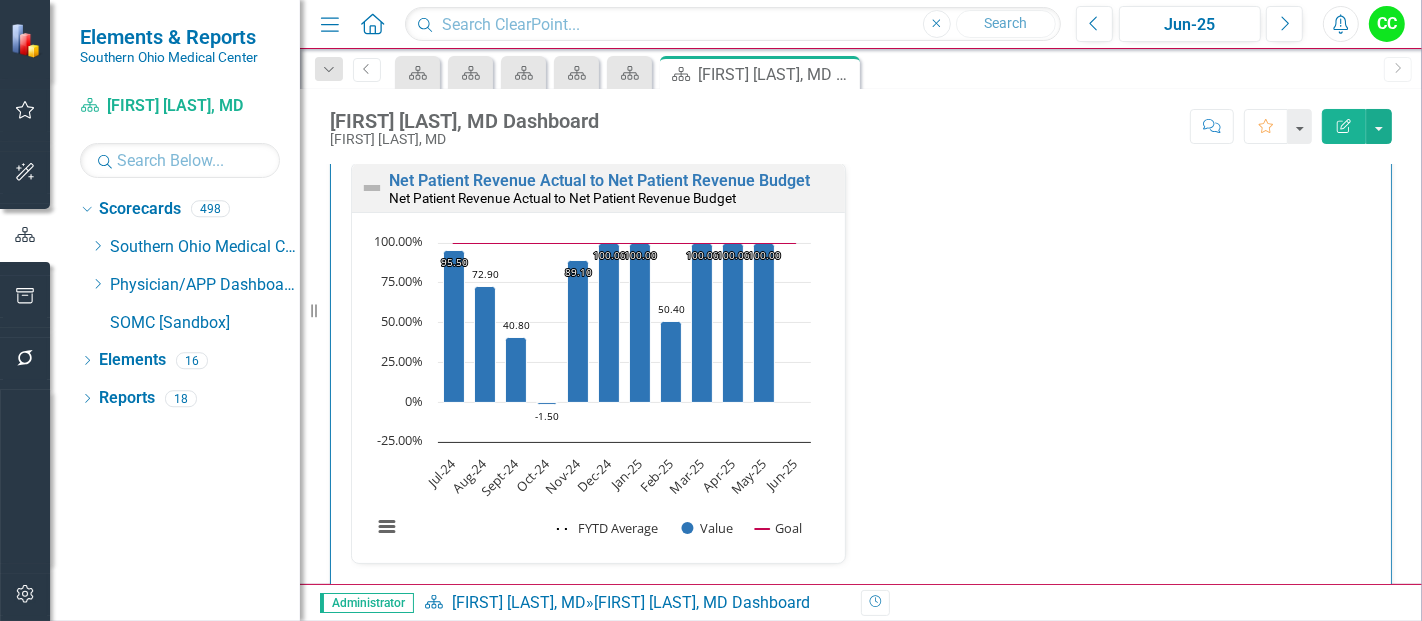 scroll, scrollTop: 3637, scrollLeft: 0, axis: vertical 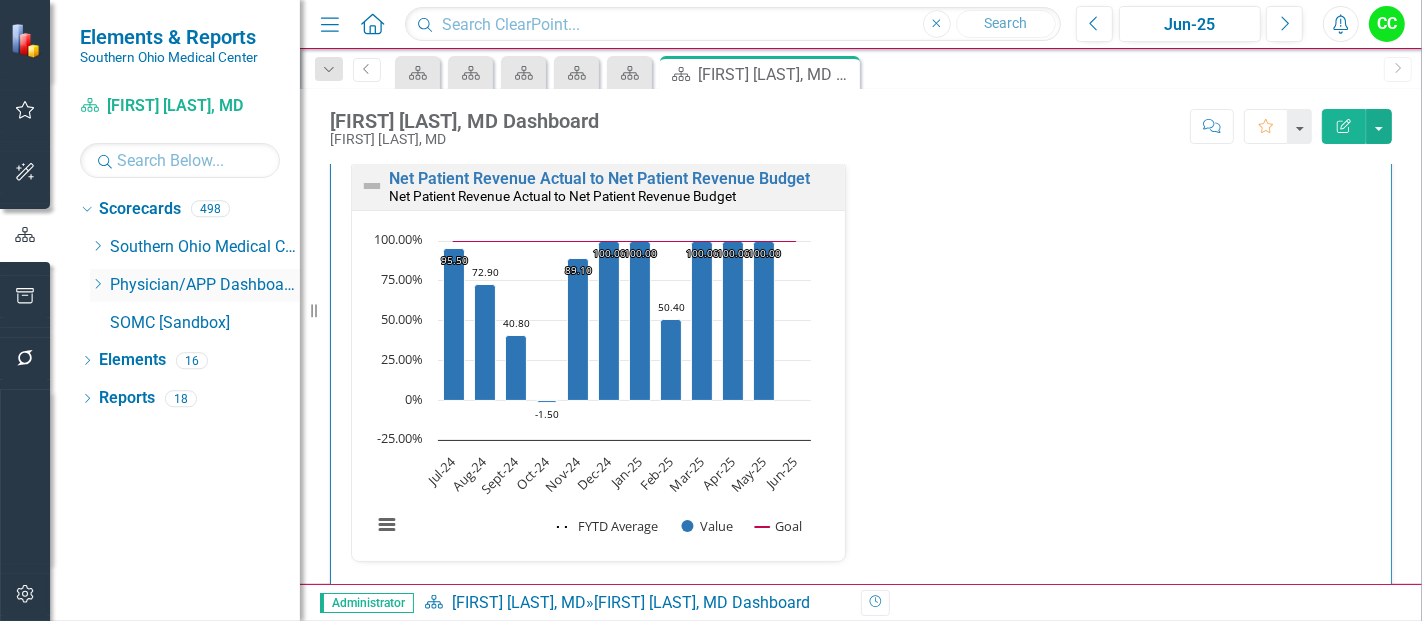 click 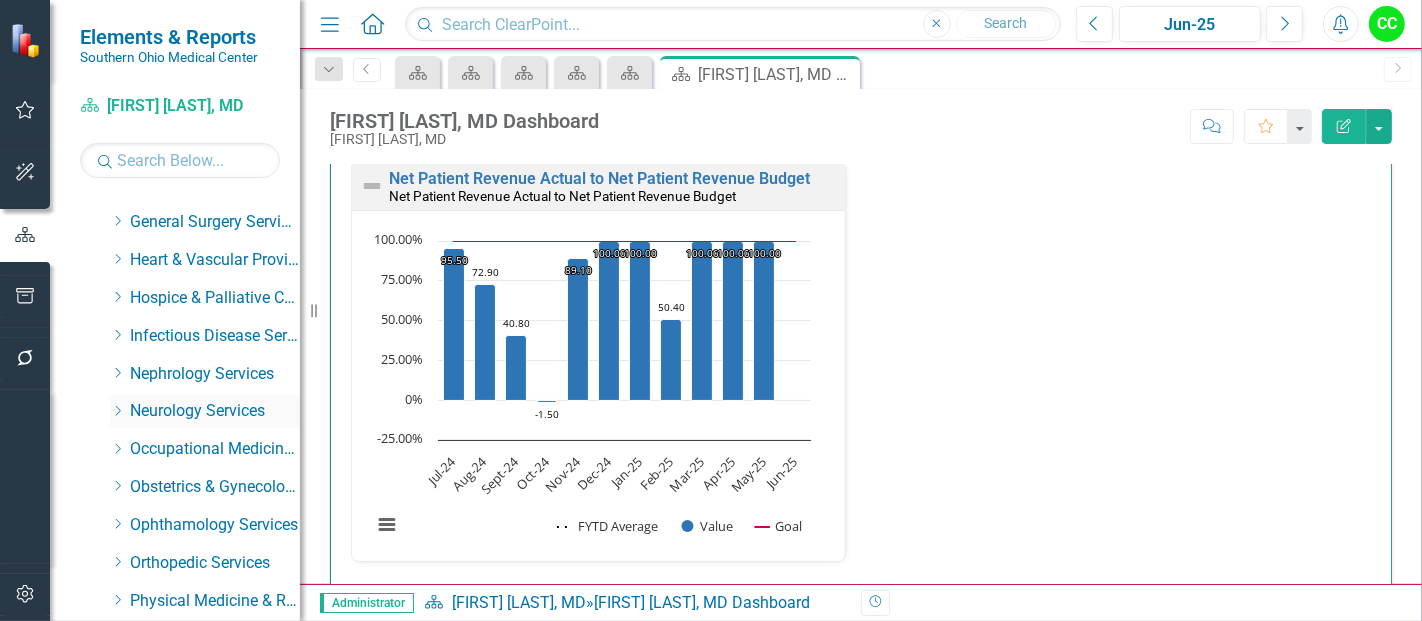 scroll, scrollTop: 440, scrollLeft: 0, axis: vertical 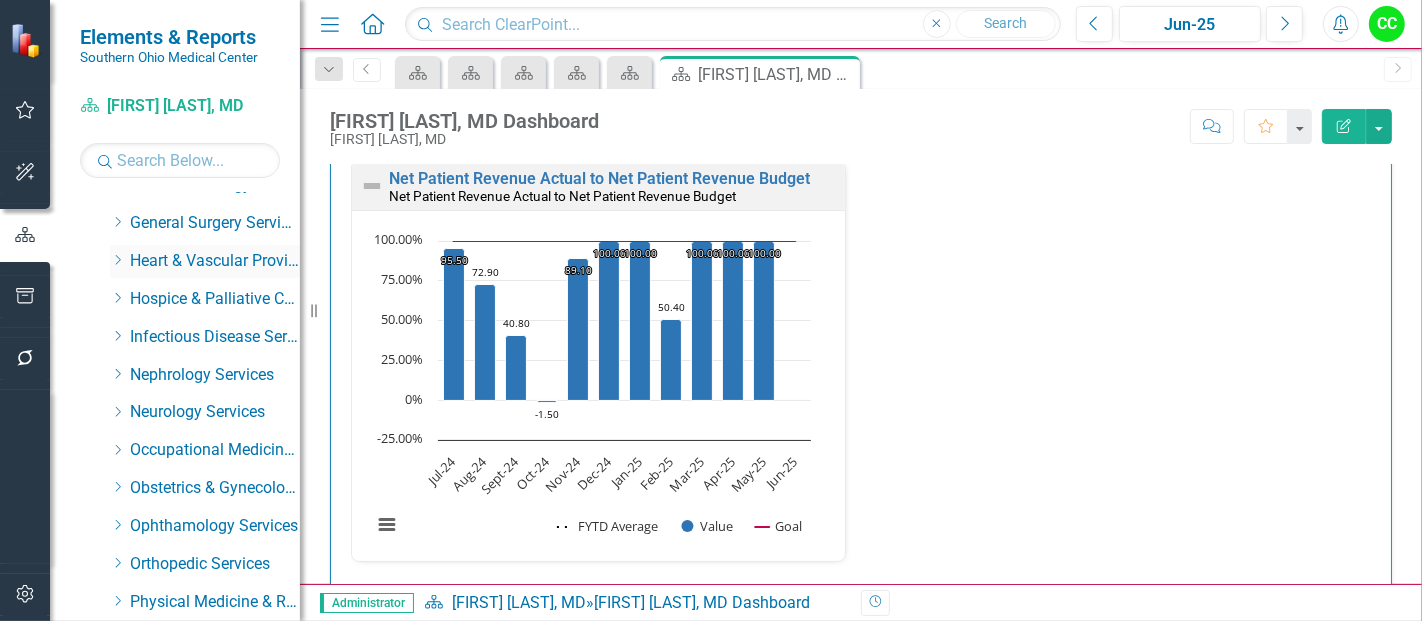 click 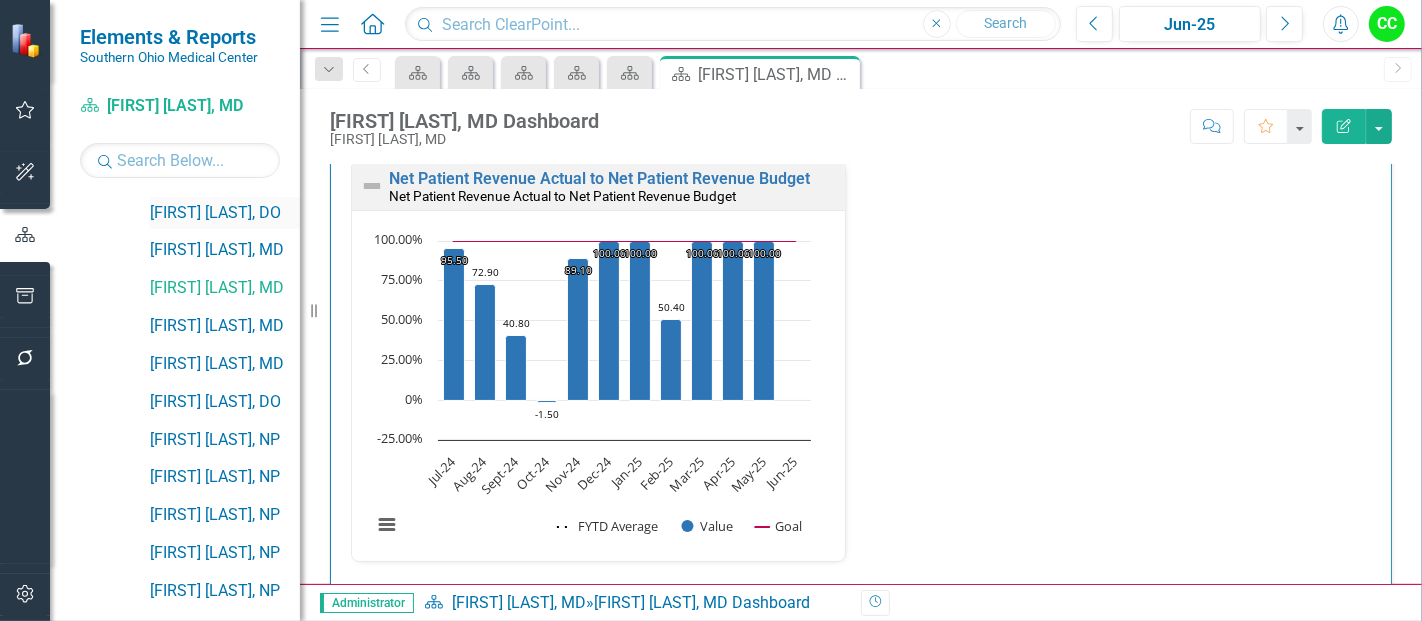 scroll, scrollTop: 603, scrollLeft: 0, axis: vertical 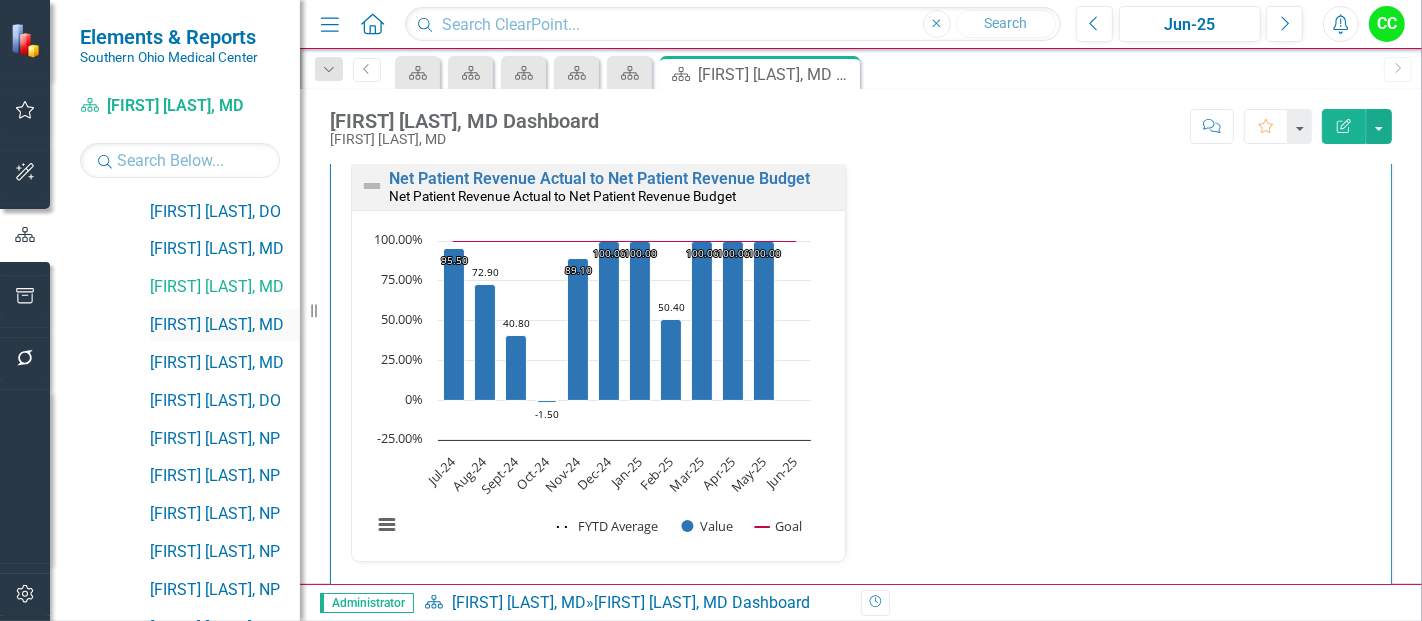 click on "[FIRST] [LAST], MD" at bounding box center [225, 325] 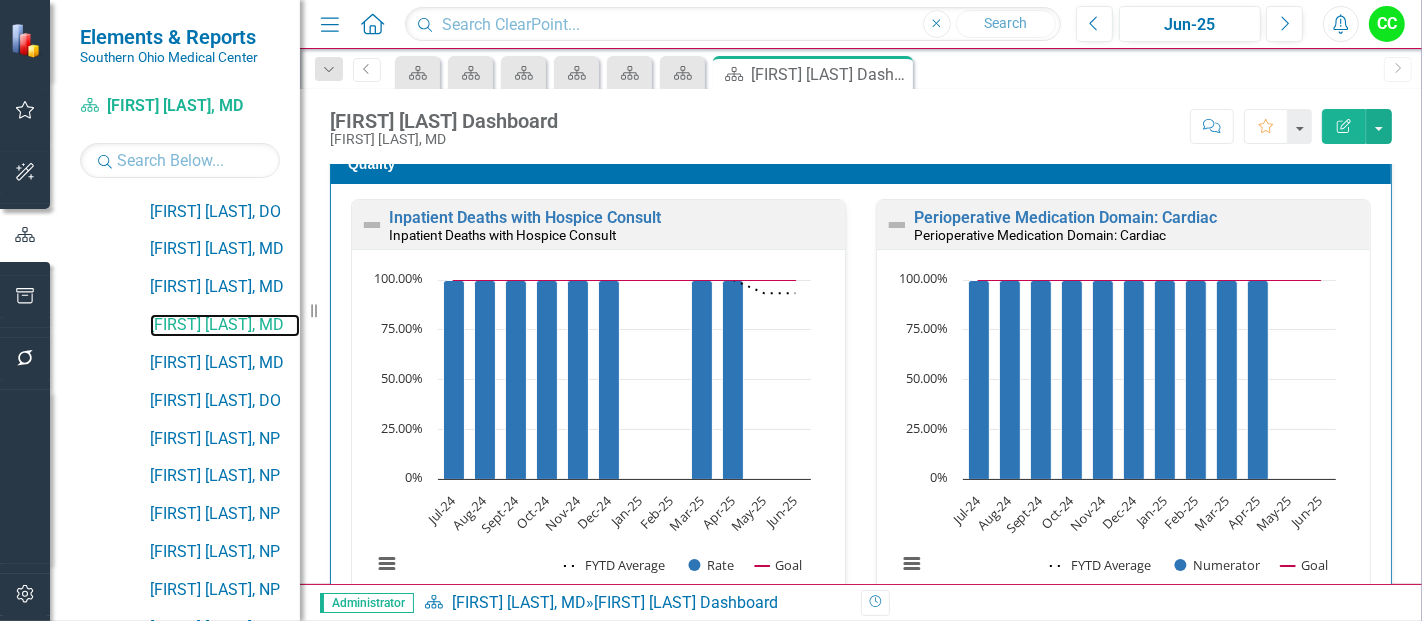 scroll, scrollTop: 594, scrollLeft: 0, axis: vertical 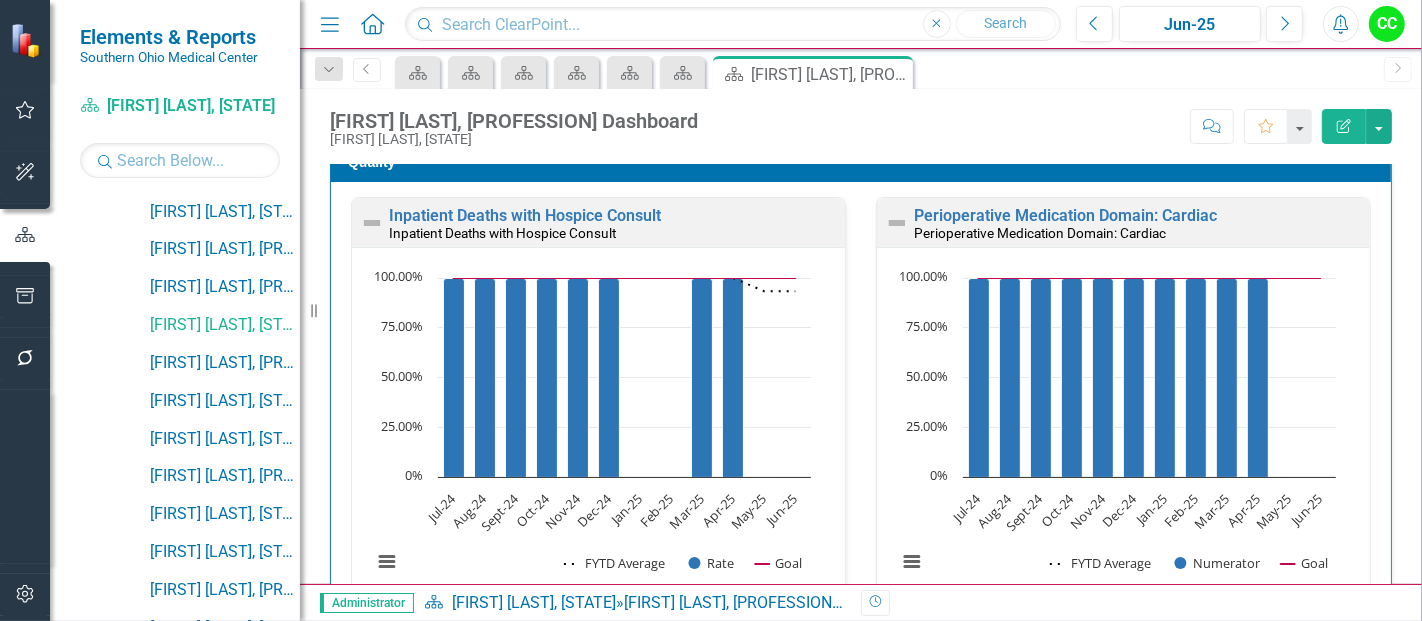 click on "Inpatient Deaths with Hospice Consult" at bounding box center (614, 233) 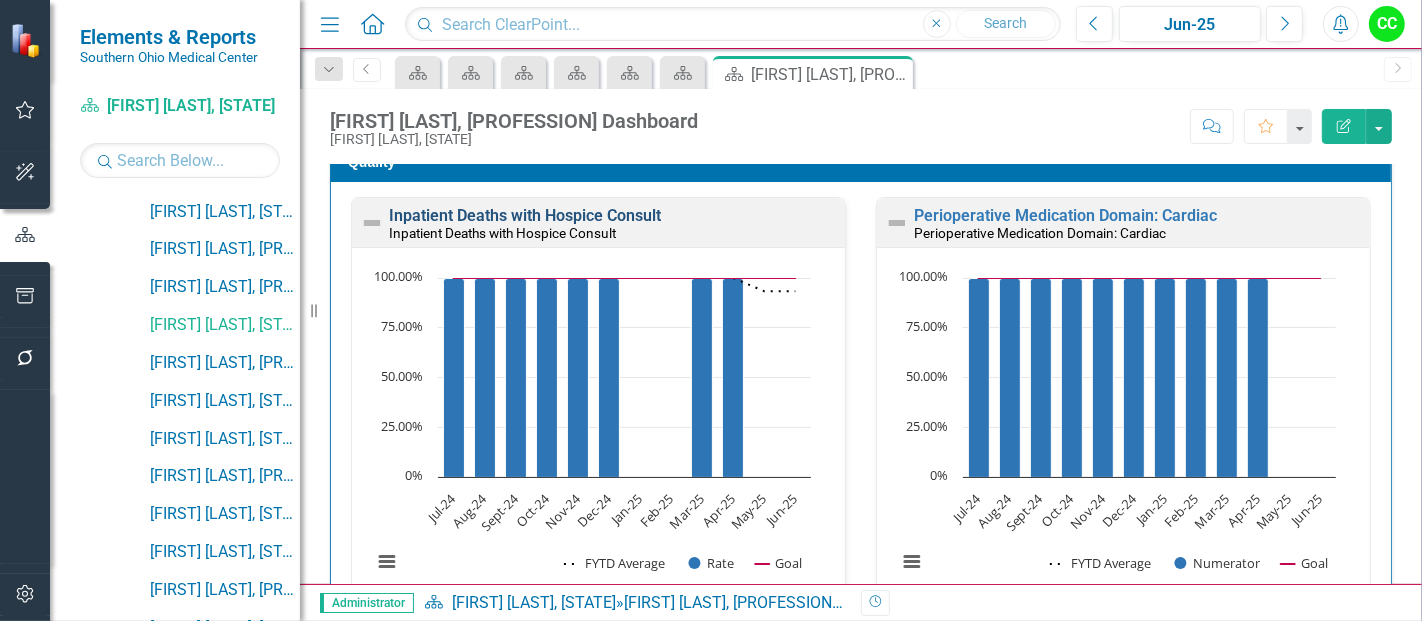 click on "Inpatient Deaths with Hospice Consult" at bounding box center [525, 215] 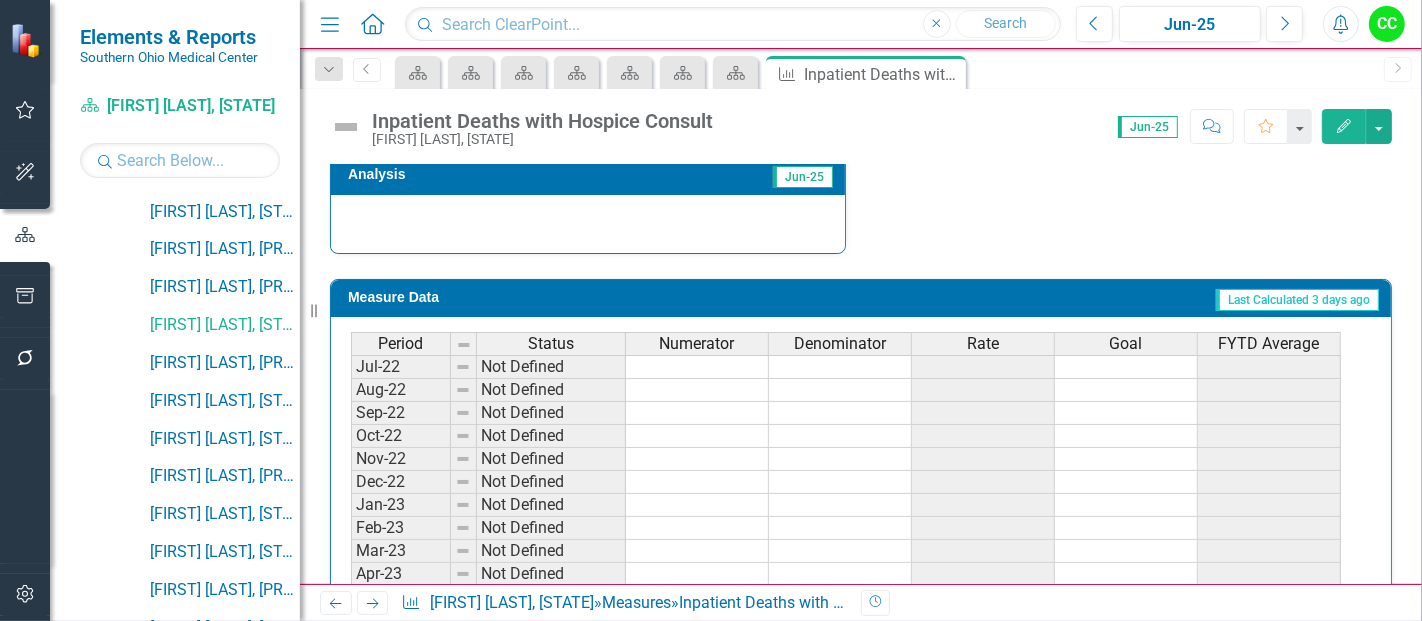 scroll, scrollTop: 866, scrollLeft: 0, axis: vertical 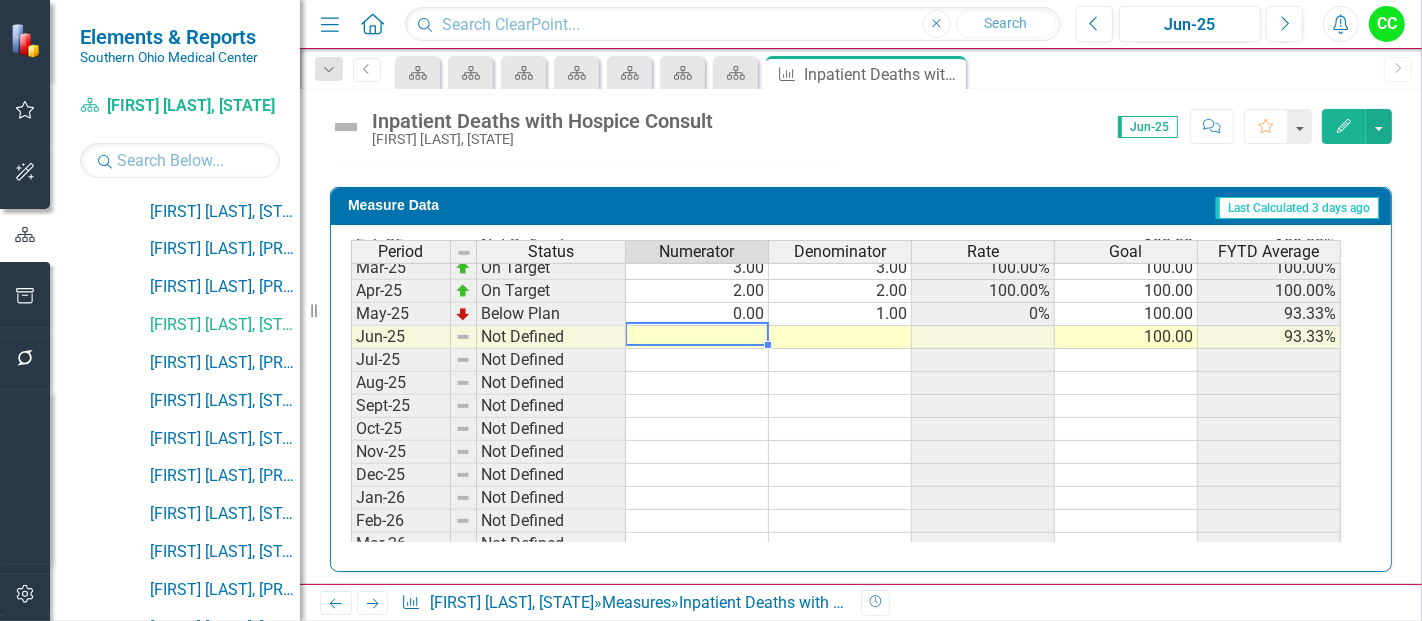 click on "Apr-24 Not Defined 100.00 60.00% May-24 Not Defined 100.00 60.00% Jun-24 Below Plan 0.00 1.00 0% 100.00 50.00% Jul-24 On Target 1.00 1.00 100.00% 100.00 100.00% Aug-24 On Target 2.00 2.00 100.00% 100.00 100.00% Sept-24 On Target 1.00 1.00 100.00% 100.00 100.00% Oct-24 On Target 2.00 2.00 100.00% 100.00 100.00% Nov-24 On Target 1.00 1.00 100.00% 100.00 100.00% Dec-24 On Target 2.00 2.00 100.00% 100.00 100.00% Jan-25 Not Defined 100.00 100.00% Feb-25 Not Defined 100.00 100.00% Mar-25 On Target 3.00 3.00 100.00% 100.00 100.00% Apr-25 On Target 2.00 2.00 100.00% 100.00 100.00% May-25 Below Plan 0.00 1.00 0% 100.00 93.33% Jun-25 Not Defined 100.00 93.33% Jul-25 Not Defined Aug-25 Not Defined Sept-25 Not Defined Oct-25 Not Defined Nov-25 Not Defined Dec-25 Not Defined Jan-26 Not Defined Feb-26 Not Defined Mar-26 Not Defined Apr-26 Not Defined May-26 Not Defined Jun-26 Not Defined" at bounding box center (846, 314) 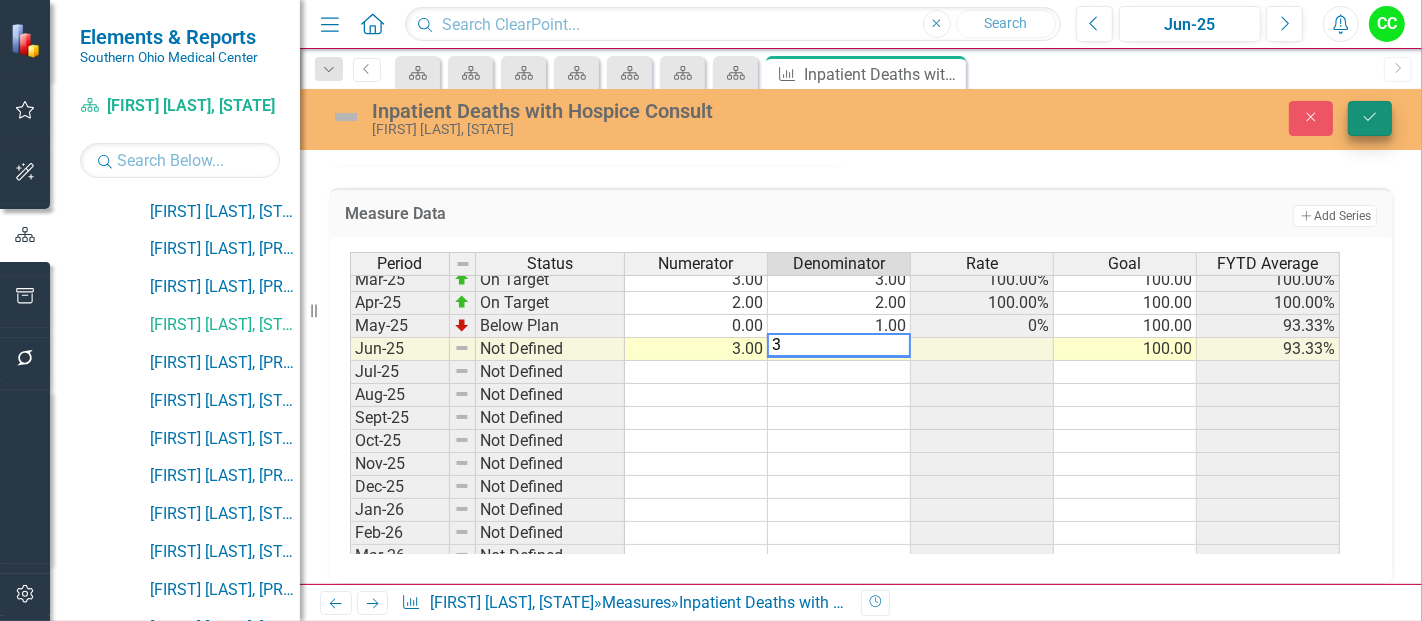 type on "3" 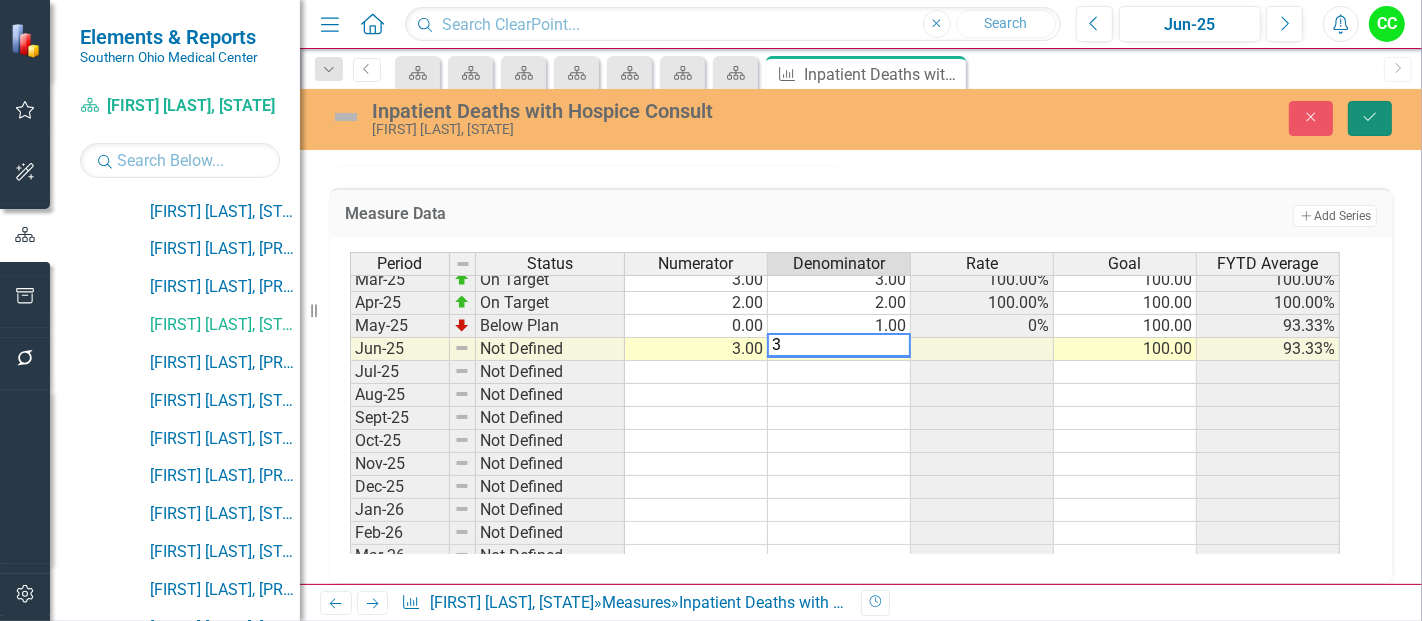 click on "Save" 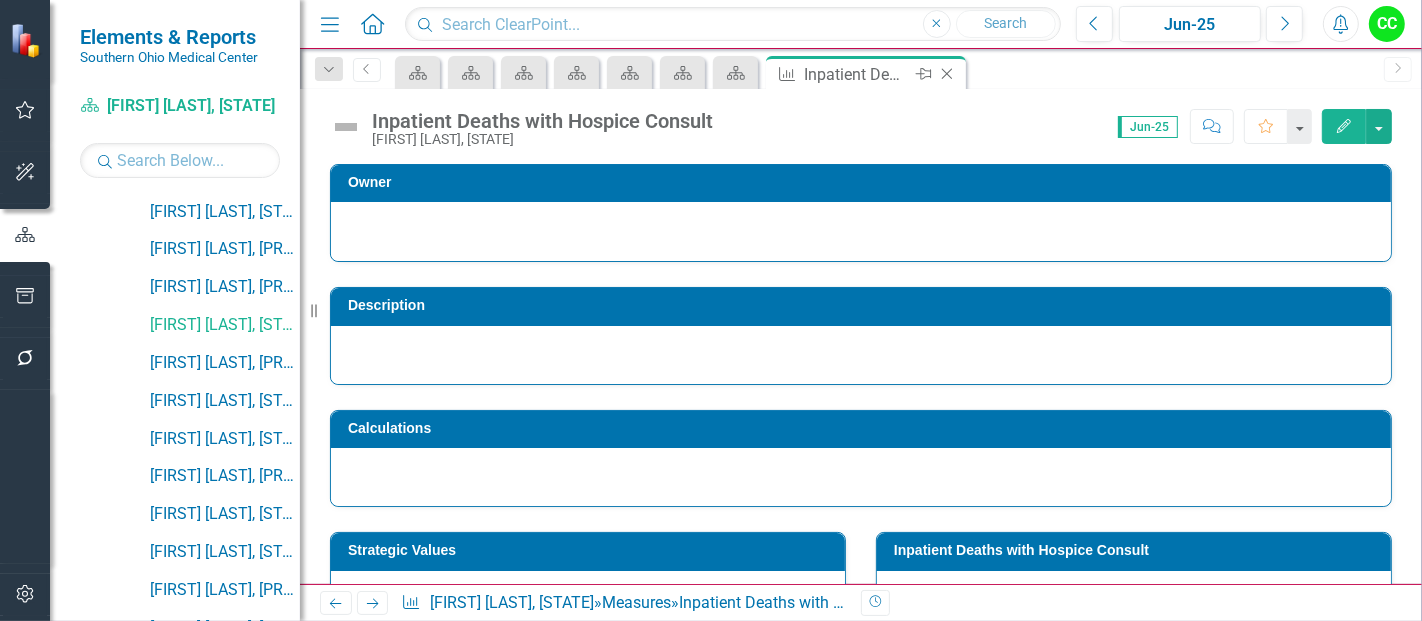 click on "Close" 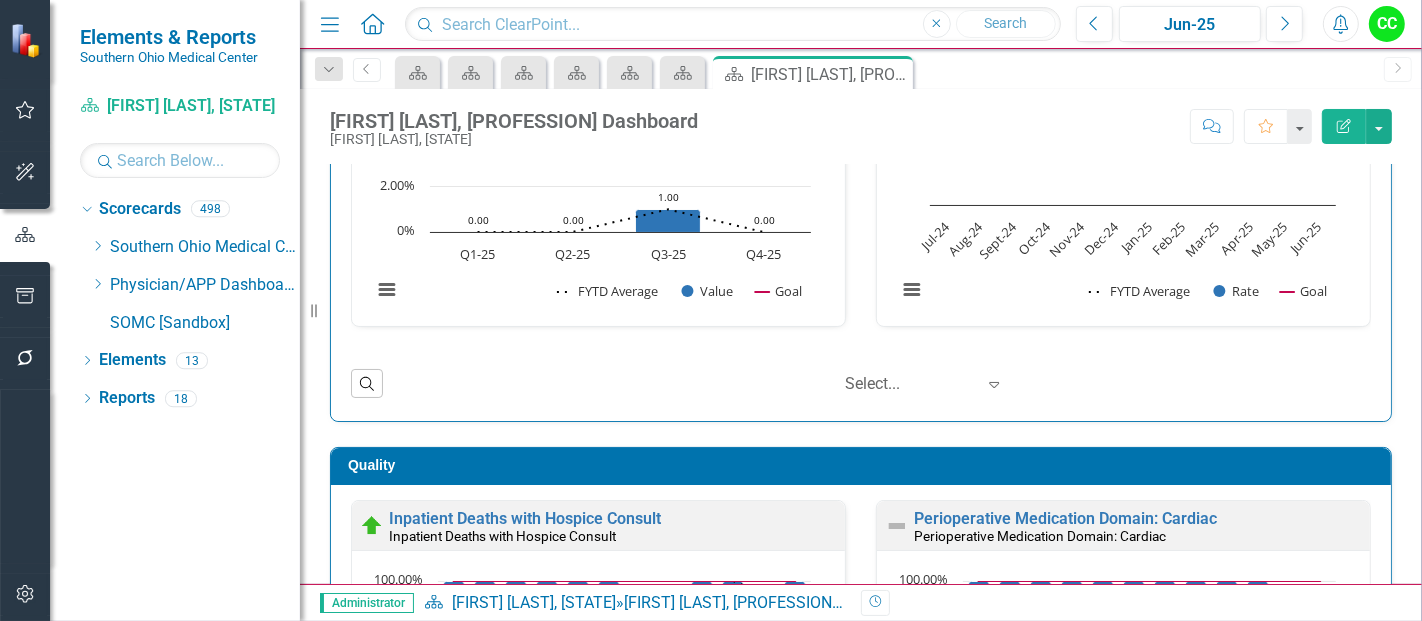 scroll, scrollTop: 474, scrollLeft: 0, axis: vertical 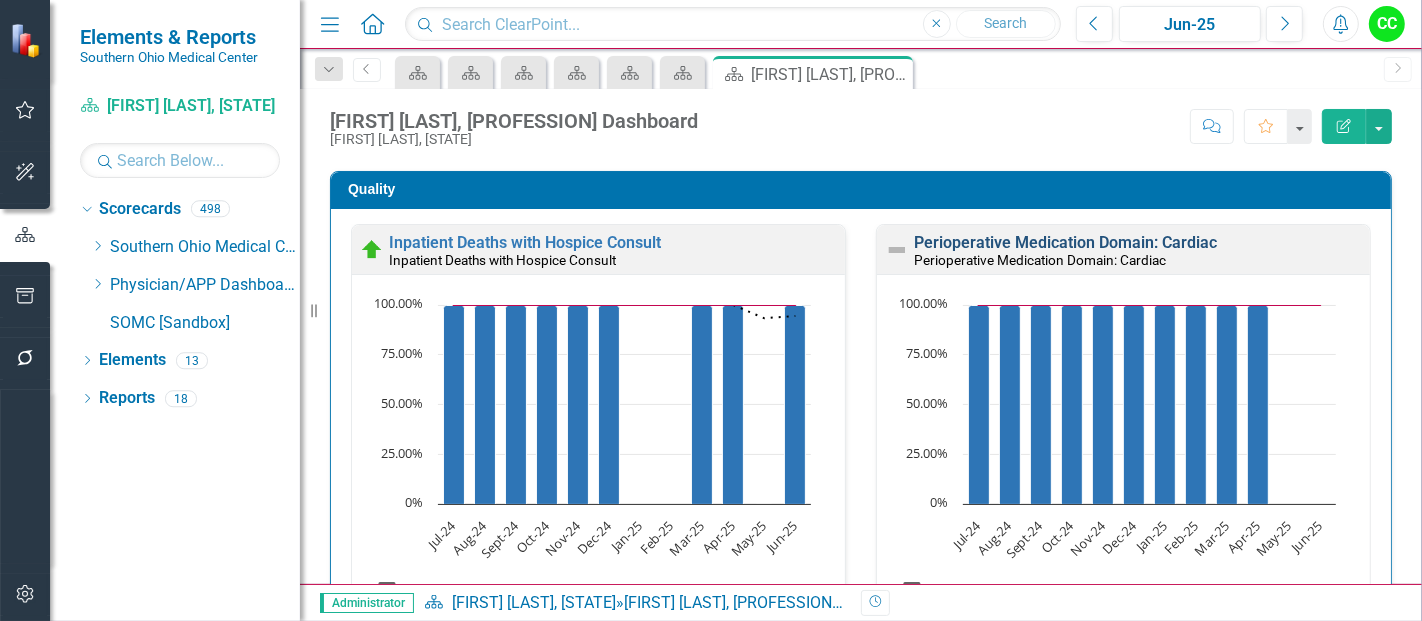 click on "Perioperative Medication Domain: Cardiac" at bounding box center [1065, 242] 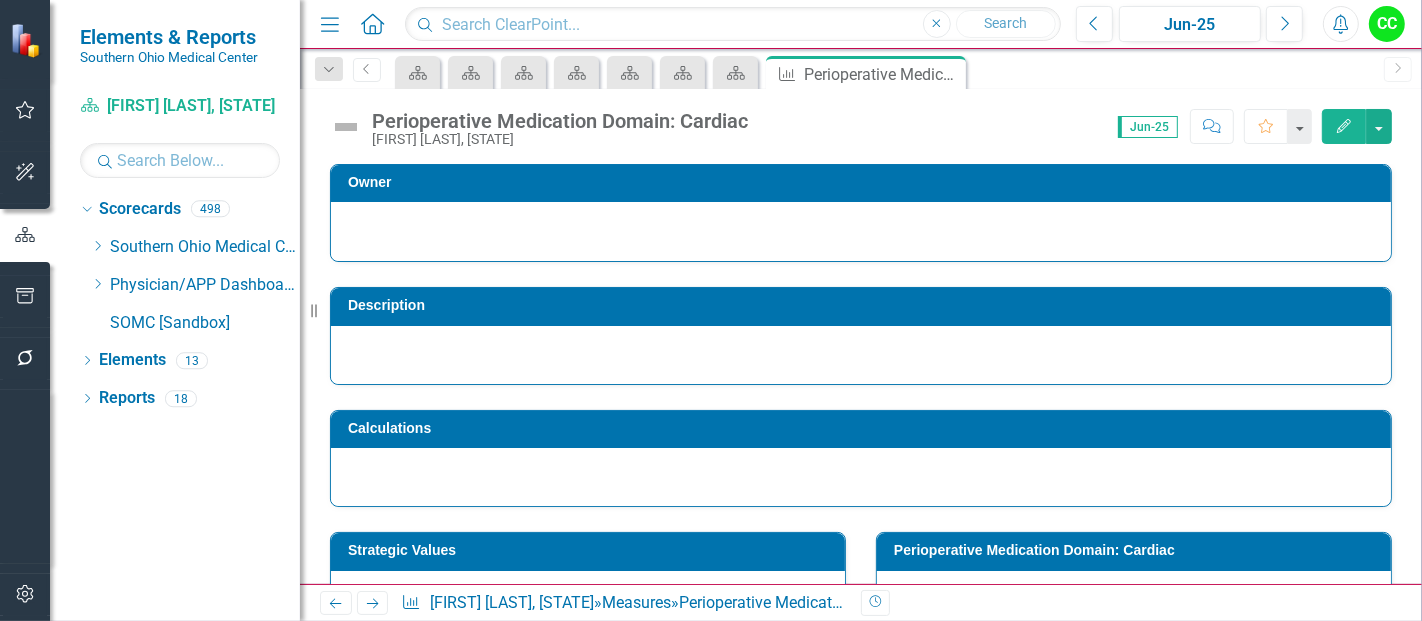 scroll, scrollTop: 765, scrollLeft: 0, axis: vertical 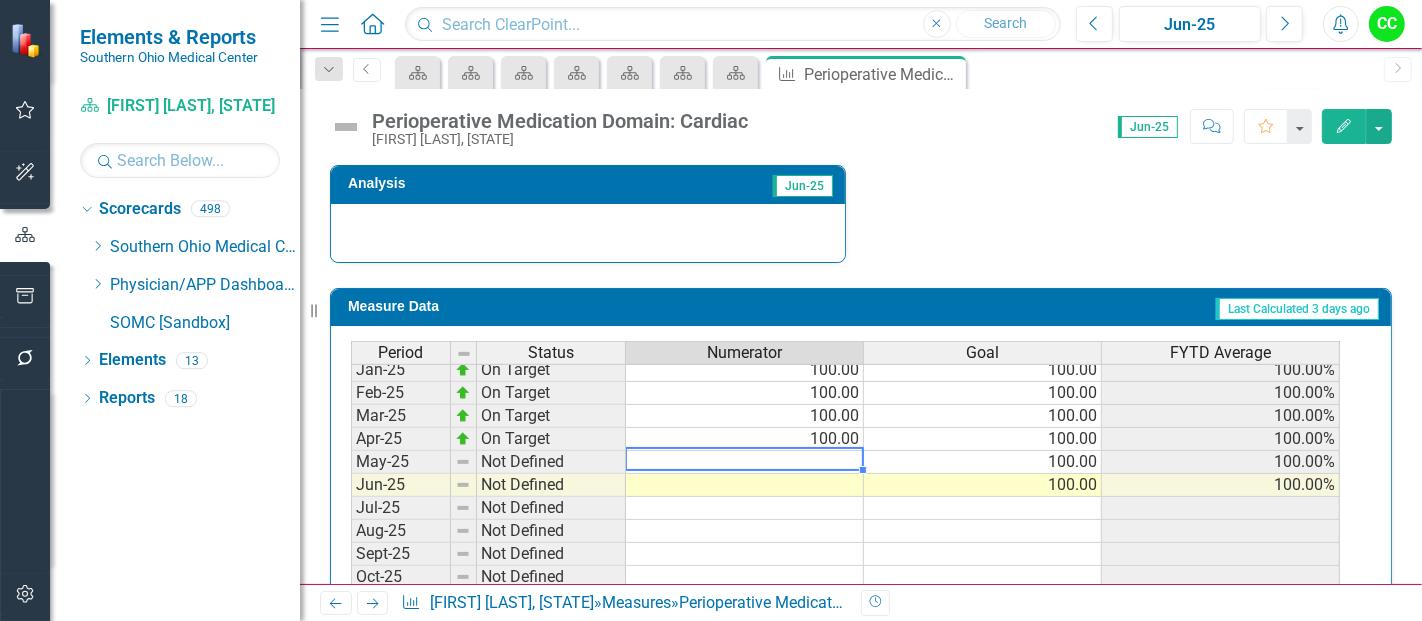 click on "Feb-24 On Target 100.00 100.00 100.00% Mar-24 On Target 100.00 100.00 100.00% Apr-24 On Target 100.00 100.00 100.00% May-24 On Target 100.00 100.00 100.00% Jun-24 On Target 100.00 100.00 100.00% Jul-24 On Target 100.00 100.00 100.00% Aug-24 On Target 100.00 100.00 100.00% Sept-24 On Target 100.00 100.00 100.00% Oct-24 On Target 100.00 100.00 100.00% Nov-24 On Target 100.00 100.00 100.00% Dec-24 On Target 100.00 100.00 100.00% Jan-25 On Target 100.00 100.00 100.00% Feb-25 On Target 100.00 100.00 100.00% Mar-25 On Target 100.00 100.00 100.00% Apr-25 On Target 100.00 100.00 100.00% May-25 Not Defined 100.00 100.00% Jun-25 Not Defined 100.00 100.00% Jul-25 Not Defined Aug-25 Not Defined Sept-25 Not Defined Oct-25 Not Defined Nov-25 Not Defined Dec-25 Not Defined Jan-26 Not Defined Feb-26 Not Defined Mar-26 Not Defined Apr-26 Not Defined May-26 Not Defined Jun-26 Not Defined" at bounding box center (845, 439) 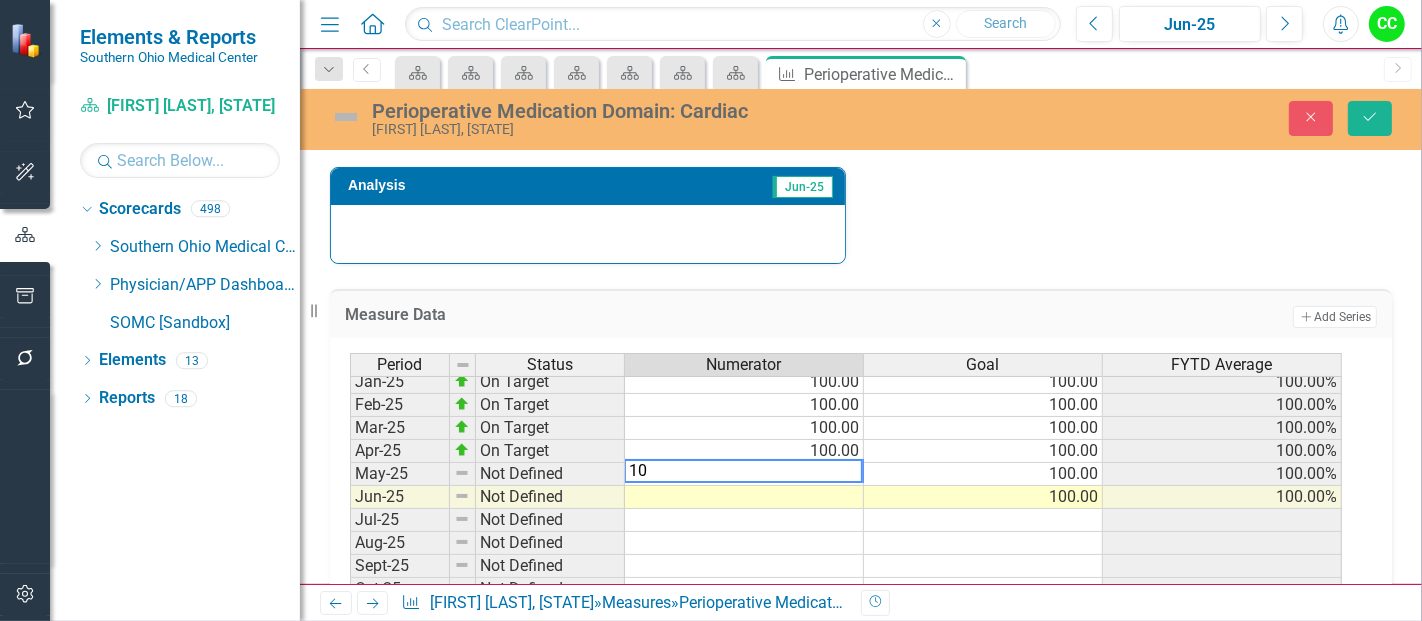 type on "100" 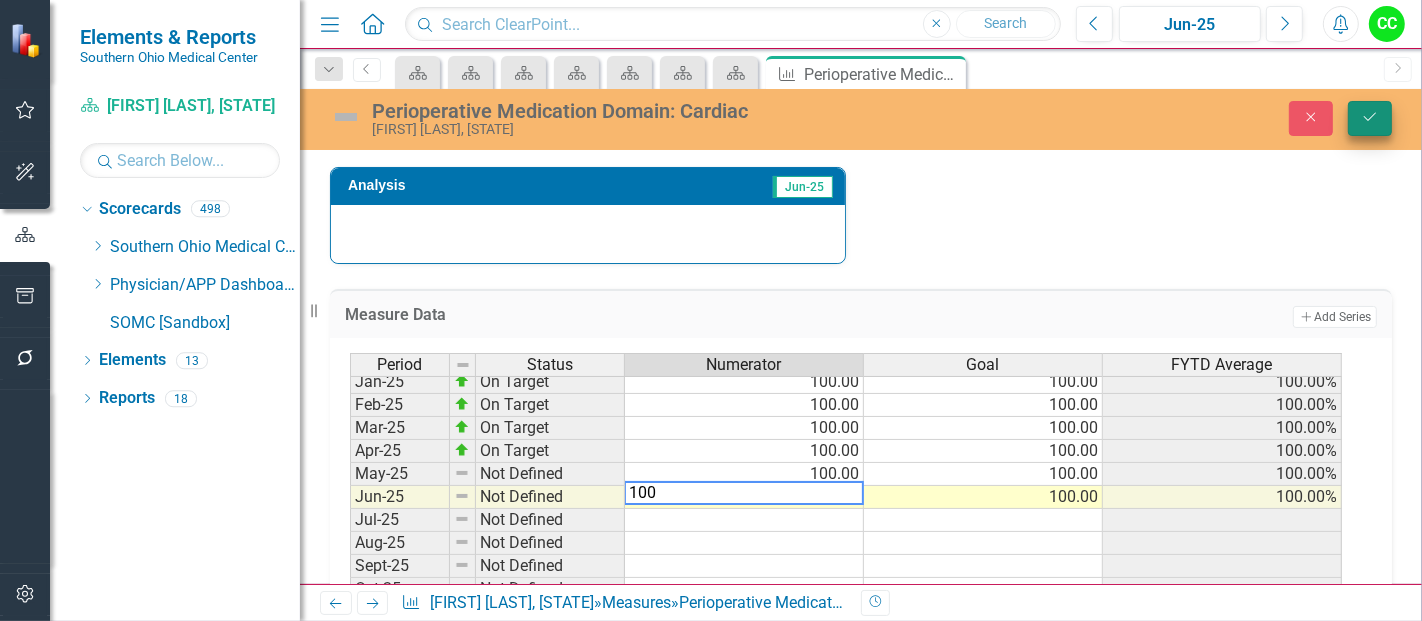 type on "100" 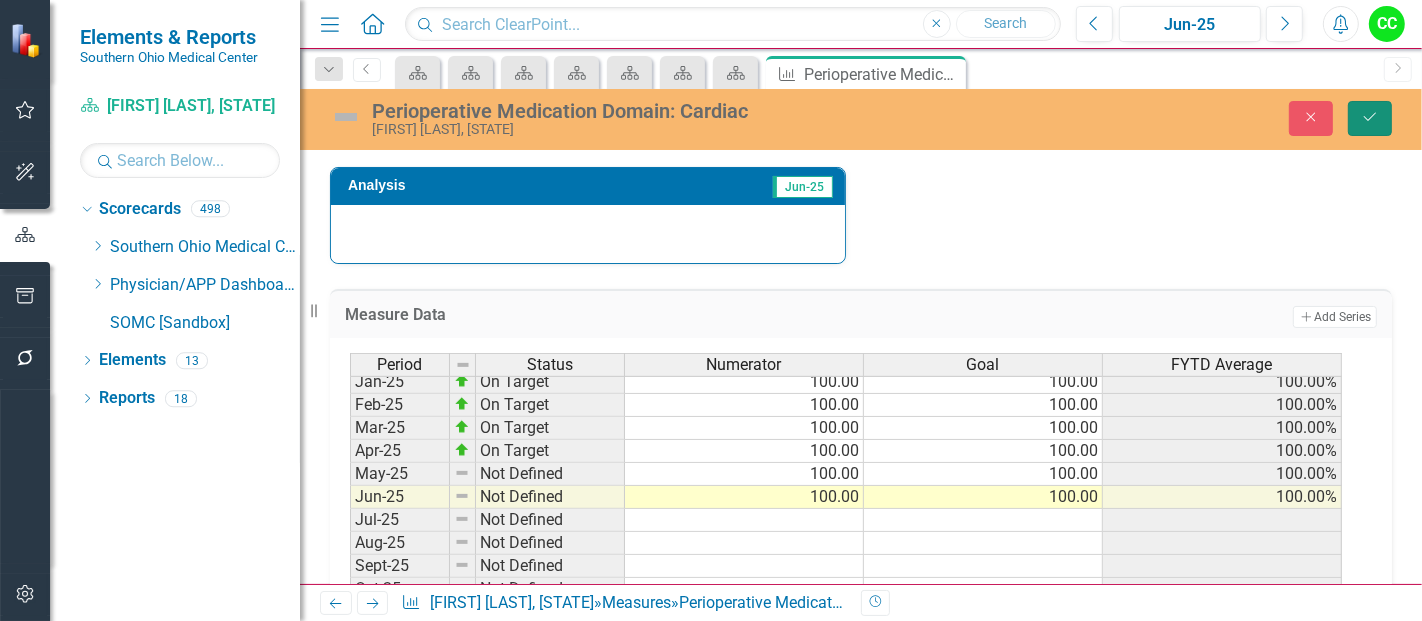 click on "Save" at bounding box center (1370, 118) 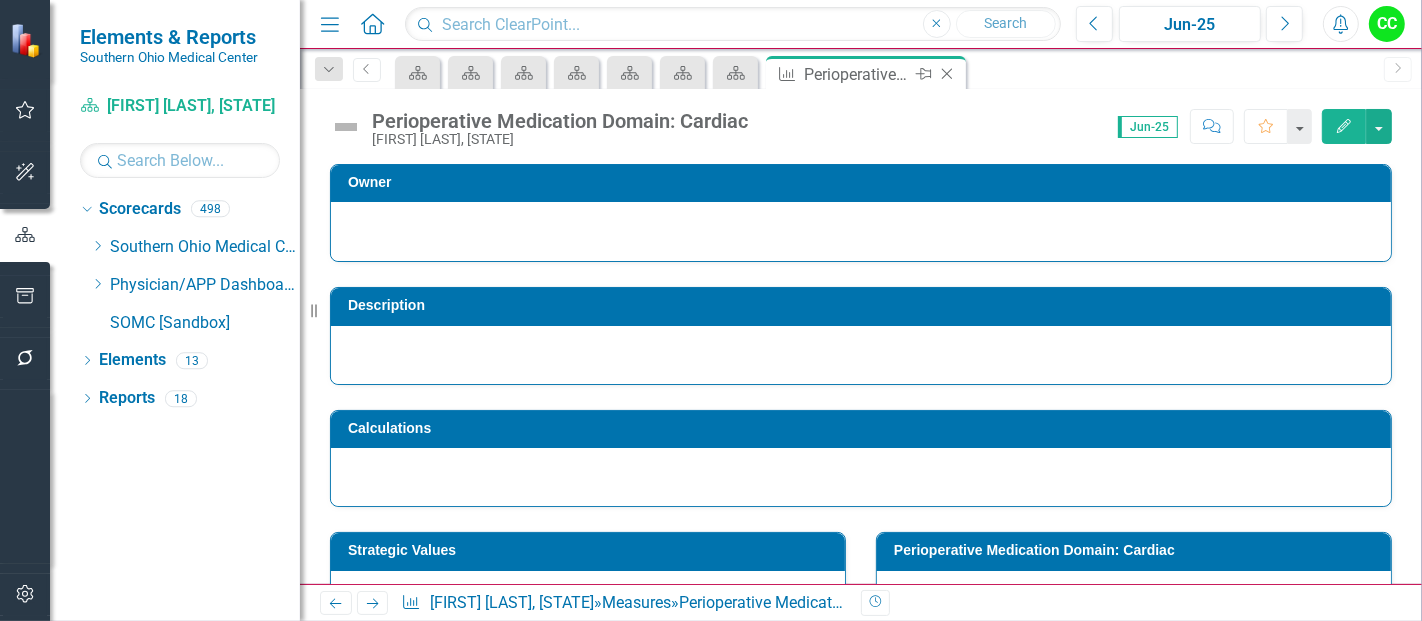 click 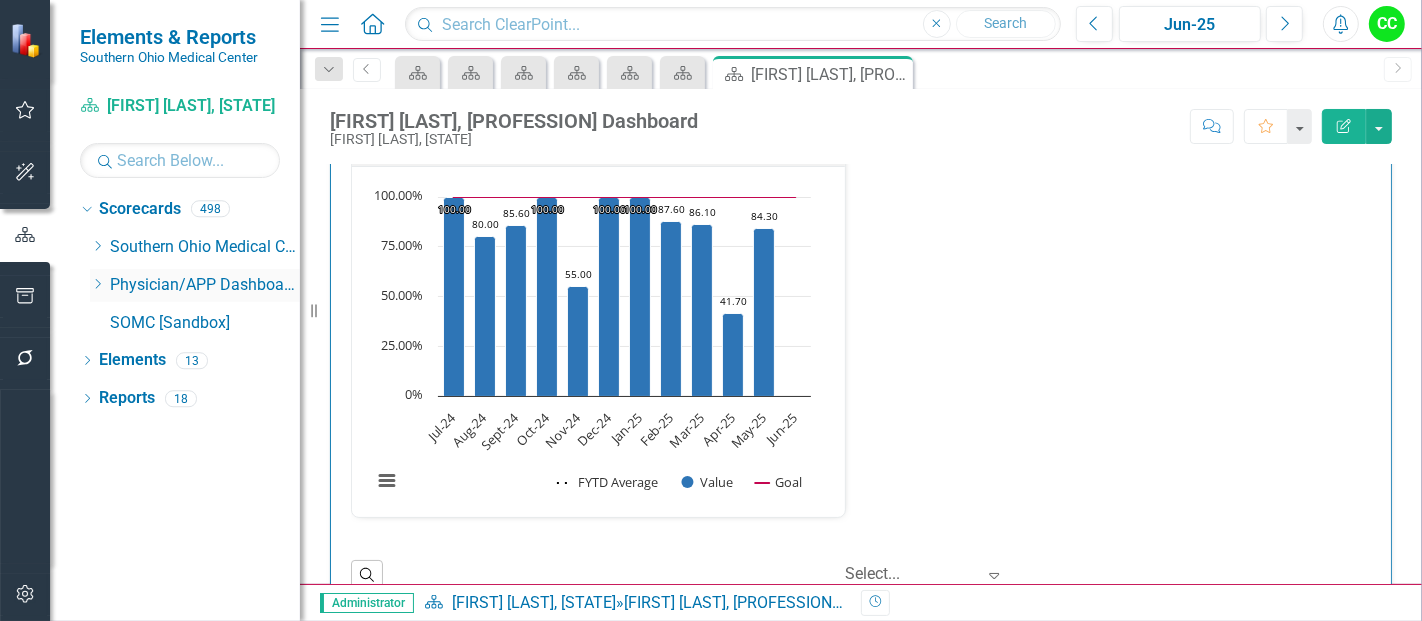 scroll, scrollTop: 3017, scrollLeft: 0, axis: vertical 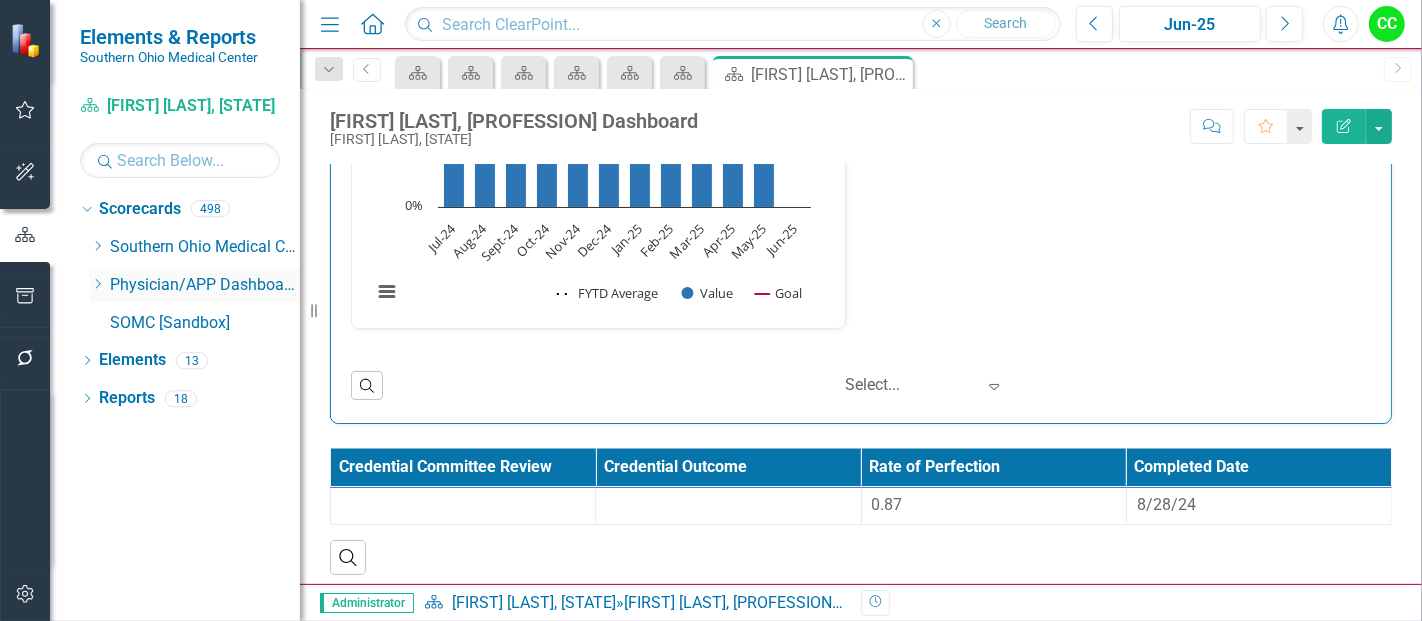 click on "Dropdown" 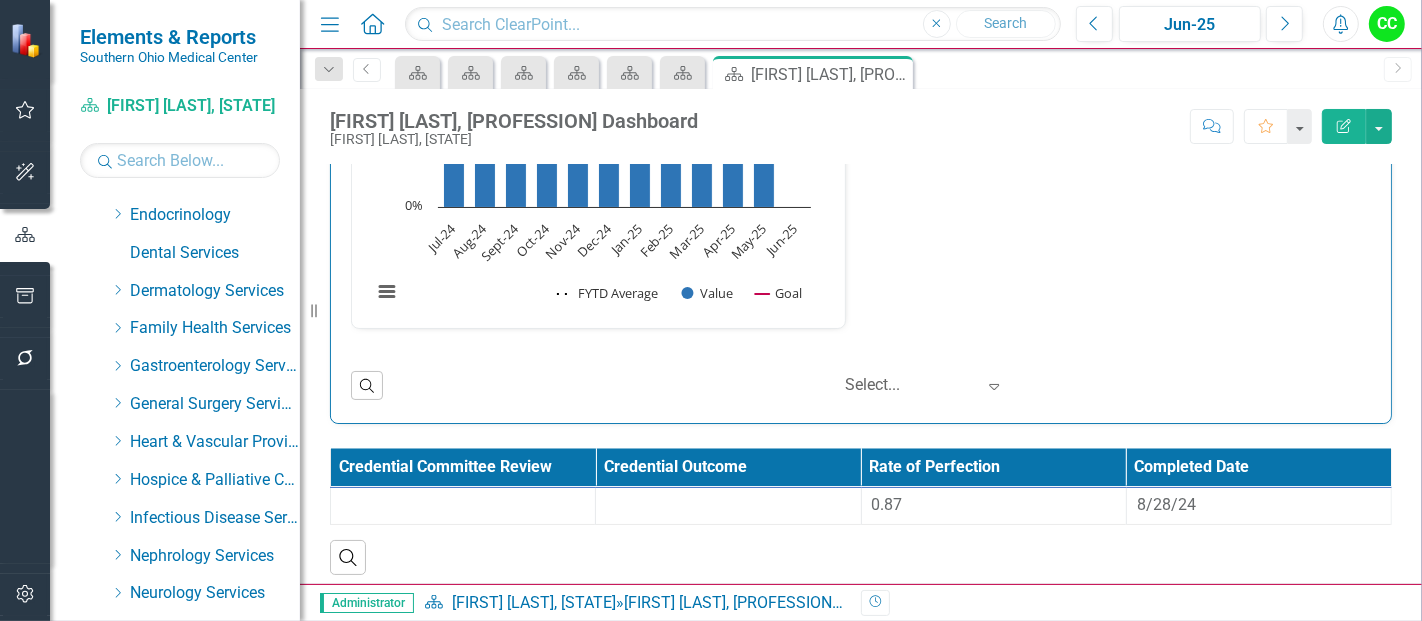 scroll, scrollTop: 319, scrollLeft: 0, axis: vertical 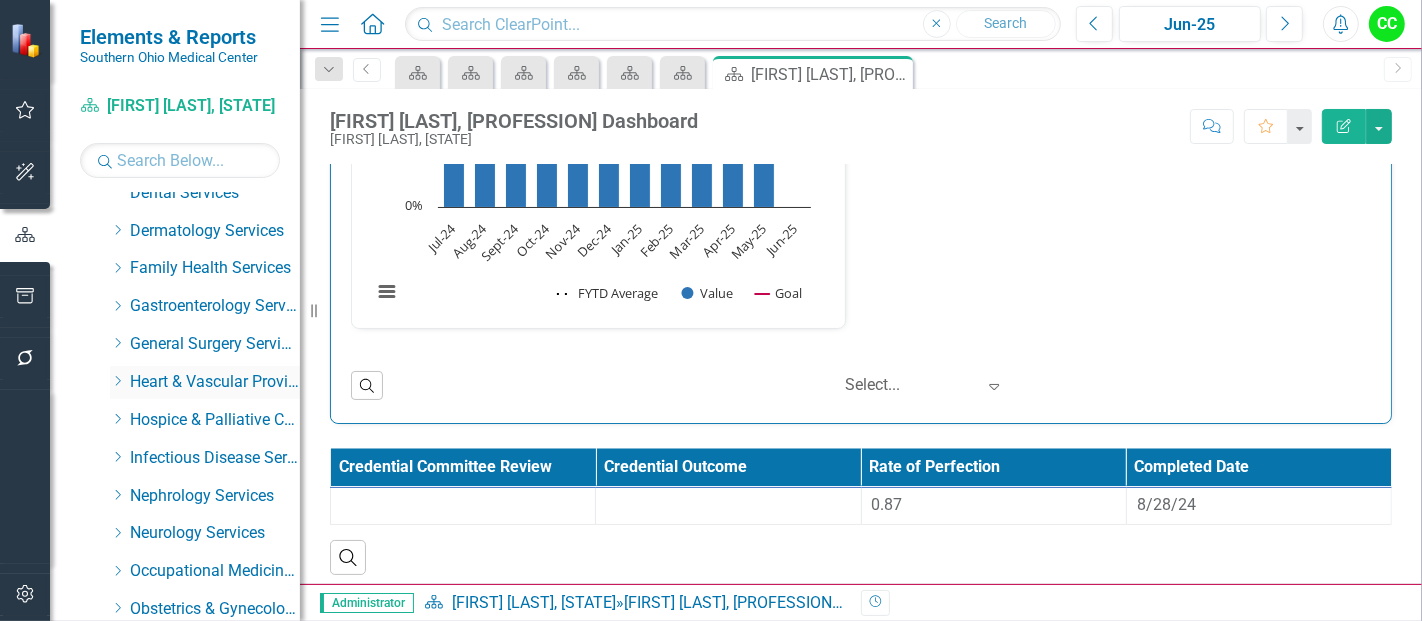 click on "Dropdown" 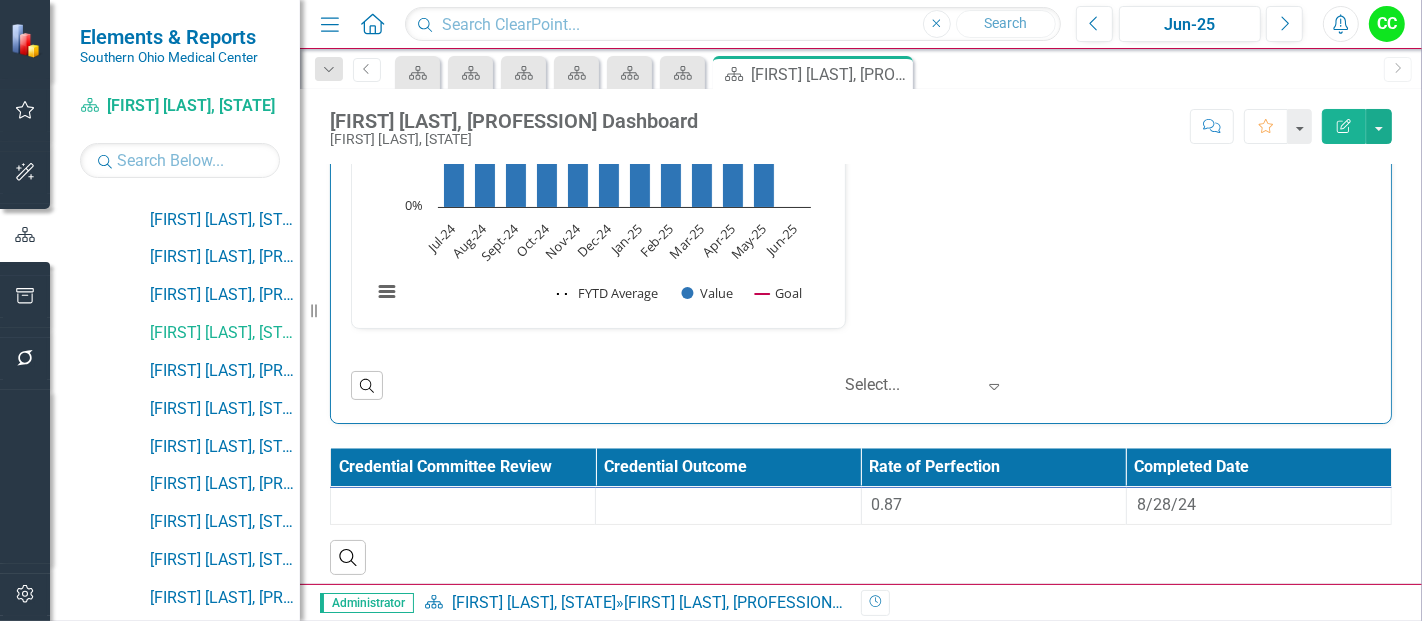 scroll, scrollTop: 597, scrollLeft: 0, axis: vertical 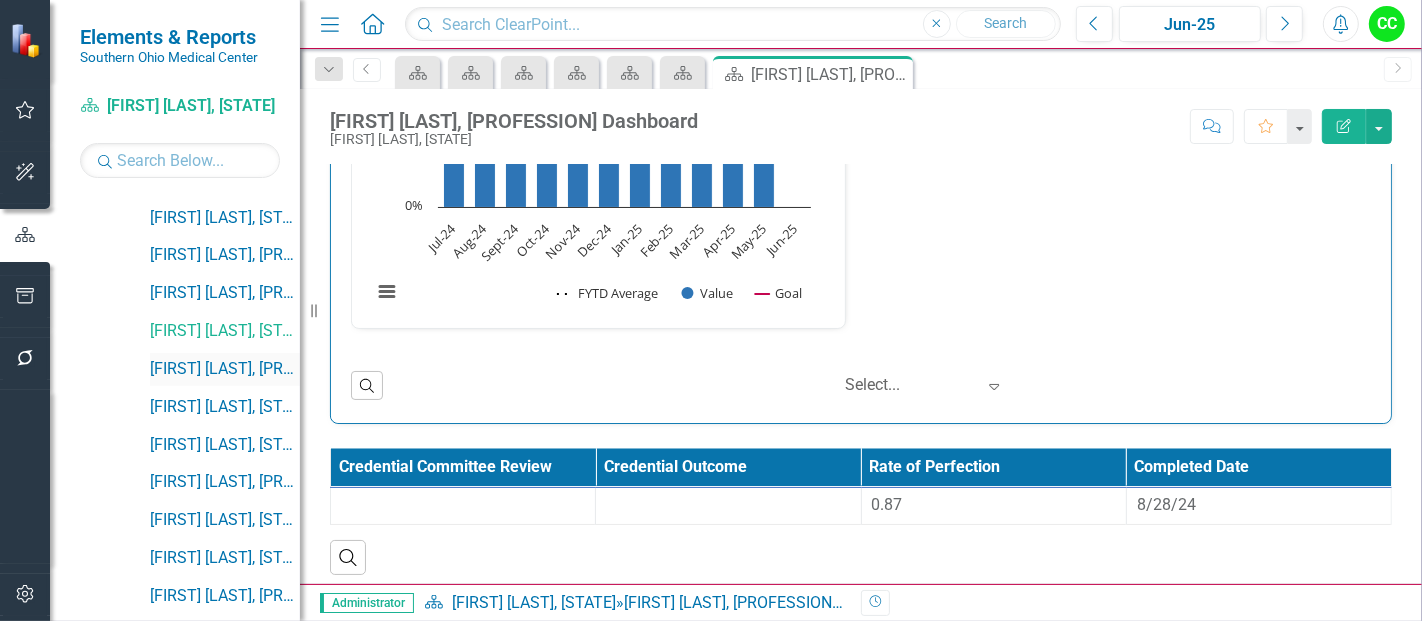 click on "[FIRST] [LAST], [PROFESSION]" at bounding box center [225, 369] 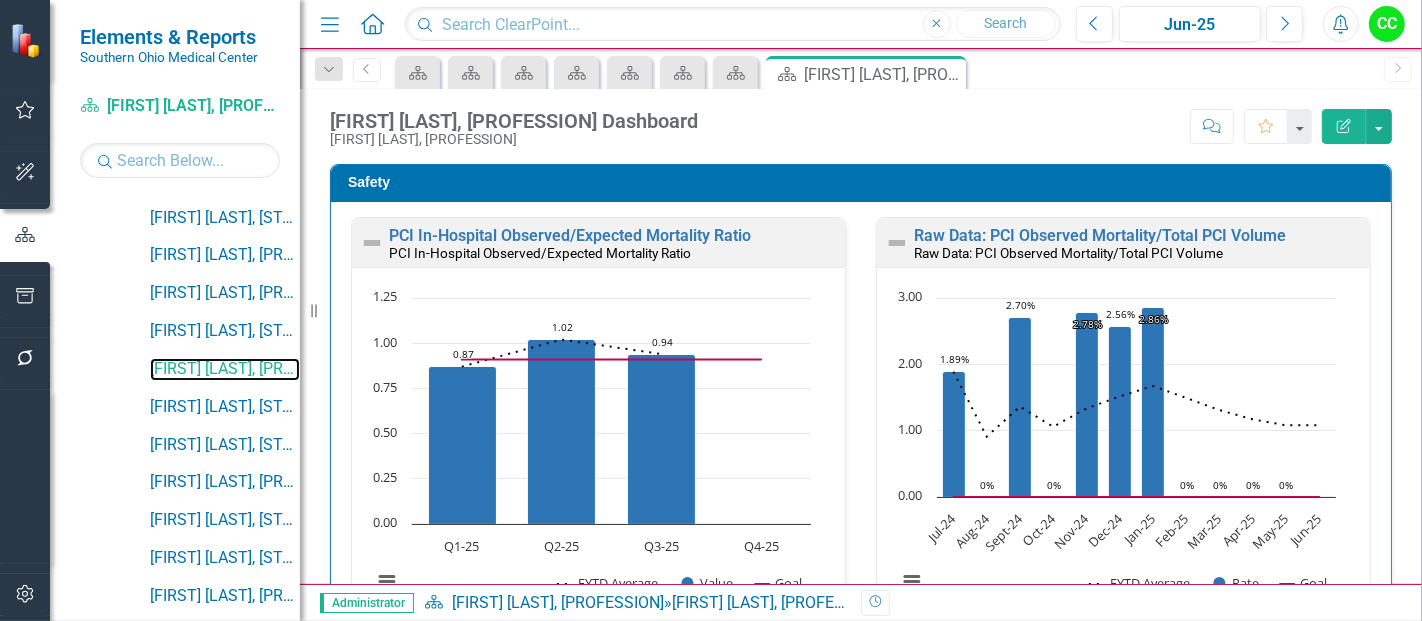 scroll, scrollTop: 8, scrollLeft: 0, axis: vertical 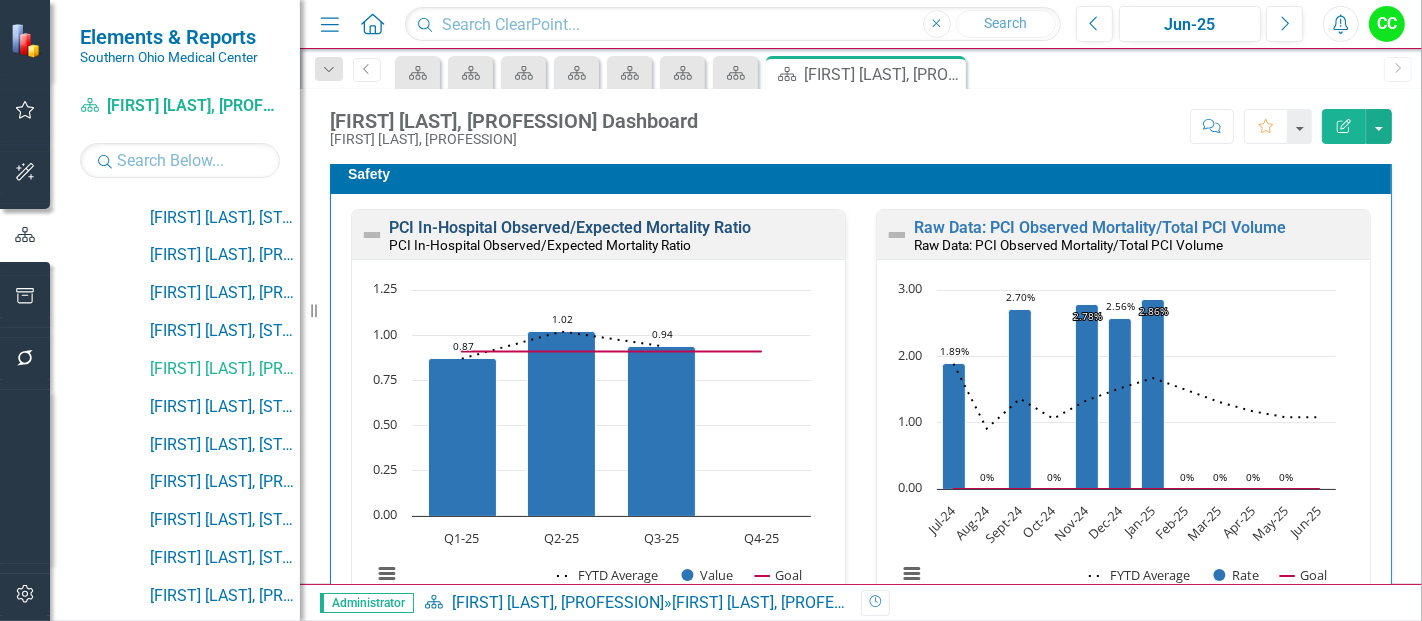click on "PCI In-Hospital Observed/Expected Mortality Ratio" at bounding box center [570, 227] 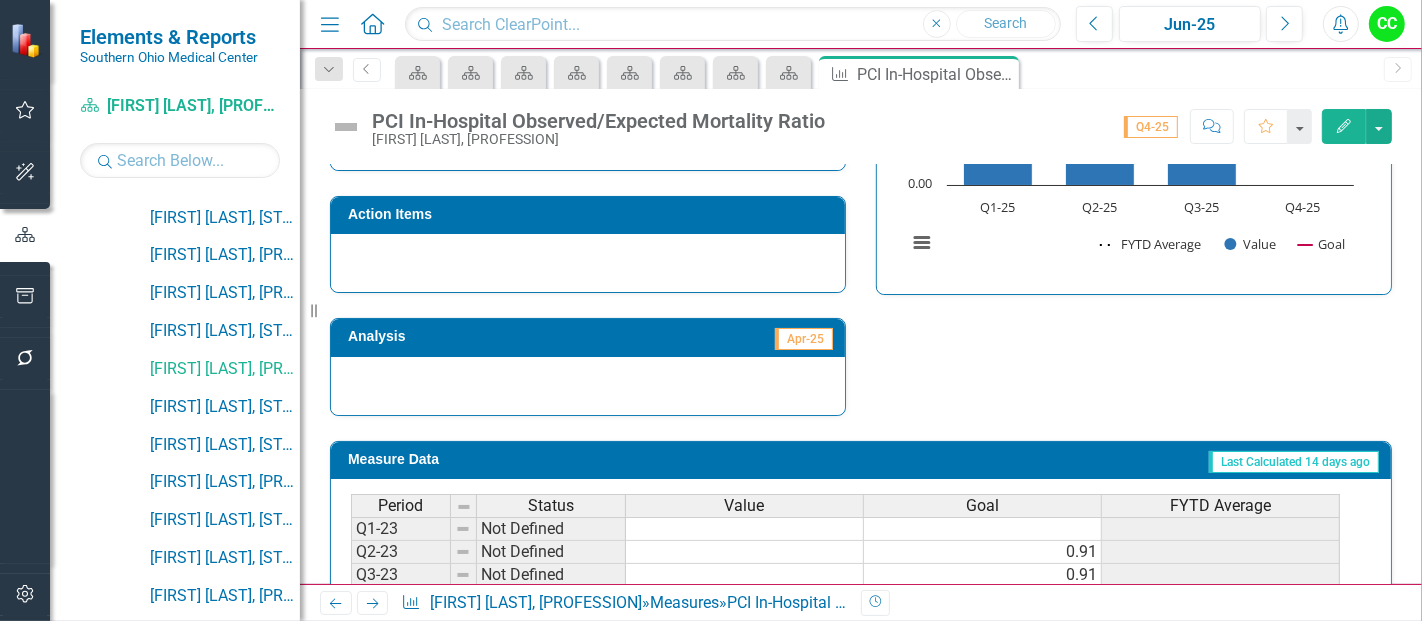 scroll, scrollTop: 866, scrollLeft: 0, axis: vertical 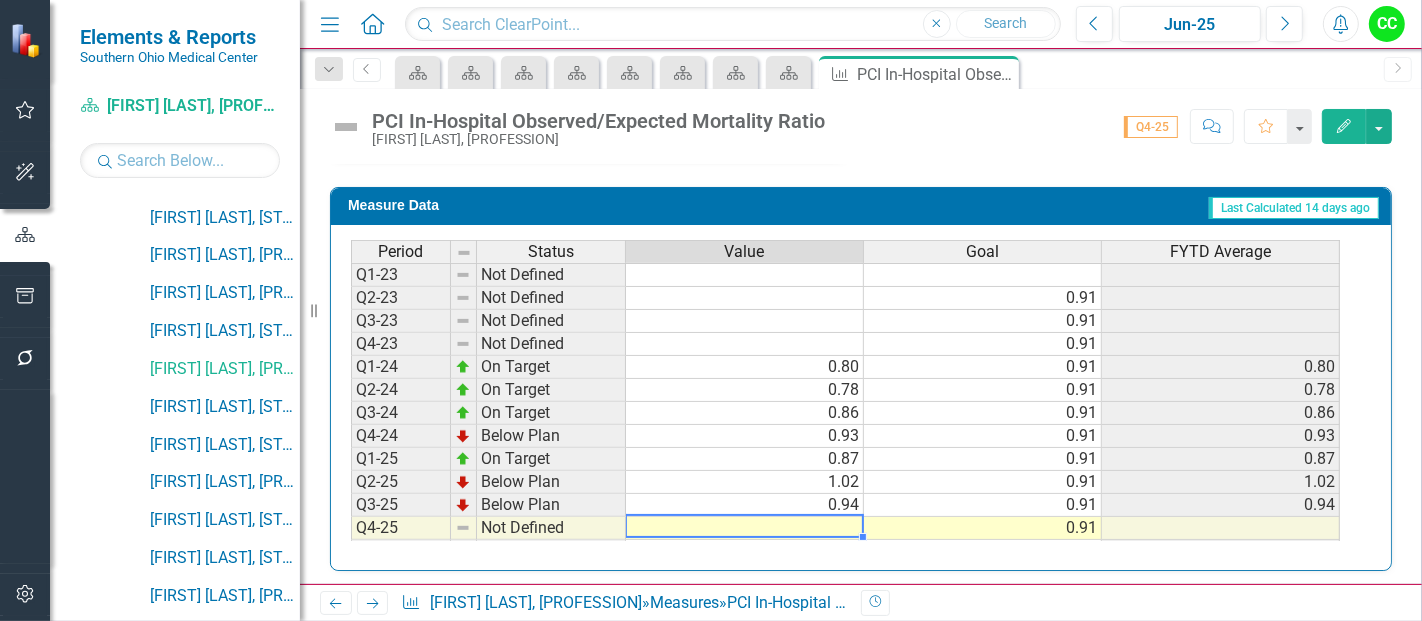 click at bounding box center [745, 528] 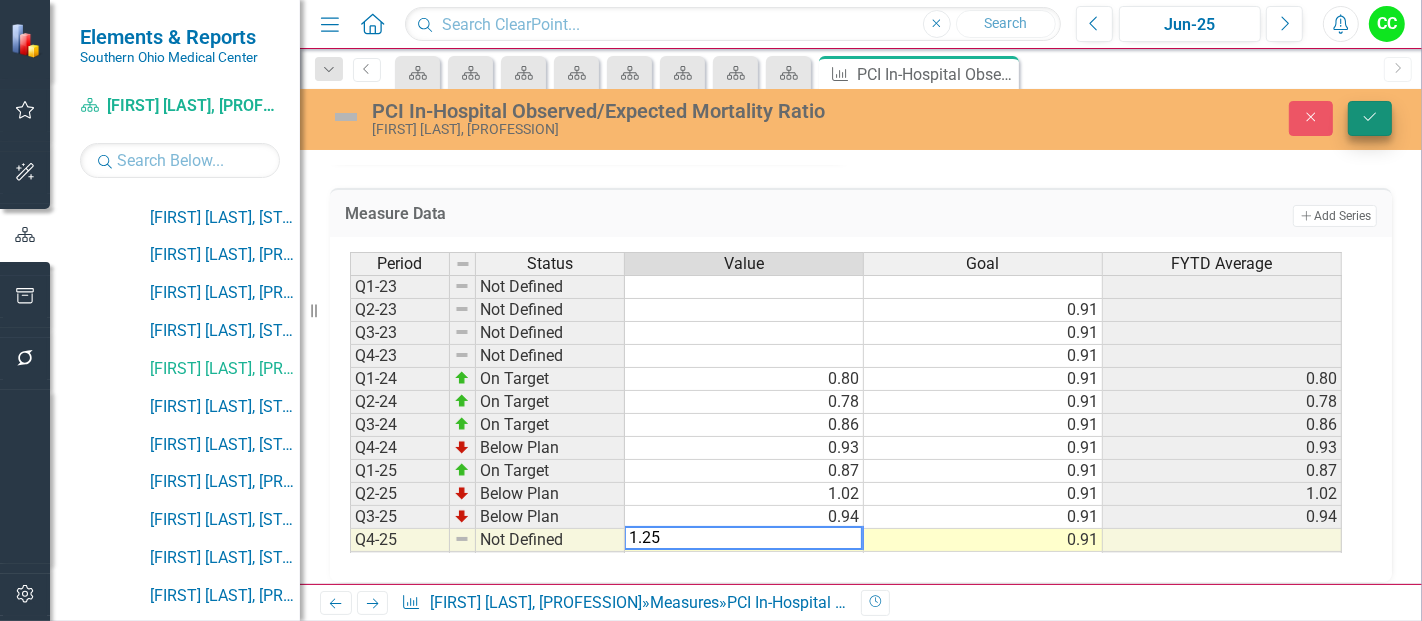 type on "1.25" 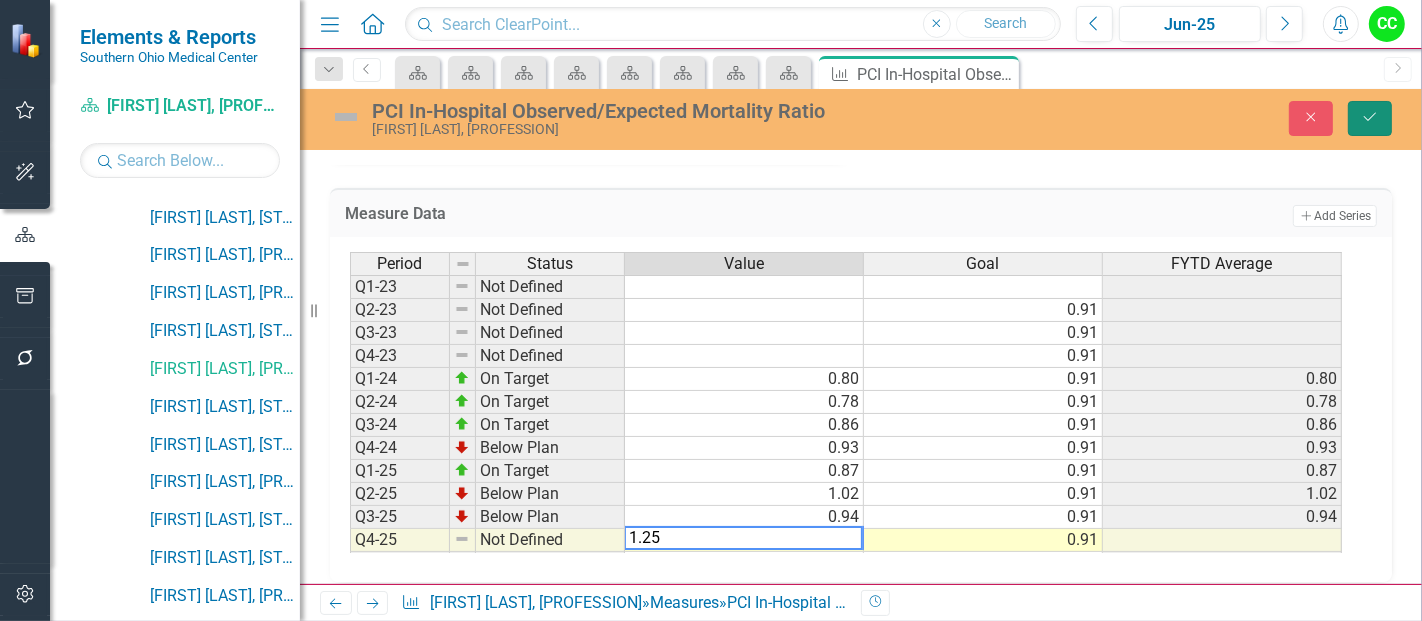 click on "Save" at bounding box center [1370, 118] 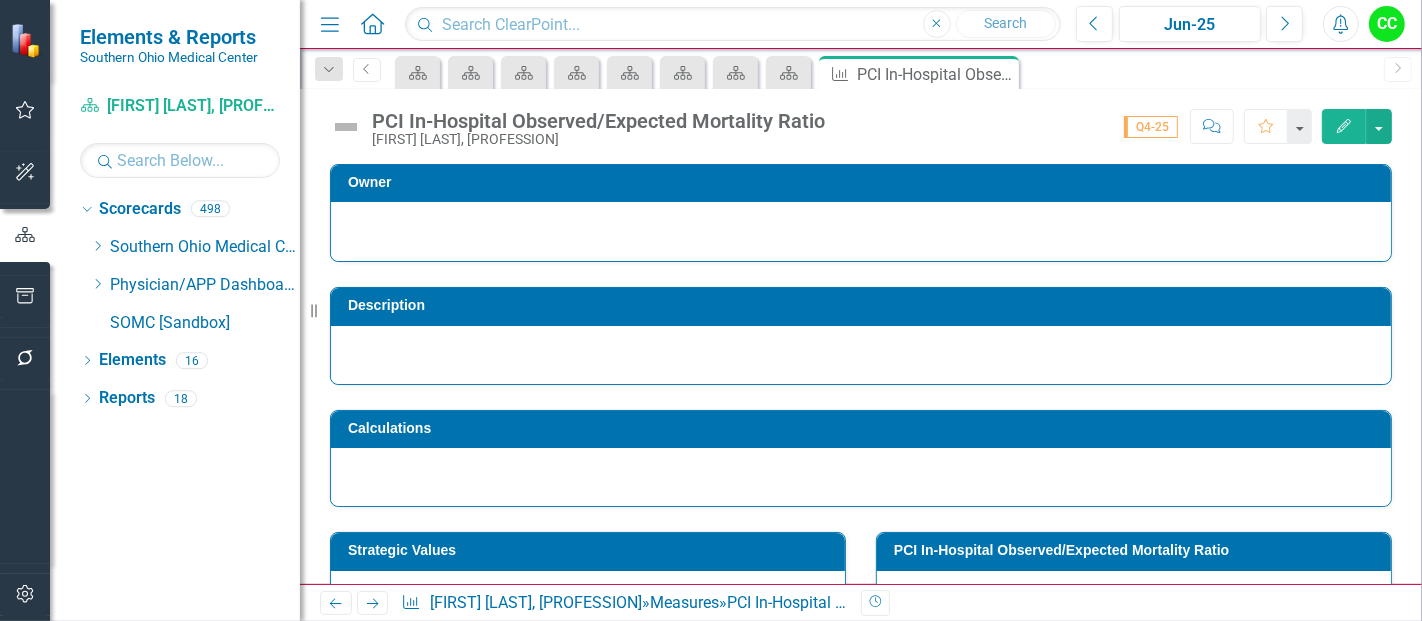 scroll, scrollTop: 642, scrollLeft: 0, axis: vertical 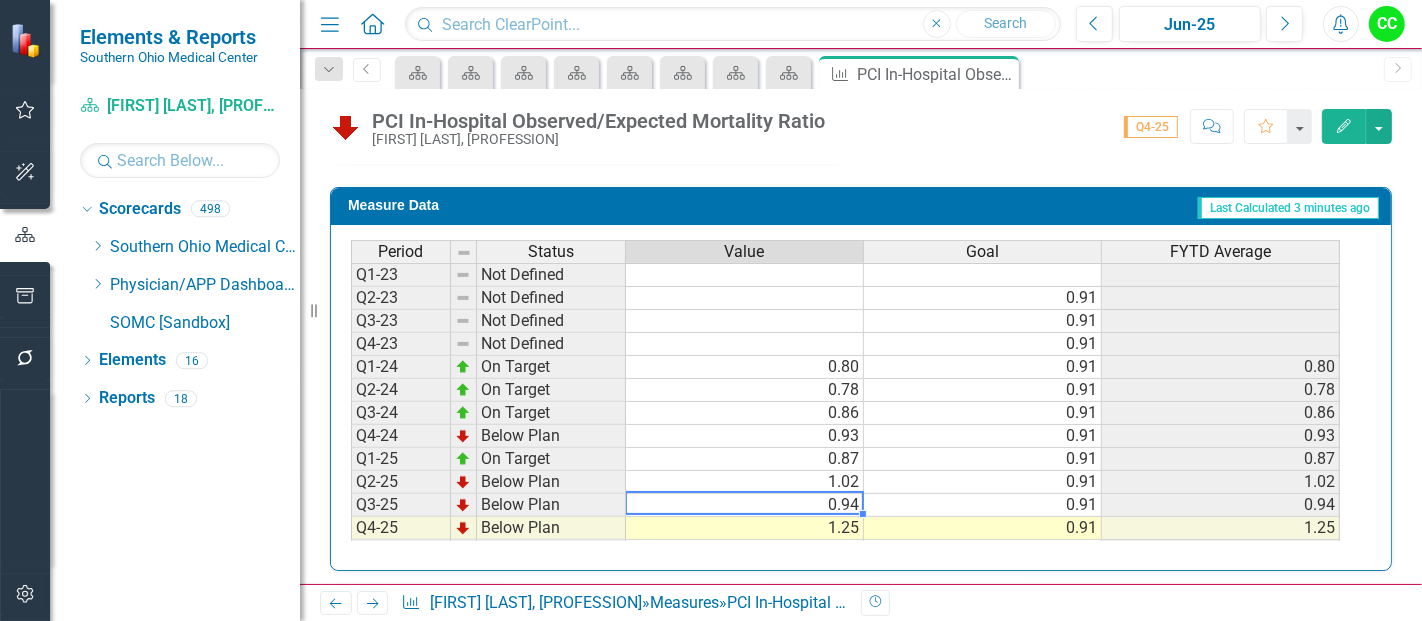 click on "0.94" at bounding box center (745, 505) 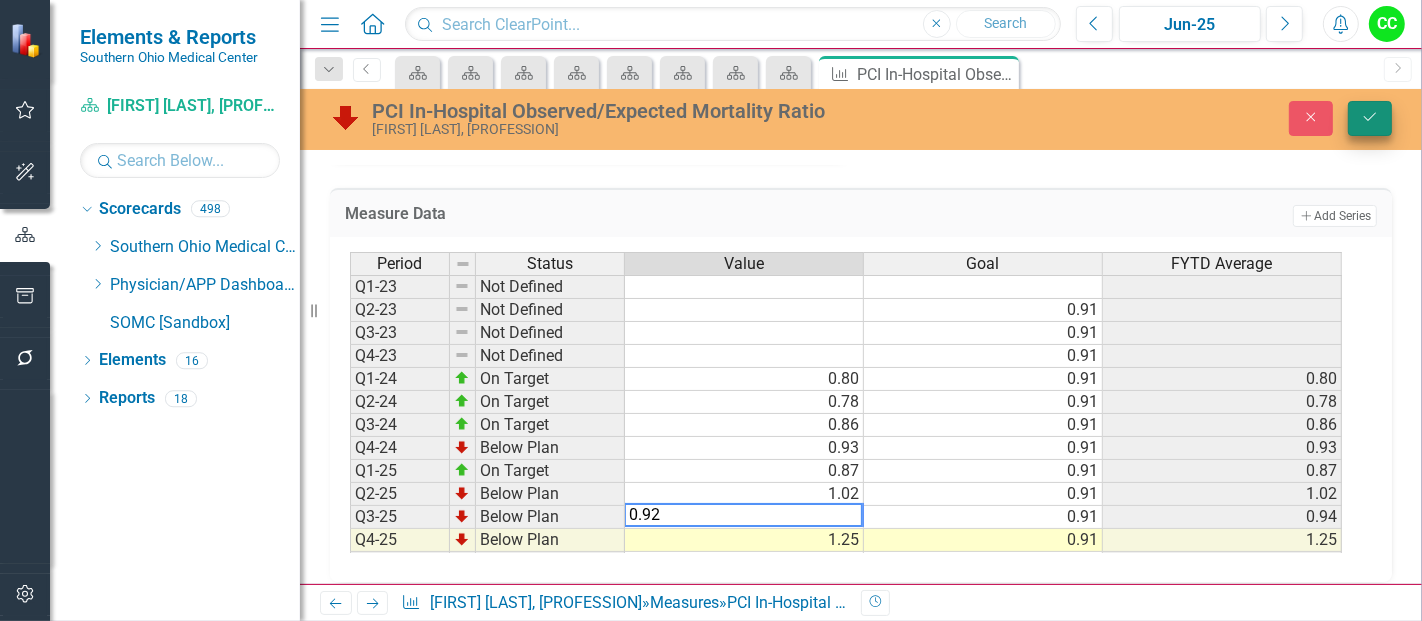 type on "0.92" 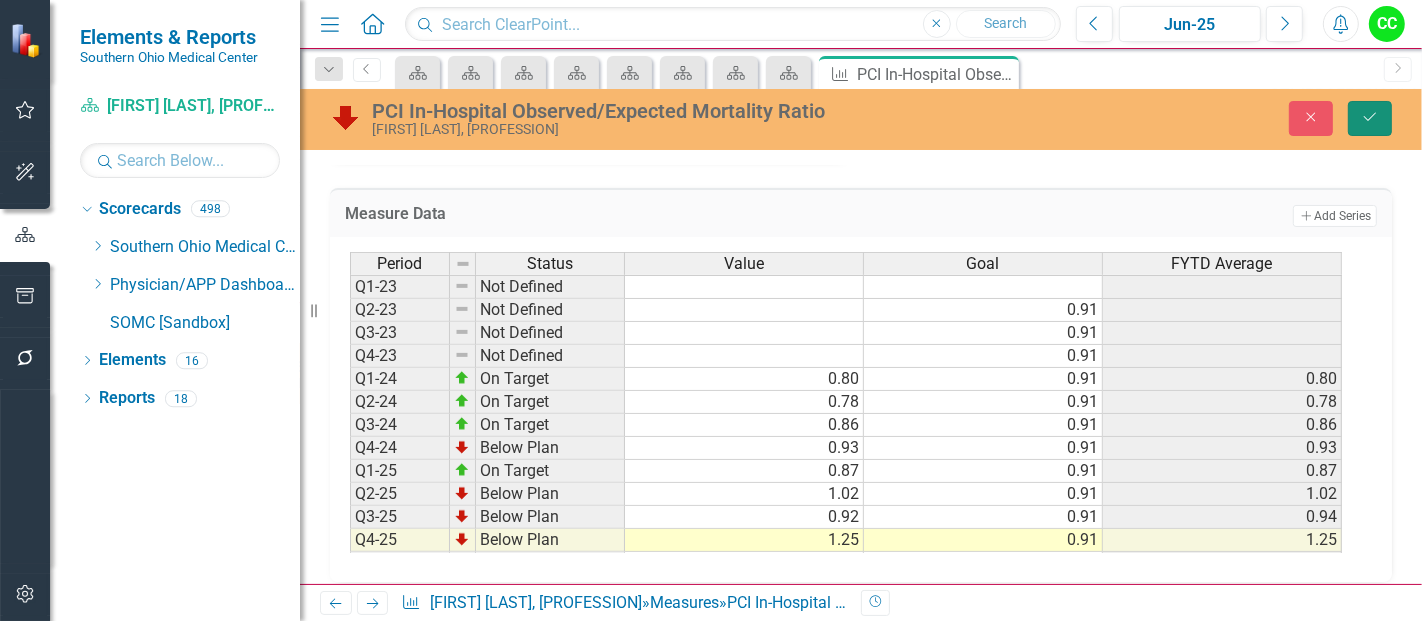 click on "Save" at bounding box center (1370, 118) 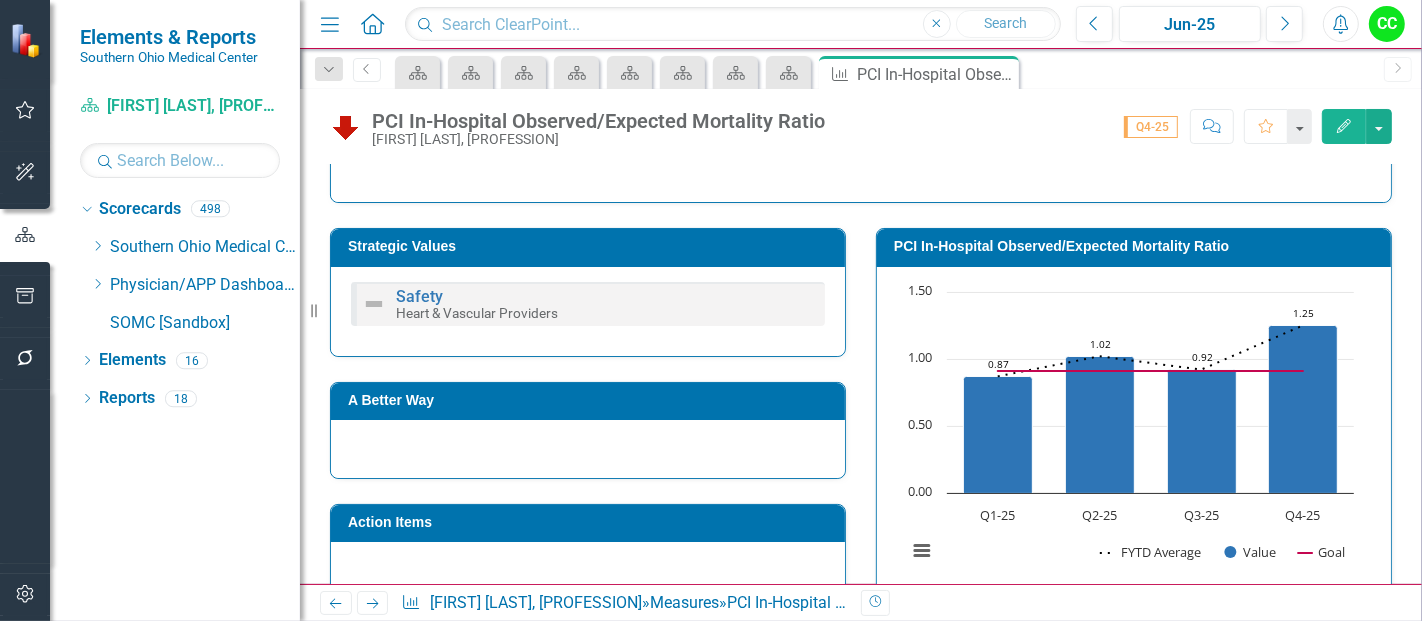 scroll, scrollTop: 305, scrollLeft: 0, axis: vertical 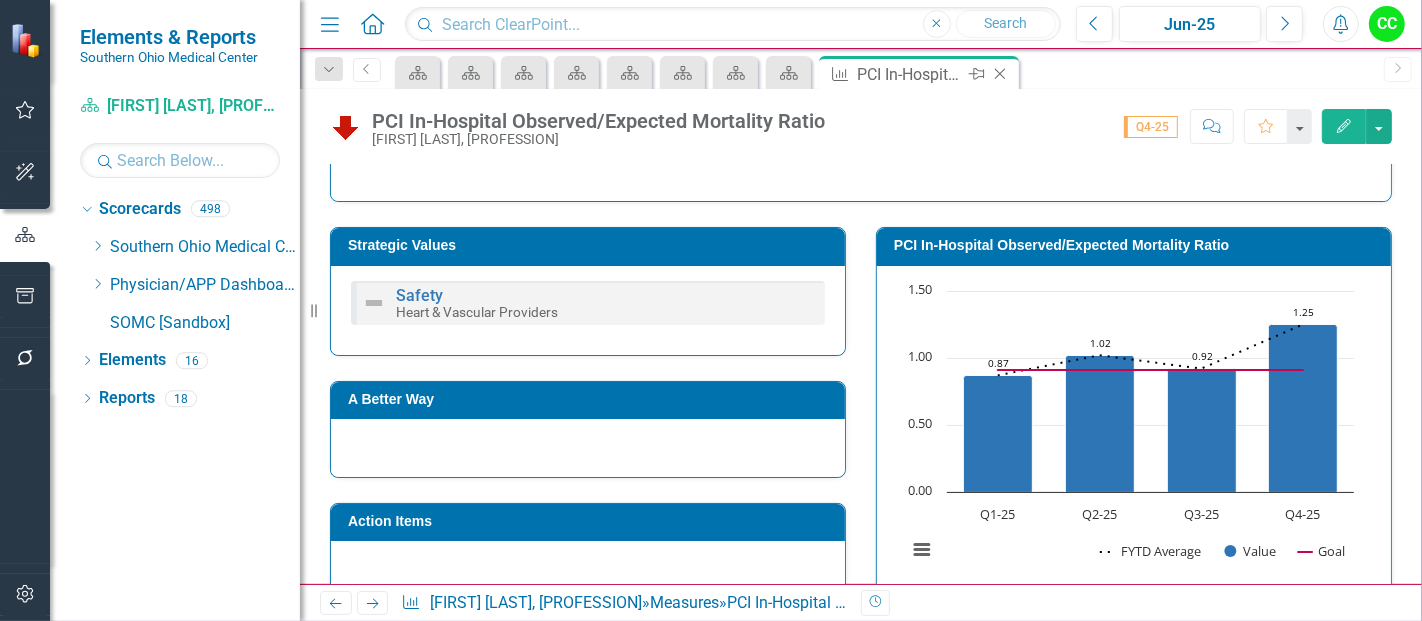 click on "Close" 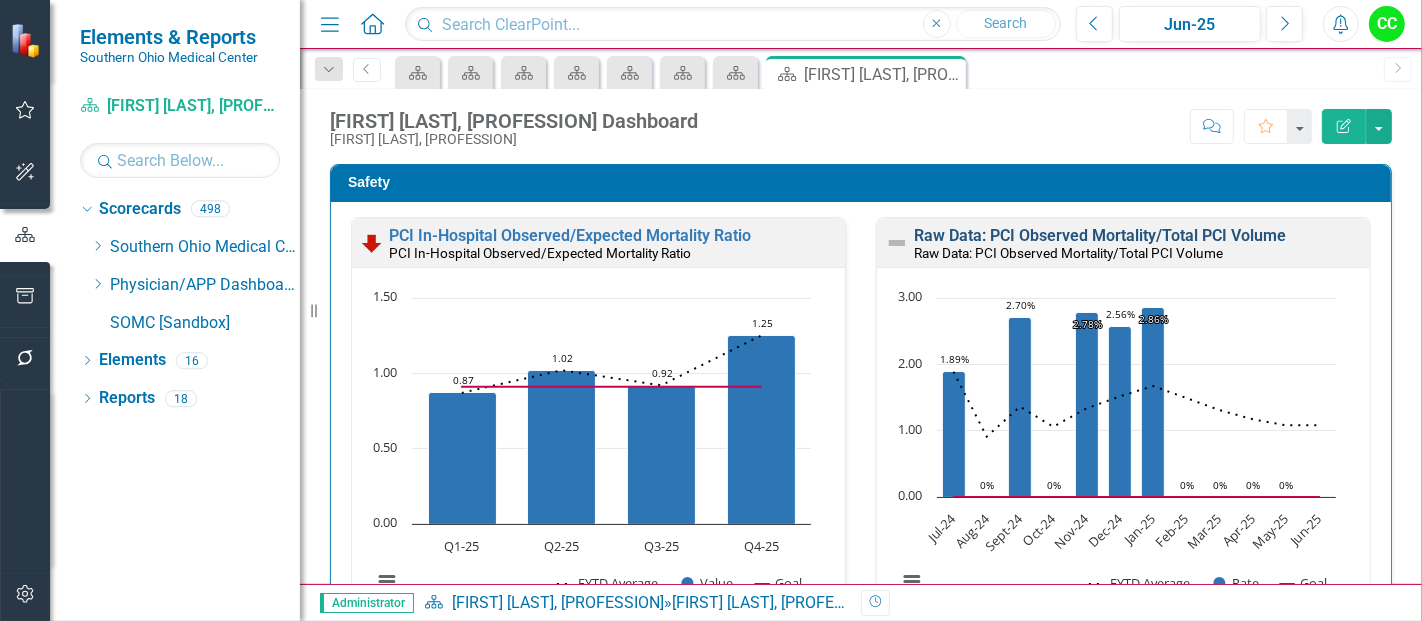 scroll, scrollTop: 20, scrollLeft: 0, axis: vertical 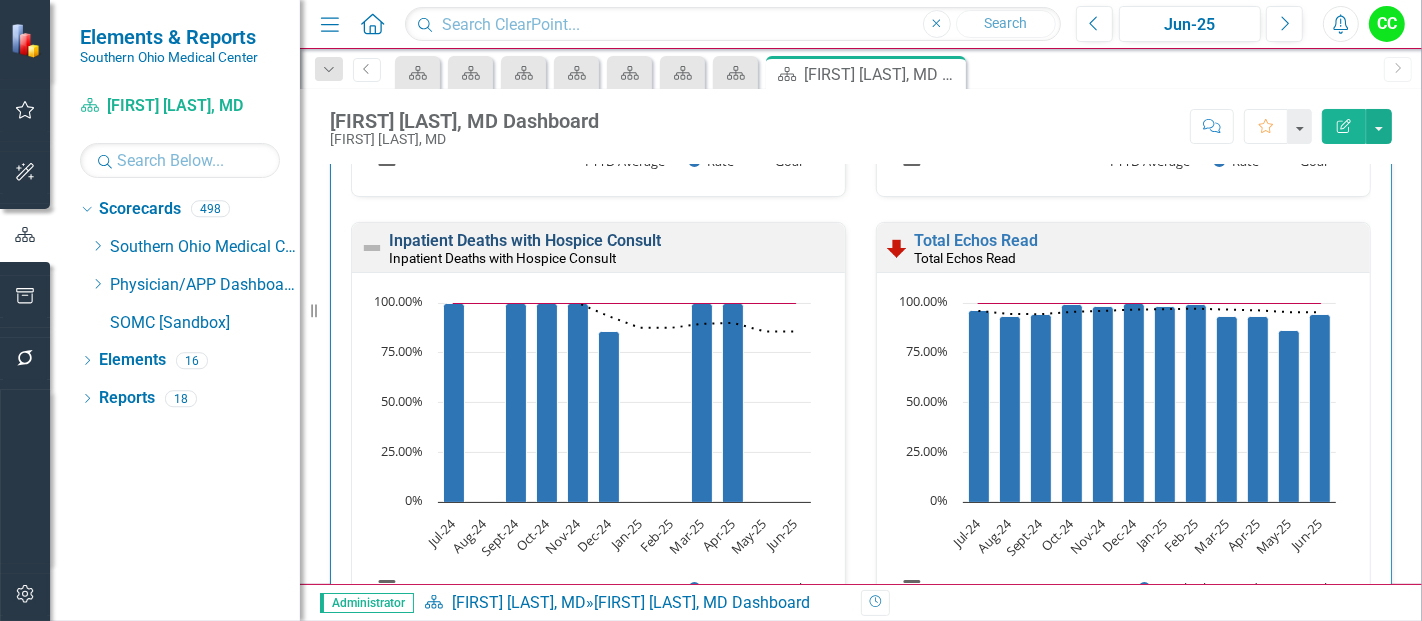 drag, startPoint x: 1420, startPoint y: 323, endPoint x: 624, endPoint y: 238, distance: 800.52545 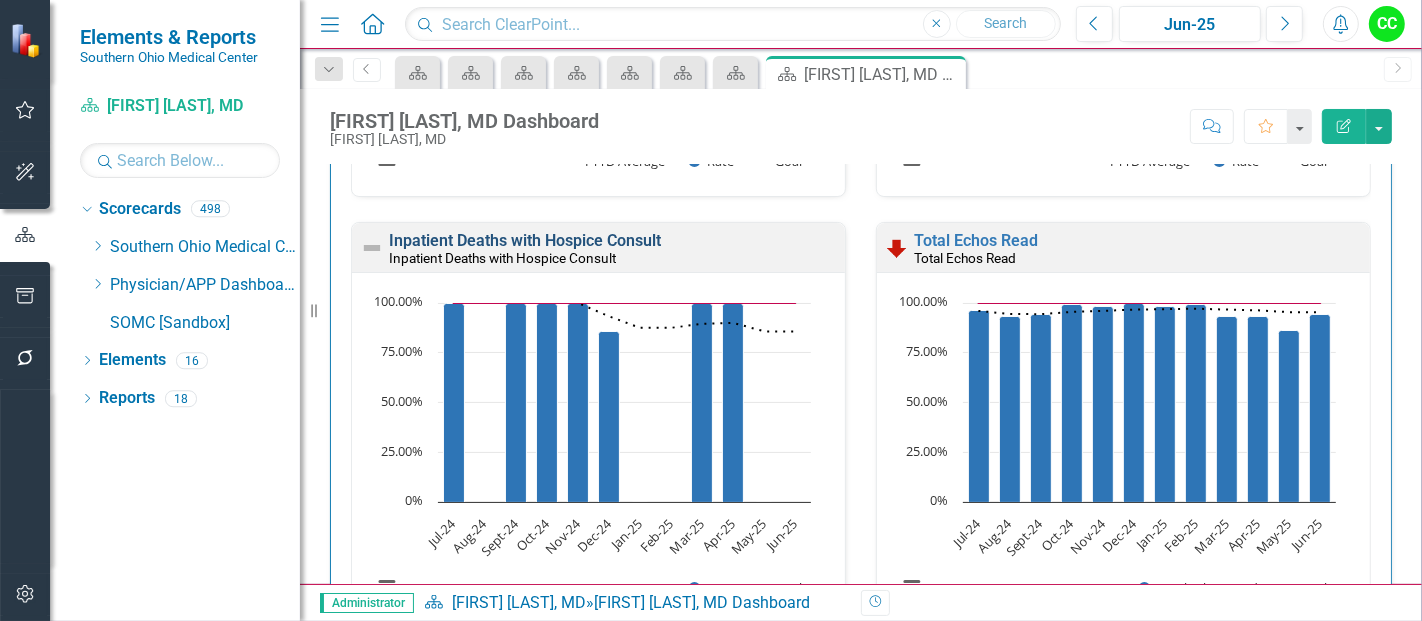 click on "Inpatient Deaths with Hospice Consult" at bounding box center [525, 240] 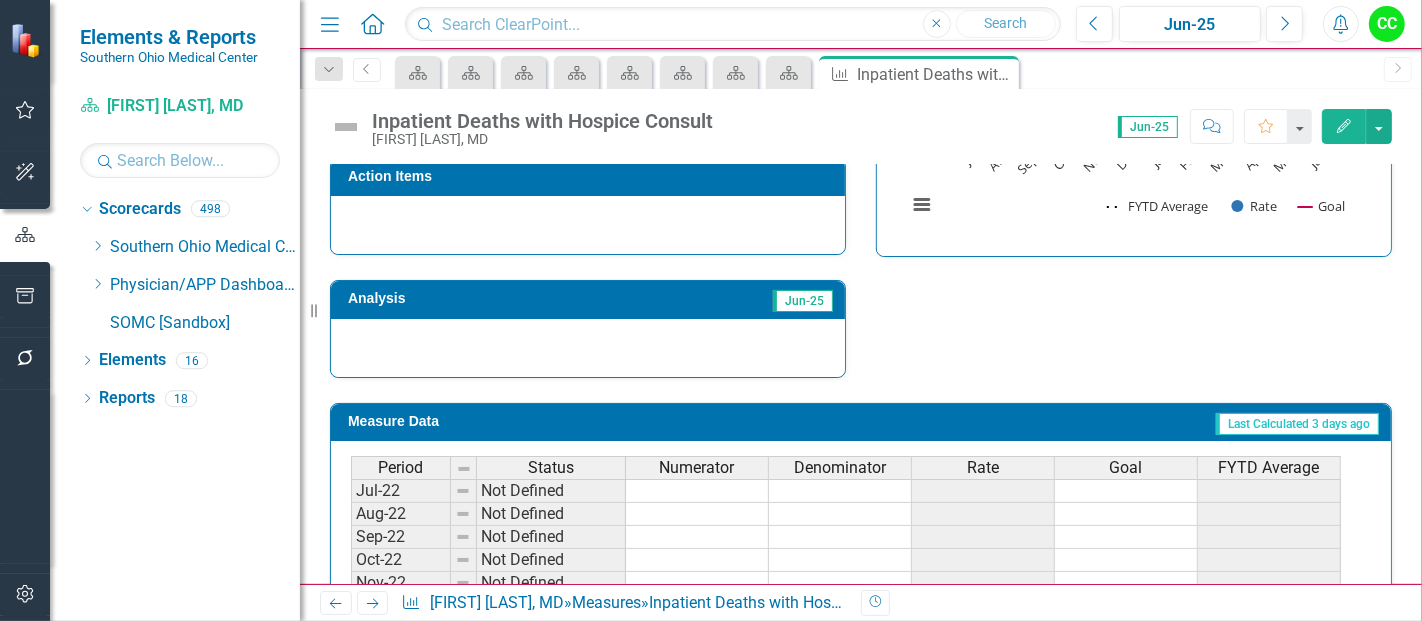 scroll, scrollTop: 866, scrollLeft: 0, axis: vertical 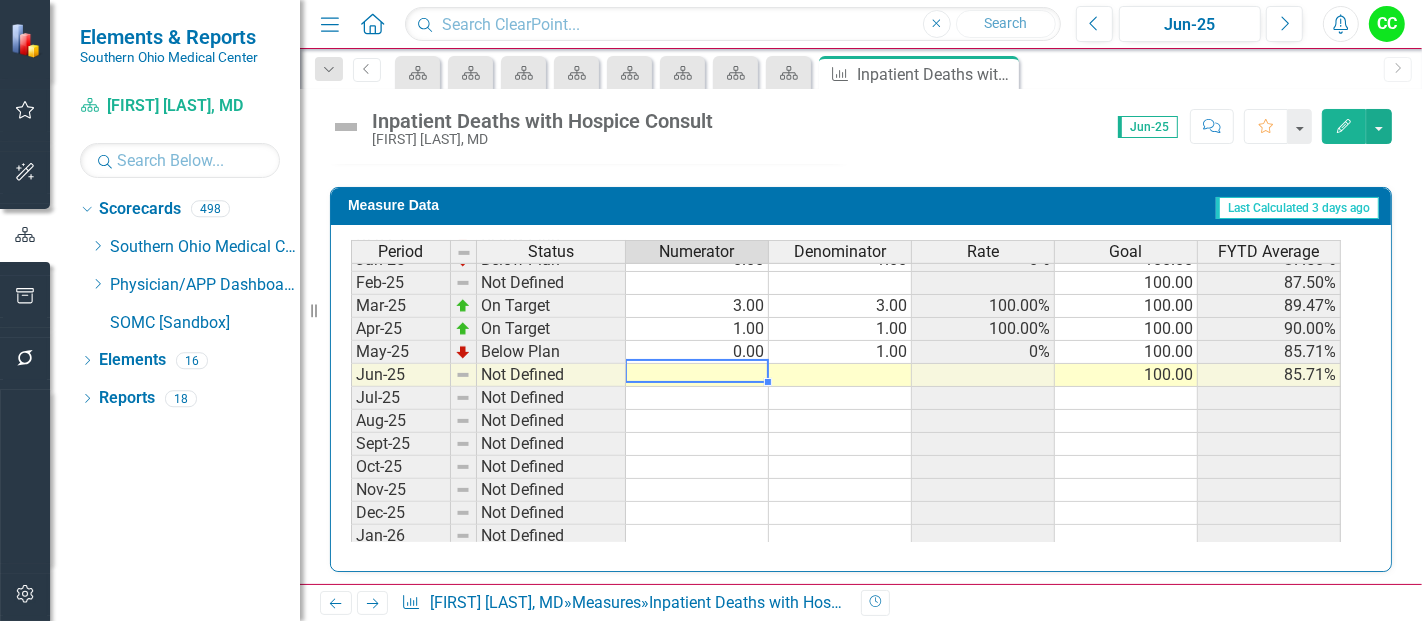click on "Feb-24 Below Plan 2.00 3.00 66.67% 100.00 81.82% Mar-24 On Target 1.00 1.00 100.00% 100.00 83.33% Apr-24 On Target 2.00 2.00 100.00% 100.00 85.71% May-24 On Target 2.00 2.00 100.00% 100.00 87.50% Jun-24 On Target 2.00 2.00 100.00% 100.00 88.89% Jul-24 On Target 3.00 3.00 100.00% 100.00 100.00% Aug-24 Not Defined 100.00 100.00% Sept-24 On Target 2.00 2.00 100.00% 100.00 100.00% Oct-24 On Target 2.00 2.00 100.00% 100.00 100.00% Nov-24 On Target 1.00 1.00 100.00% 100.00 100.00% Dec-24 Below Plan 6.00 7.00 85.71% 100.00 93.33% Jan-25 Below Plan 0.00 1.00 0% 100.00 87.50% Feb-25 Not Defined 100.00 87.50% Mar-25 On Target 3.00 3.00 100.00% 100.00 89.47% Apr-25 On Target 1.00 1.00 100.00% 100.00 90.00% May-25 Below Plan 0.00 1.00 0% 100.00 85.71% Jun-25 Not Defined 100.00 85.71% Jul-25 Not Defined Aug-25 Not Defined Sept-25 Not Defined Oct-25 Not Defined Nov-25 Not Defined Dec-25 Not Defined Jan-26 Not Defined Feb-26 Not Defined Mar-26 Not Defined Apr-26 Not Defined May-26 Not Defined Jun-26 Not Defined" at bounding box center [846, 329] 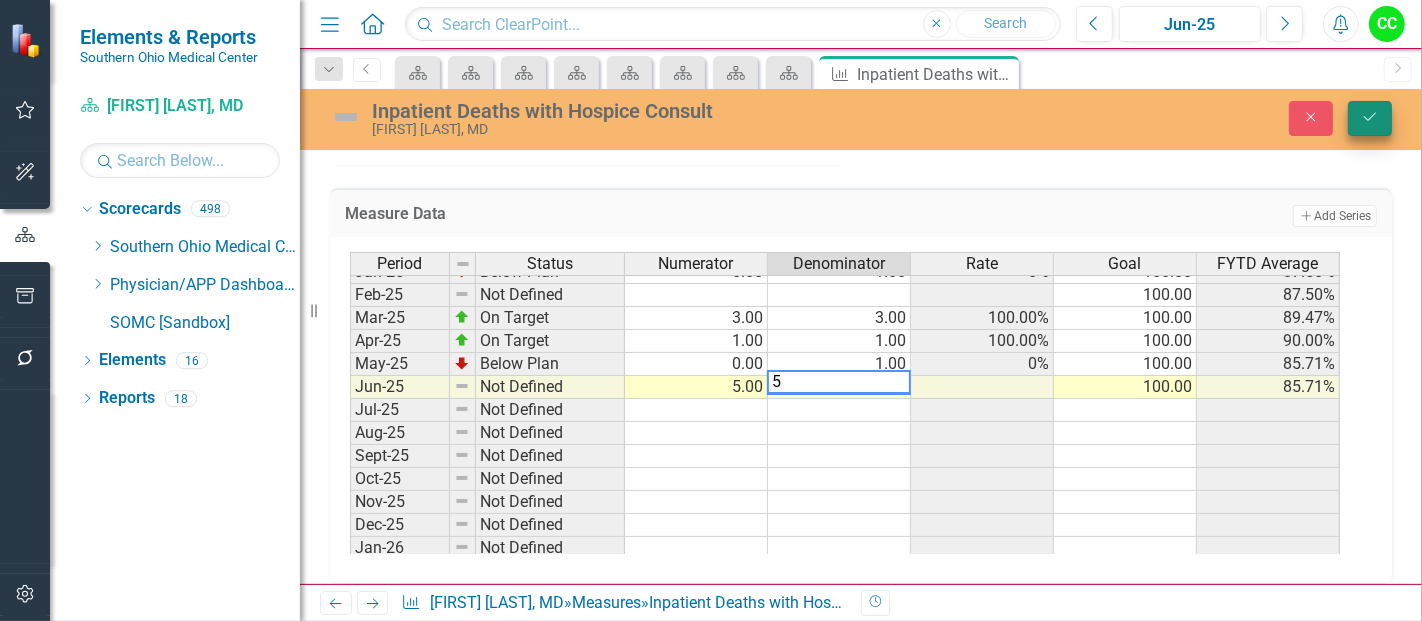 type on "5" 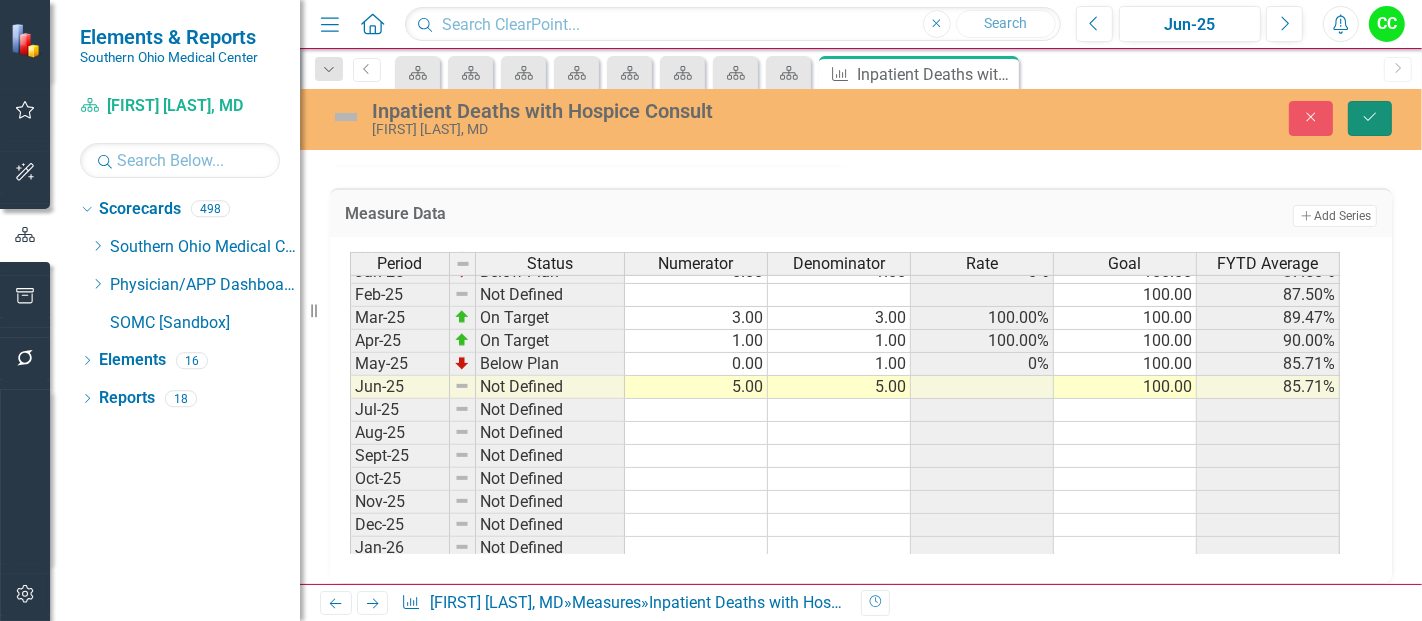 click on "Save" at bounding box center [1370, 118] 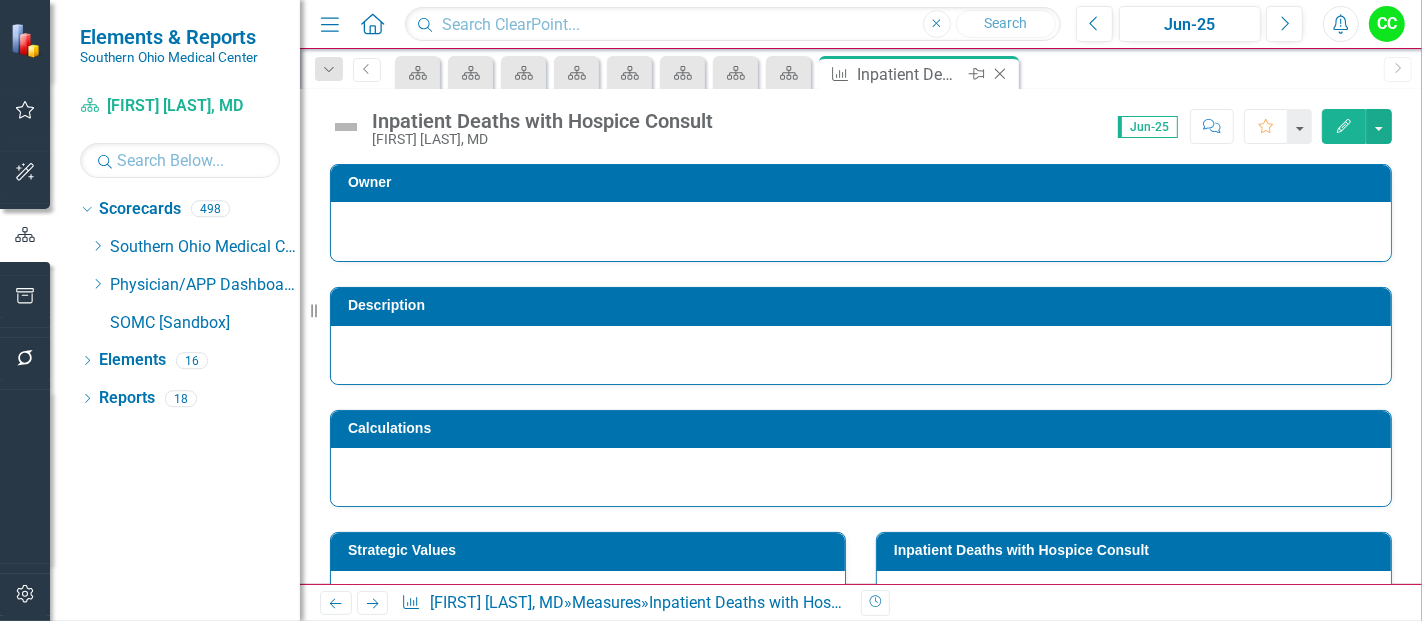 click on "Close" 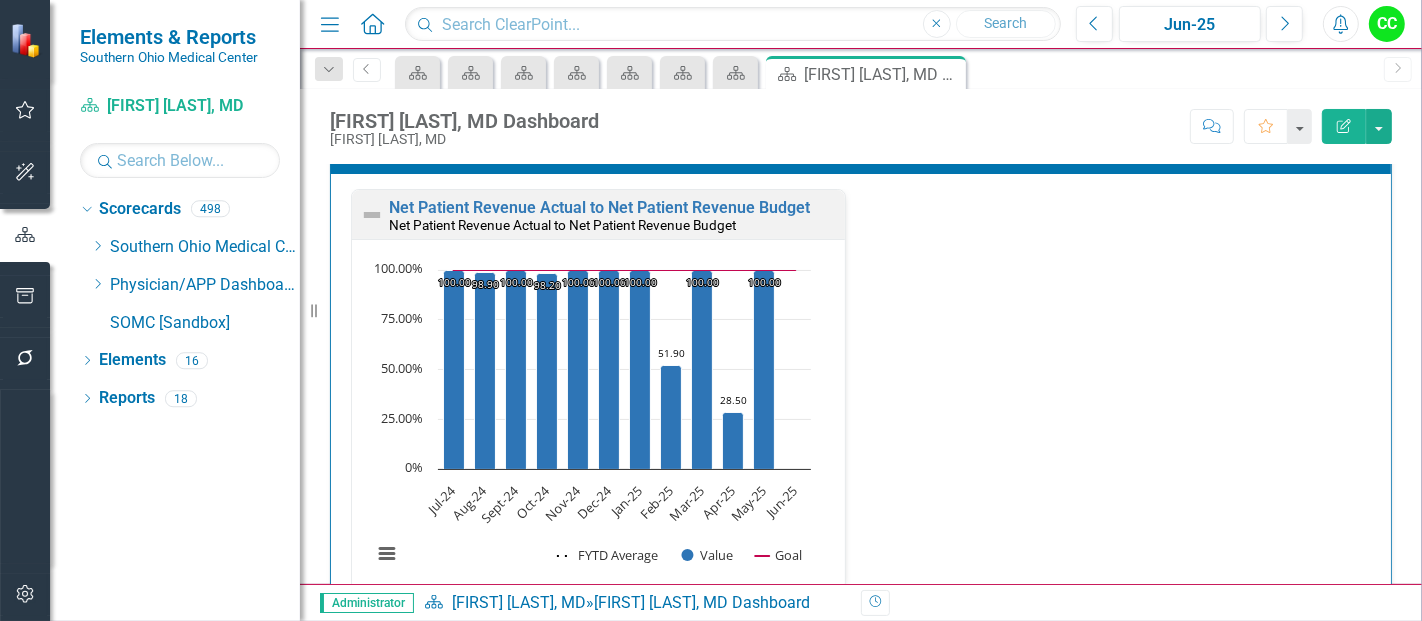 scroll, scrollTop: 3625, scrollLeft: 0, axis: vertical 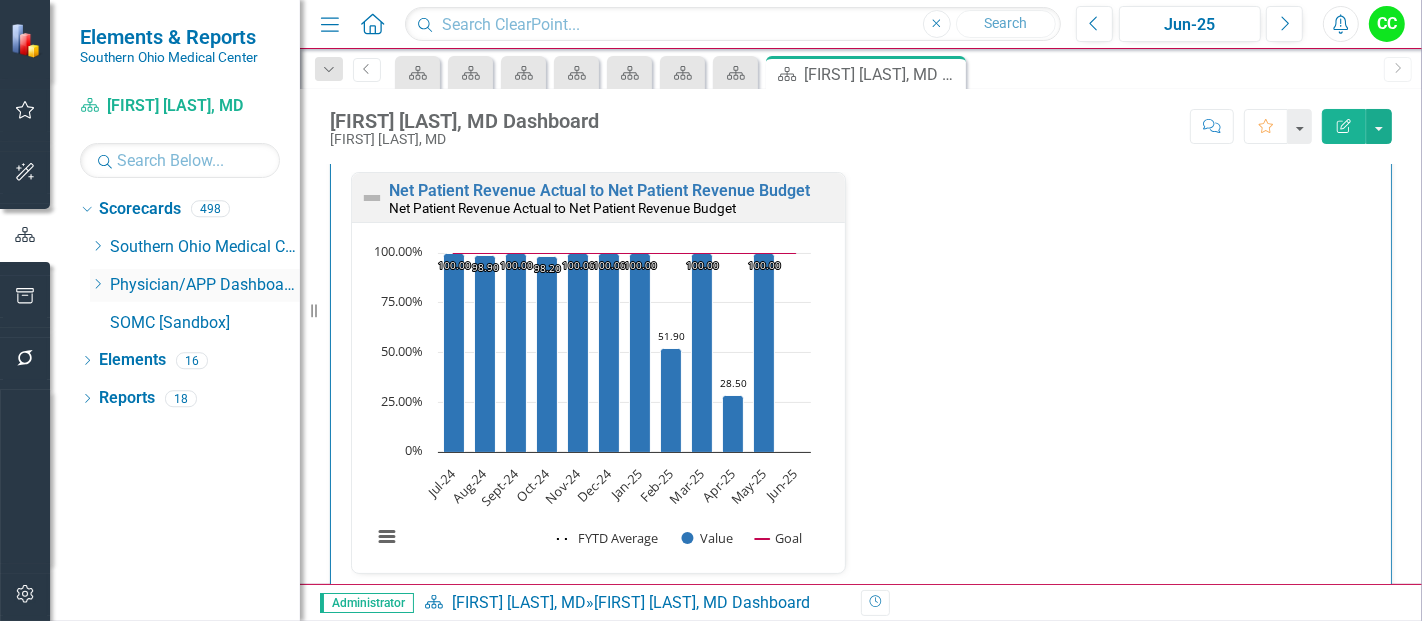 click on "Dropdown" 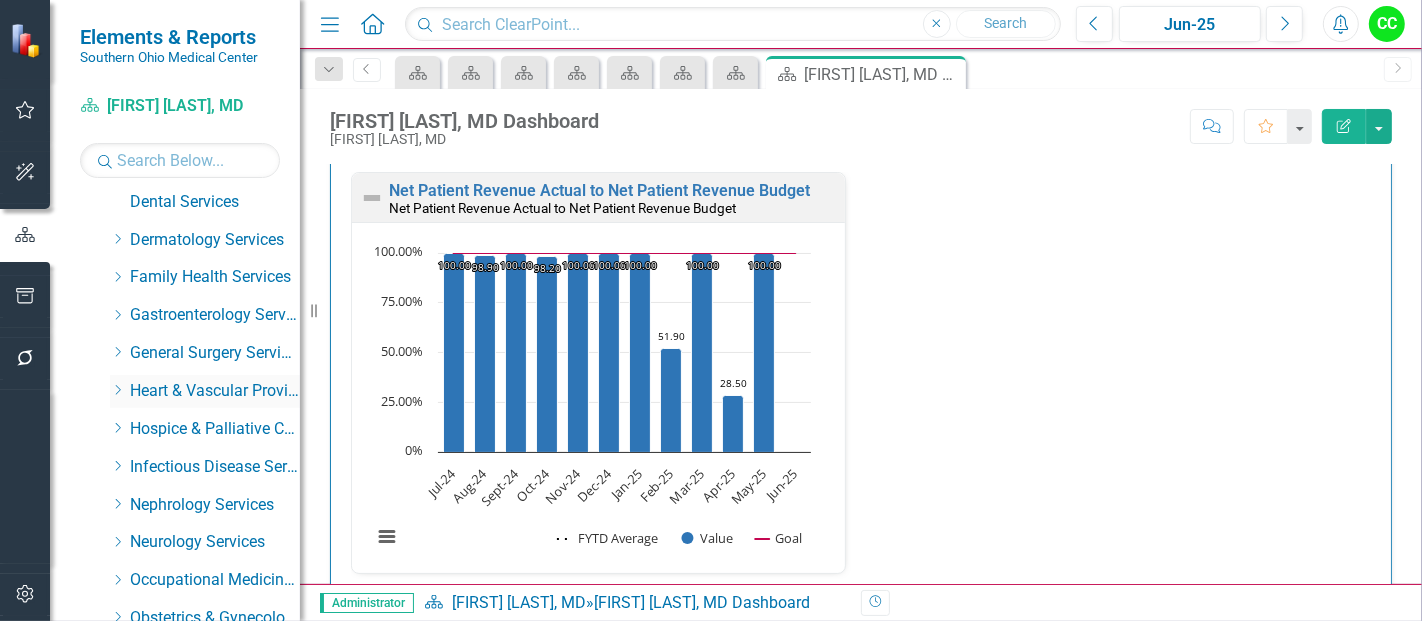 scroll, scrollTop: 322, scrollLeft: 0, axis: vertical 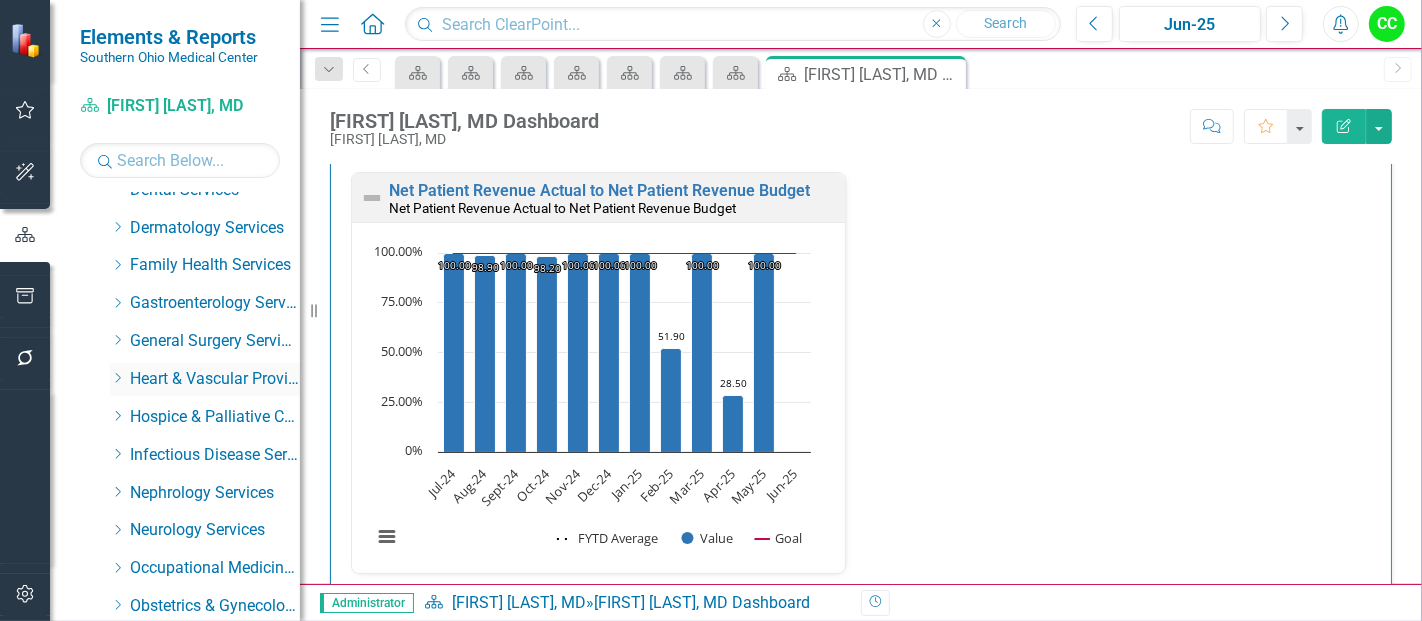 click on "Dropdown" 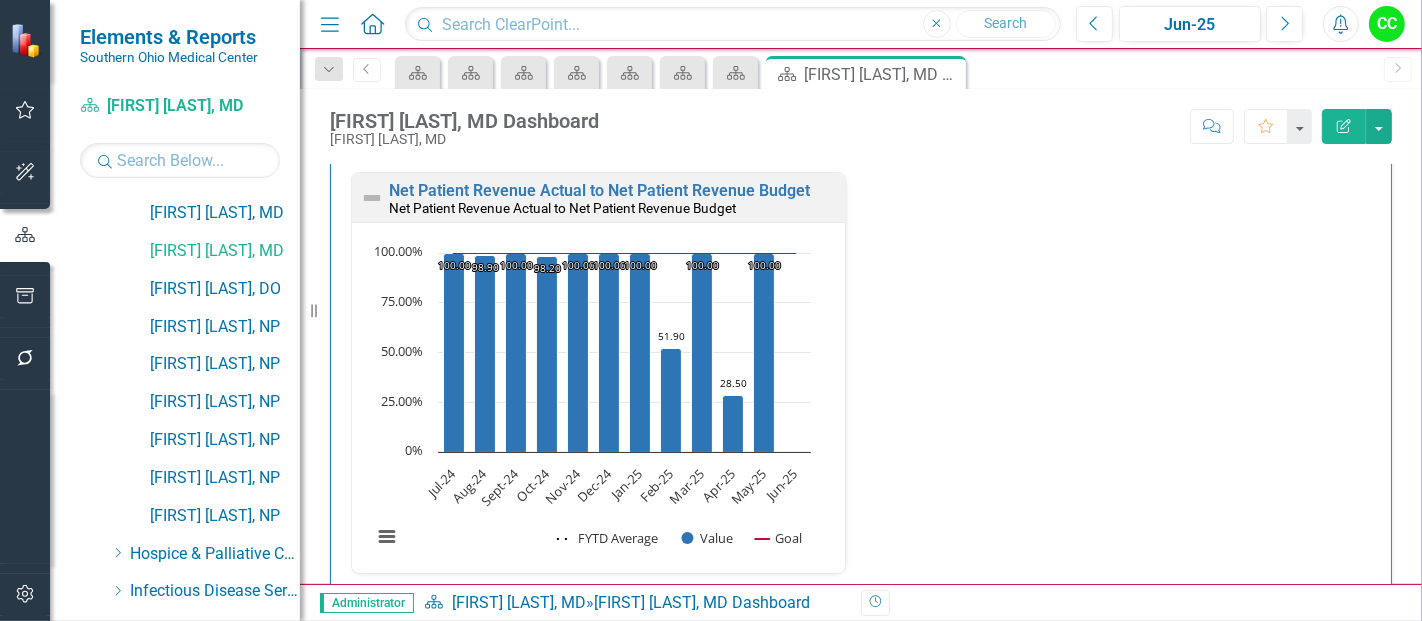 scroll, scrollTop: 717, scrollLeft: 0, axis: vertical 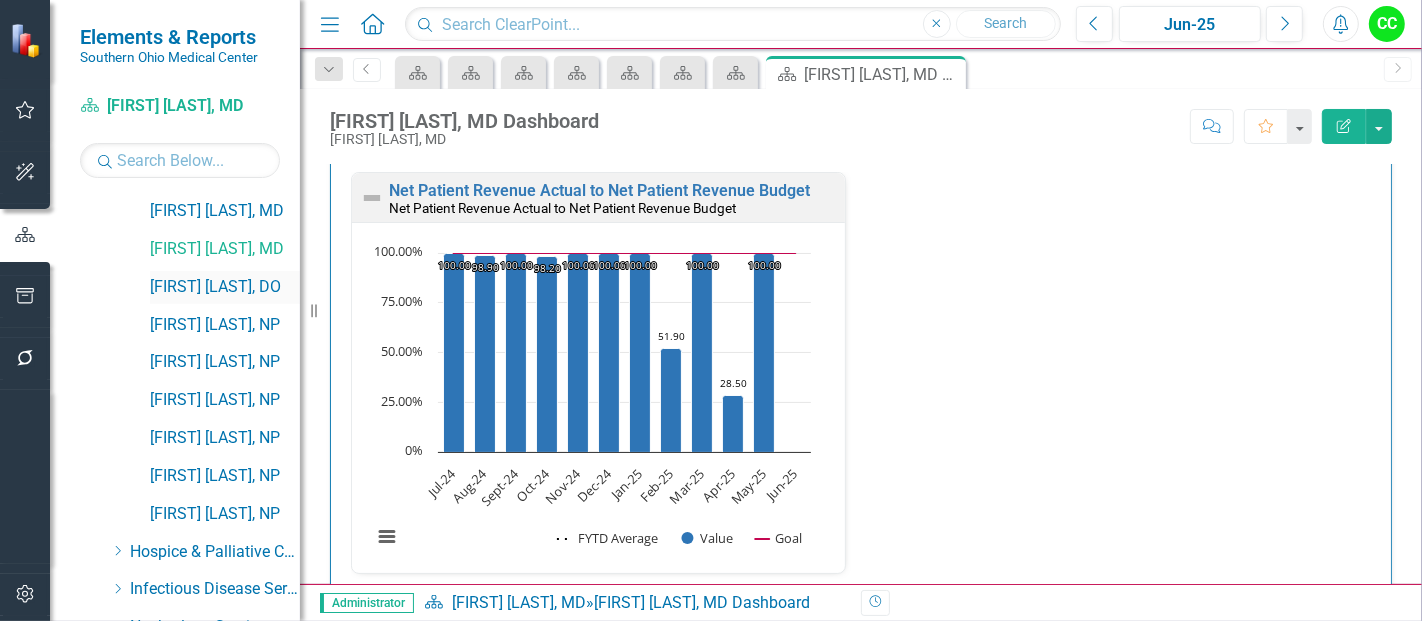 click on "[FIRST] [LAST], [PROFESSION]" at bounding box center [225, 287] 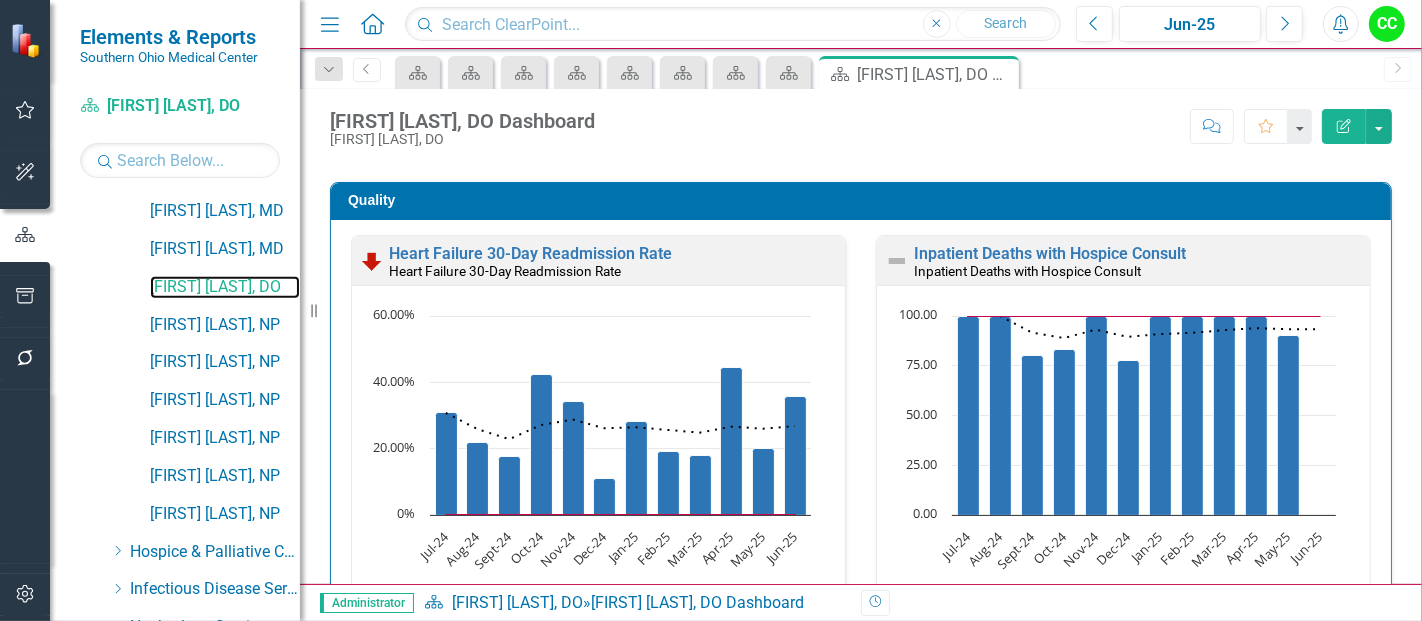 scroll, scrollTop: 555, scrollLeft: 0, axis: vertical 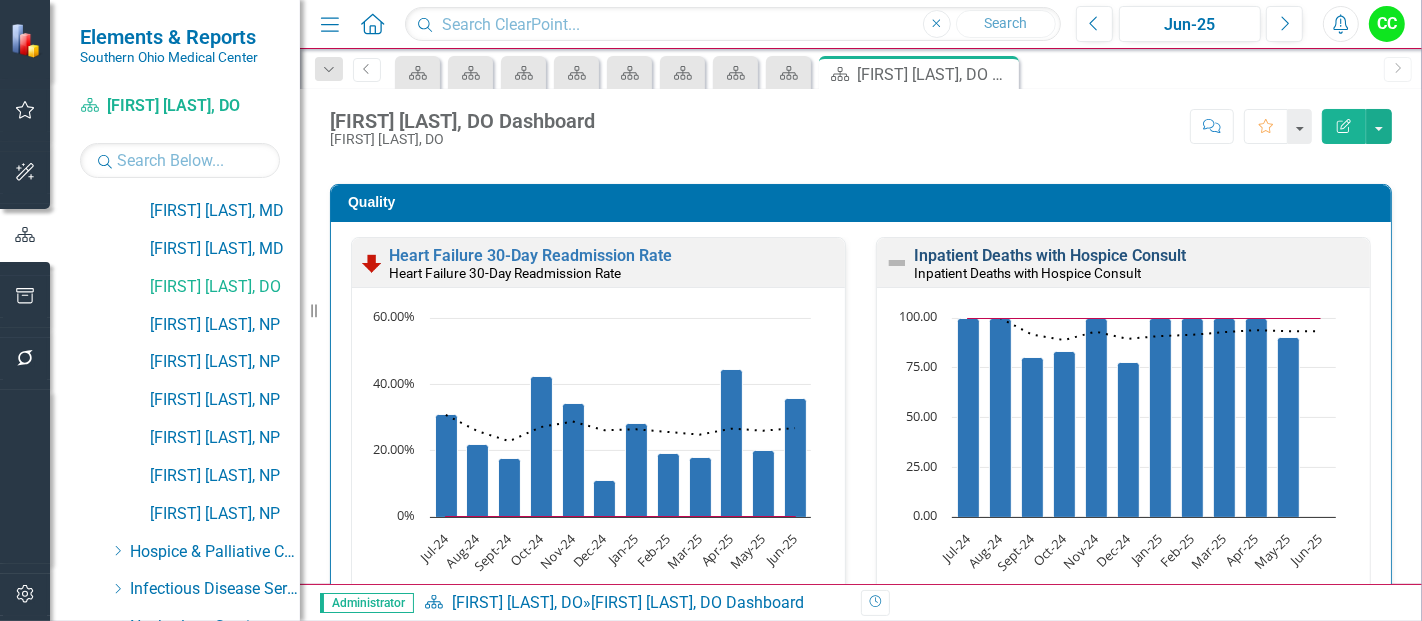 click on "Inpatient Deaths with Hospice Consult" at bounding box center (1050, 255) 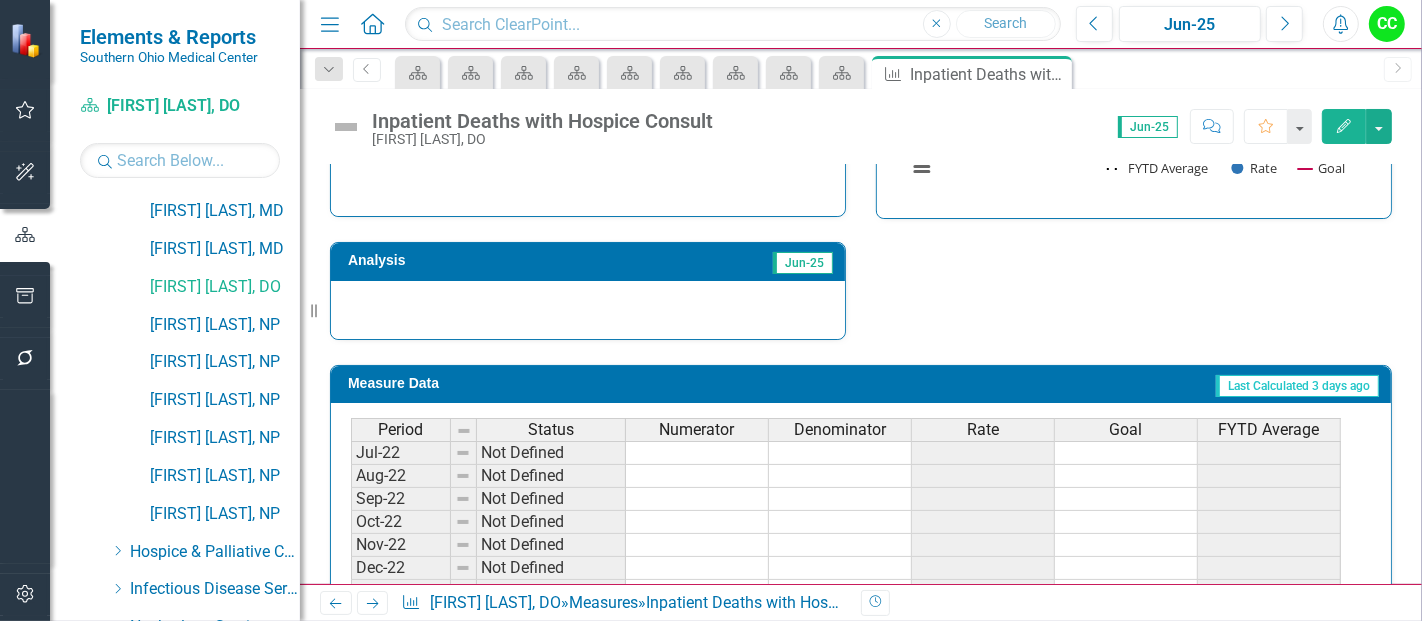 scroll, scrollTop: 866, scrollLeft: 0, axis: vertical 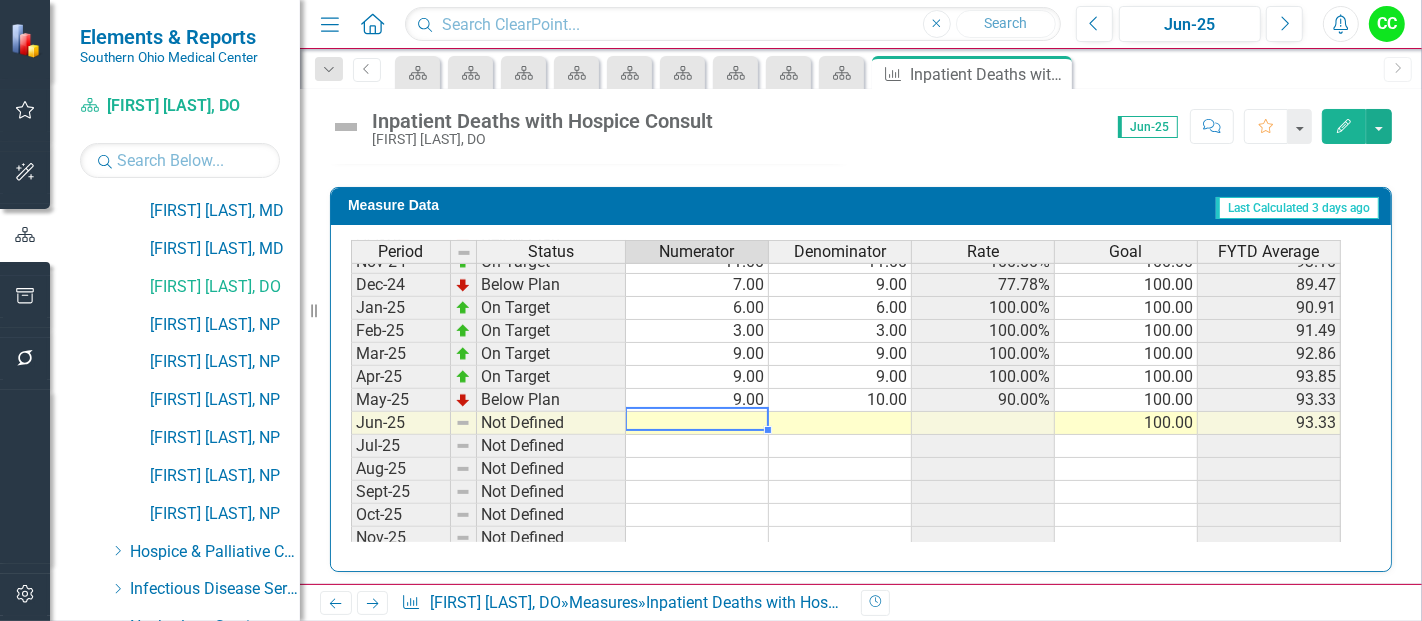click on "Jan-24 On Target 8.00 8.00 100.00% 100.00 97.56 Feb-24 On Target 1.00 1.00 100.00% 100.00 97.62 Mar-24 On Target 1.00 1.00 100.00% 100.00 97.67 Apr-24 On Target 10.00 10.00 100.00% 100.00 98.11 May-24 On Target 4.00 4.00 100.00% 100.00 98.25 Jun-24 On Target 3.00 3.00 100.00% 100.00 98.33 Jul-24 On Target 3.00 3.00 100.00% 100.00 100.00 Aug-24 On Target 4.00 4.00 100.00% 100.00 100.00 Sept-24 Below Plan 4.00 5.00 80.00% 100.00 91.67 Oct-24 Below Plan 5.00 6.00 83.33% 100.00 88.89 Nov-24 On Target 11.00 11.00 100.00% 100.00 93.10 Dec-24 Below Plan 7.00 9.00 77.78% 100.00 89.47 Jan-25 On Target 6.00 6.00 100.00% 100.00 90.91 Feb-25 On Target 3.00 3.00 100.00% 100.00 91.49 Mar-25 On Target 9.00 9.00 100.00% 100.00 92.86 Apr-25 On Target 9.00 9.00 100.00% 100.00 93.85 May-25 Below Plan 9.00 10.00 90.00% 100.00 93.33 Jun-25 Not Defined 100.00 93.33 Jul-25 Not Defined Aug-25 Not Defined Sept-25 Not Defined Oct-25 Not Defined Nov-25 Not Defined Dec-25 Not Defined Jan-26 Not Defined Feb-26 Not Defined Mar-26 Apr-26" at bounding box center [846, 365] 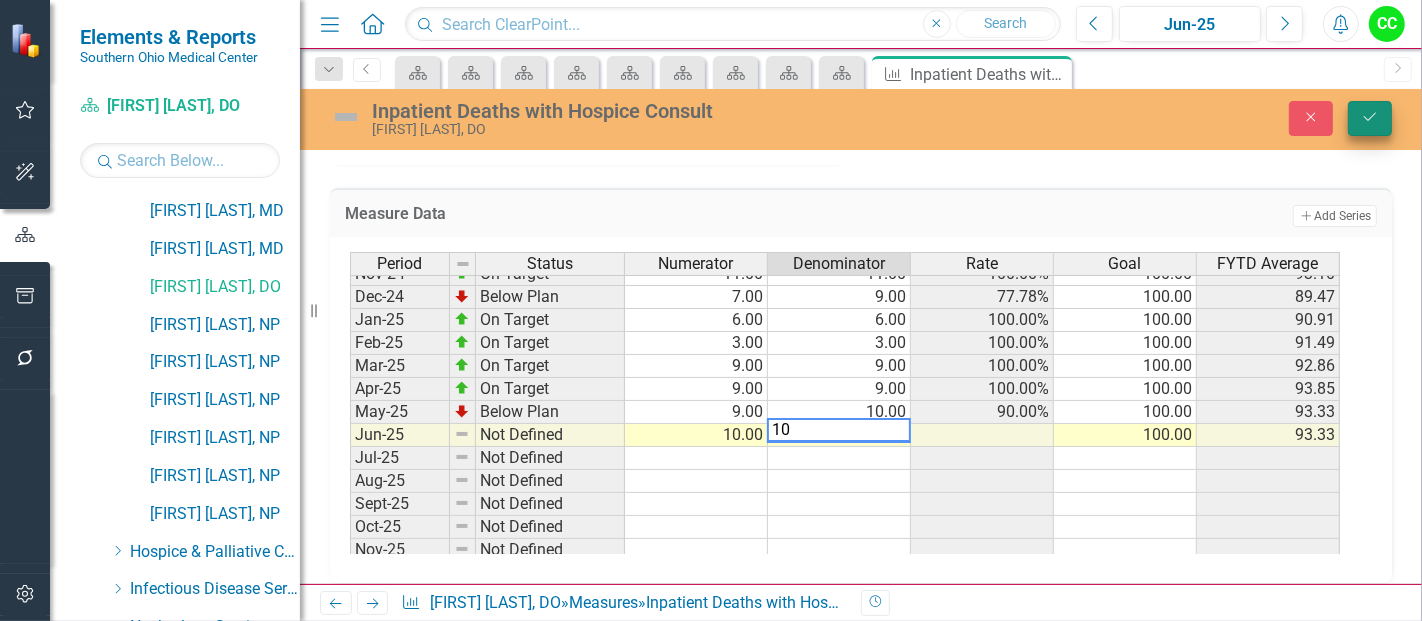 type on "10" 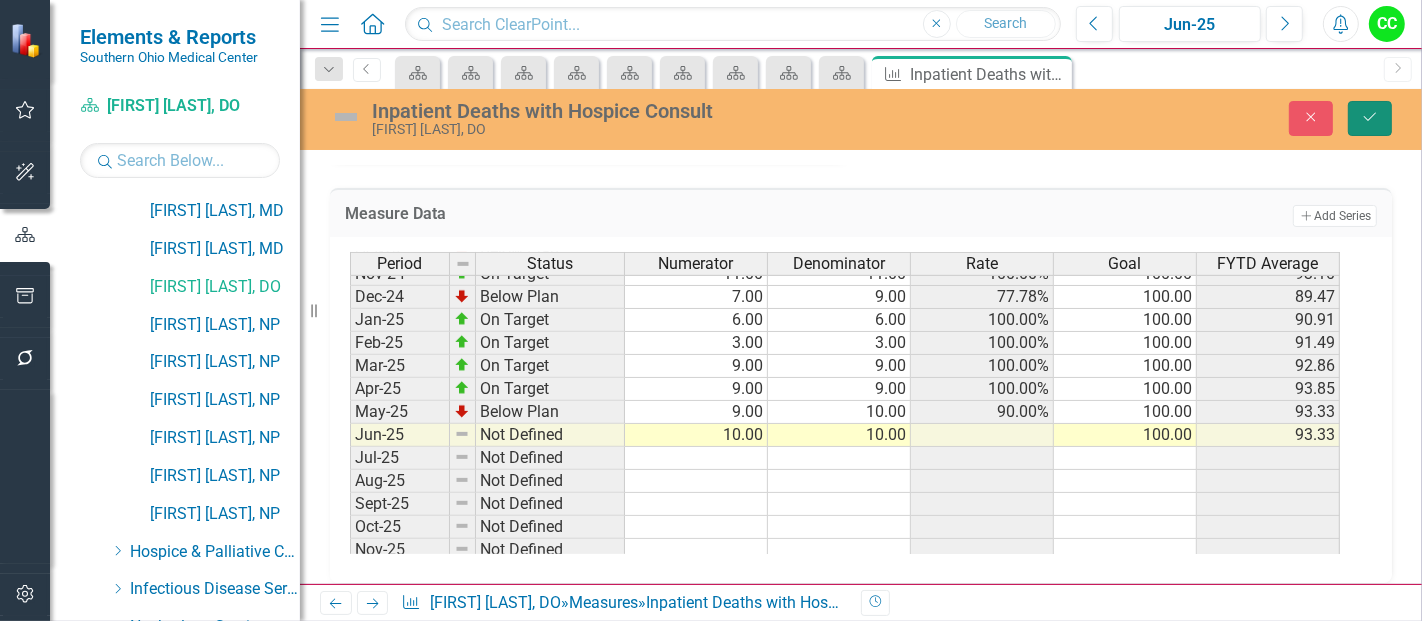 click on "Save" 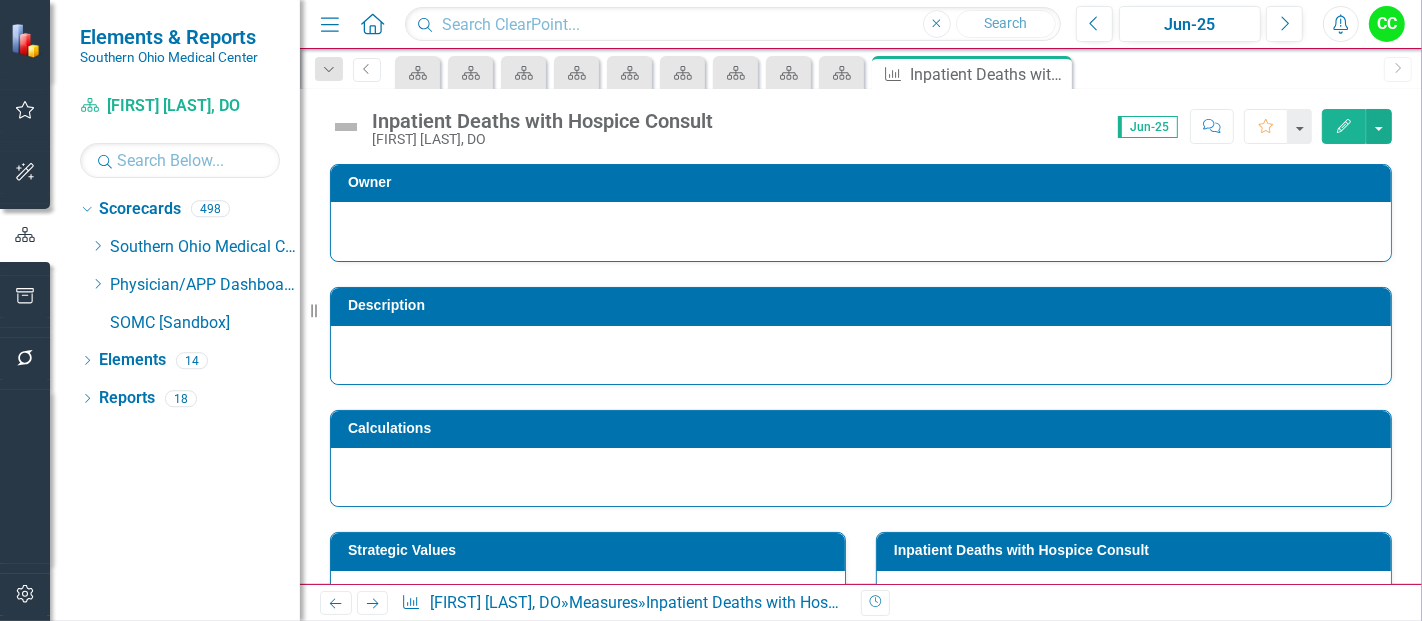 scroll, scrollTop: 0, scrollLeft: 0, axis: both 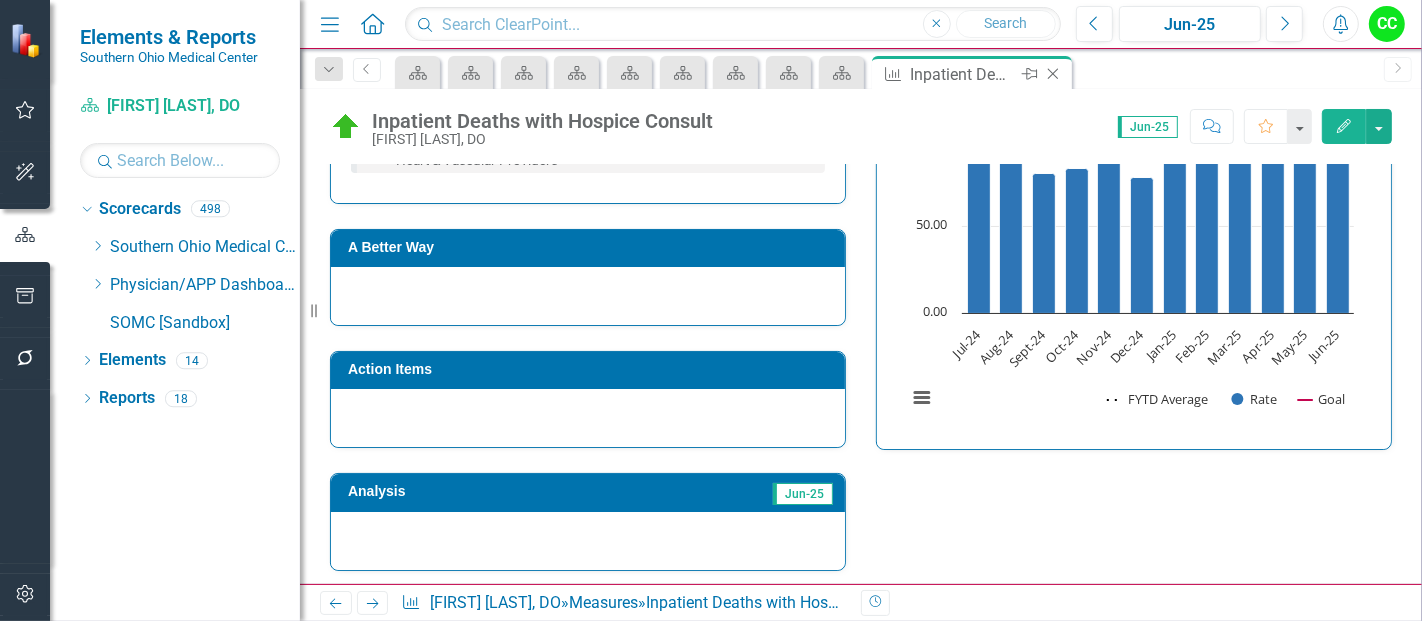 click on "Close" 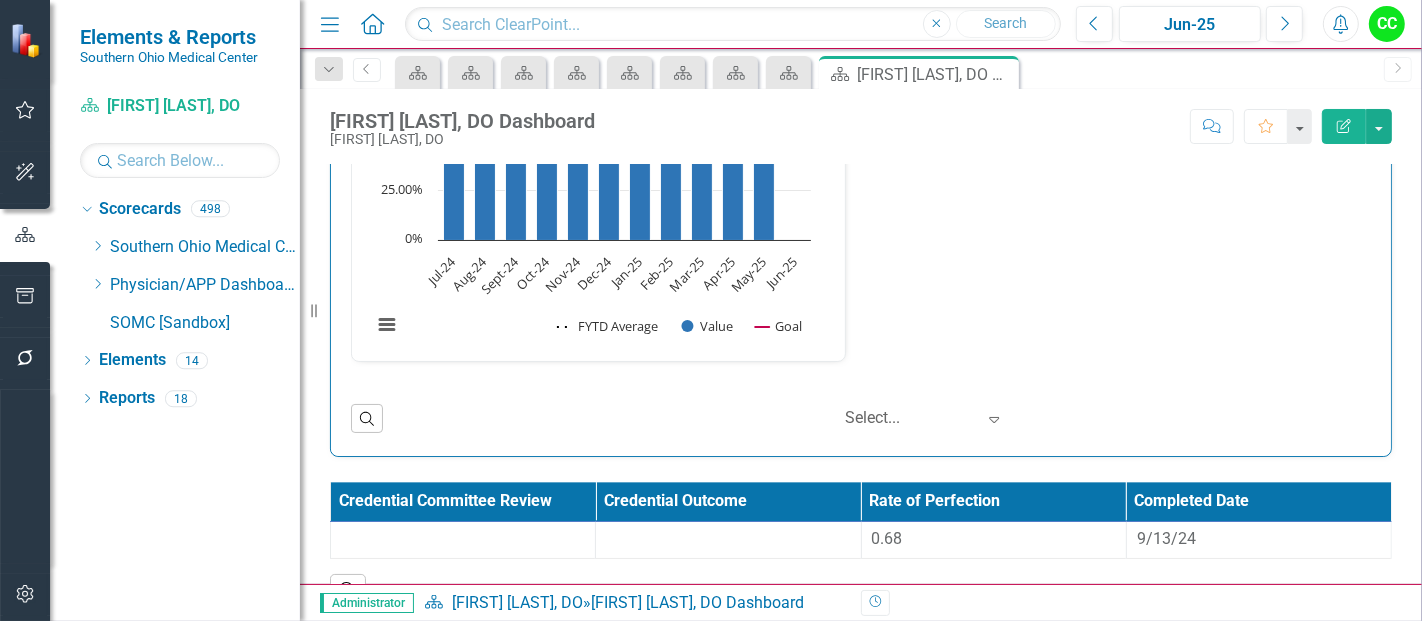 scroll, scrollTop: 3842, scrollLeft: 0, axis: vertical 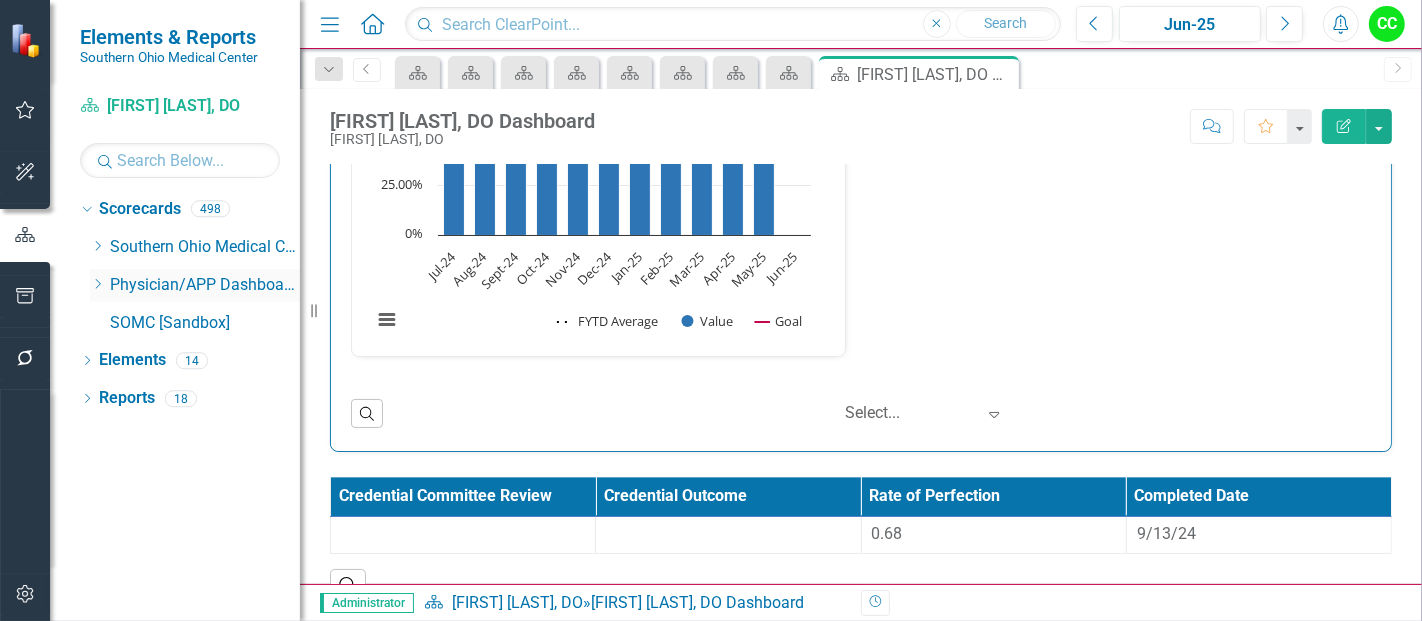 click on "Dropdown" 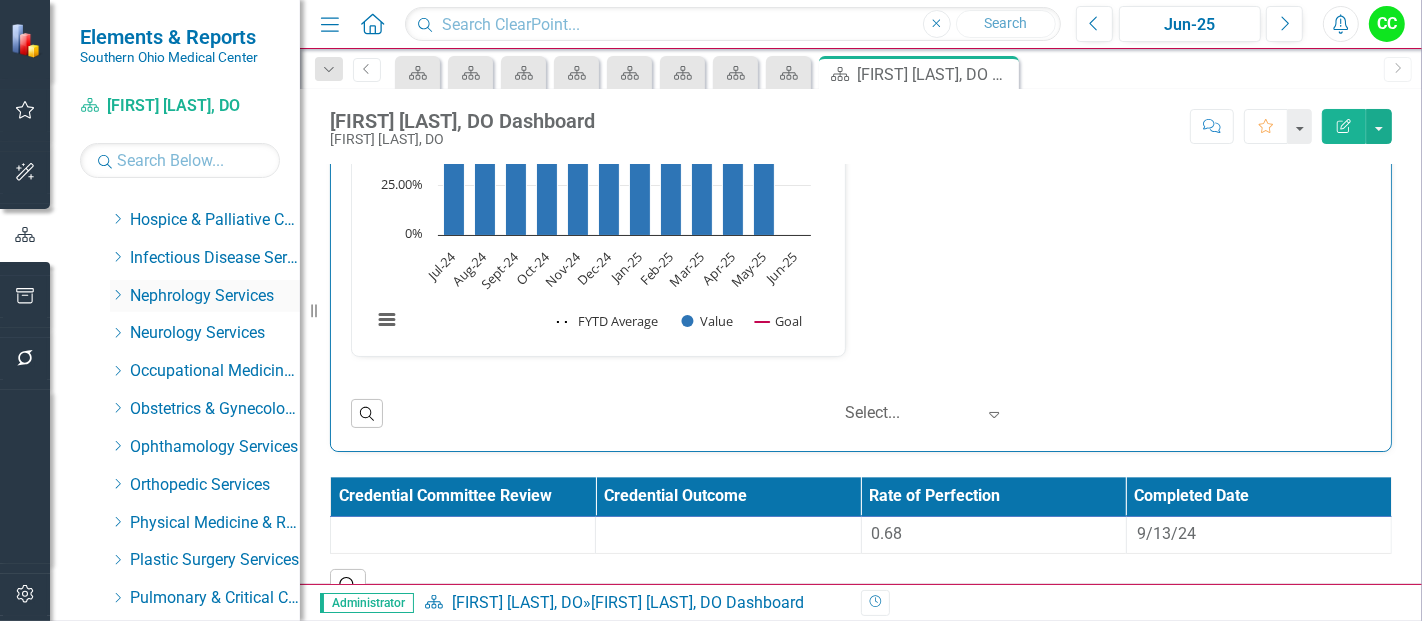 scroll, scrollTop: 524, scrollLeft: 0, axis: vertical 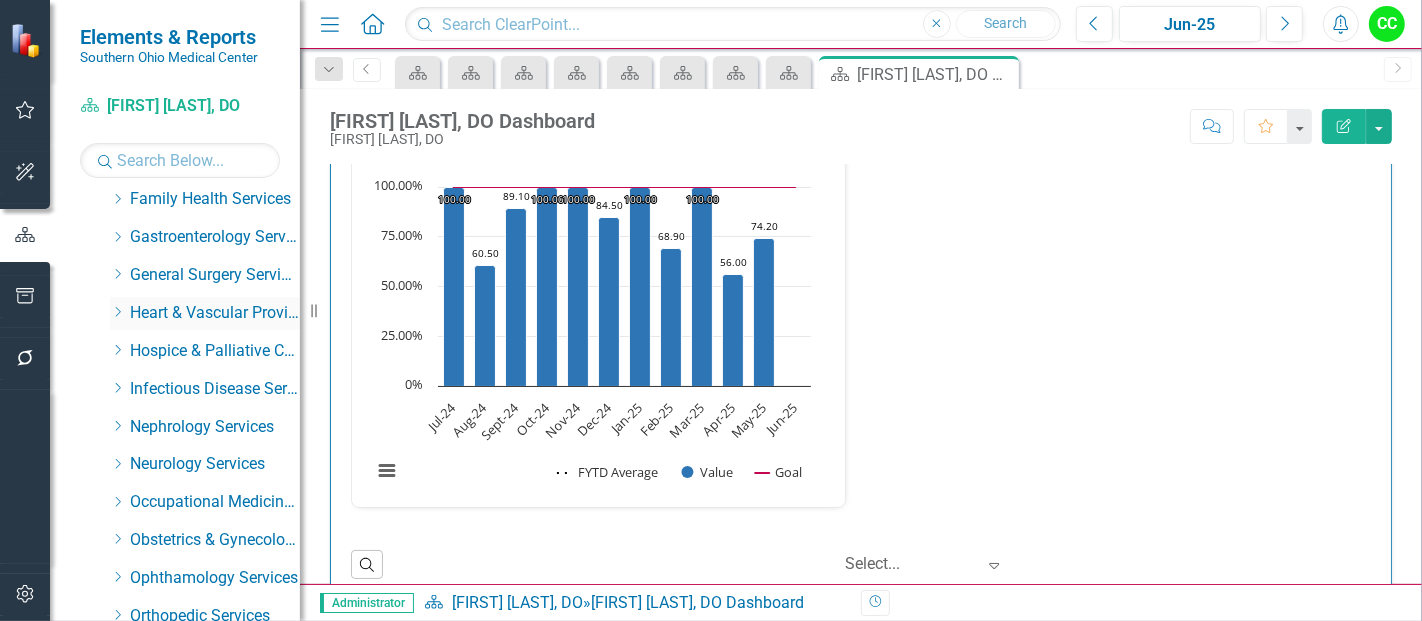 drag, startPoint x: 488, startPoint y: 405, endPoint x: 115, endPoint y: 314, distance: 383.9401 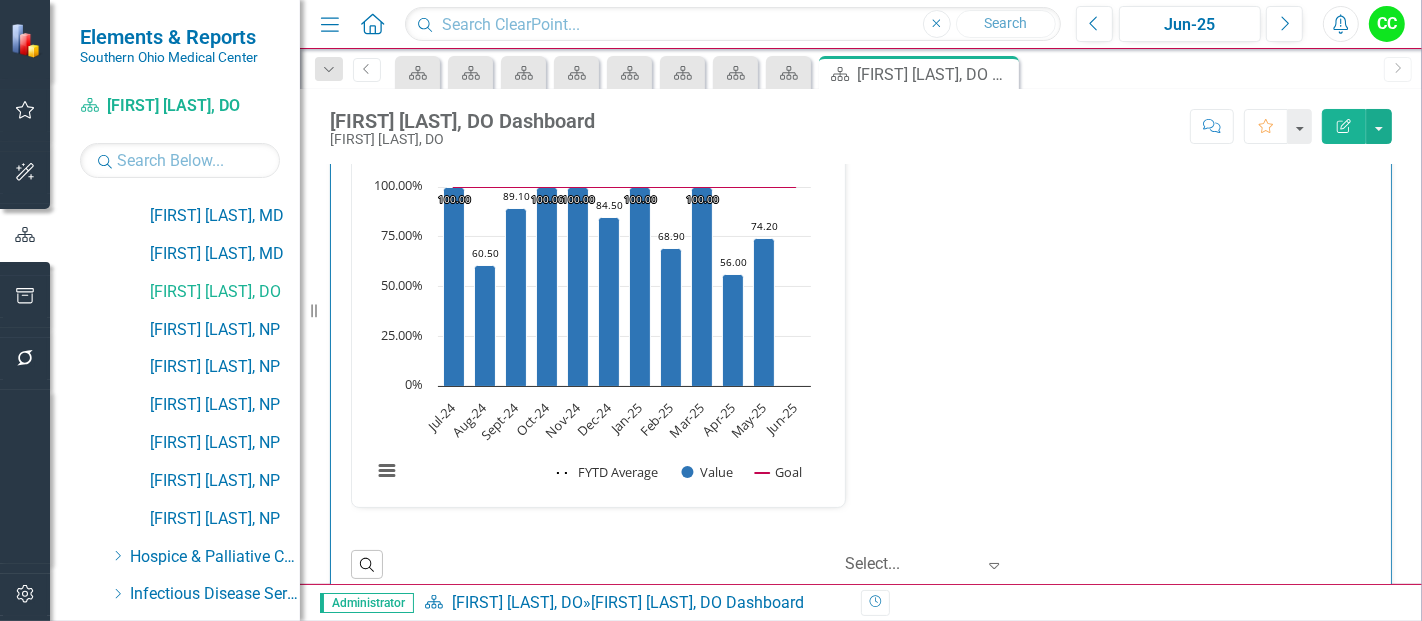 scroll, scrollTop: 713, scrollLeft: 0, axis: vertical 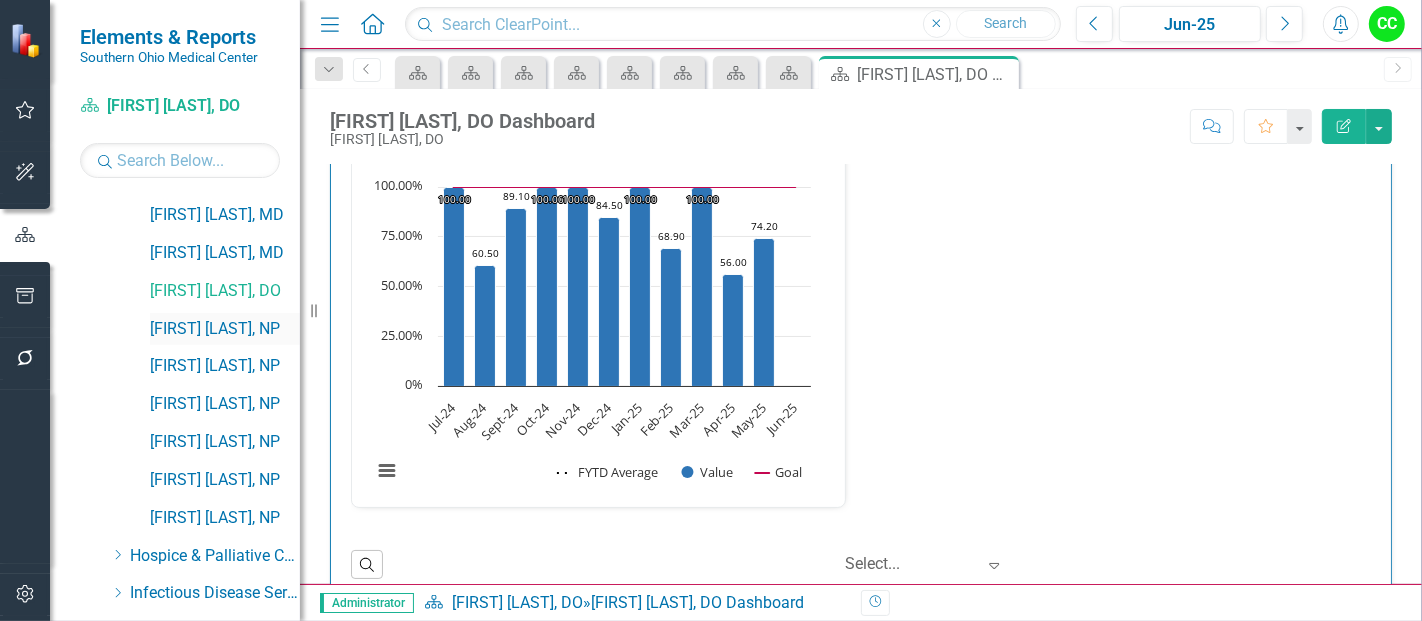 click on "[FIRST] [LAST], [PROFESSION]" at bounding box center (225, 329) 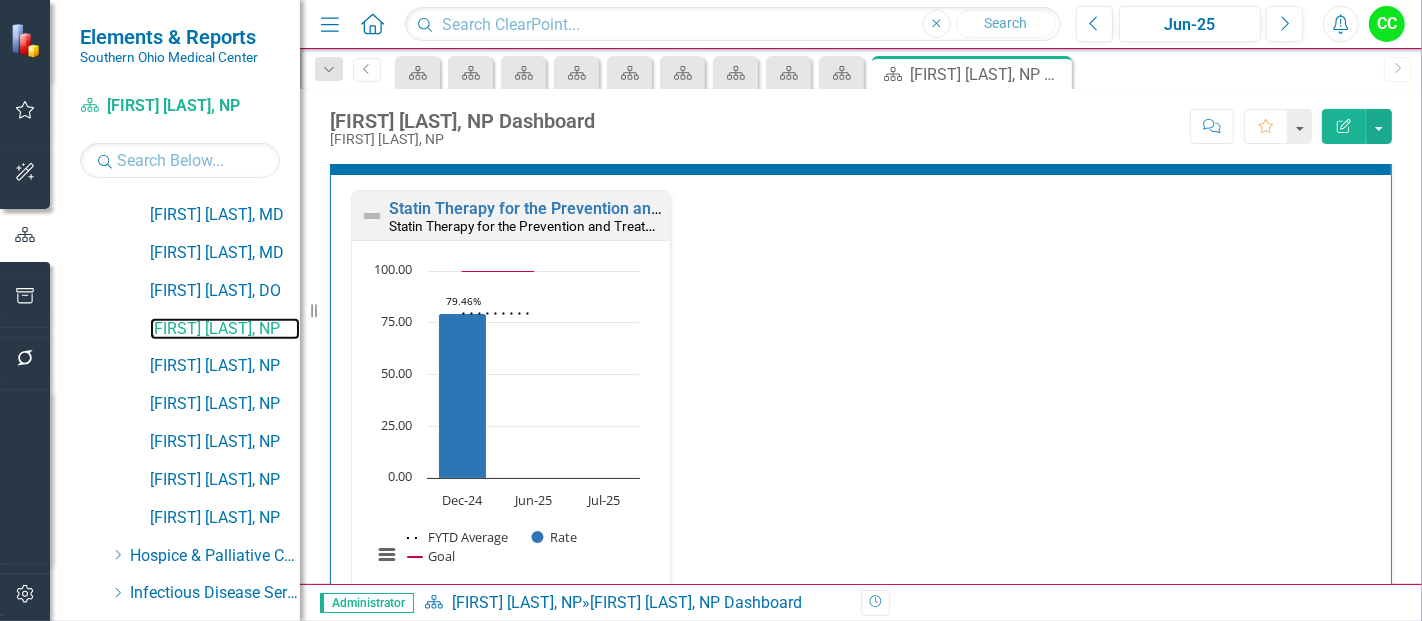 scroll, scrollTop: 591, scrollLeft: 0, axis: vertical 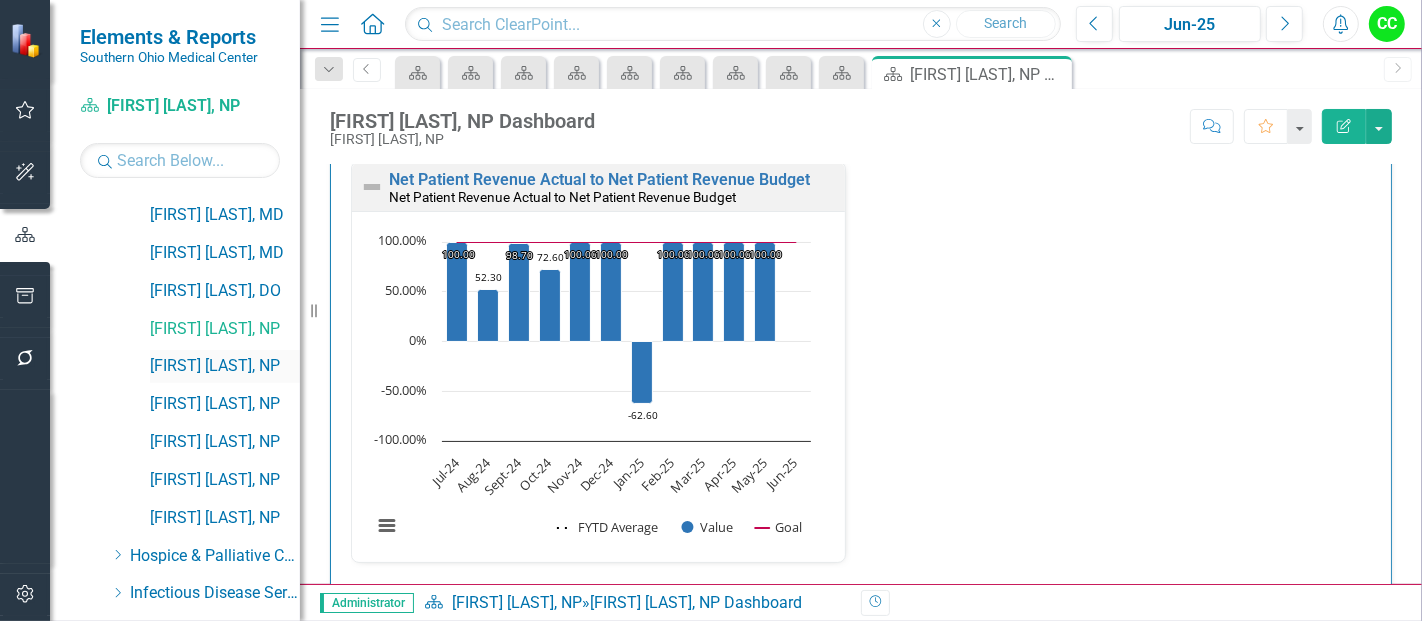 click on "[FIRST] [LAST], NP" at bounding box center [225, 366] 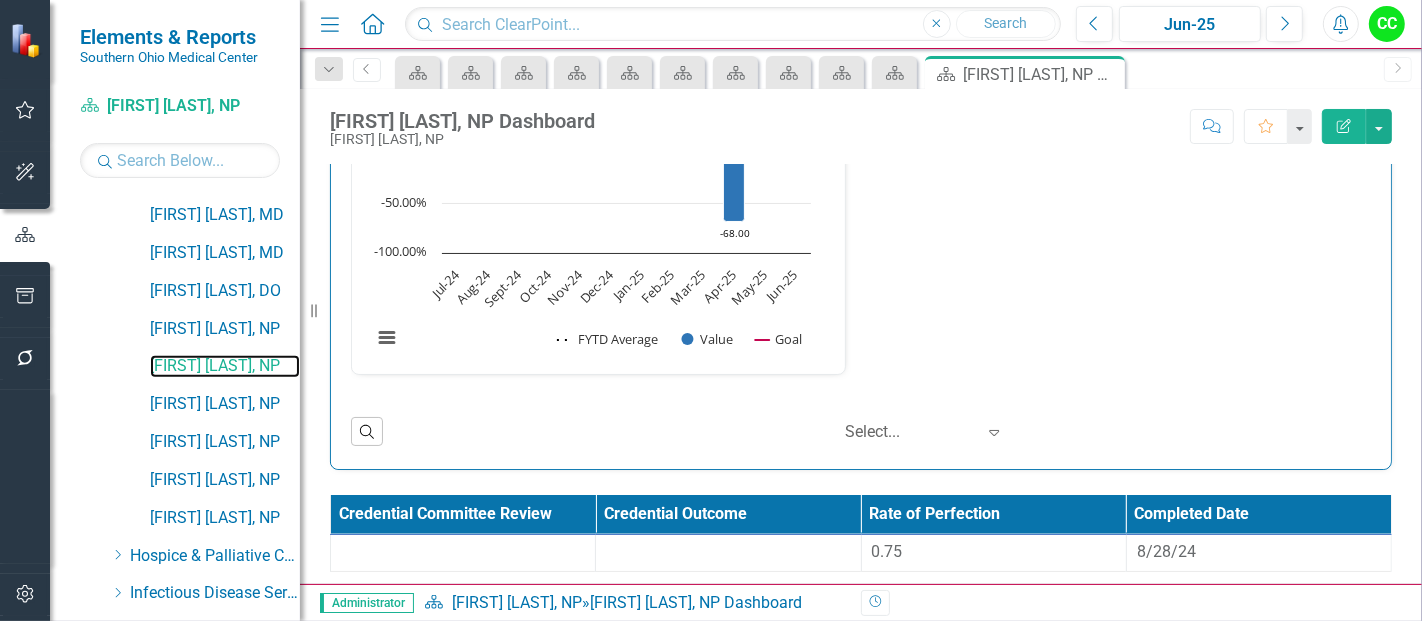 scroll, scrollTop: 2545, scrollLeft: 0, axis: vertical 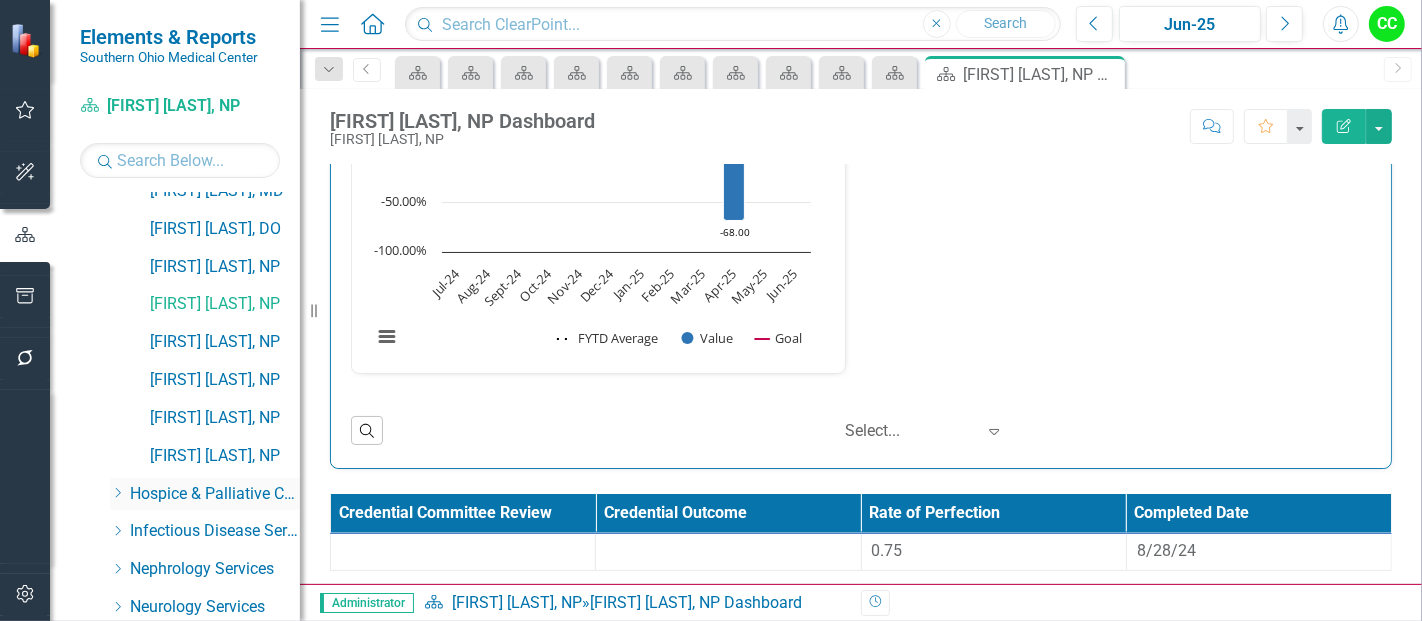 click on "Dropdown" 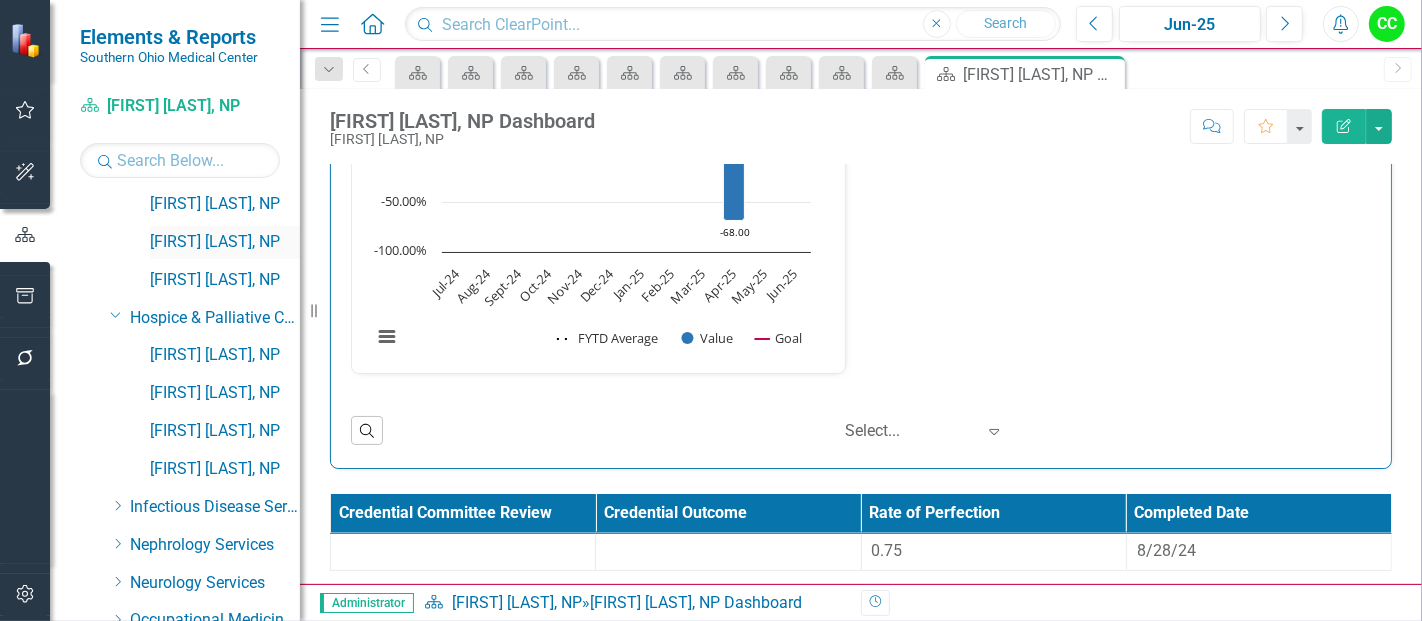 scroll, scrollTop: 954, scrollLeft: 0, axis: vertical 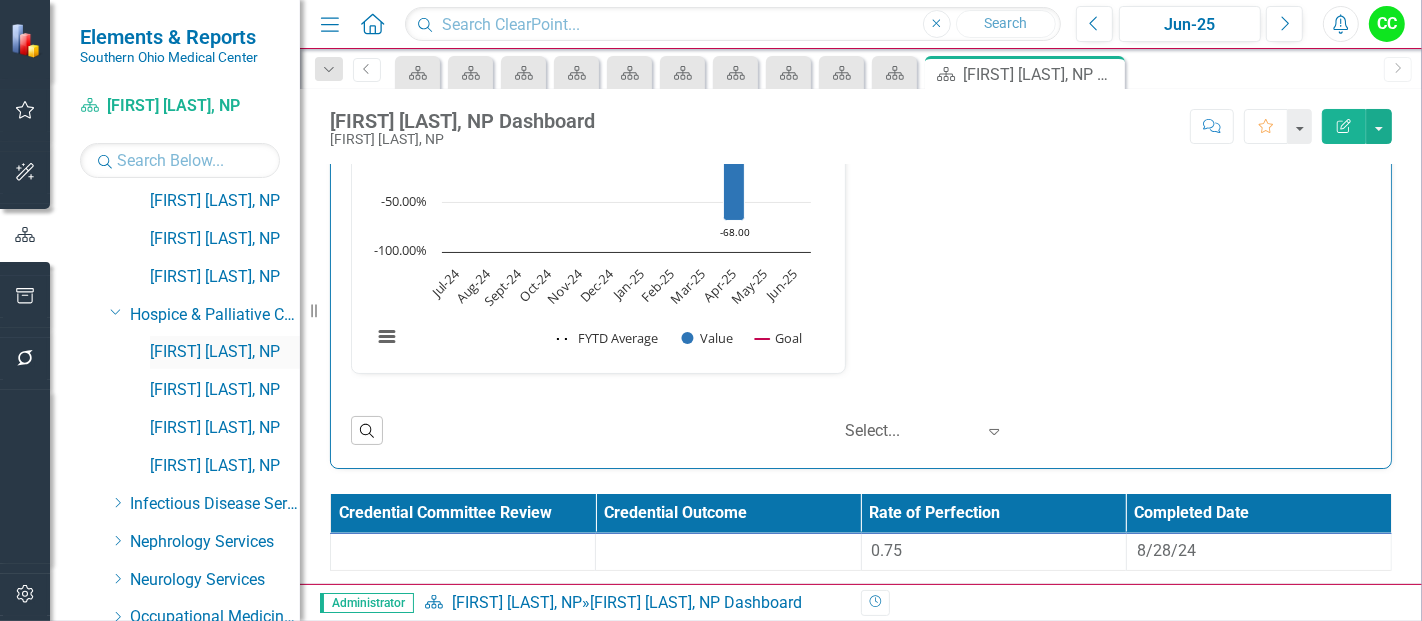click on "[FIRST] [LAST], [PROFESSION]" at bounding box center [225, 352] 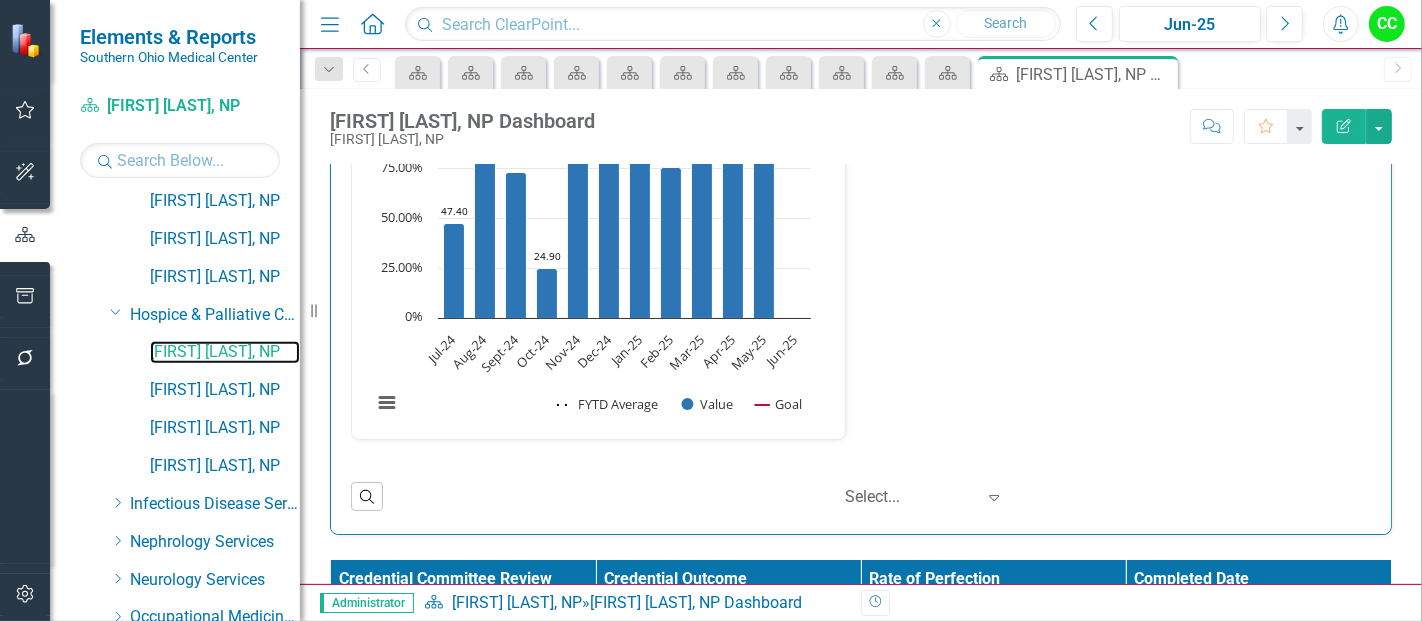 scroll, scrollTop: 2480, scrollLeft: 0, axis: vertical 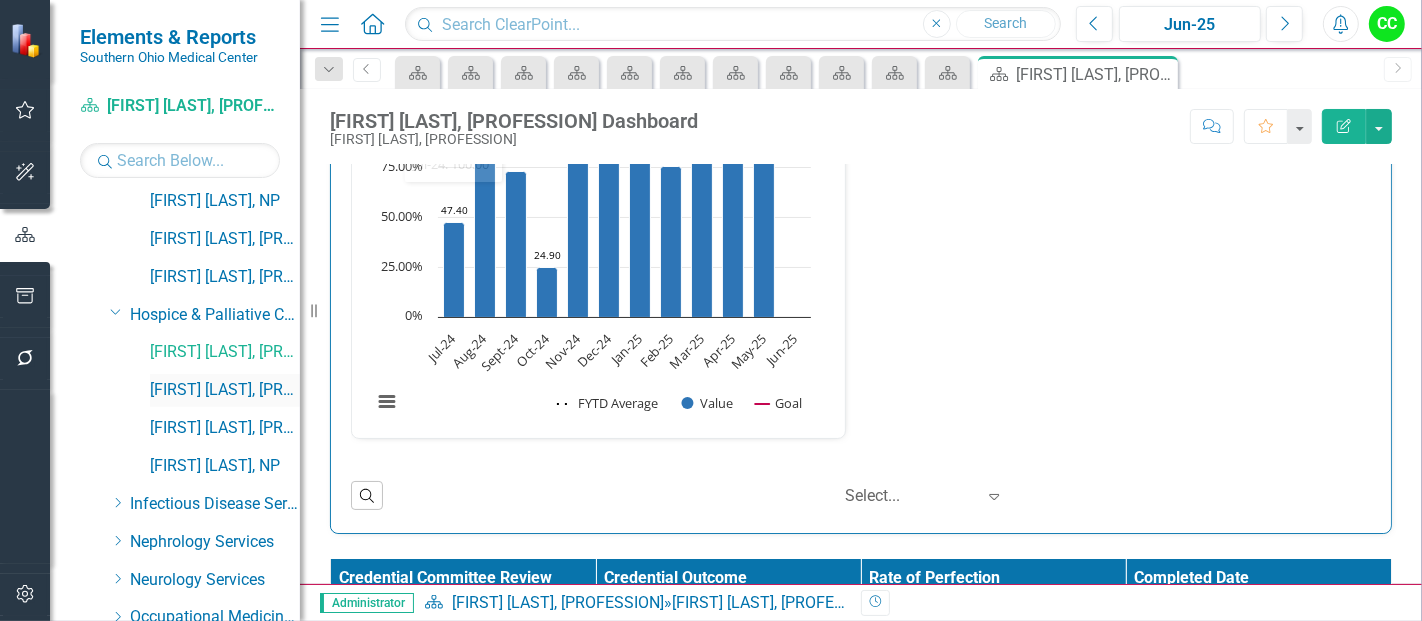 click on "[FIRST] [LAST], [PROFESSION]" at bounding box center [225, 390] 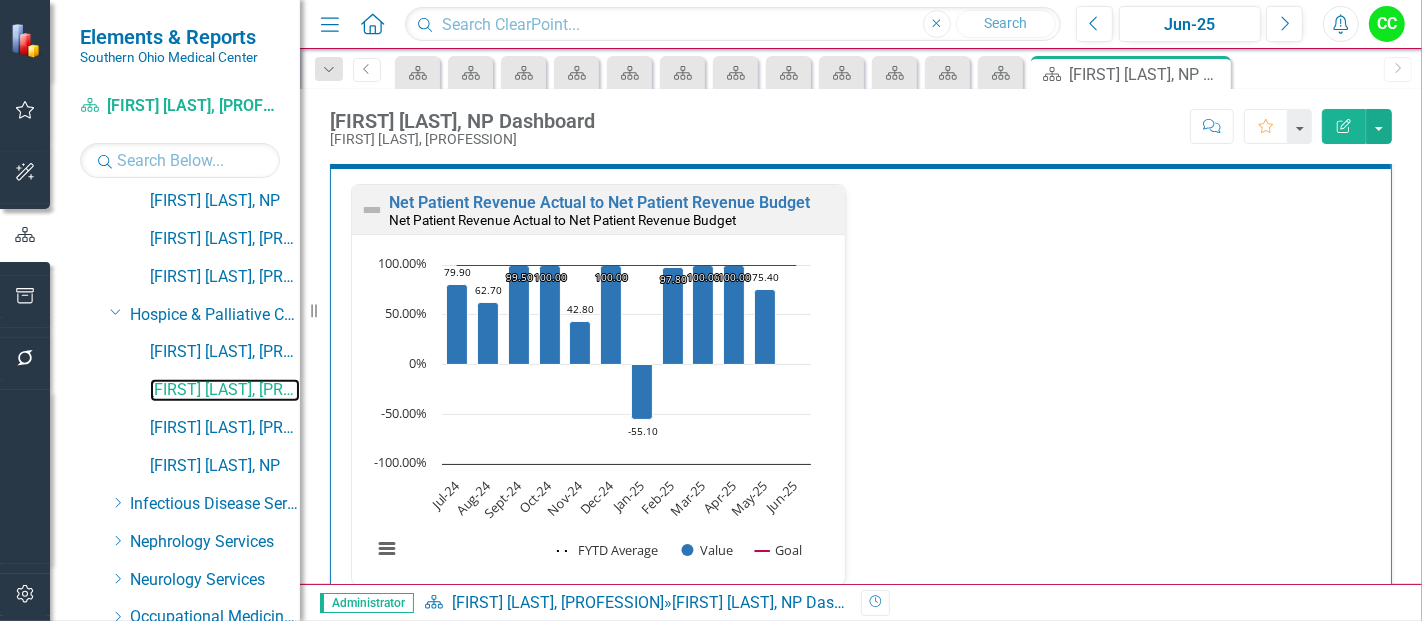 scroll, scrollTop: 2752, scrollLeft: 0, axis: vertical 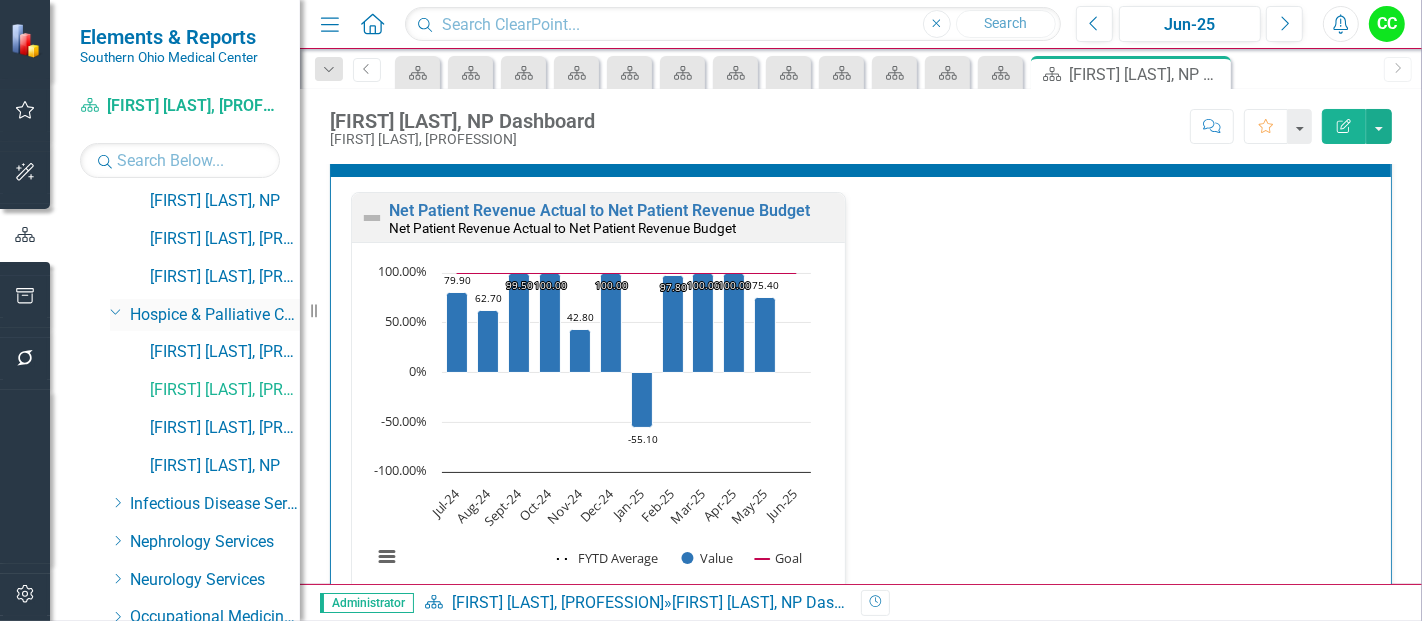 click on "Dropdown" 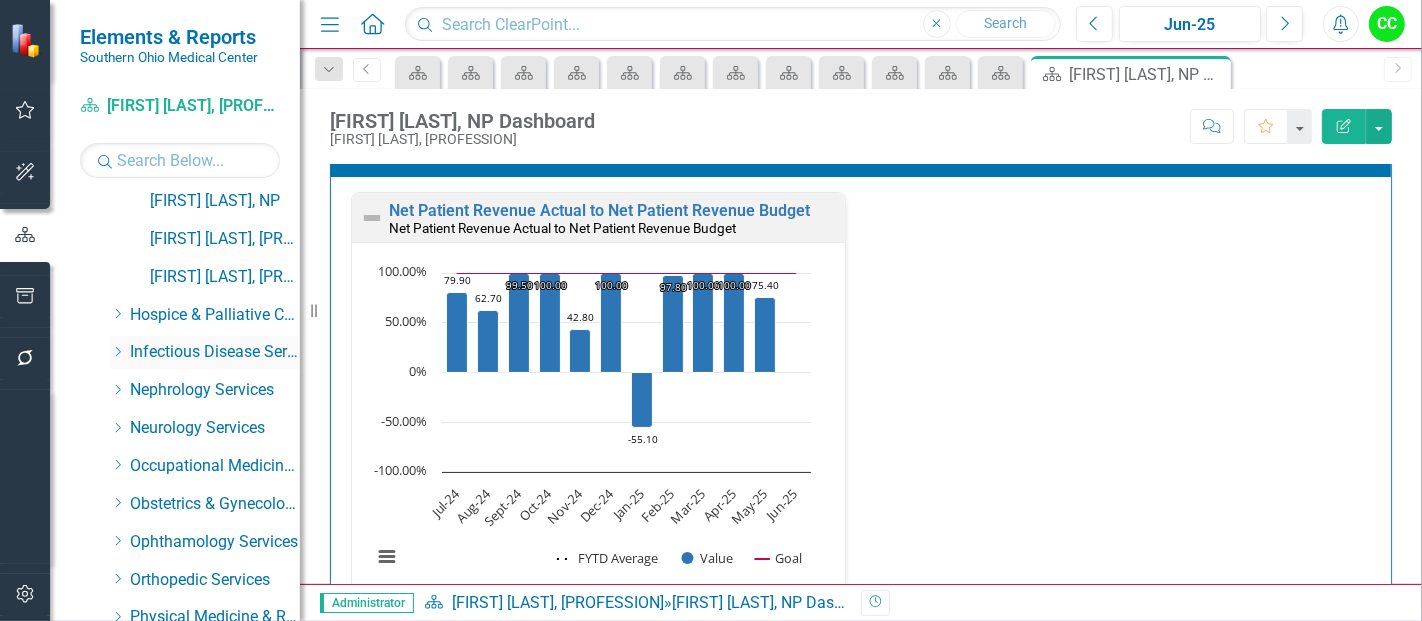 click on "Dropdown" 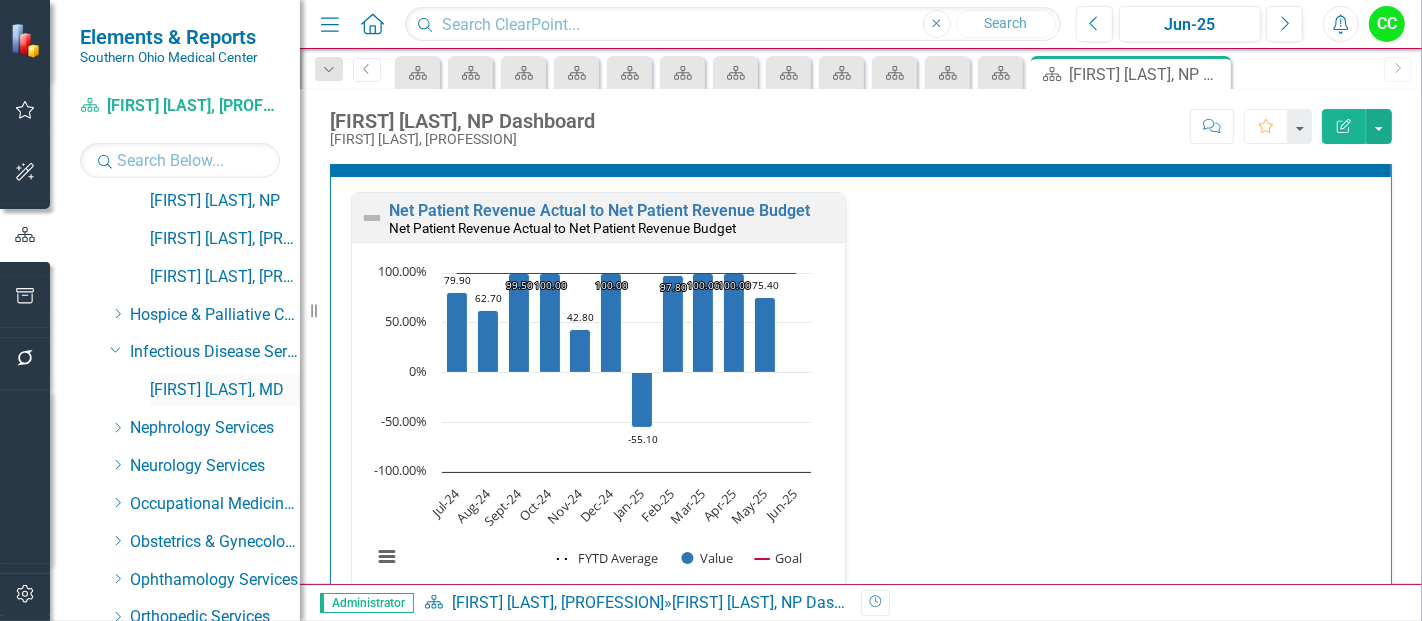 click on "[FIRST] [LAST], MD" at bounding box center (225, 390) 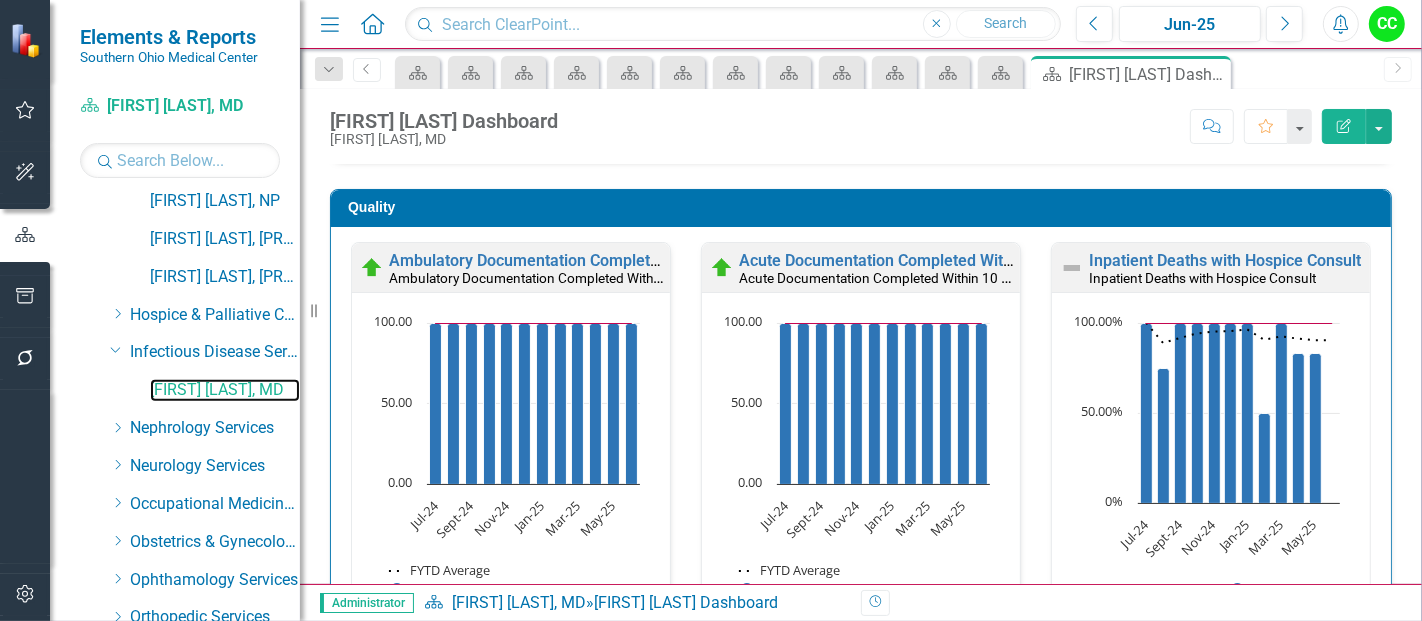 scroll, scrollTop: 555, scrollLeft: 0, axis: vertical 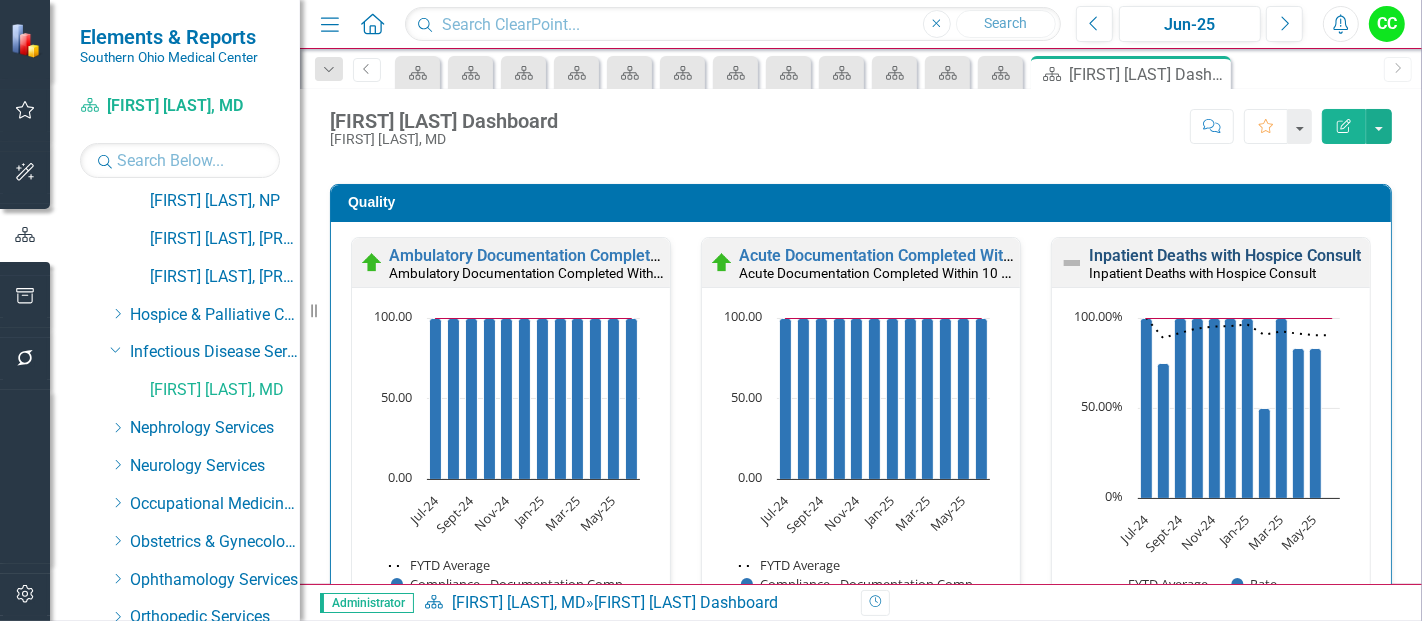 click on "Inpatient Deaths with Hospice Consult" at bounding box center (1225, 255) 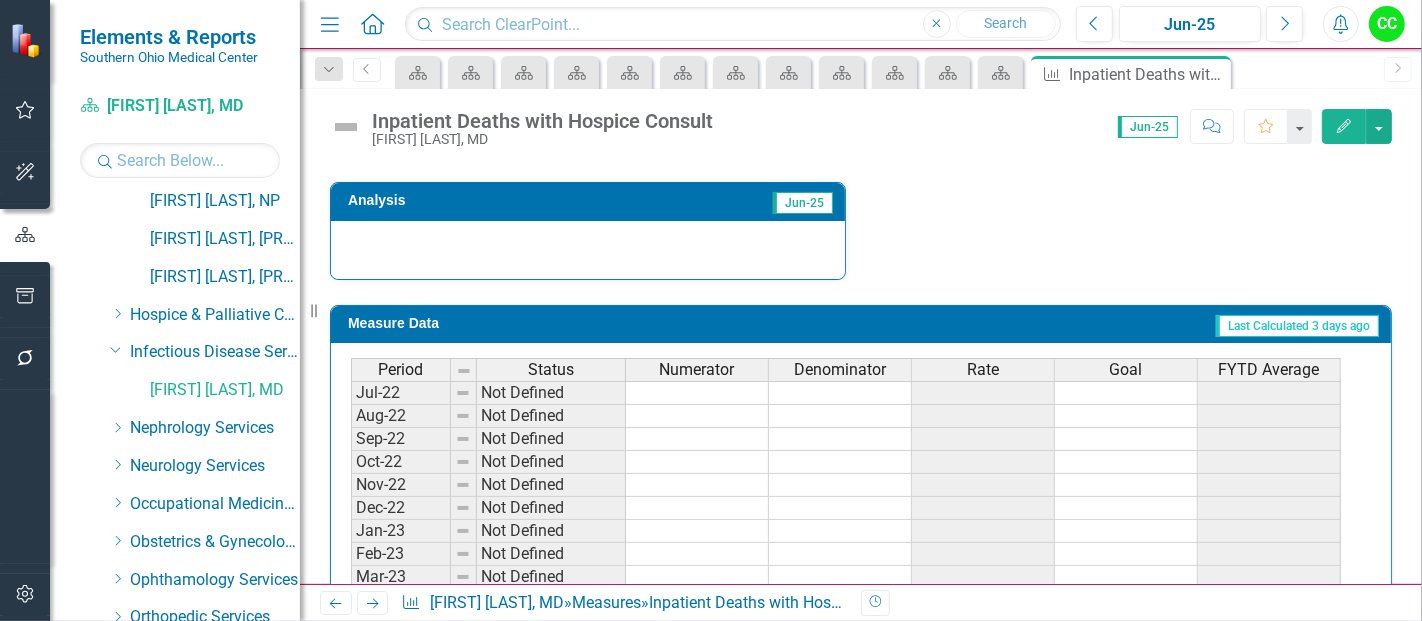 scroll, scrollTop: 866, scrollLeft: 0, axis: vertical 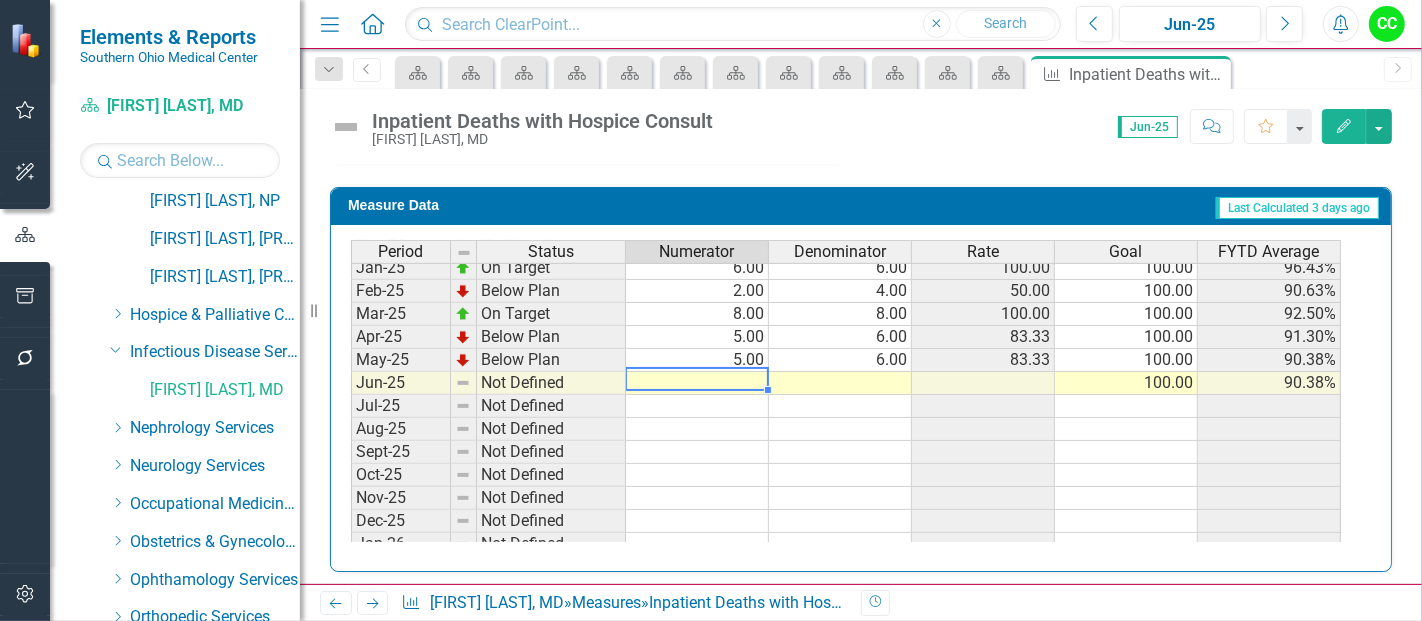 click on "Feb-24 On Target 8.00 8.00 100.00 100.00 100.00% Mar-24 On Target 3.00 3.00 100.00 100.00 100.00% Apr-24 On Target 6.00 6.00 100.00 100.00 100.00% May-24 On Target 7.00 7.00 100.00 100.00 100.00% Jun-24 Below Plan 1.00 2.00 50.00 100.00 98.55% Jul-24 On Target 5.00 5.00 100.00 100.00 100.00% Aug-24 Below Plan 3.00 4.00 75.00 100.00 88.89% Sept-24 On Target 3.00 3.00 100.00 100.00 91.67% Oct-24 On Target 5.00 5.00 100.00 100.00 94.12% Nov-24 On Target 4.00 4.00 100.00 100.00 95.24% Dec-24 On Target 1.00 1.00 100.00 100.00 95.45% Jan-25 On Target 6.00 6.00 100.00 100.00 96.43% Feb-25 Below Plan 2.00 4.00 50.00 100.00 90.63% Mar-25 On Target 8.00 8.00 100.00 100.00 92.50% Apr-25 Below Plan 5.00 6.00 83.33 100.00 91.30% May-25 Below Plan 5.00 6.00 83.33 100.00 90.38% Jun-25 Not Defined 100.00 90.38% Jul-25 Not Defined Aug-25 Not Defined Sept-25 Not Defined Oct-25 Not Defined Nov-25 Not Defined Dec-25 Not Defined Jan-26 Not Defined Feb-26 Not Defined Mar-26 Not Defined Apr-26 Not Defined May-26 Not Defined Jun-26" at bounding box center [846, 337] 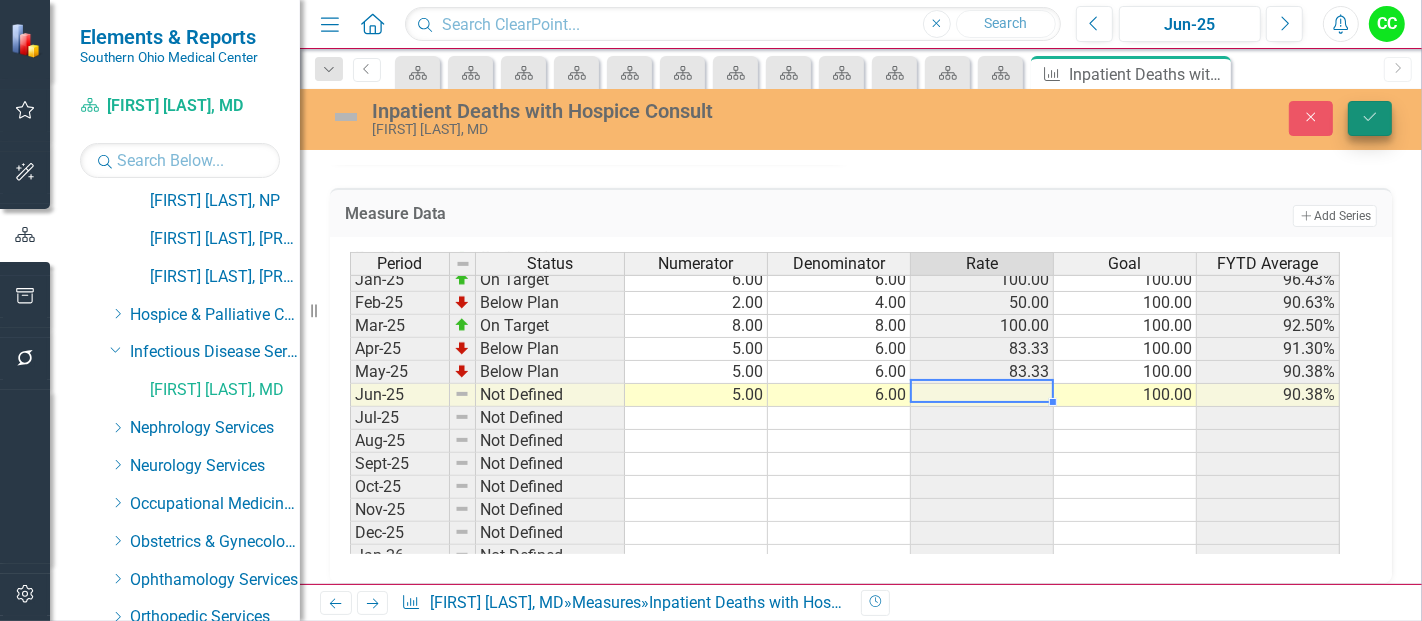 type on "6" 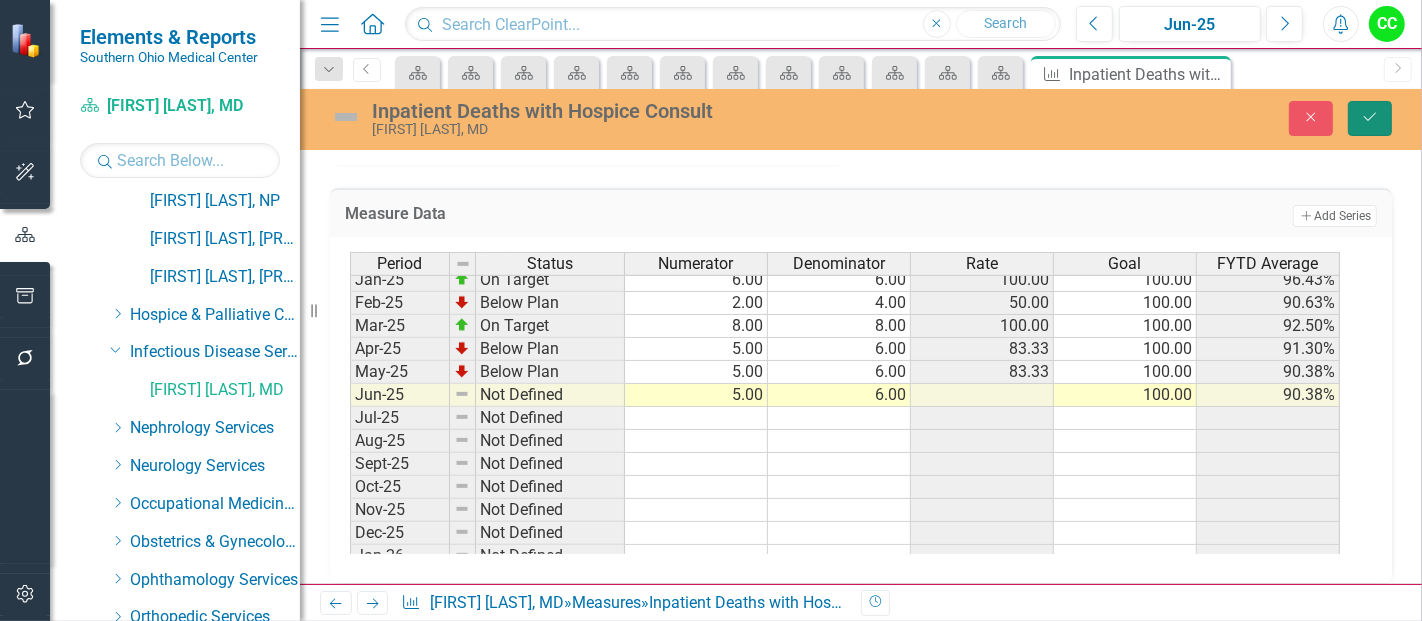 click on "Save" 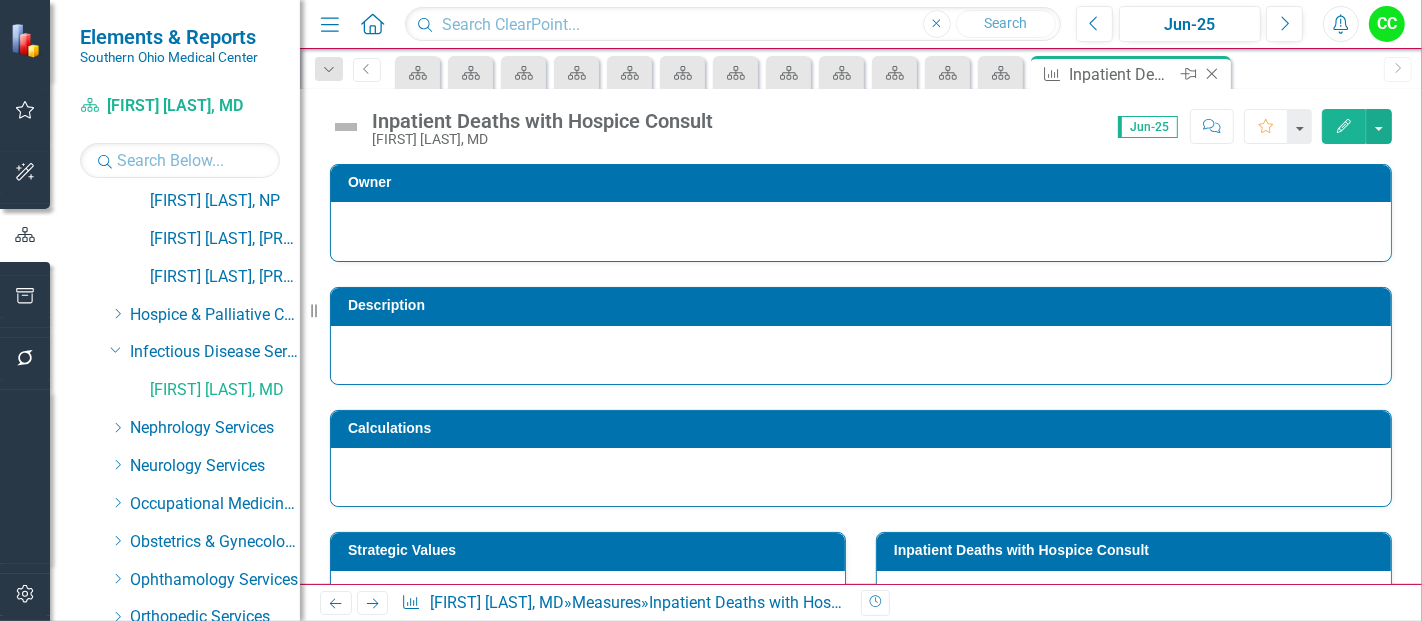 click on "Close" 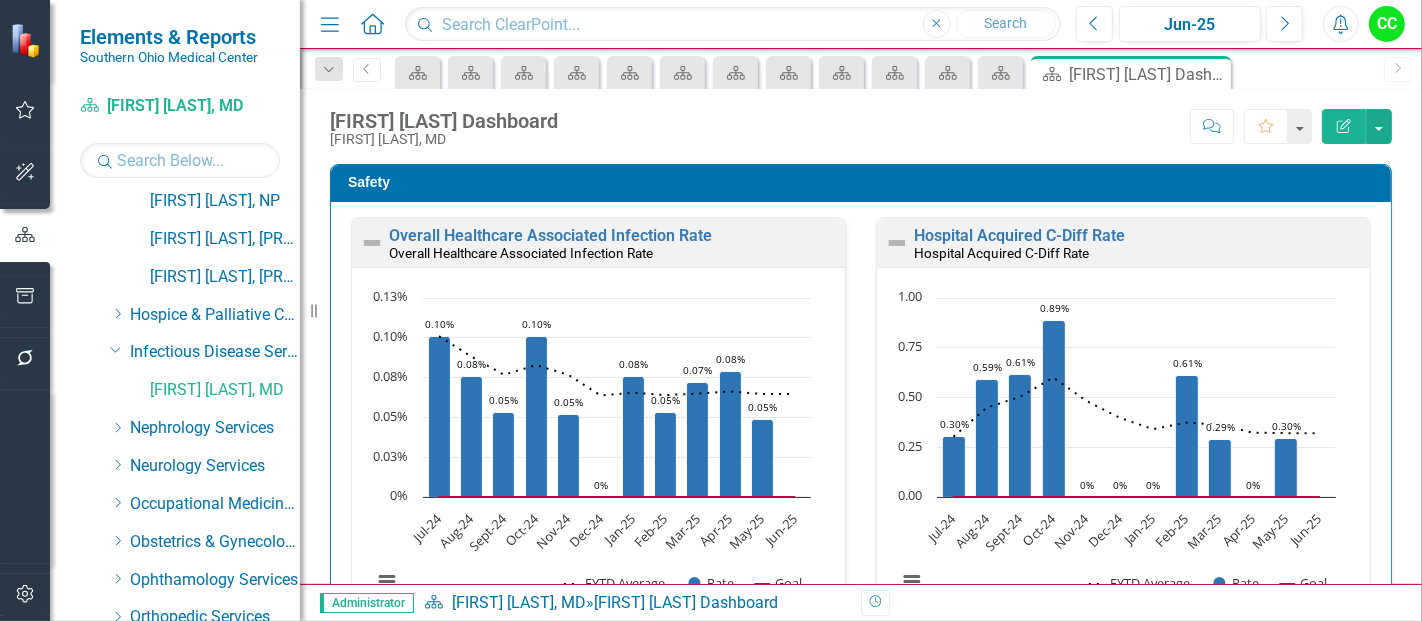 scroll, scrollTop: 326, scrollLeft: 0, axis: vertical 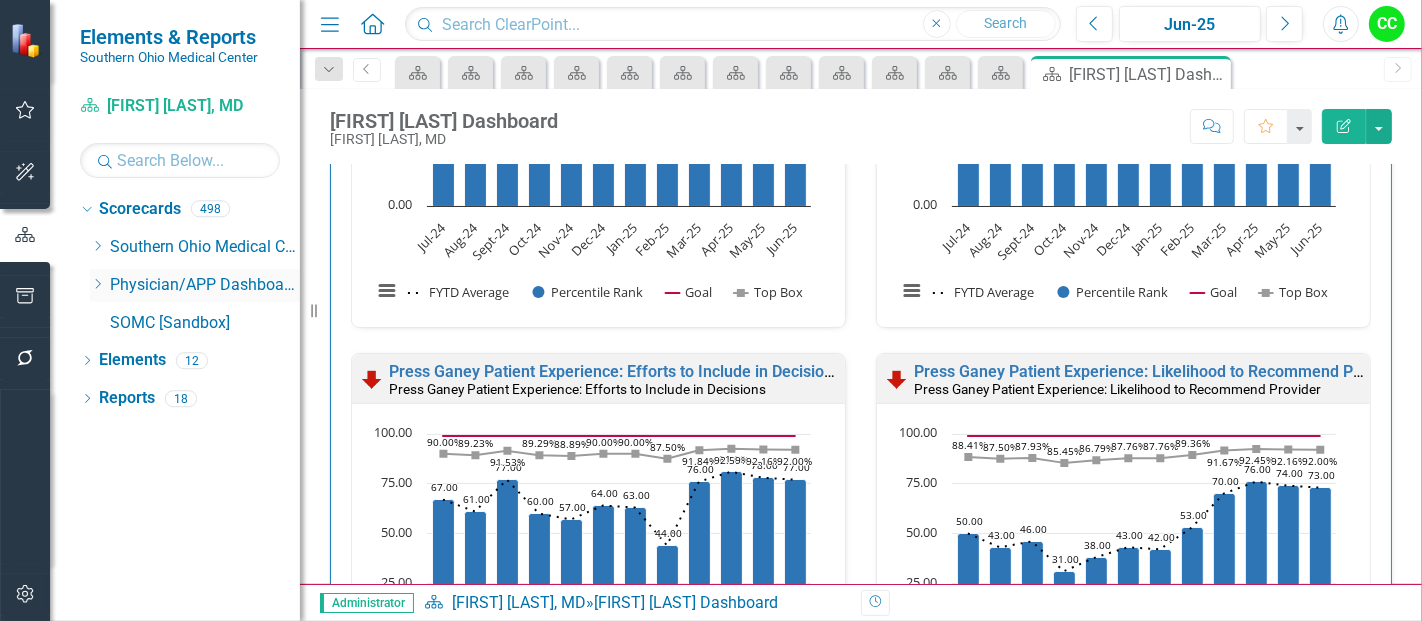 click on "Dropdown" 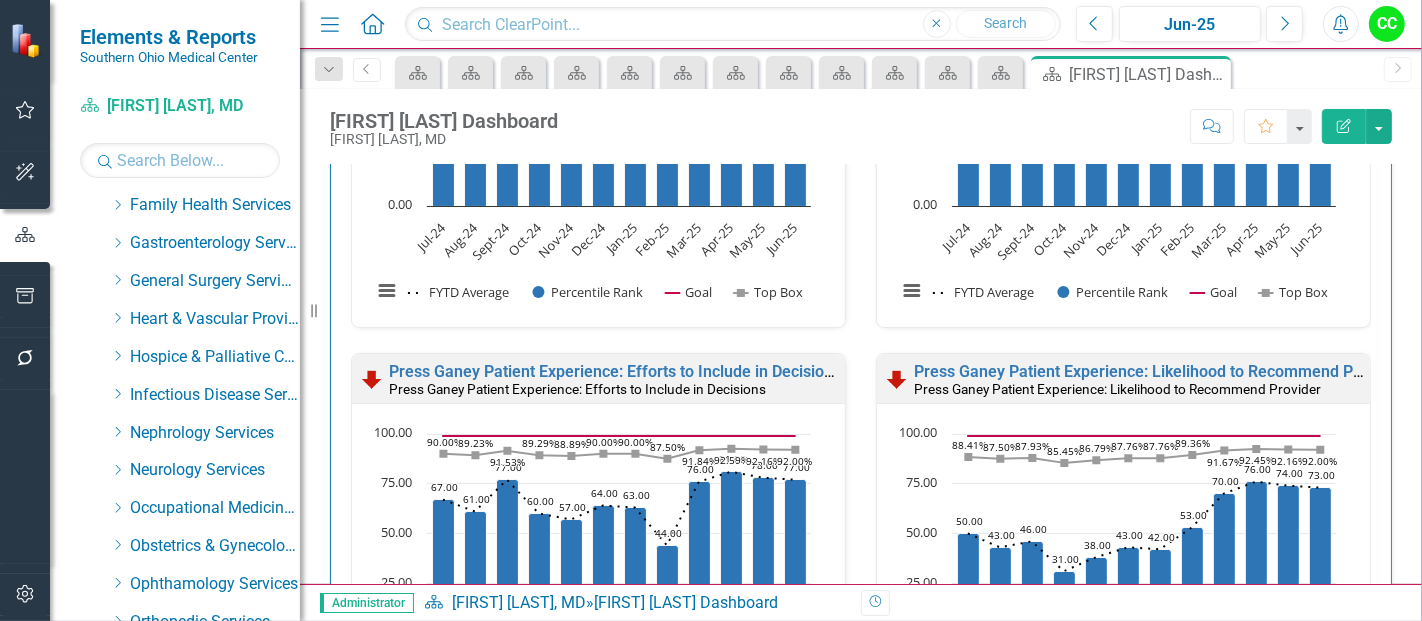 scroll, scrollTop: 430, scrollLeft: 0, axis: vertical 